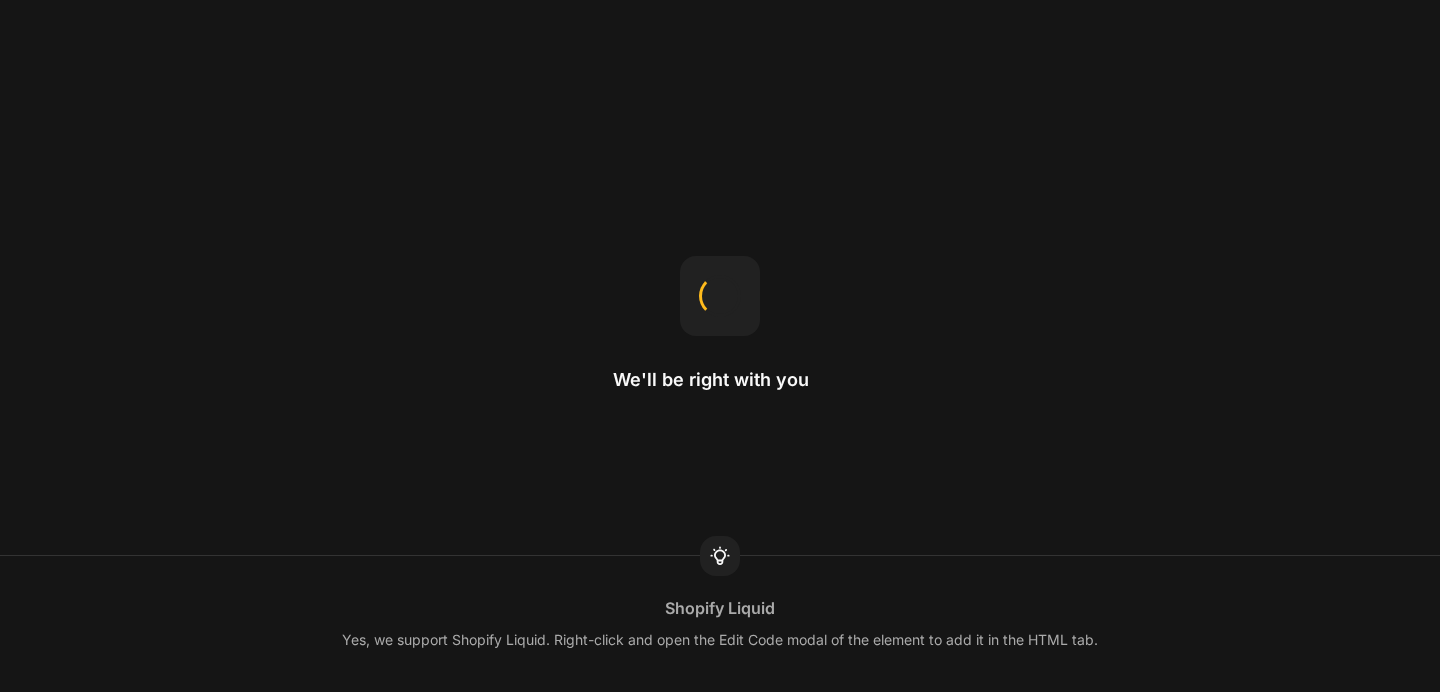 scroll, scrollTop: 0, scrollLeft: 0, axis: both 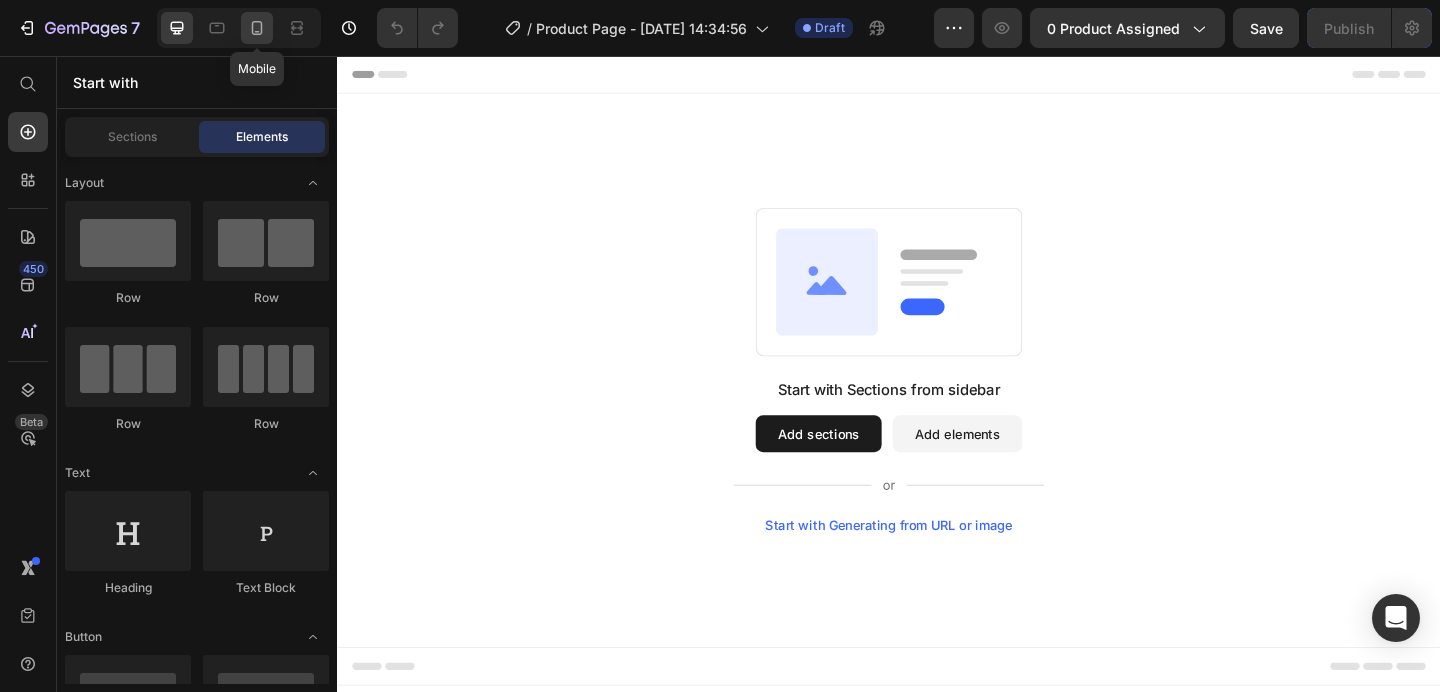click 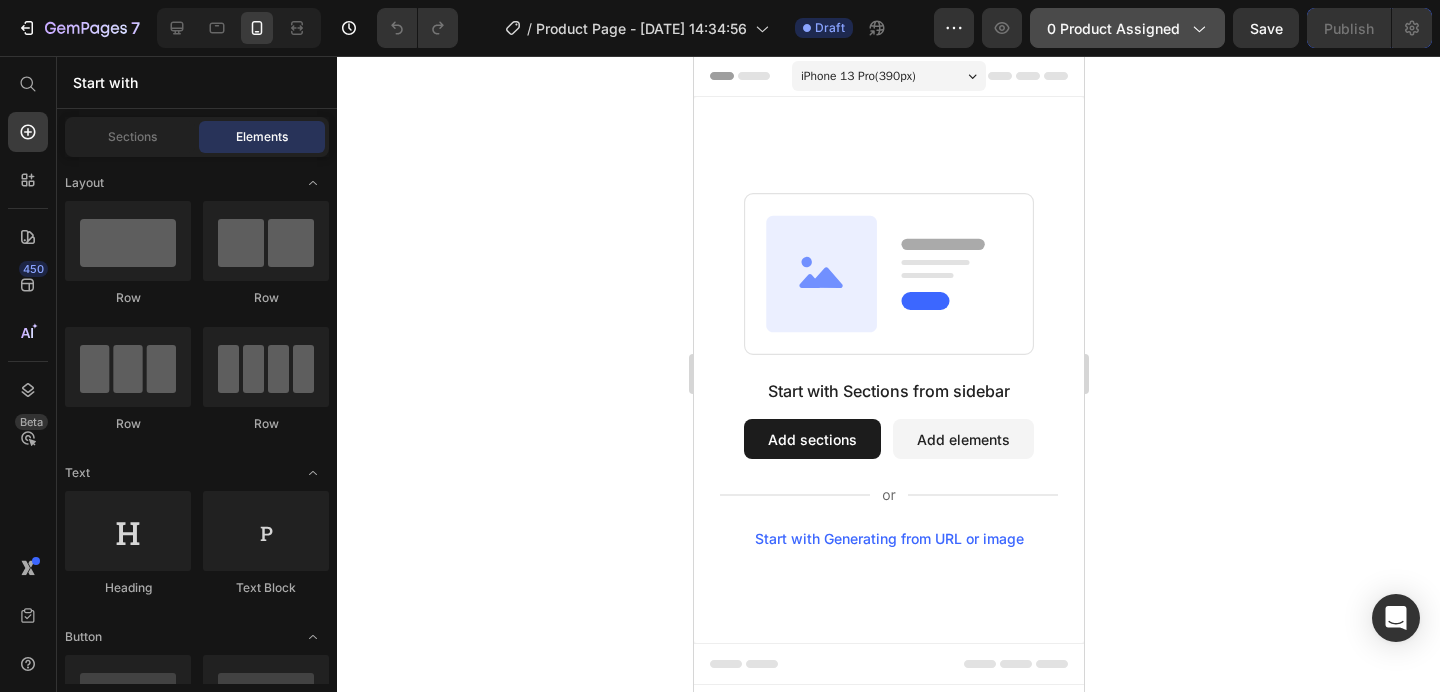 click on "0 product assigned" 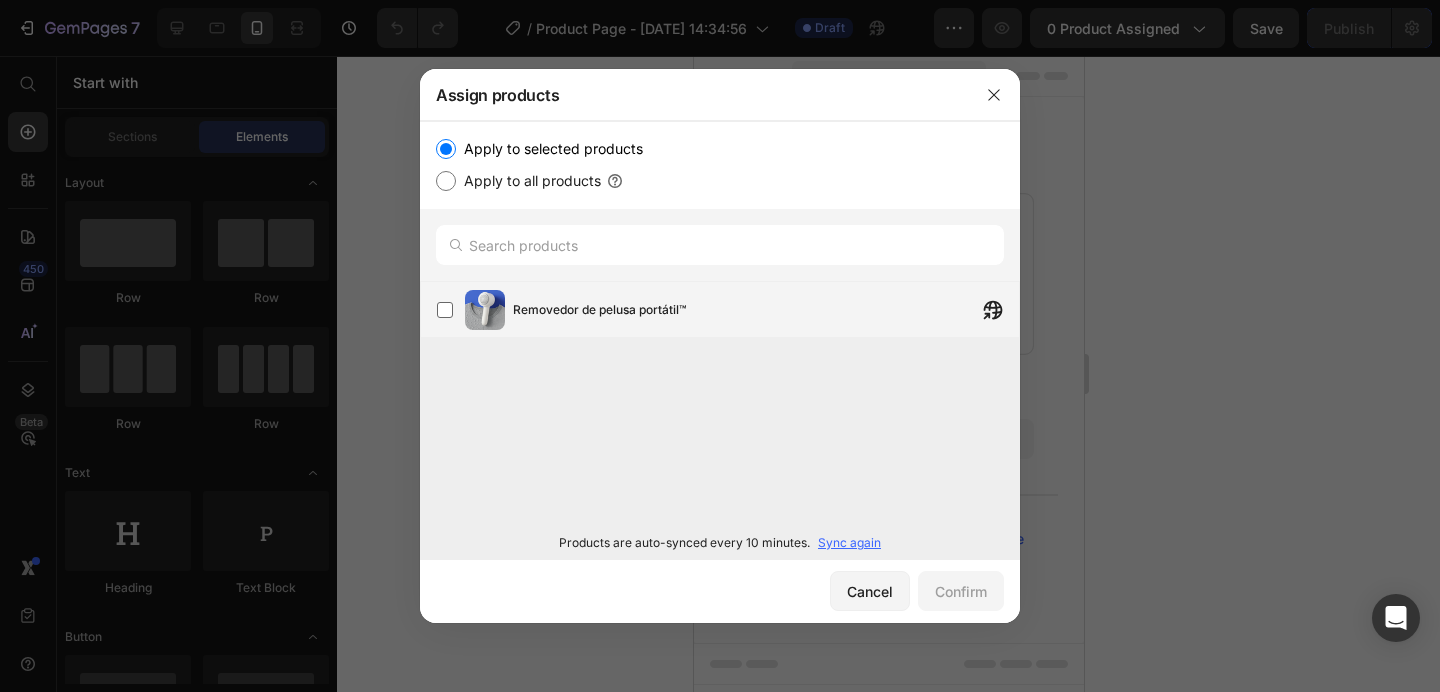 click on "Removedor de pelusa portátil™" 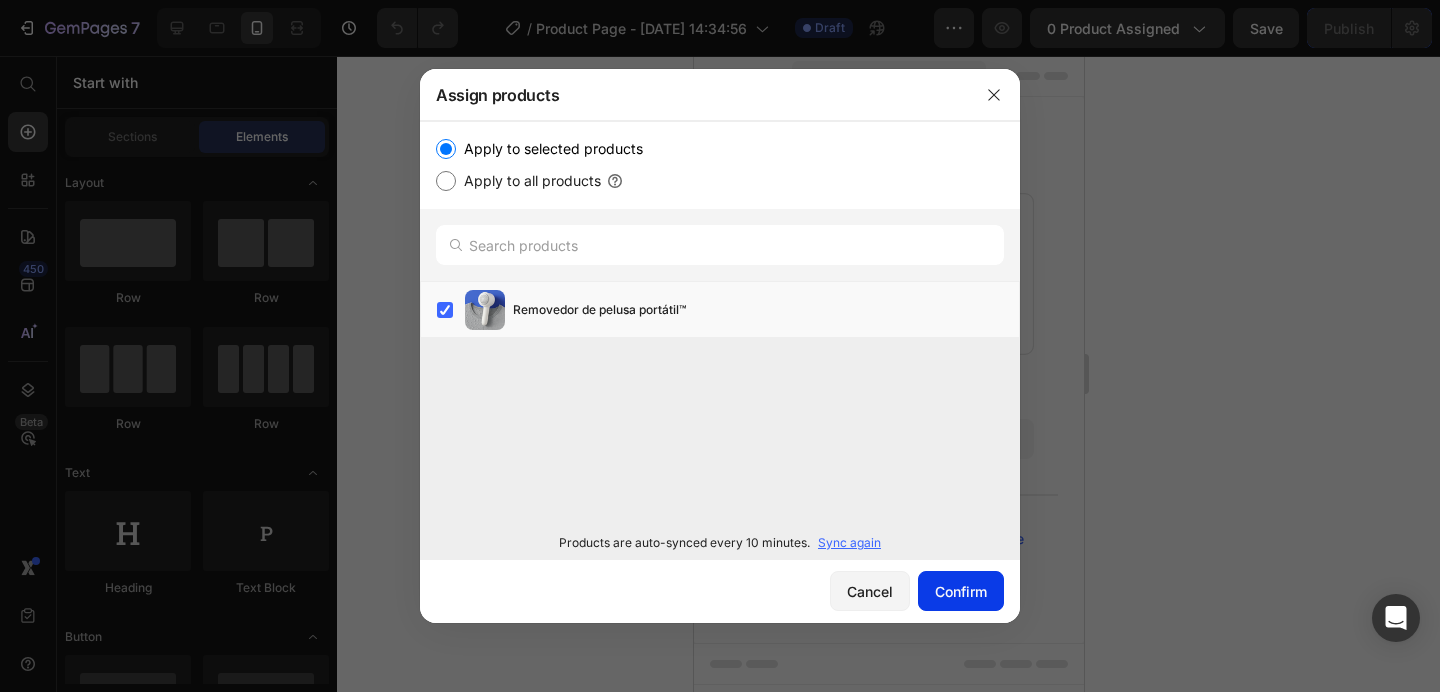click on "Confirm" 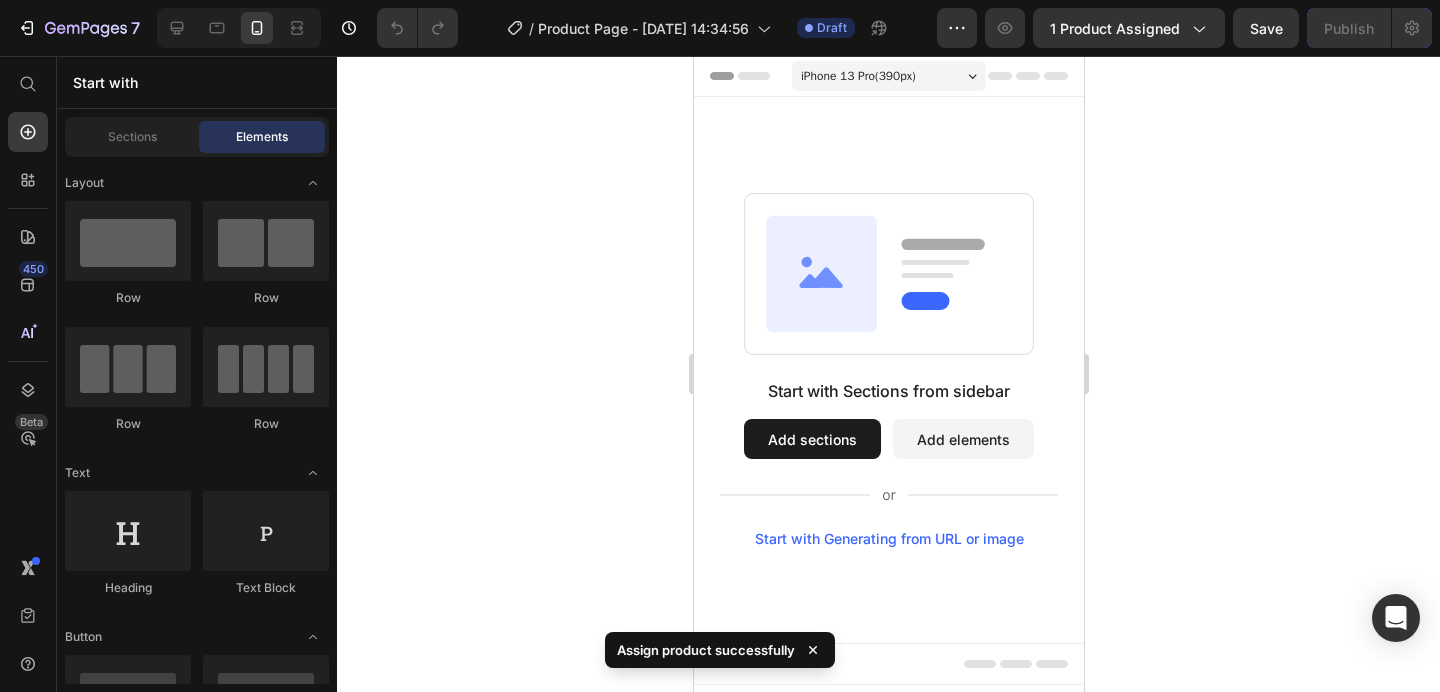 click 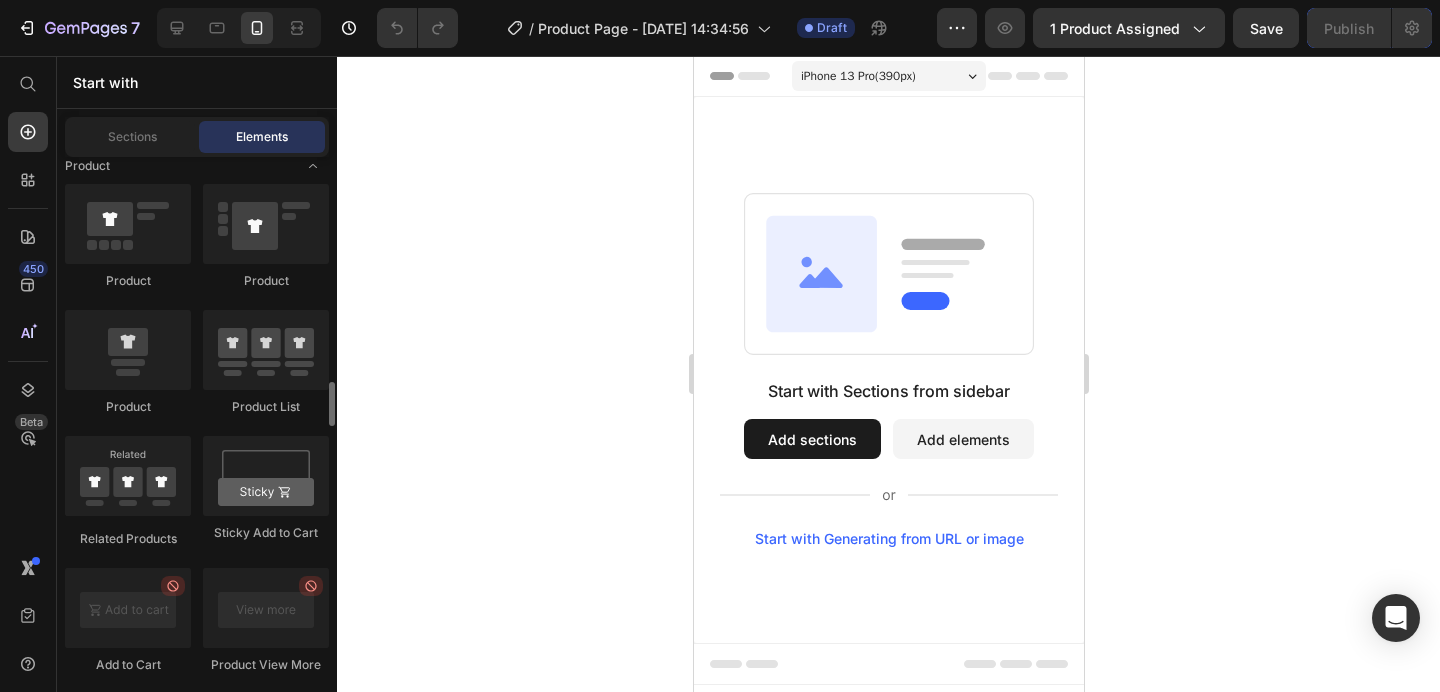 scroll, scrollTop: 2669, scrollLeft: 0, axis: vertical 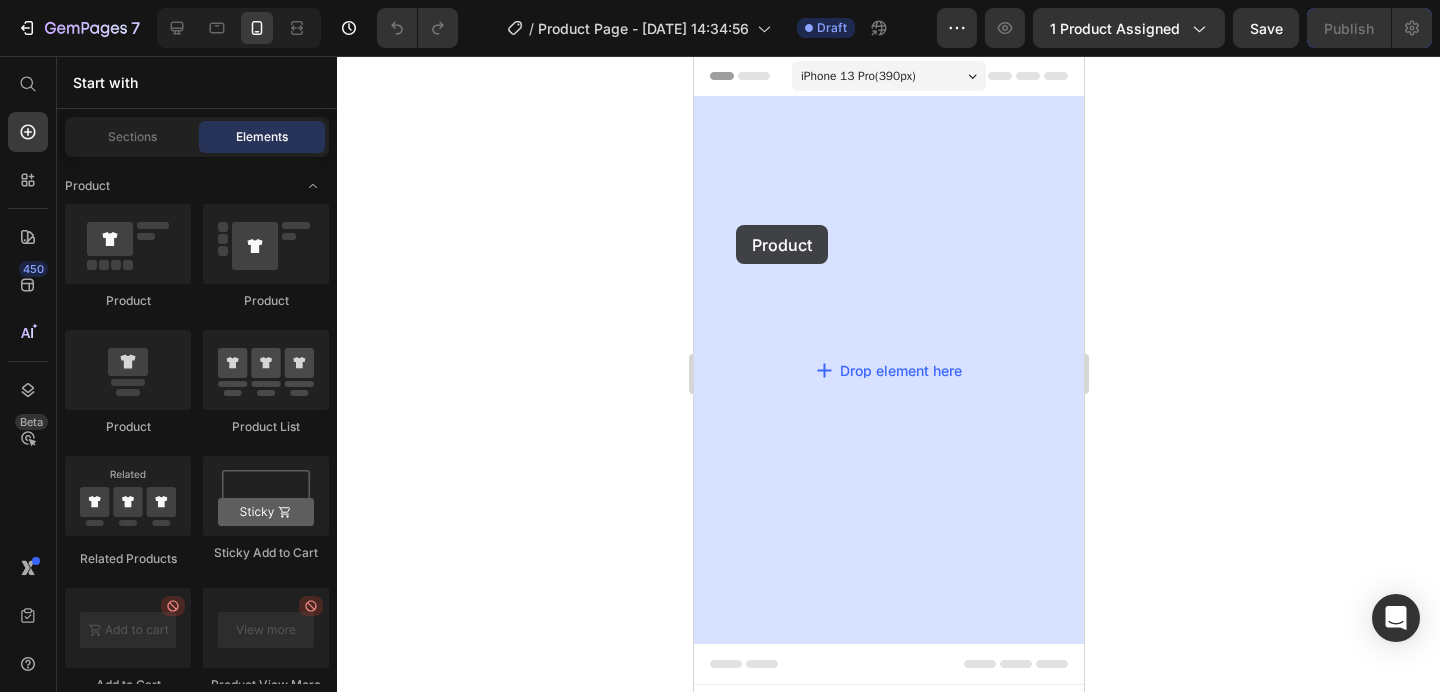 drag, startPoint x: 831, startPoint y: 307, endPoint x: 694, endPoint y: 223, distance: 160.70158 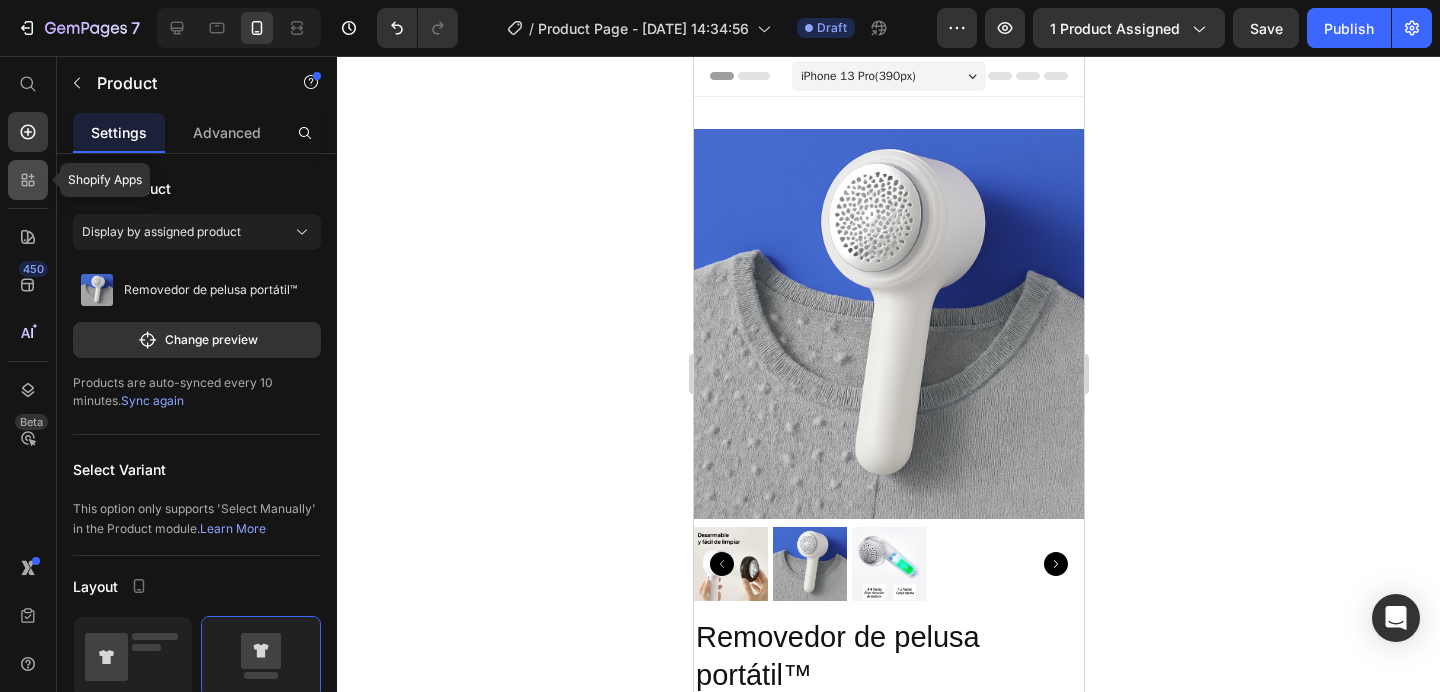 click 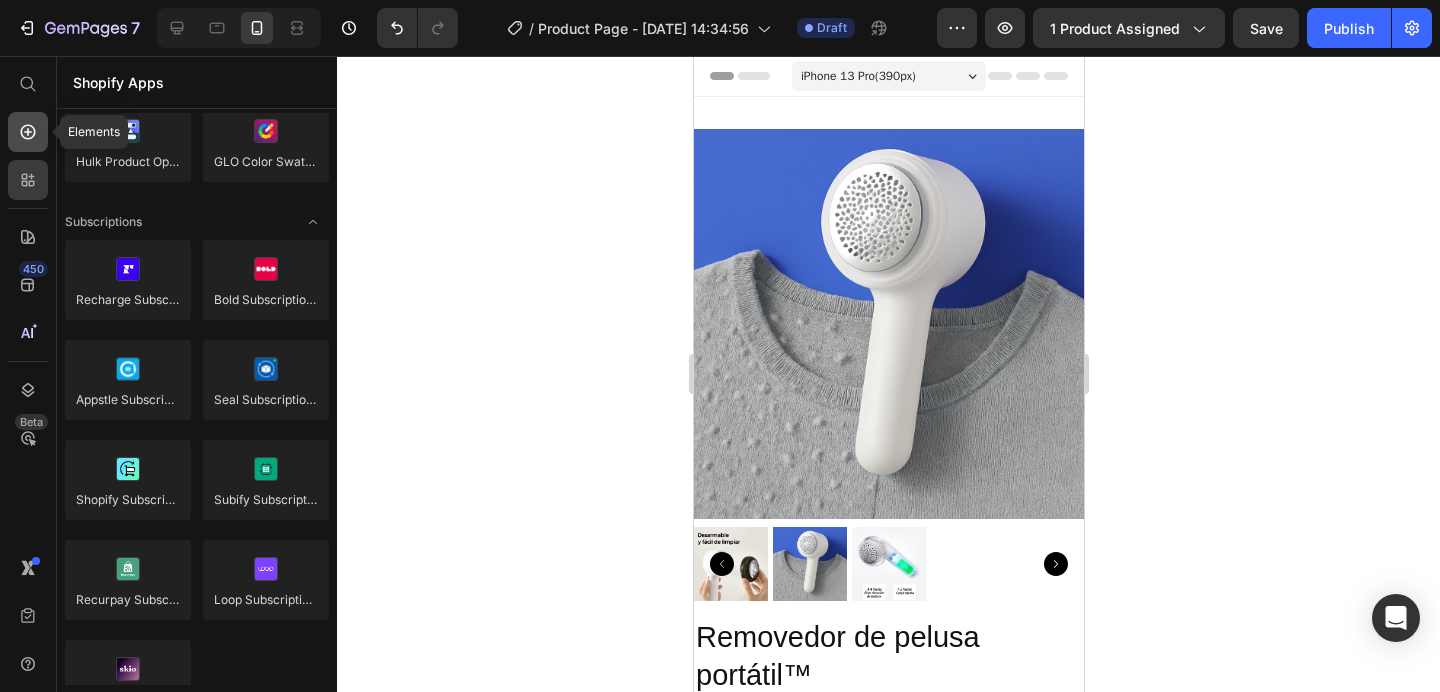 click 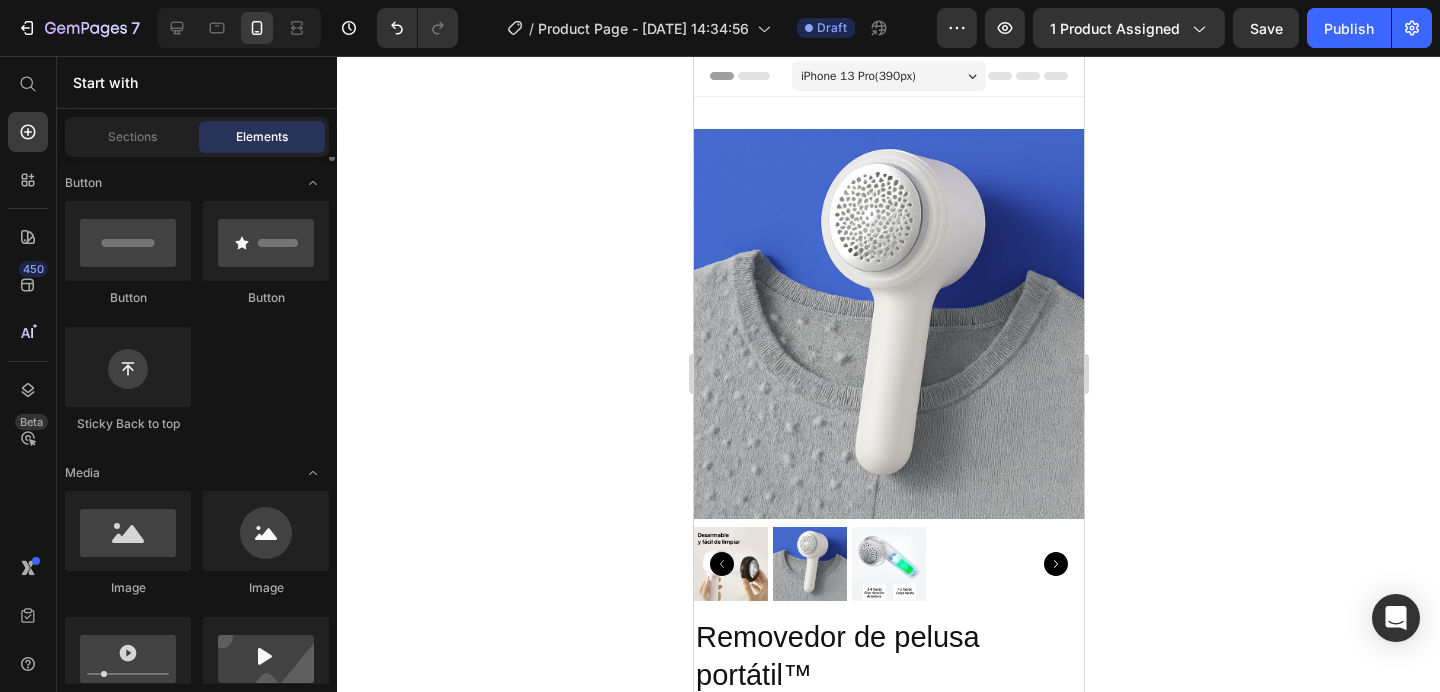scroll, scrollTop: 0, scrollLeft: 0, axis: both 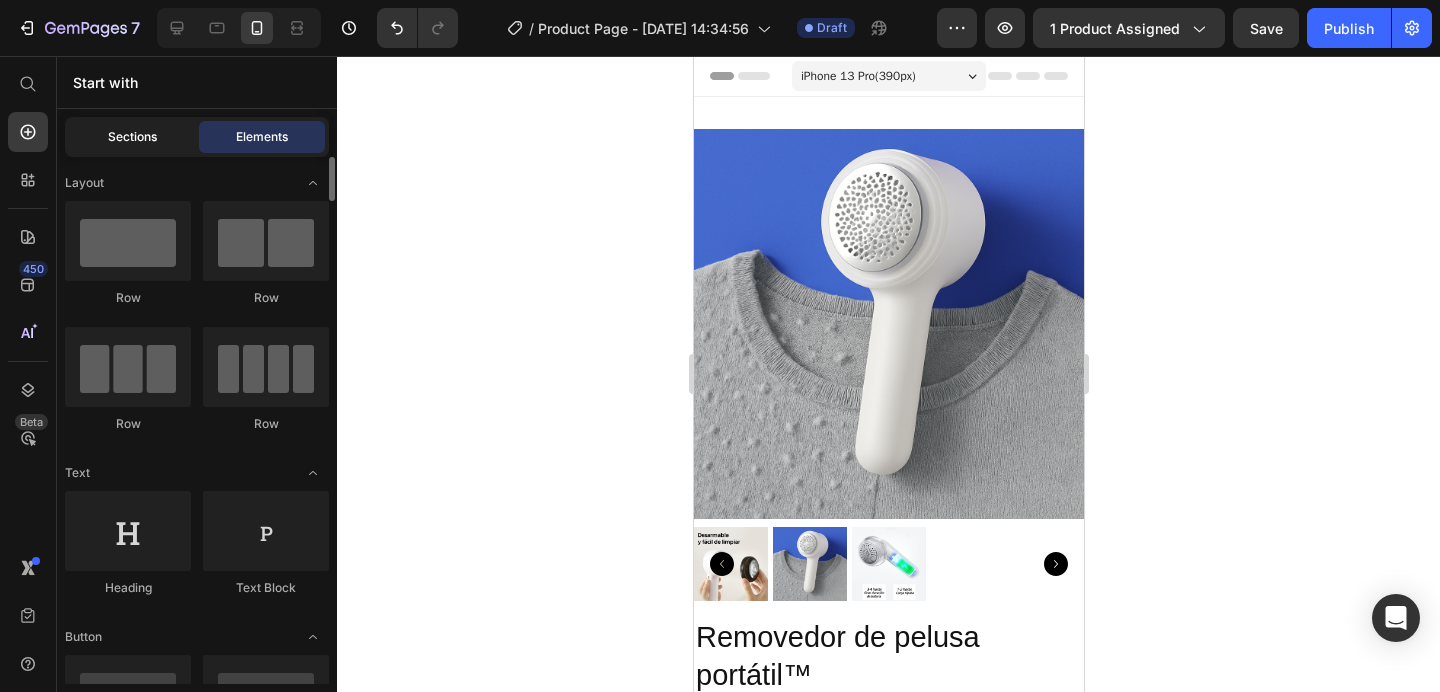 click on "Sections" 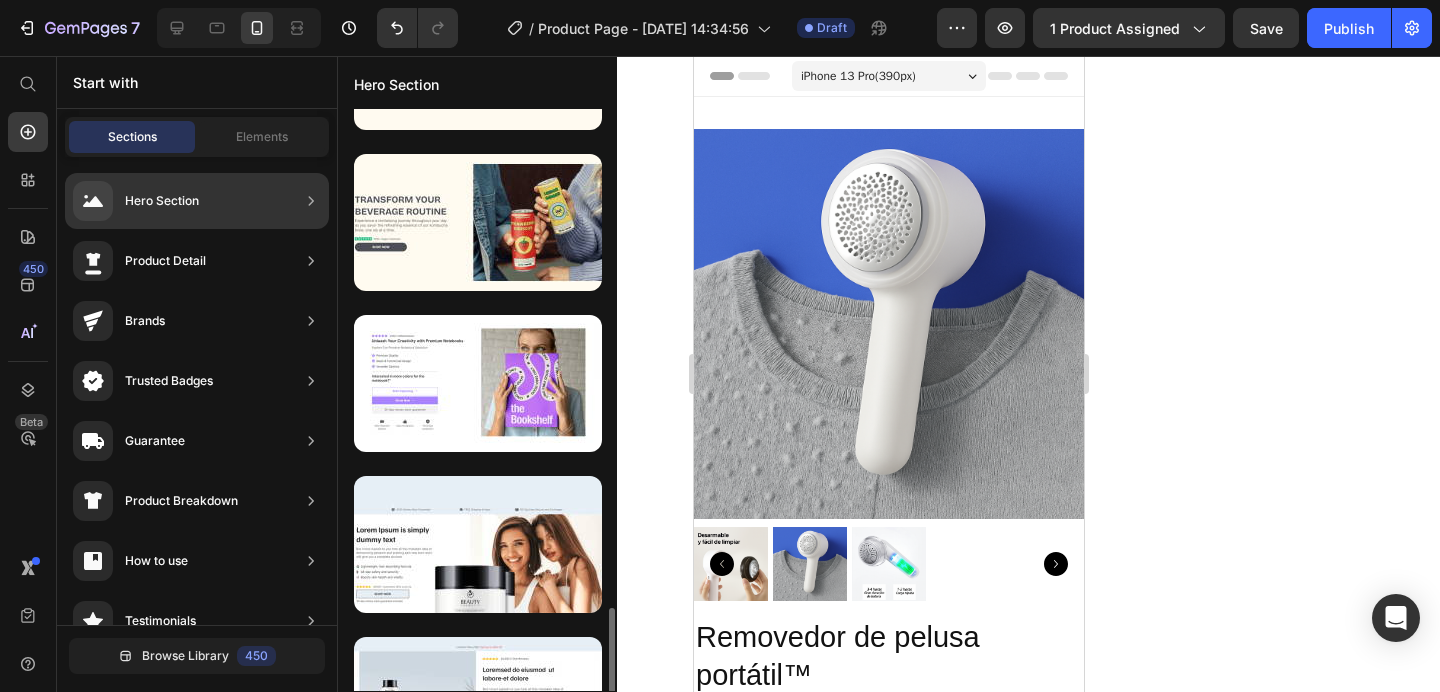 scroll, scrollTop: 966, scrollLeft: 0, axis: vertical 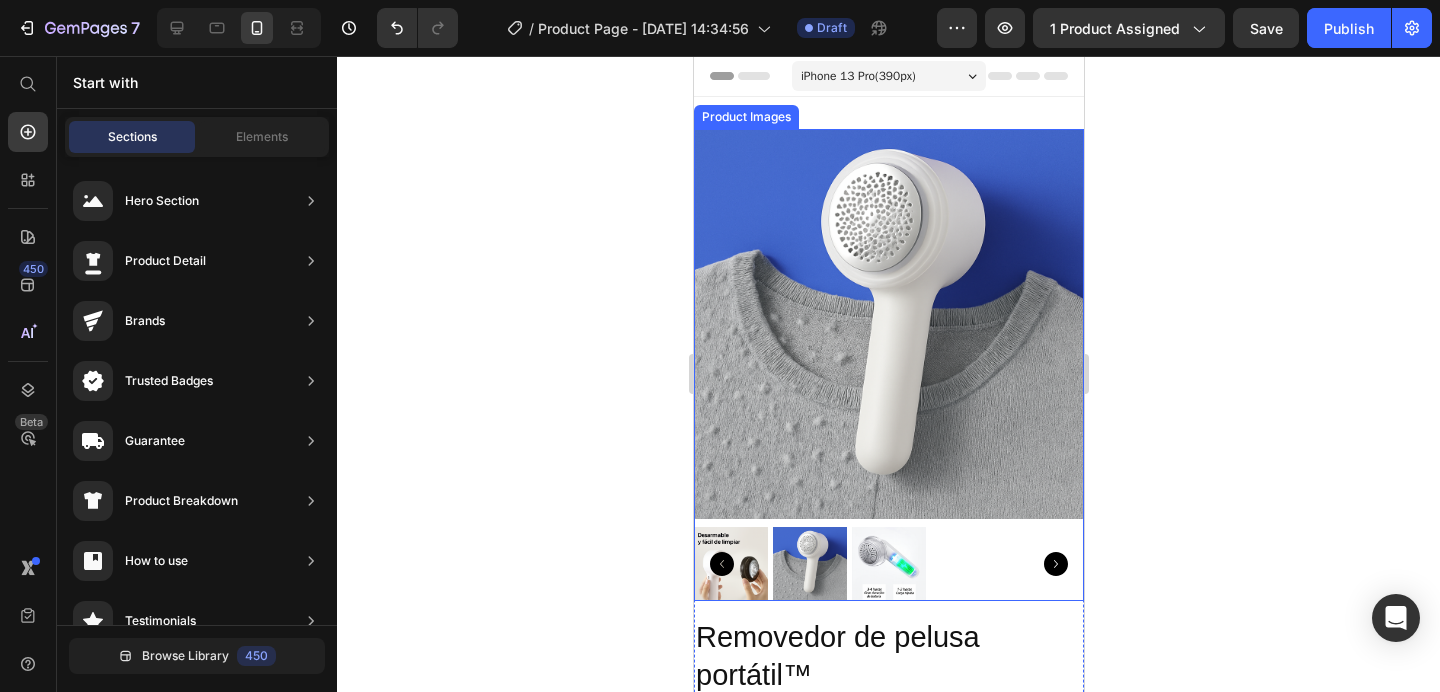 click at bounding box center (888, 324) 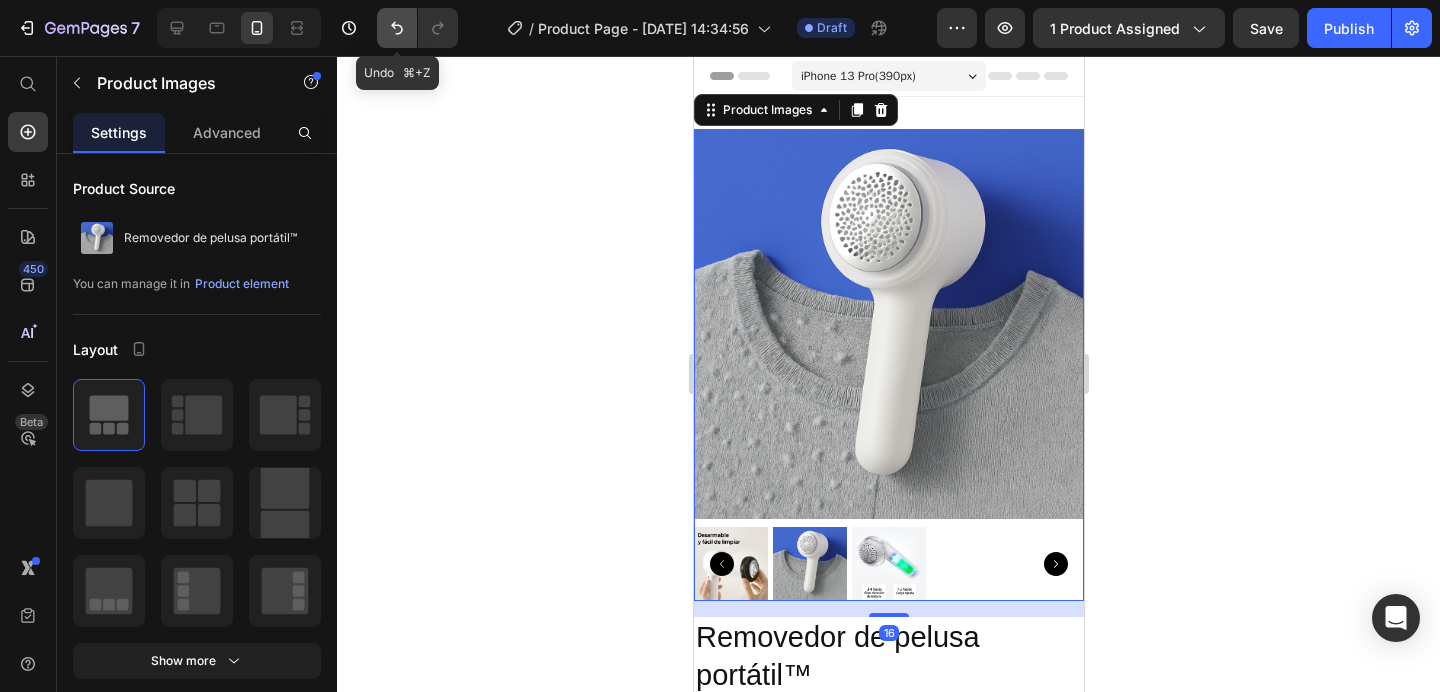 click 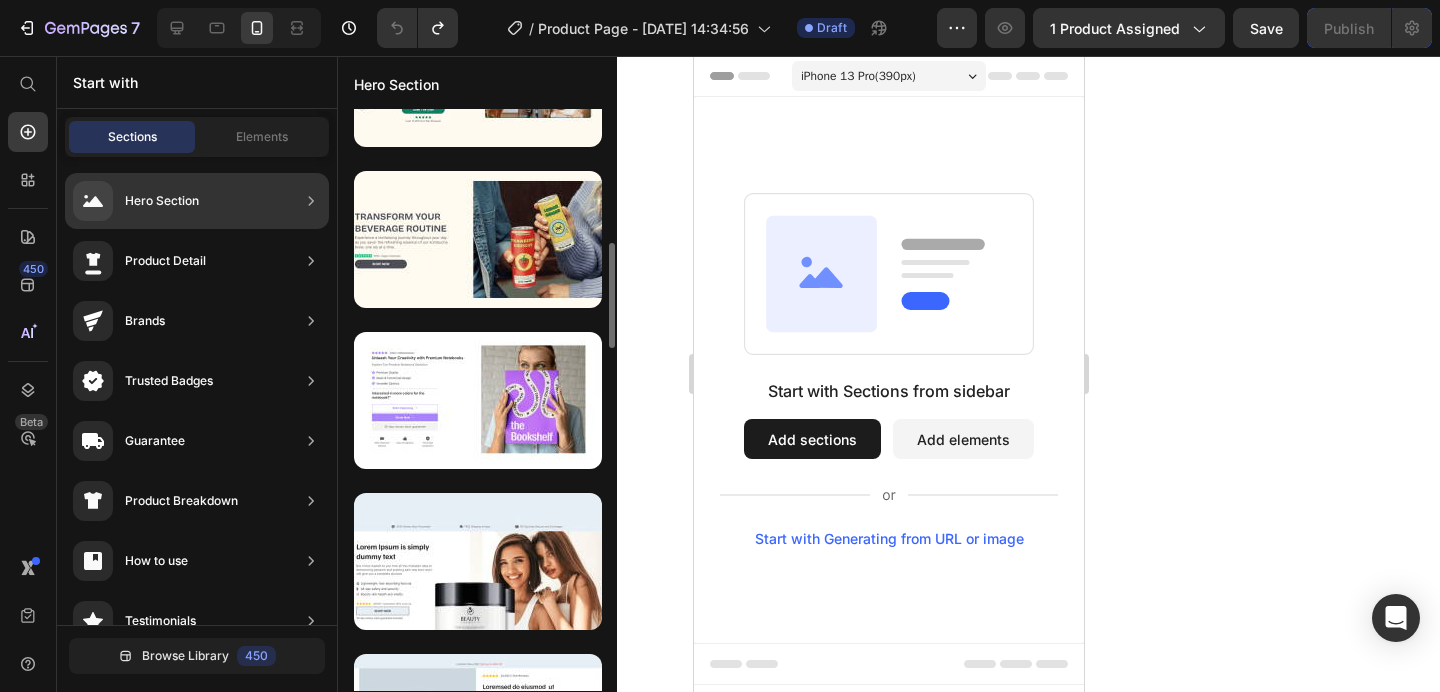 scroll, scrollTop: 748, scrollLeft: 0, axis: vertical 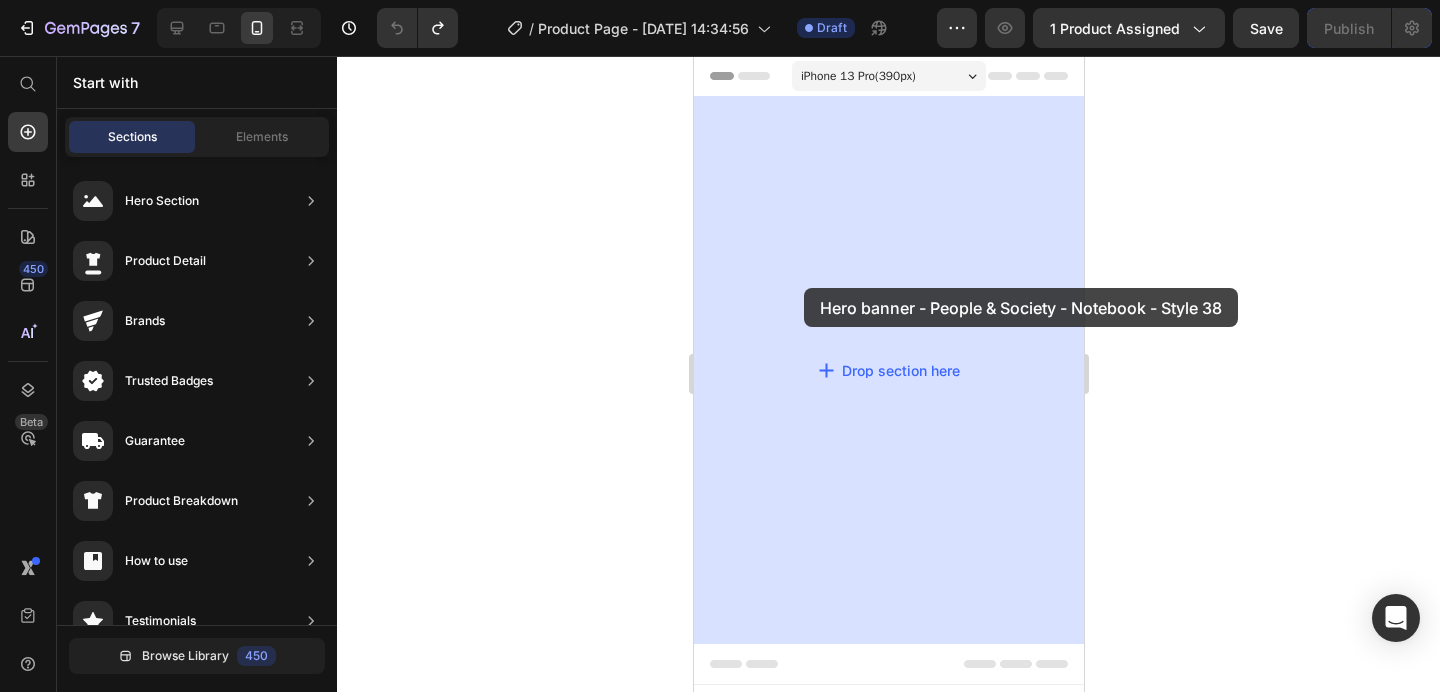 drag, startPoint x: 1180, startPoint y: 475, endPoint x: 804, endPoint y: 287, distance: 420.38077 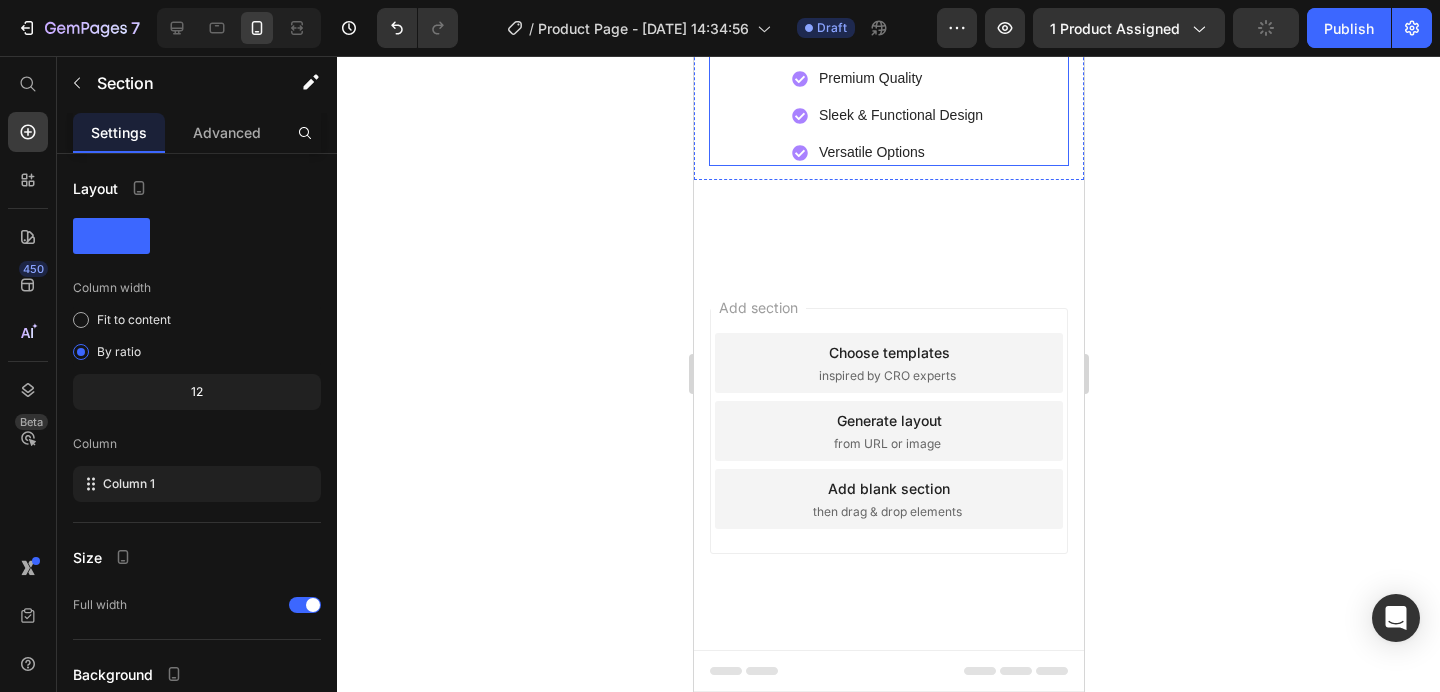 scroll, scrollTop: 405, scrollLeft: 0, axis: vertical 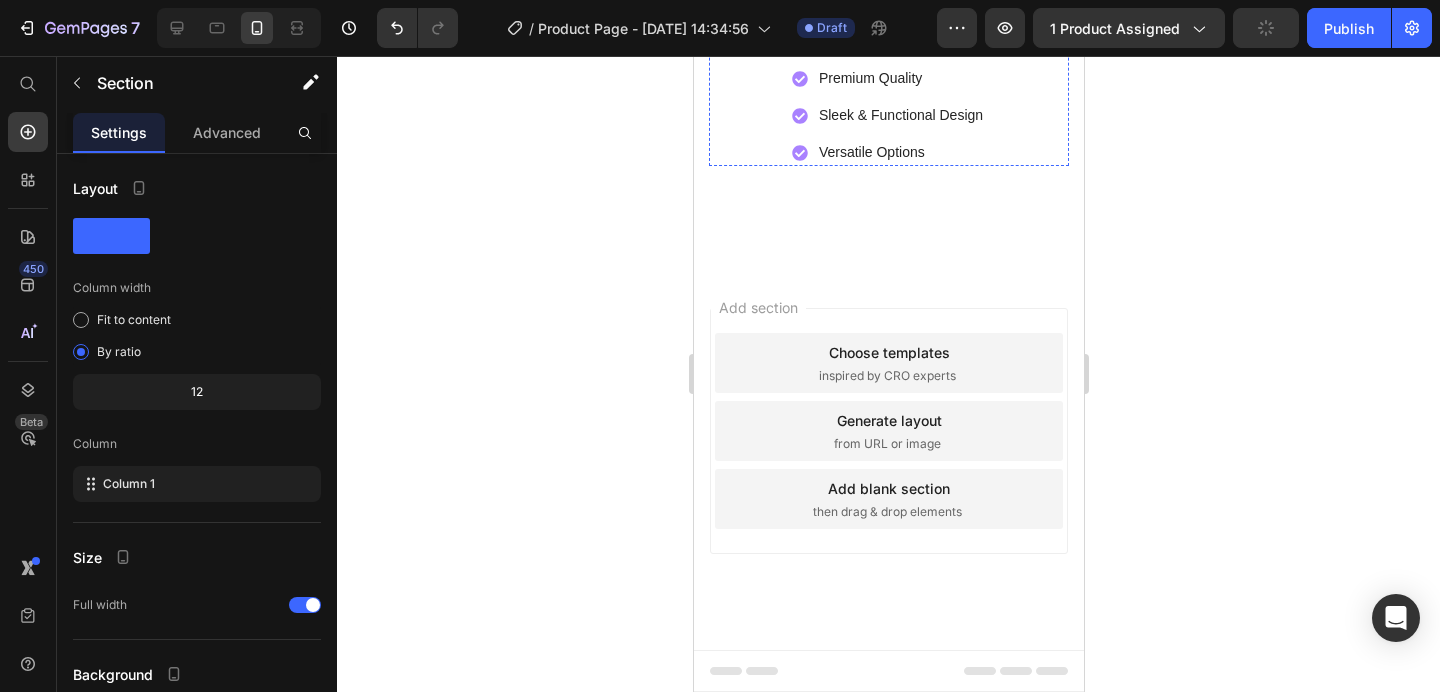 click 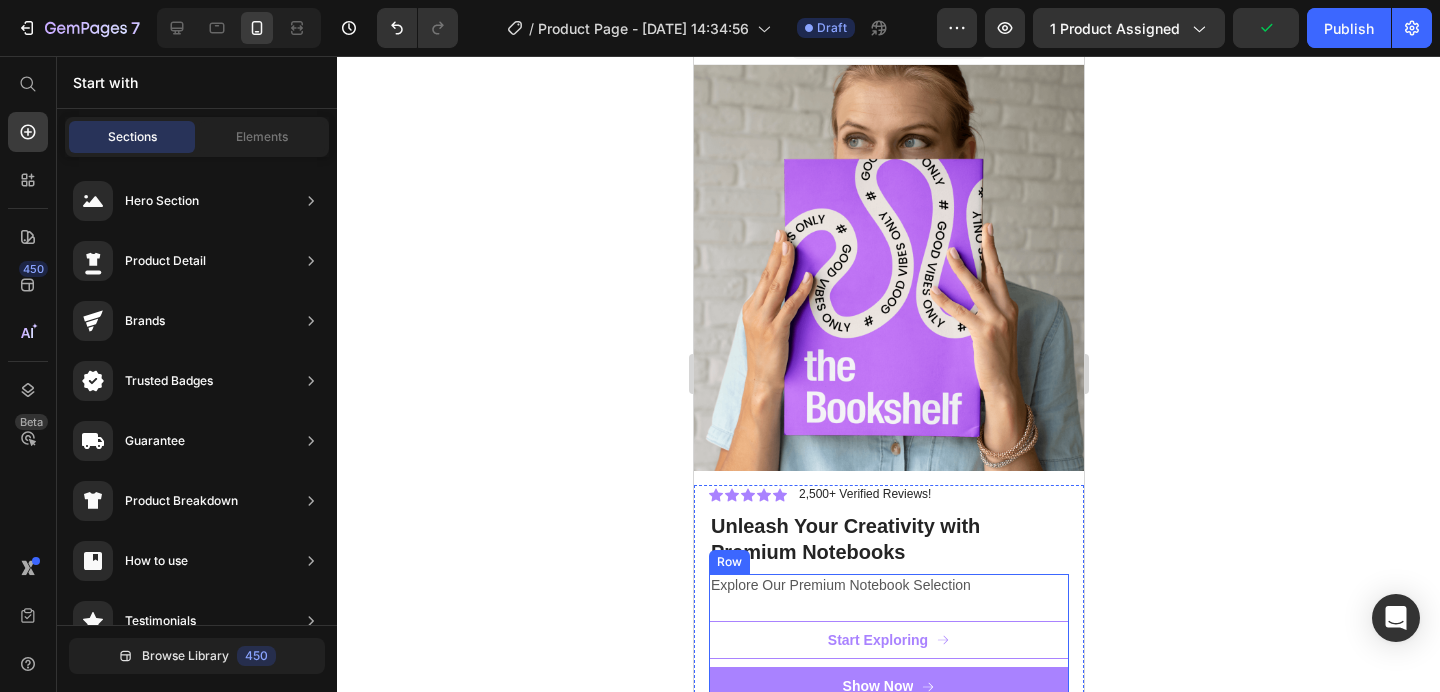 scroll, scrollTop: 0, scrollLeft: 0, axis: both 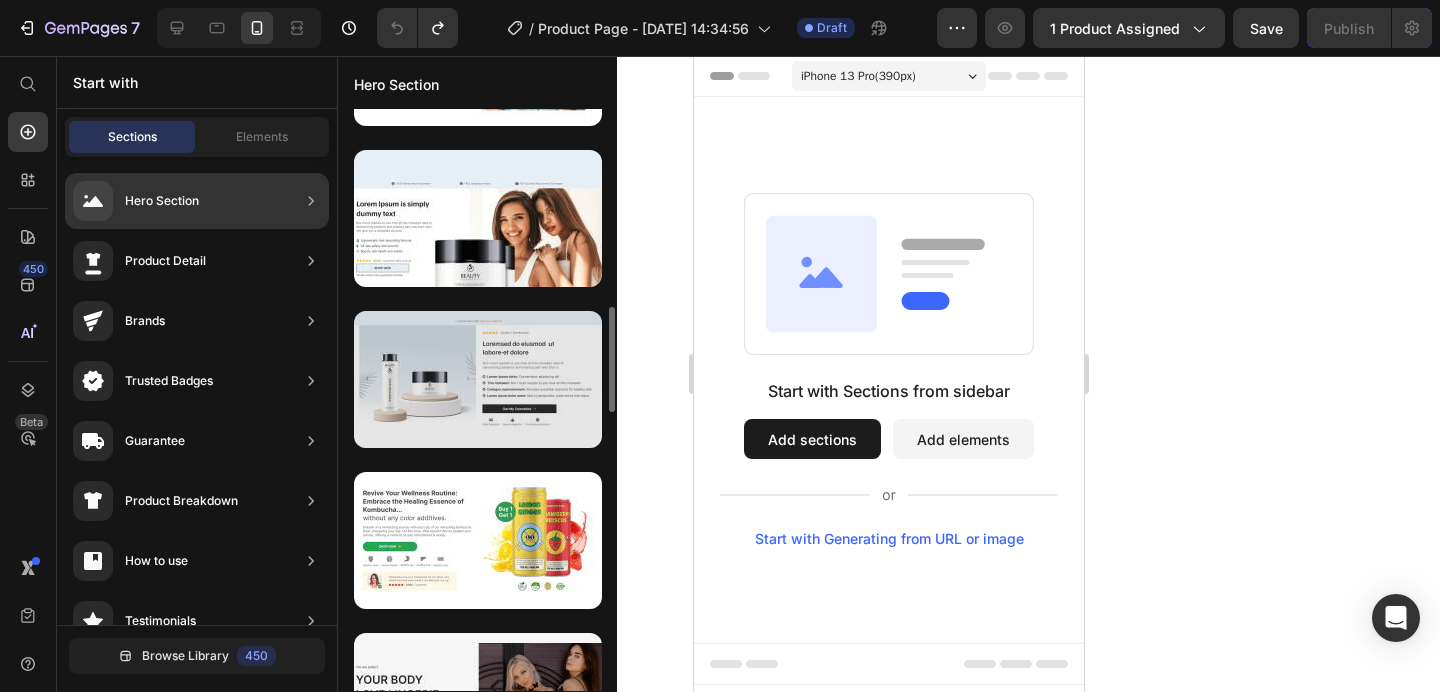 click at bounding box center [478, 379] 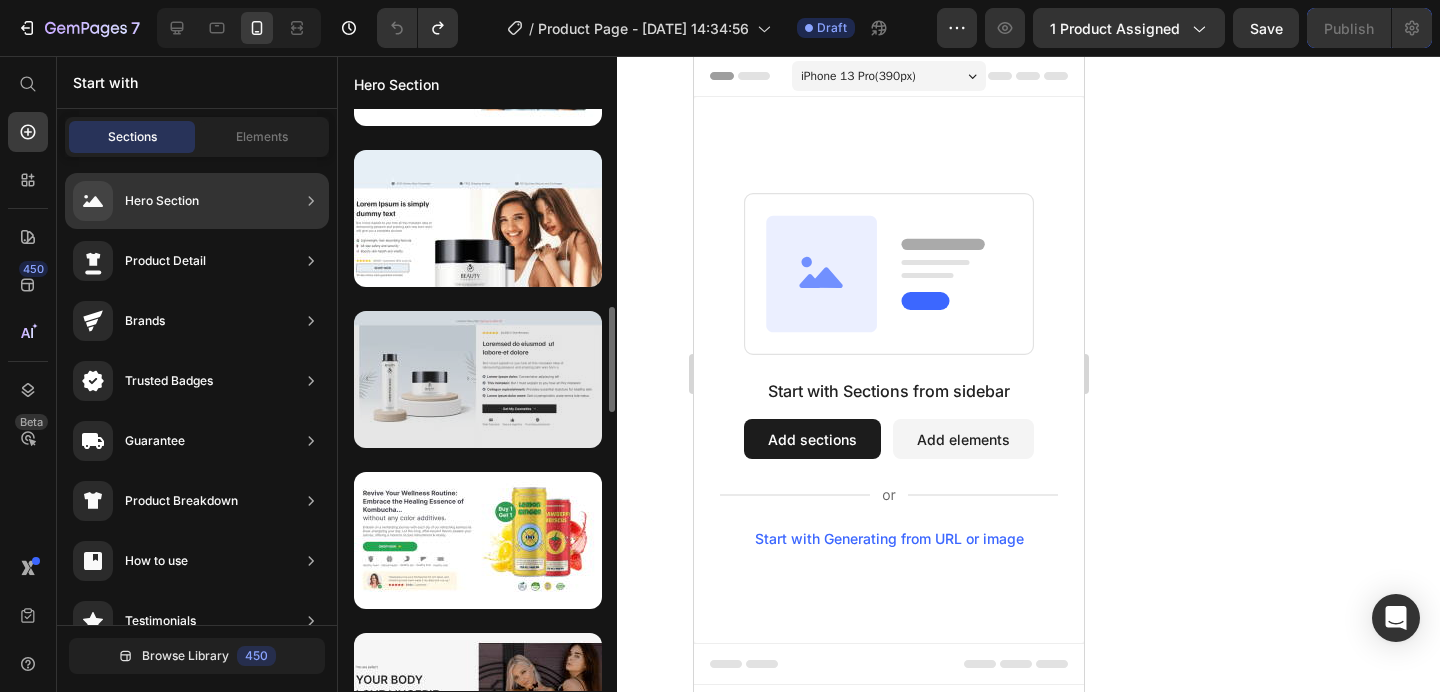click at bounding box center [478, 379] 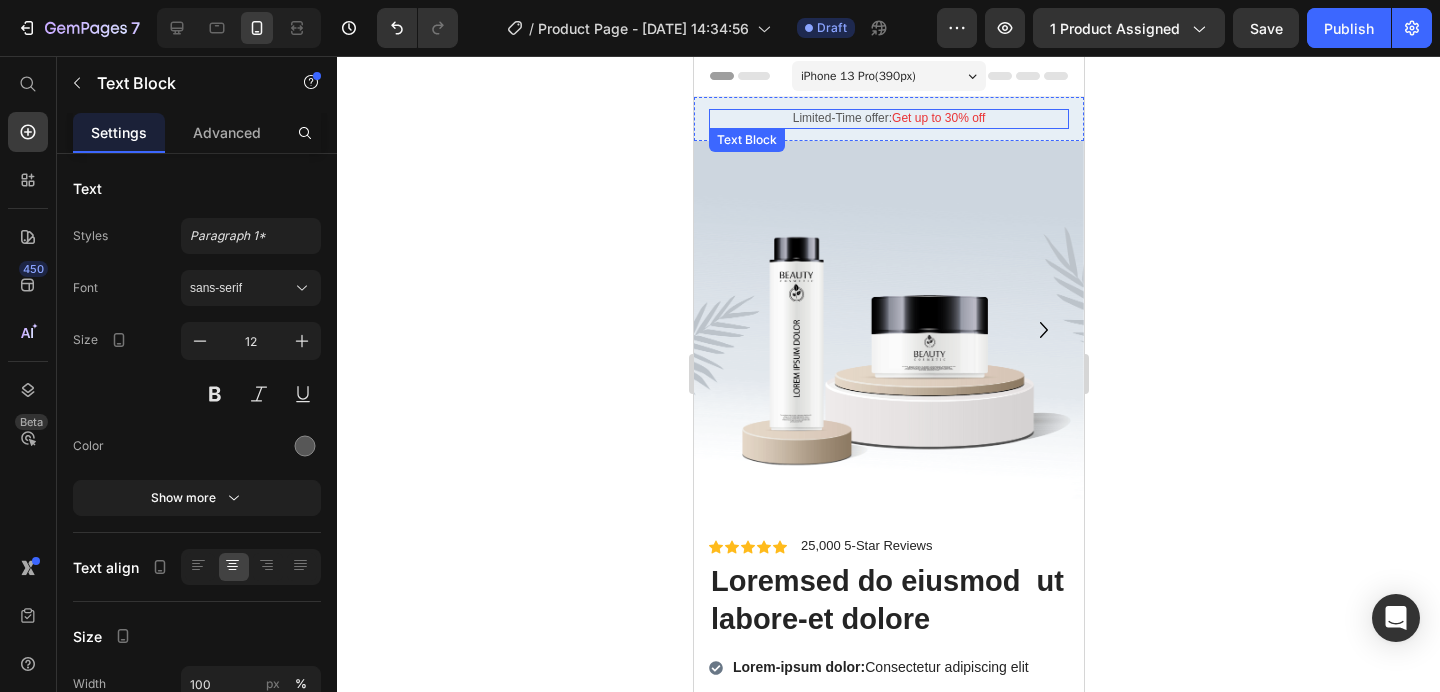 click on "Limited-Time offer:  Get up to 30% off" at bounding box center [888, 119] 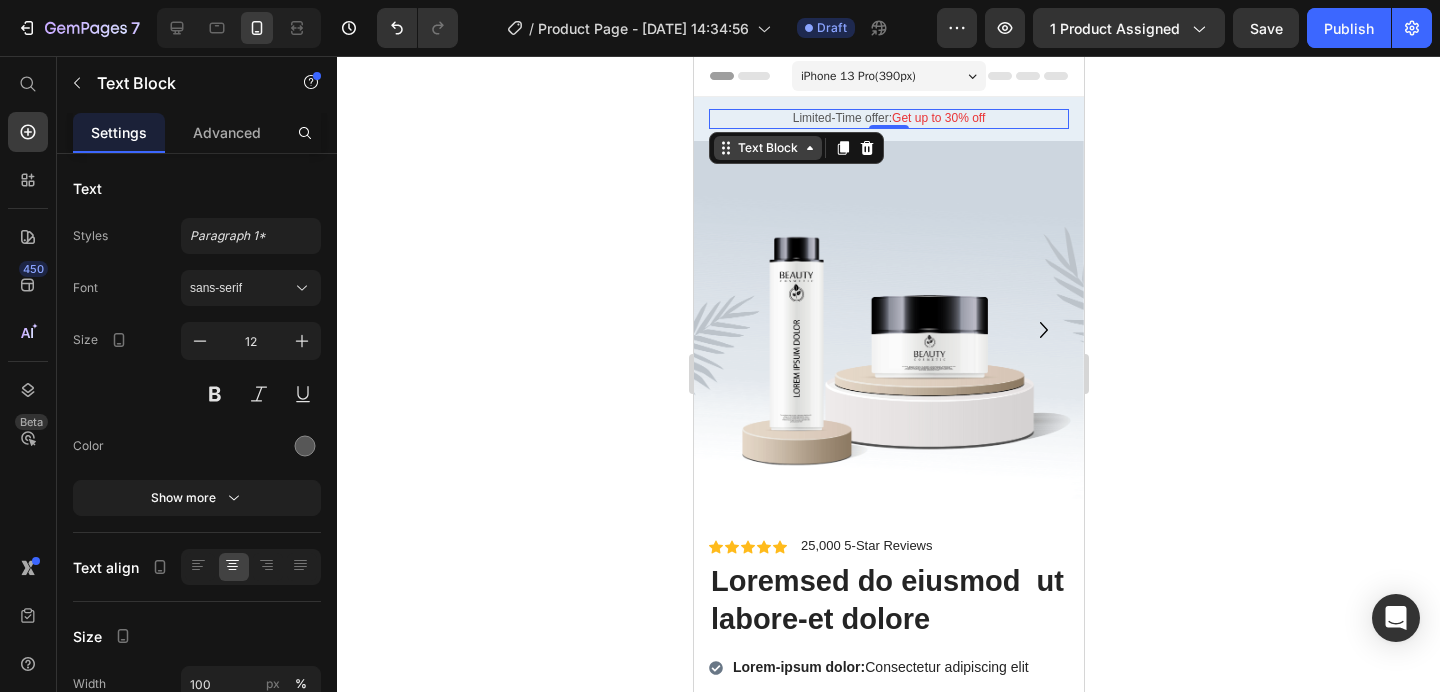 click on "Text Block" at bounding box center (767, 148) 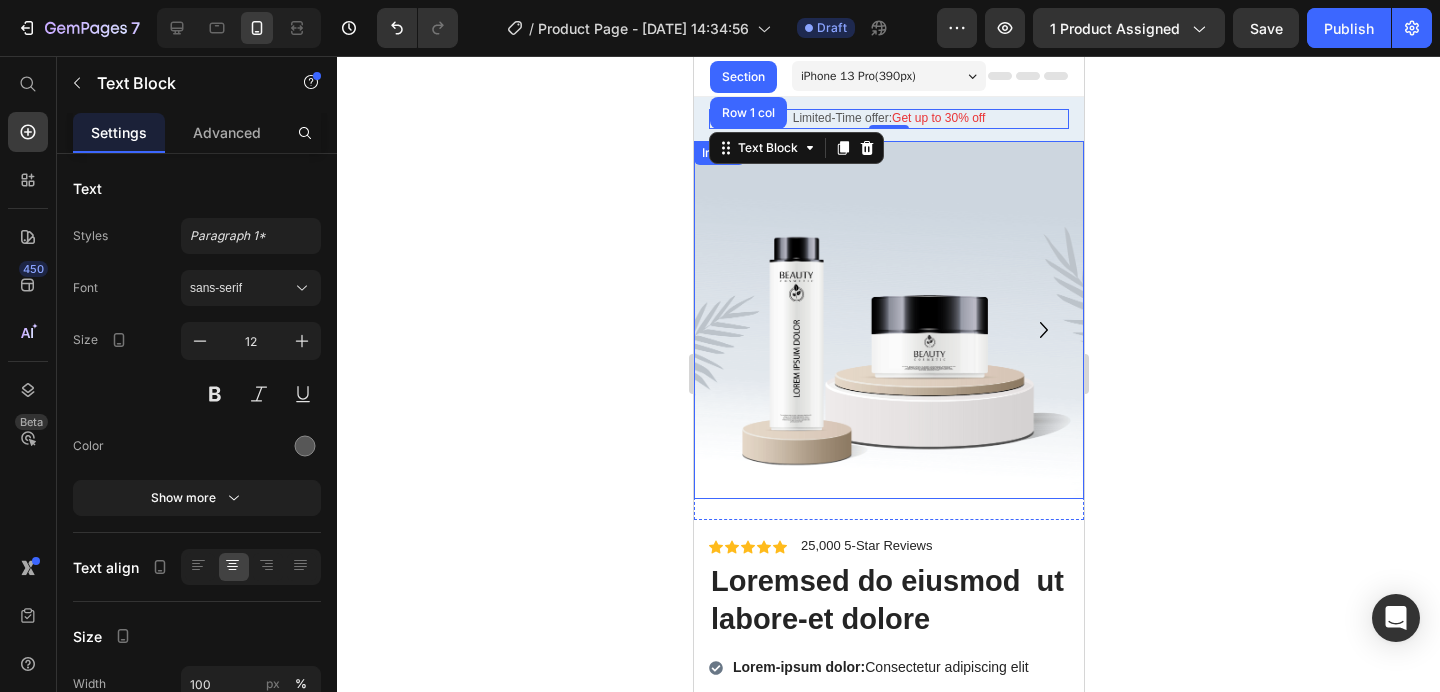 click 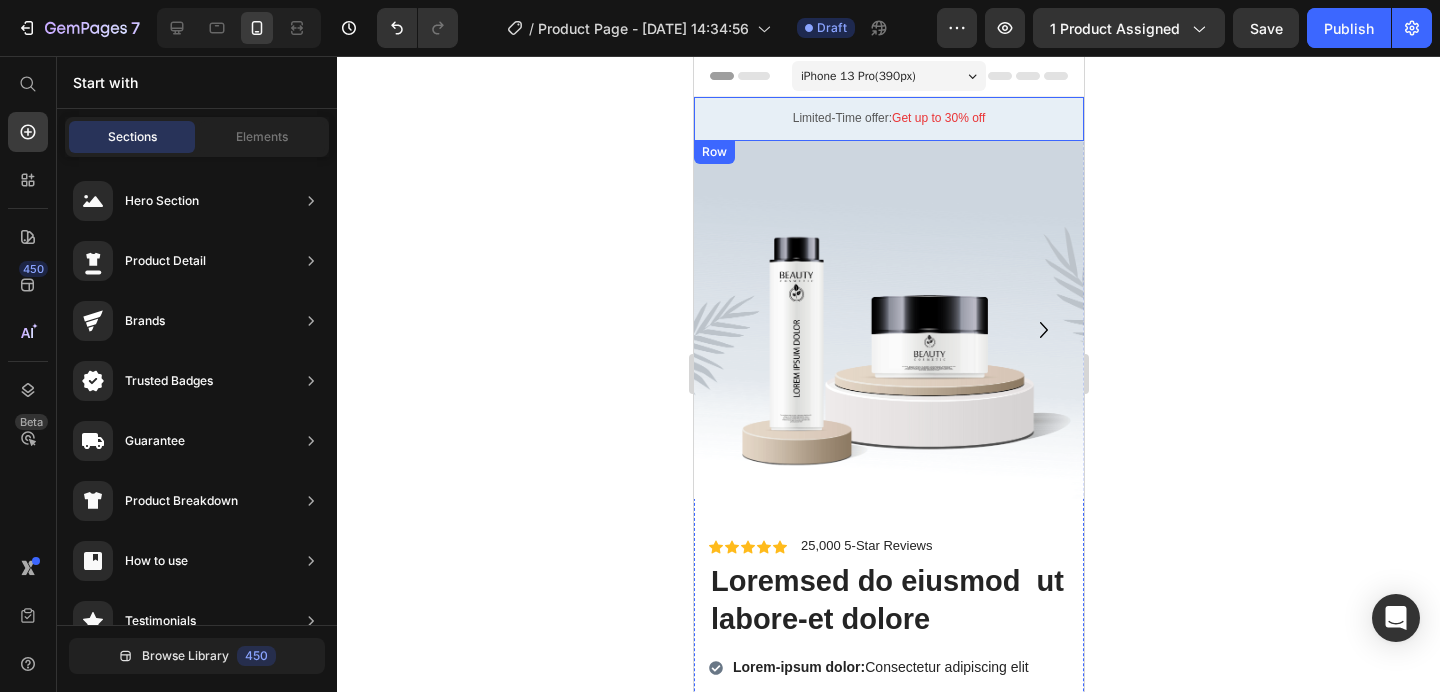 click on "Limited-Time offer:  Get up to 30% off" at bounding box center [888, 119] 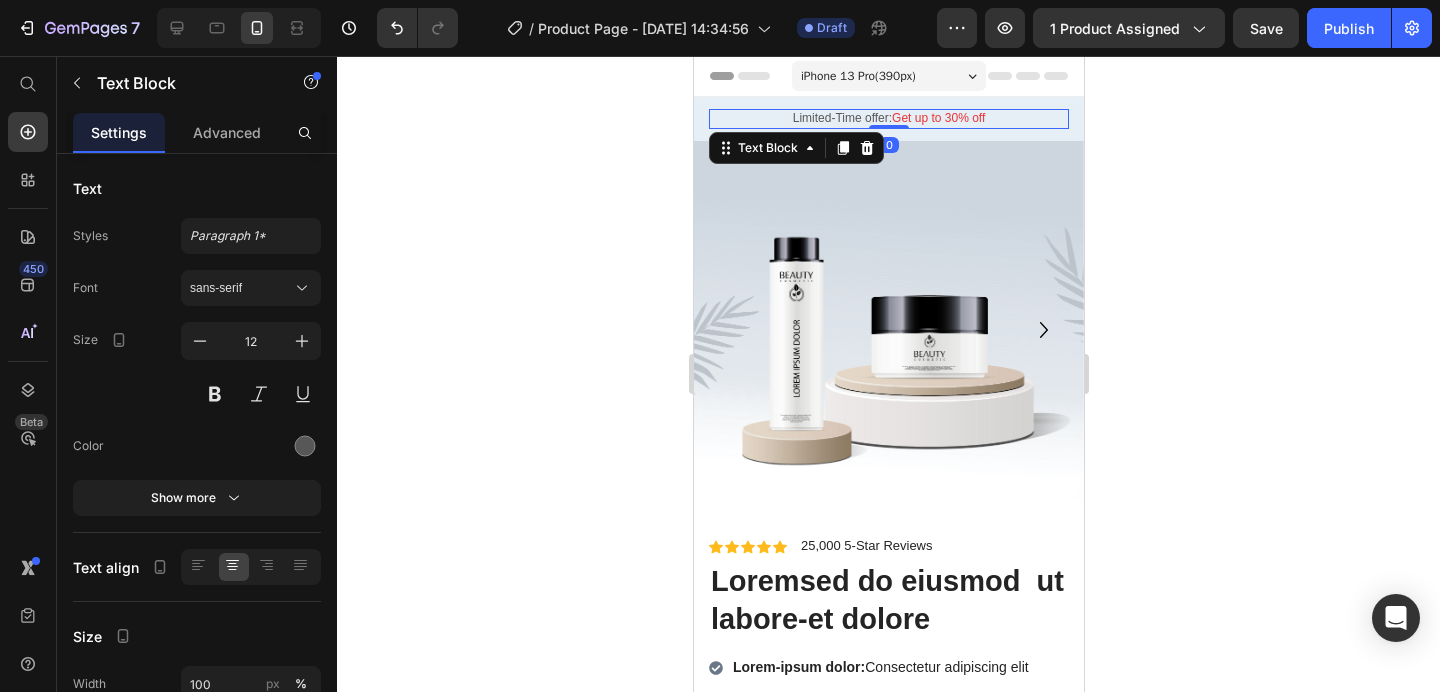 click on "Limited-Time offer:  Get up to 30% off" at bounding box center (888, 119) 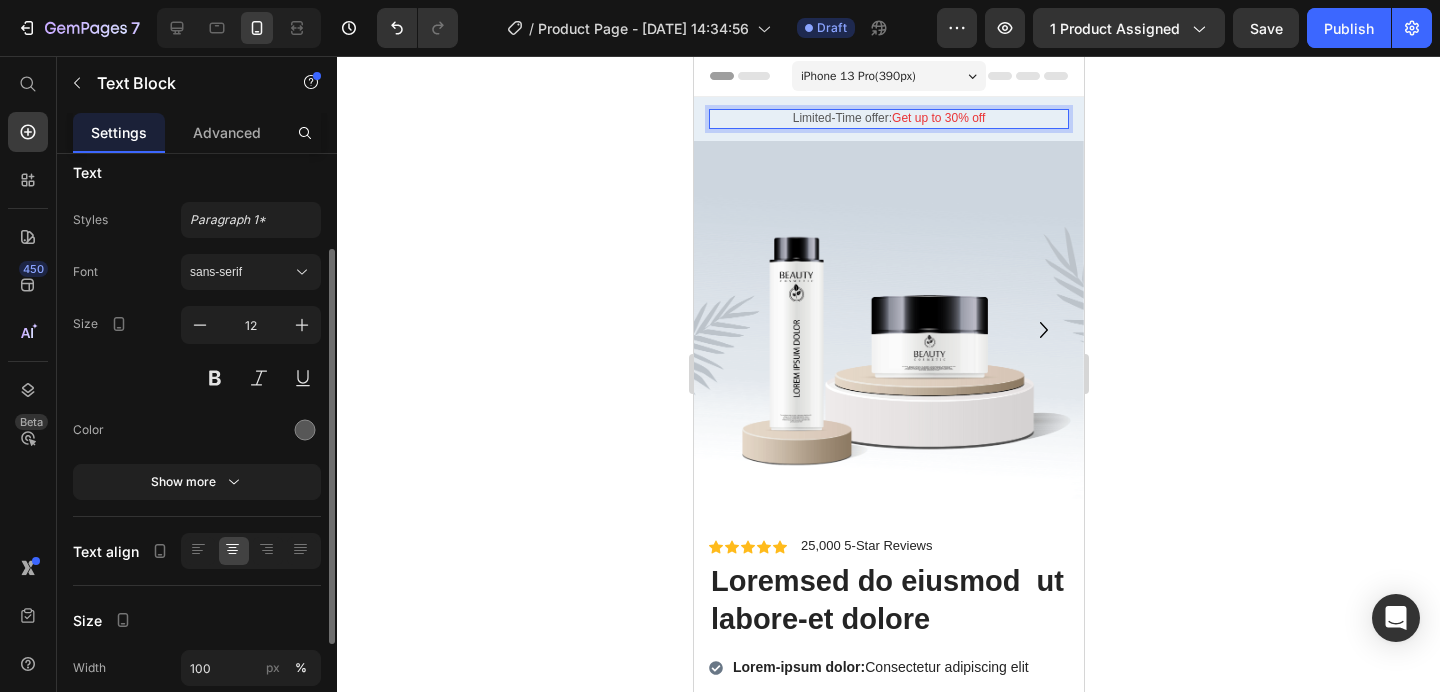 scroll, scrollTop: 0, scrollLeft: 0, axis: both 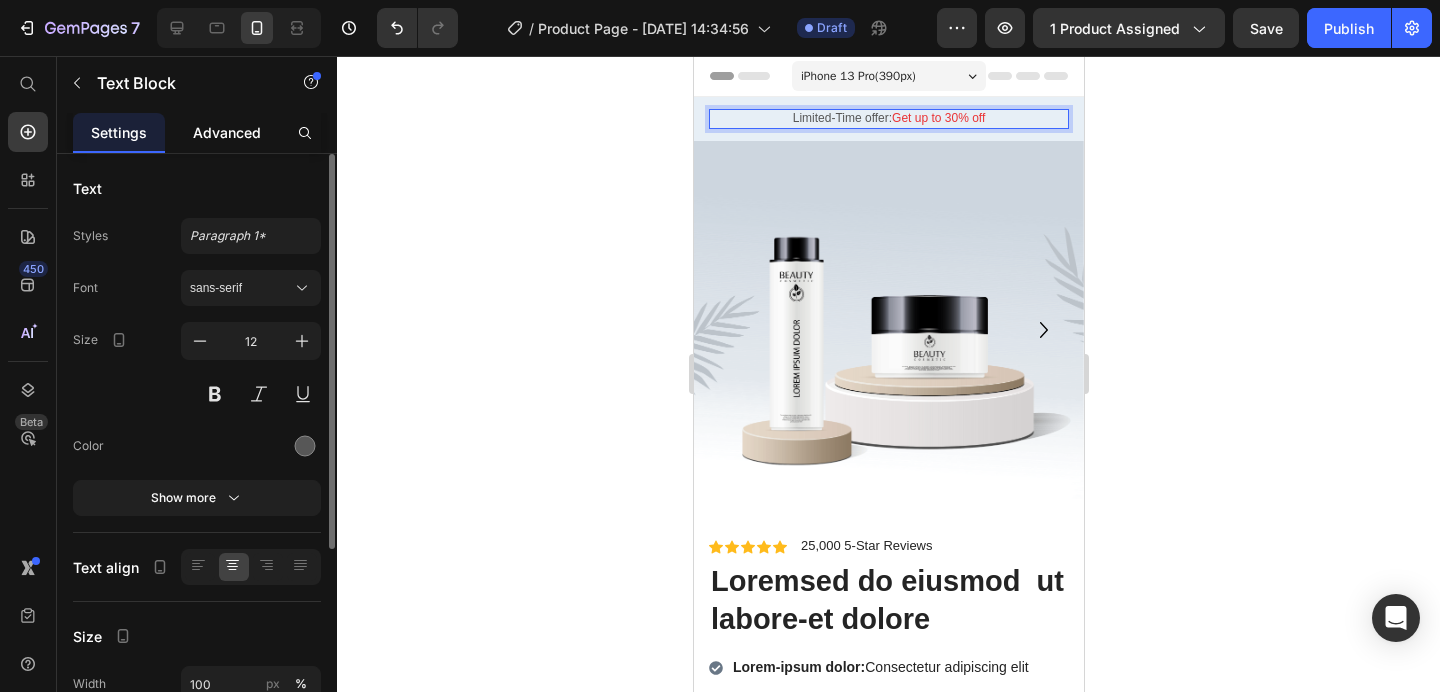 click on "Advanced" 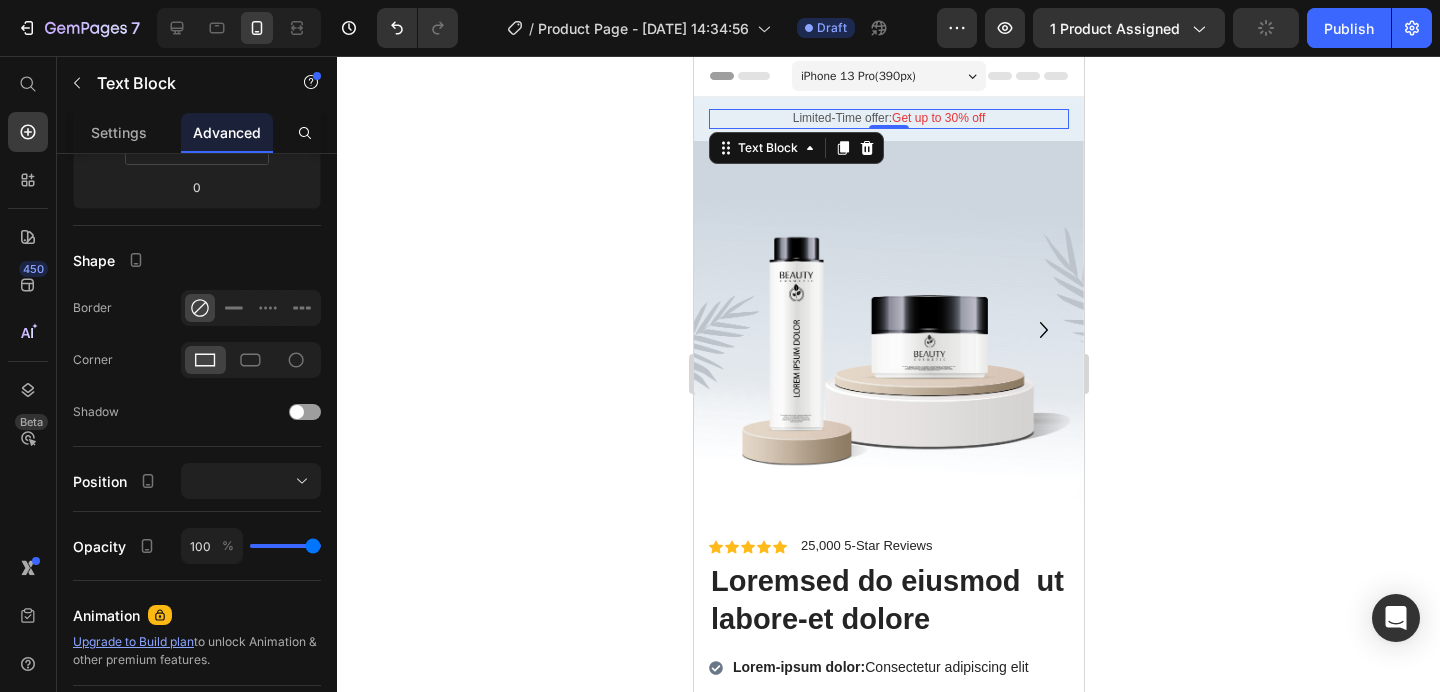 scroll, scrollTop: 0, scrollLeft: 0, axis: both 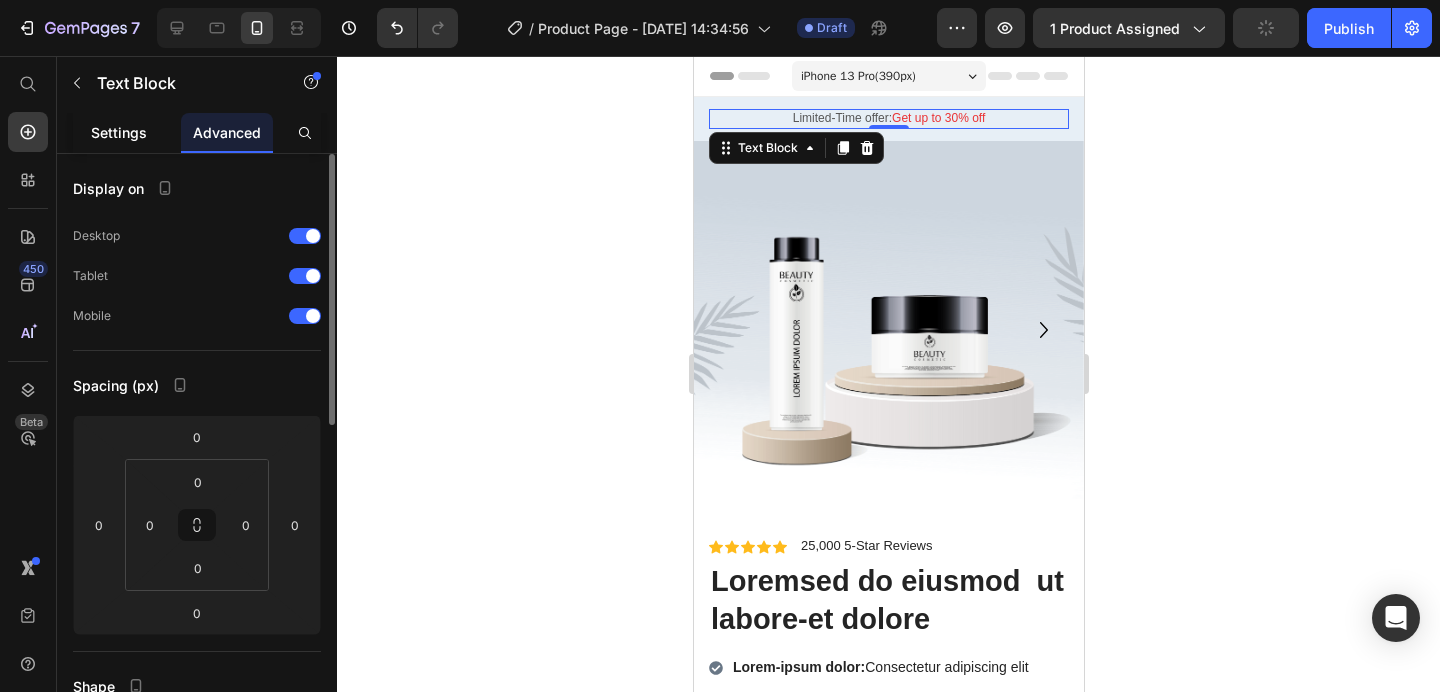 click on "Settings" at bounding box center (119, 132) 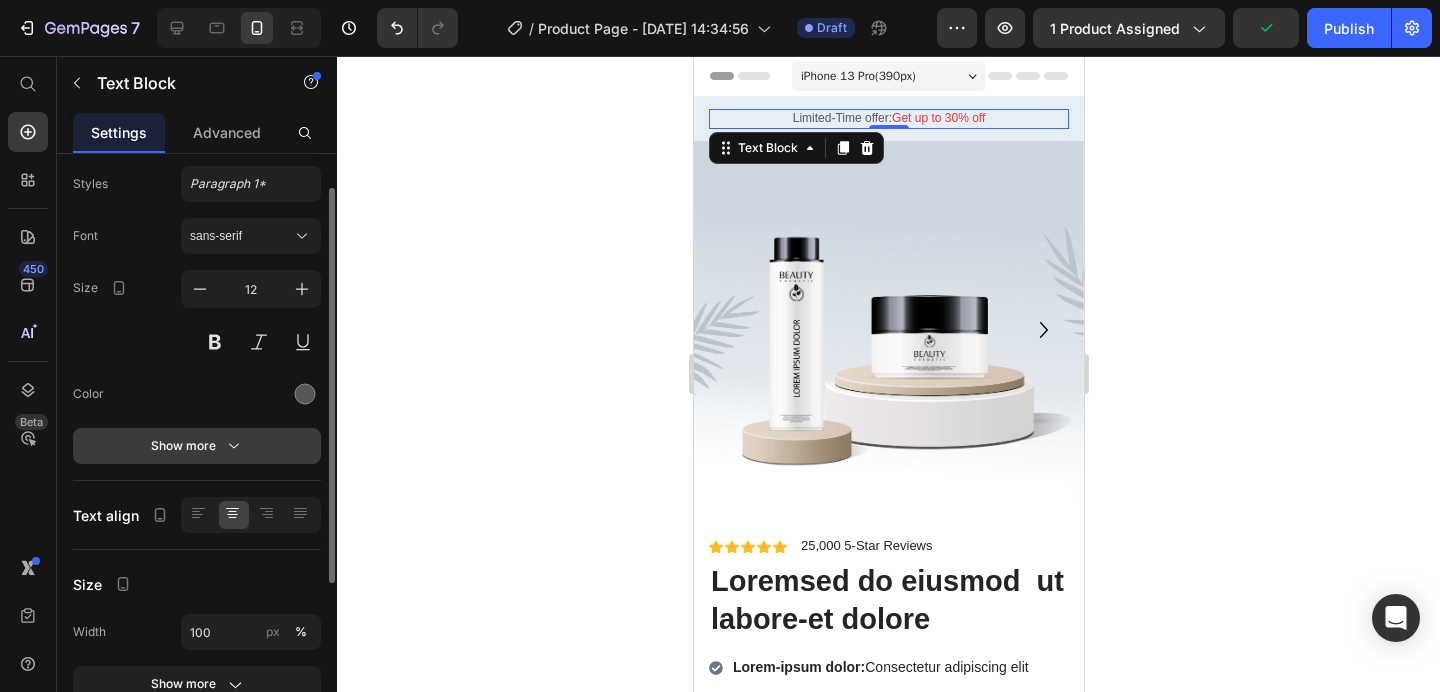click on "Show more" at bounding box center [197, 446] 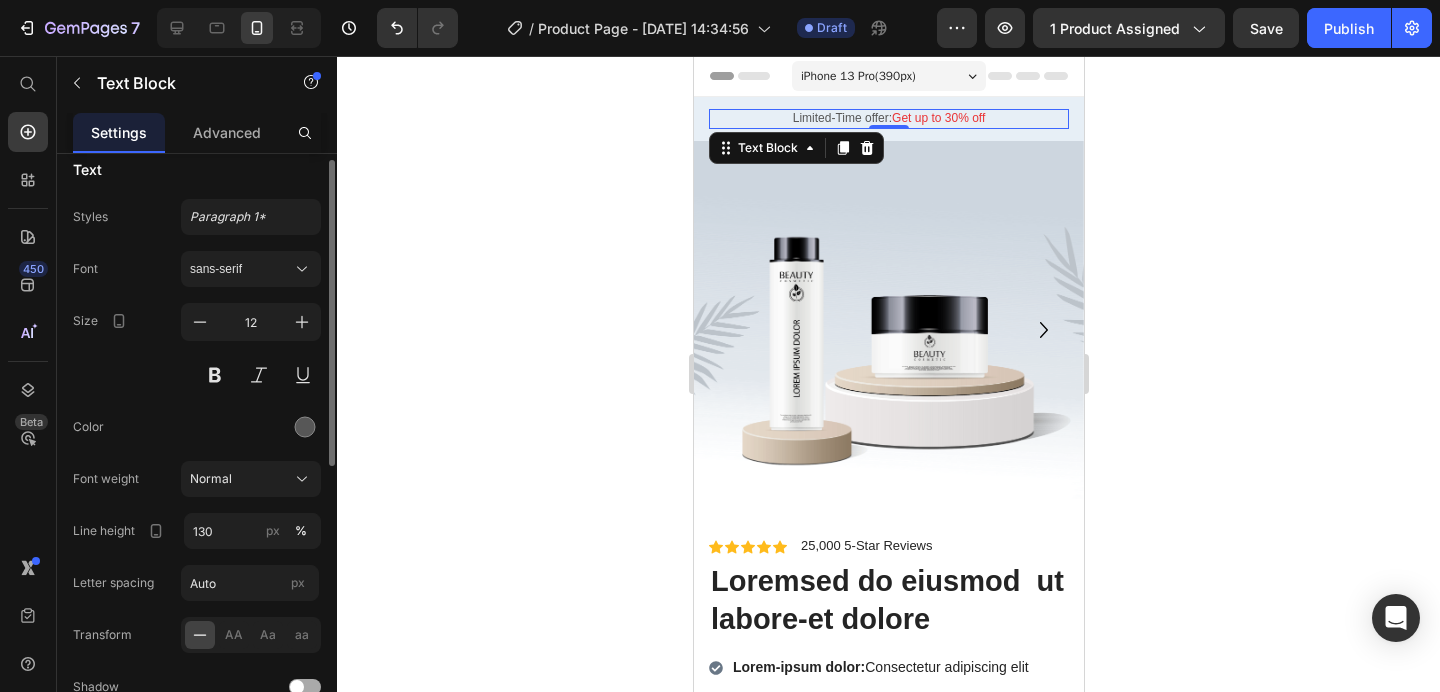scroll, scrollTop: 0, scrollLeft: 0, axis: both 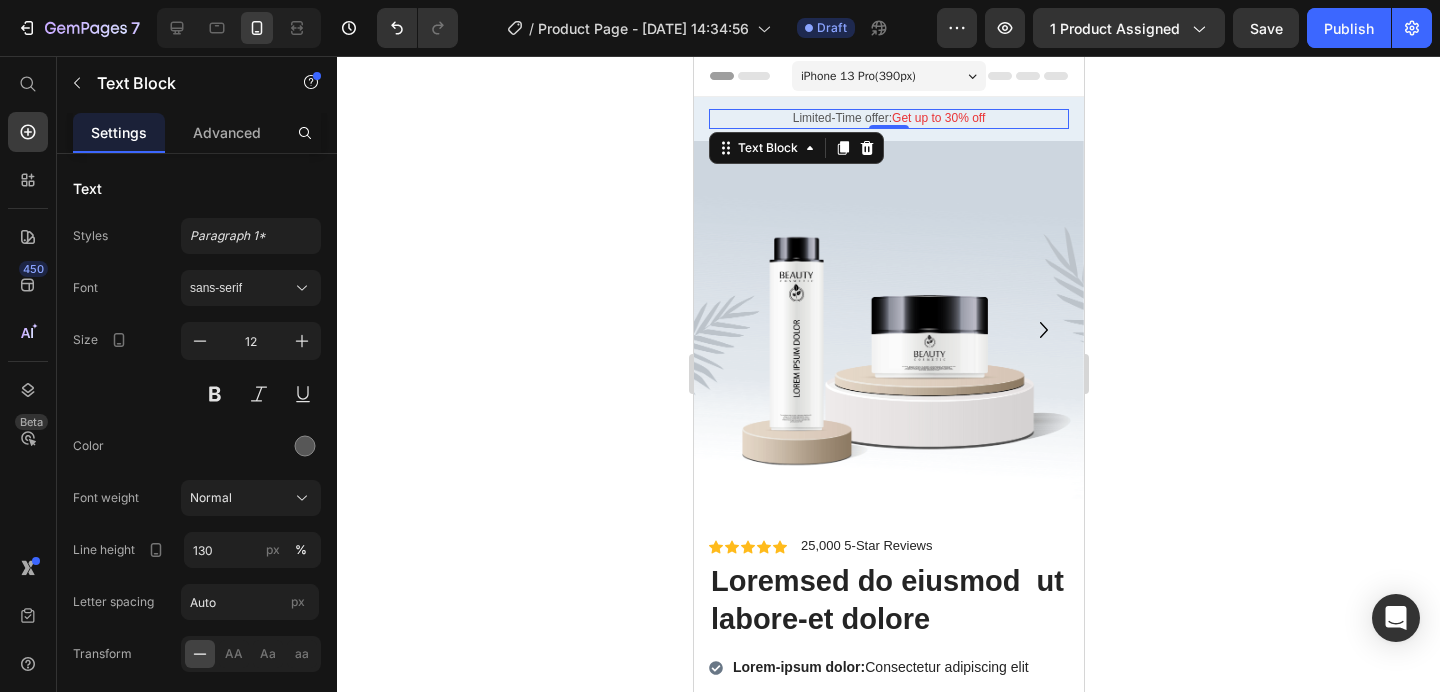 click 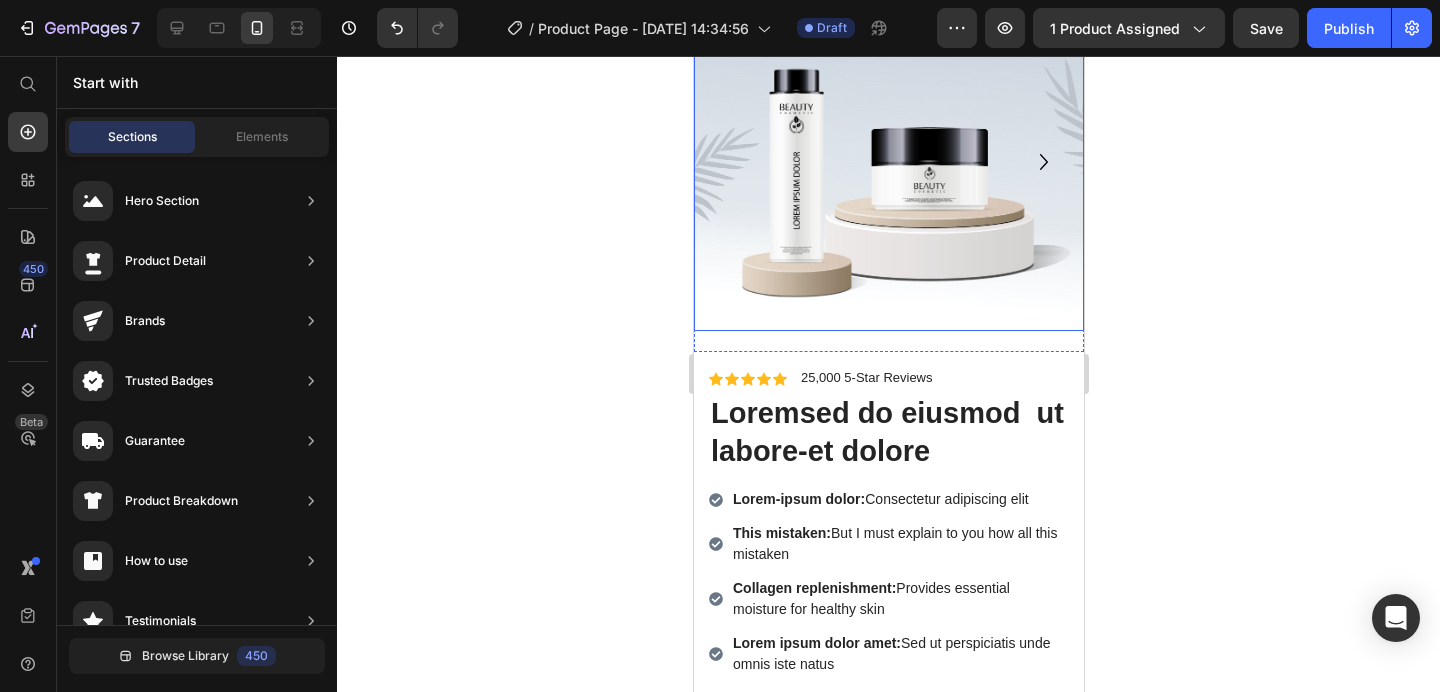 scroll, scrollTop: 169, scrollLeft: 0, axis: vertical 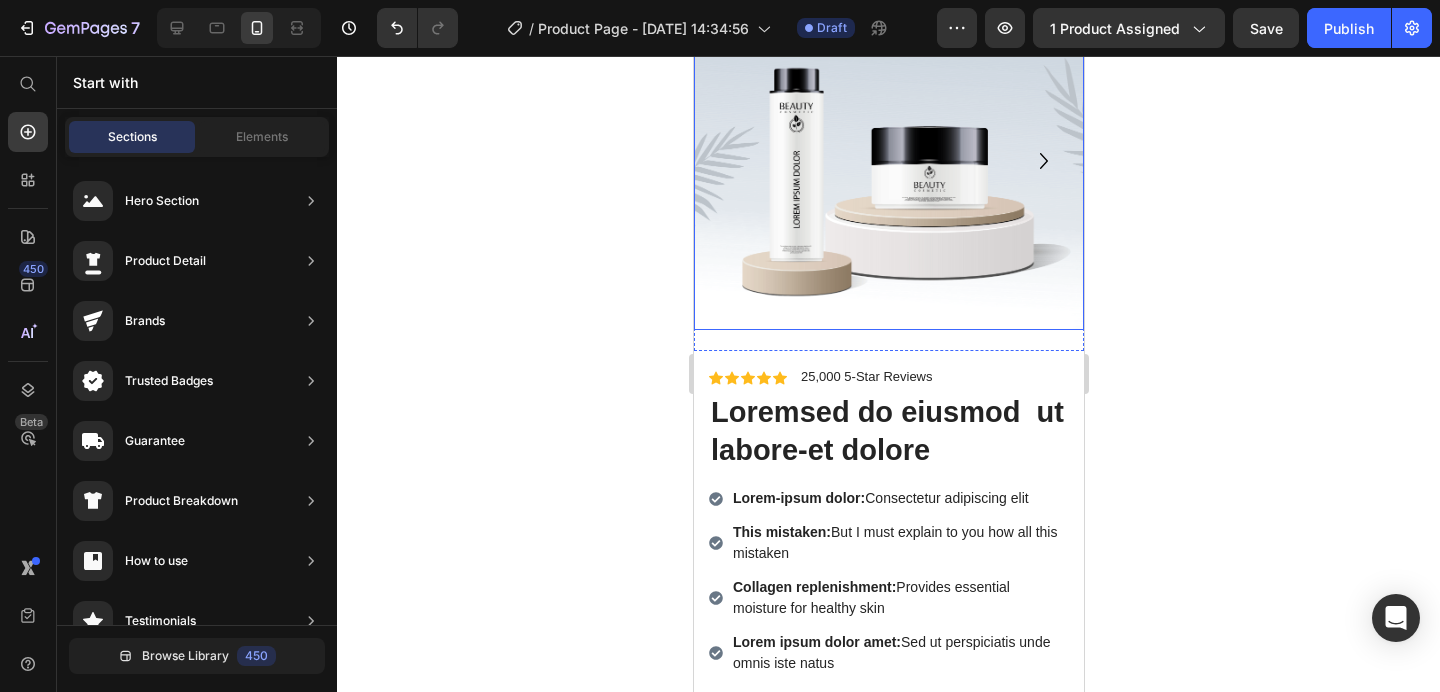 click at bounding box center (888, 151) 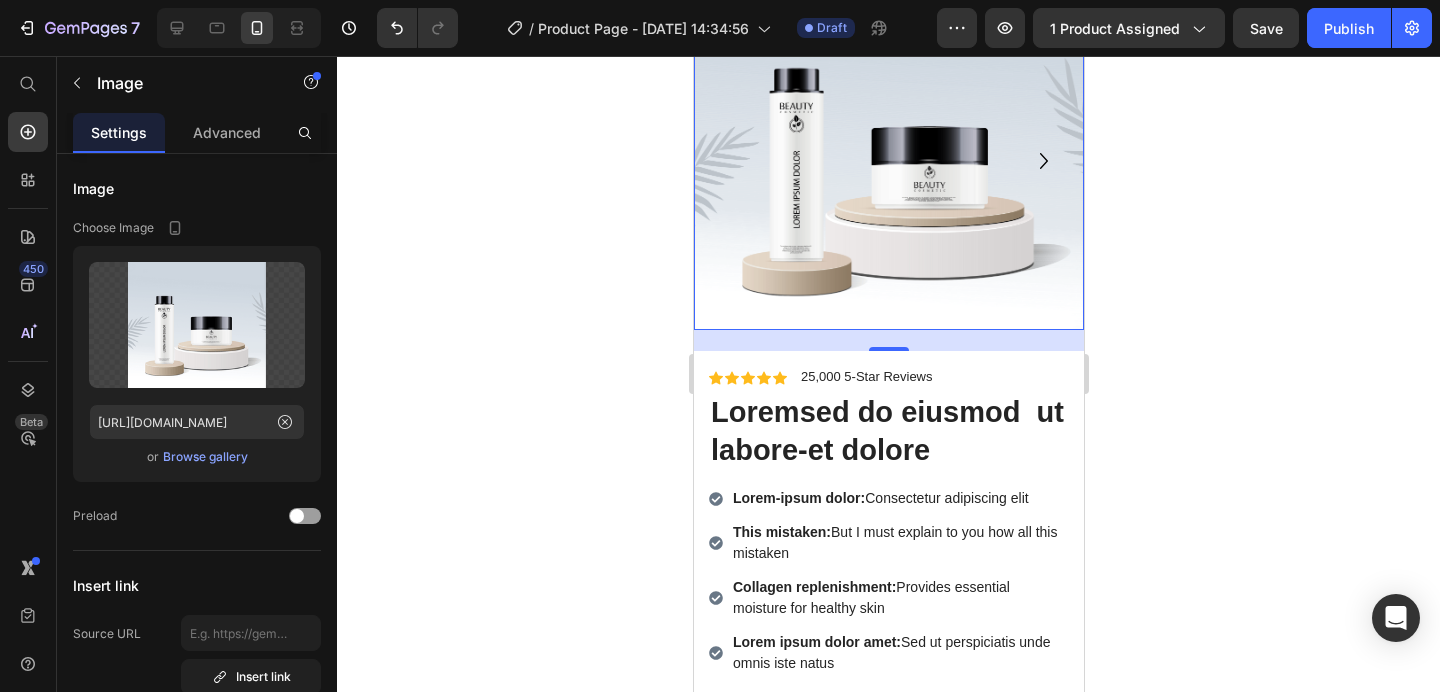 click on "7   /  Product Page - [DATE] 14:34:56 Draft Preview 1 product assigned  Save   Publish" 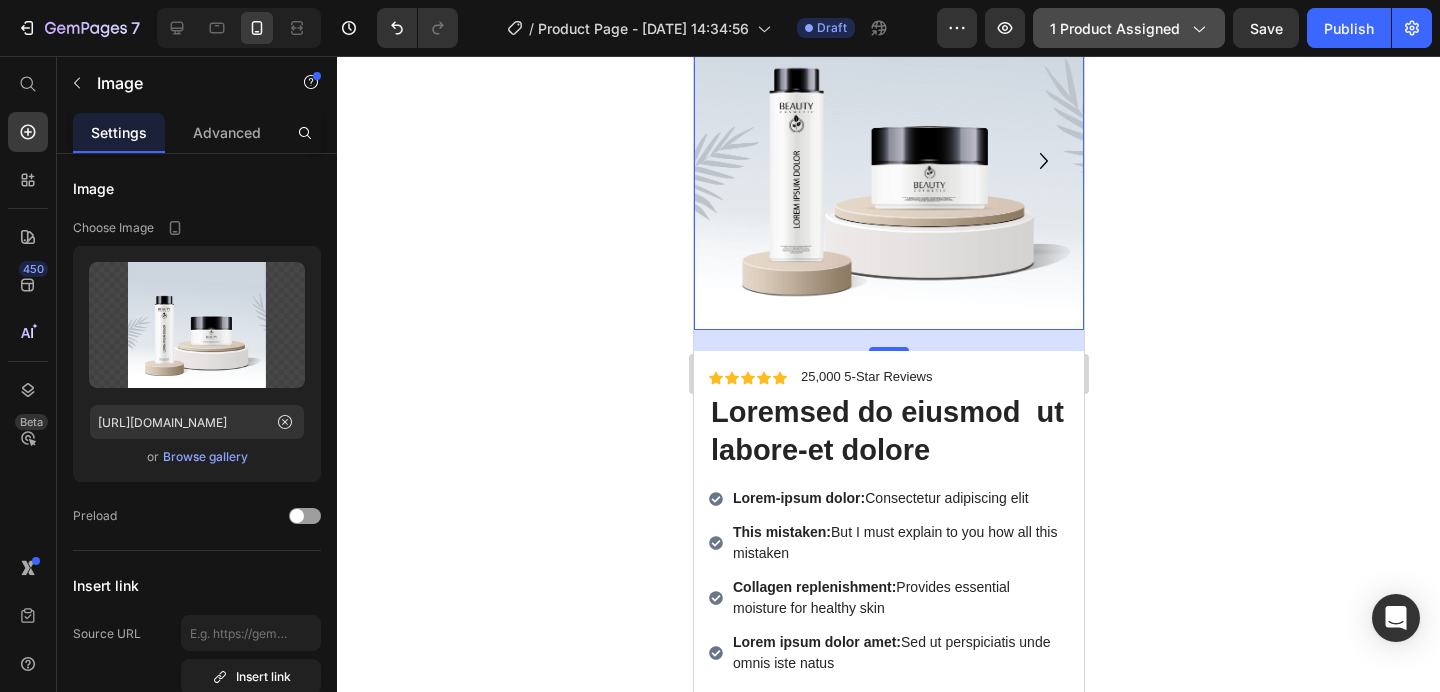 click on "1 product assigned" at bounding box center (1129, 28) 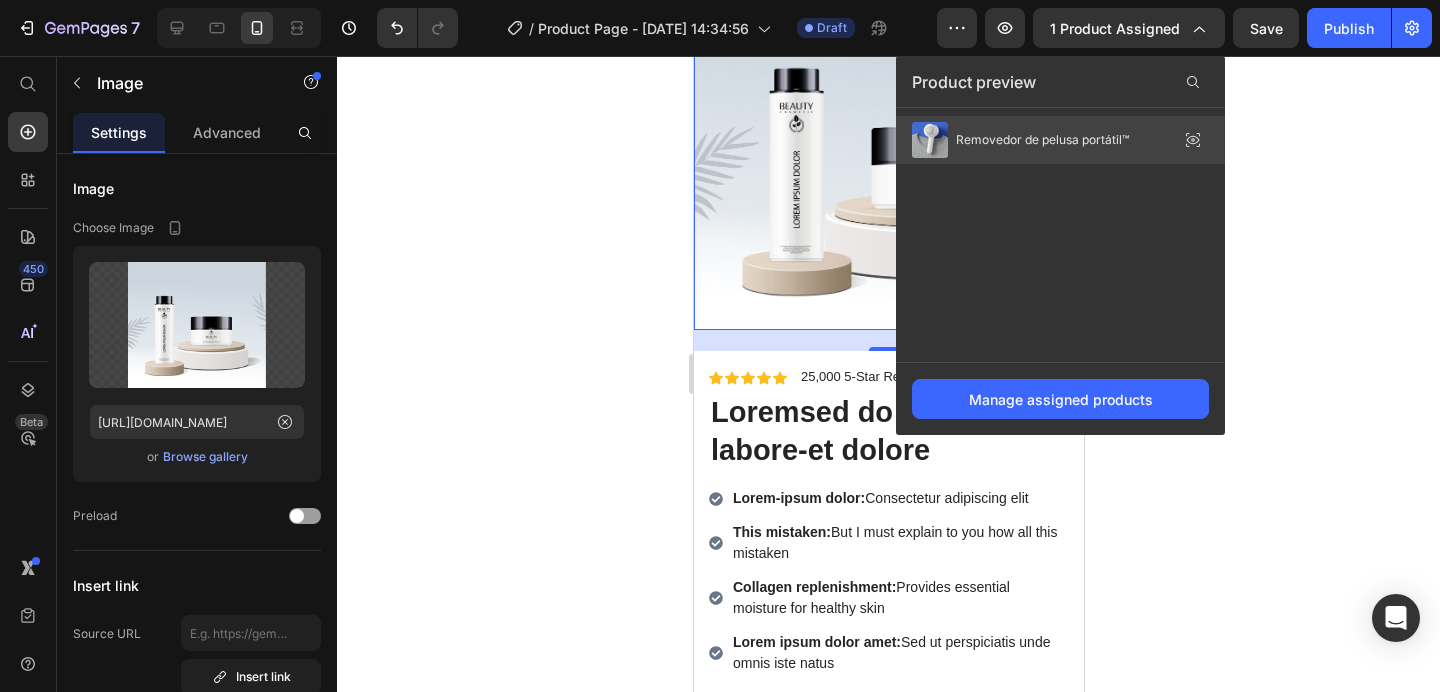 click on "Removedor de pelusa portátil™" 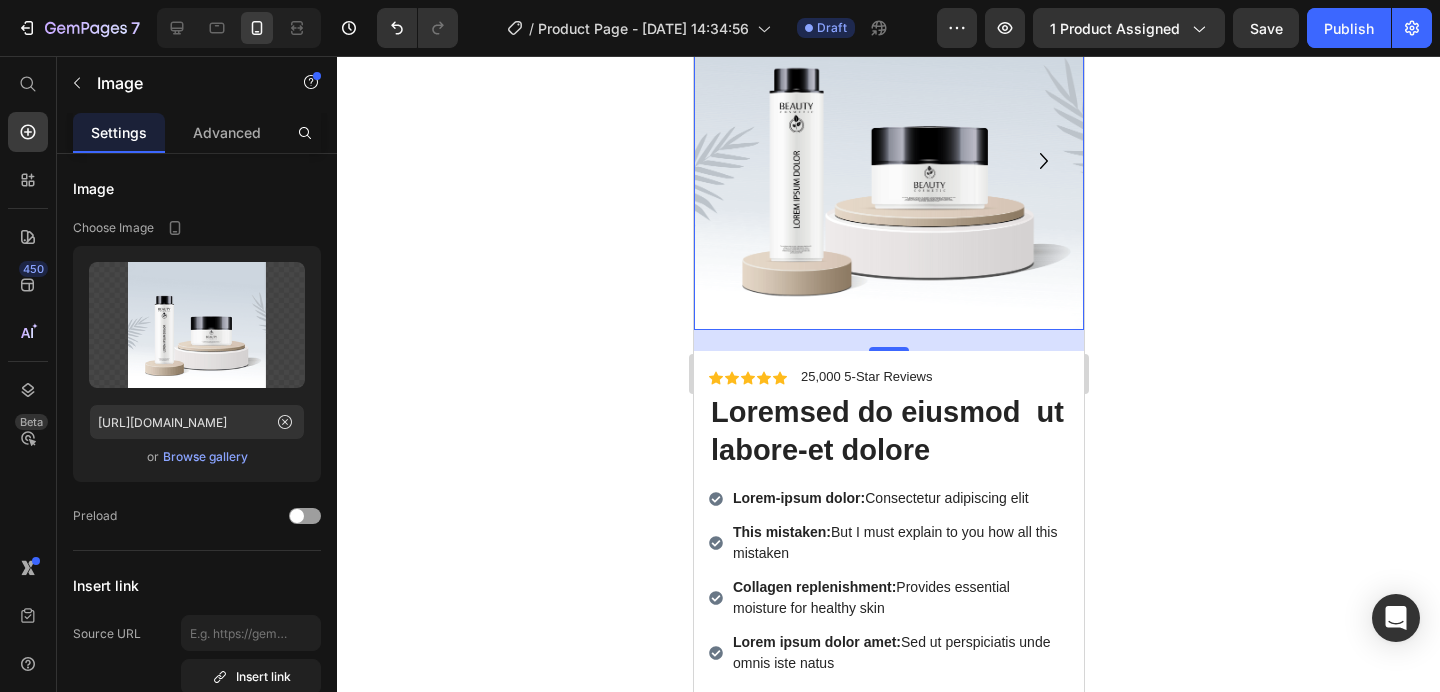 click at bounding box center [888, 151] 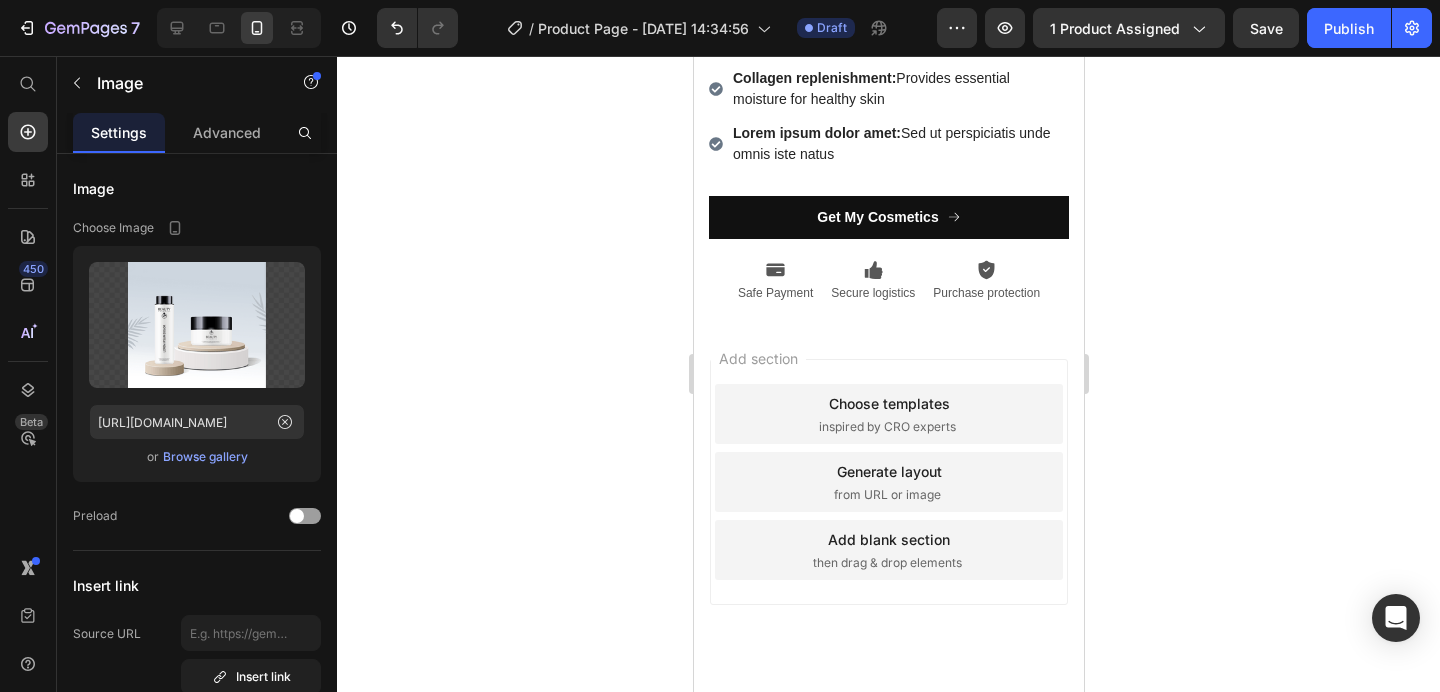 scroll, scrollTop: 667, scrollLeft: 0, axis: vertical 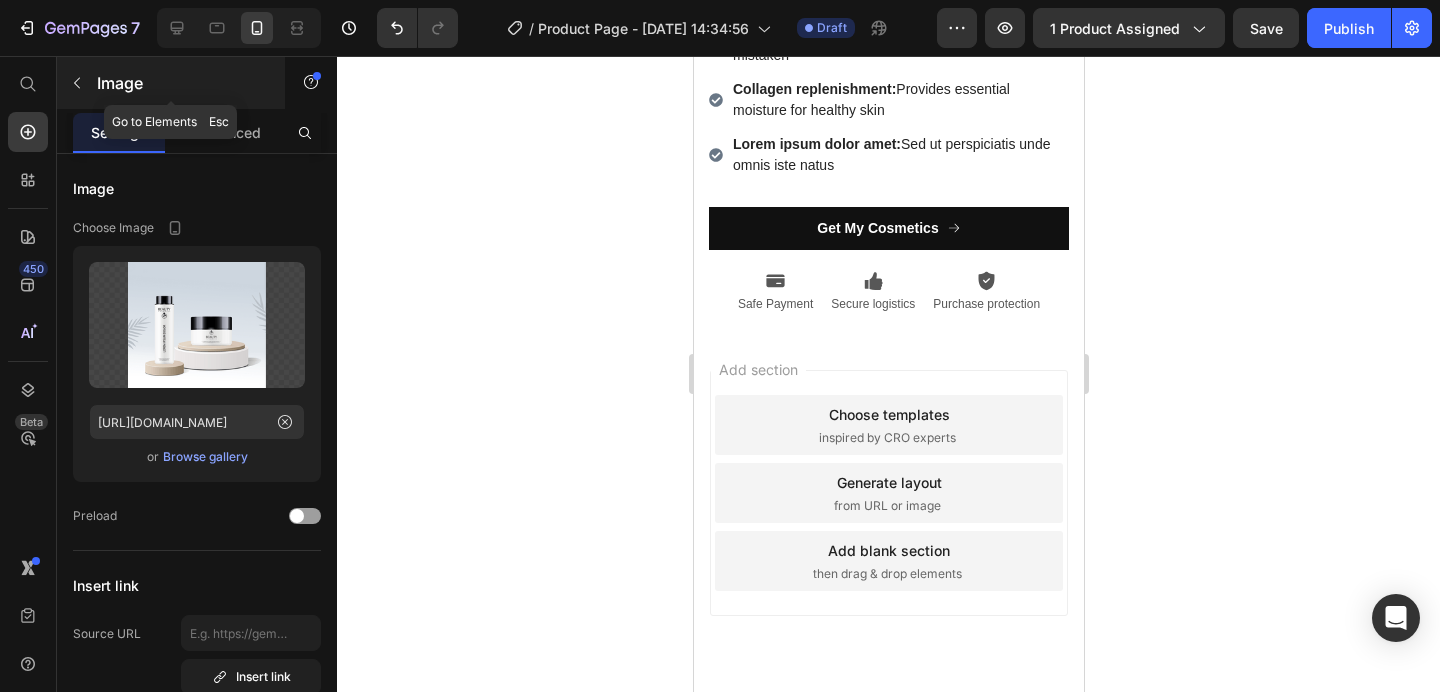 click 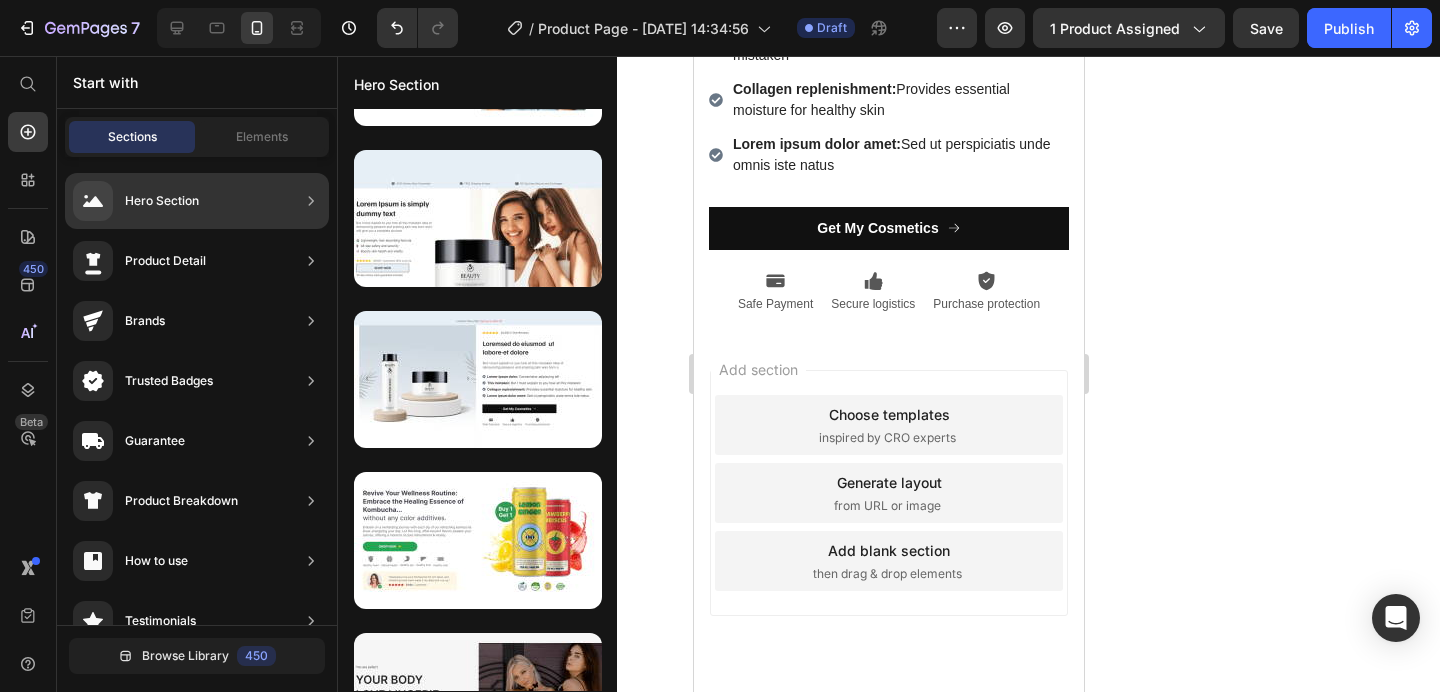 click on "Product Detail" 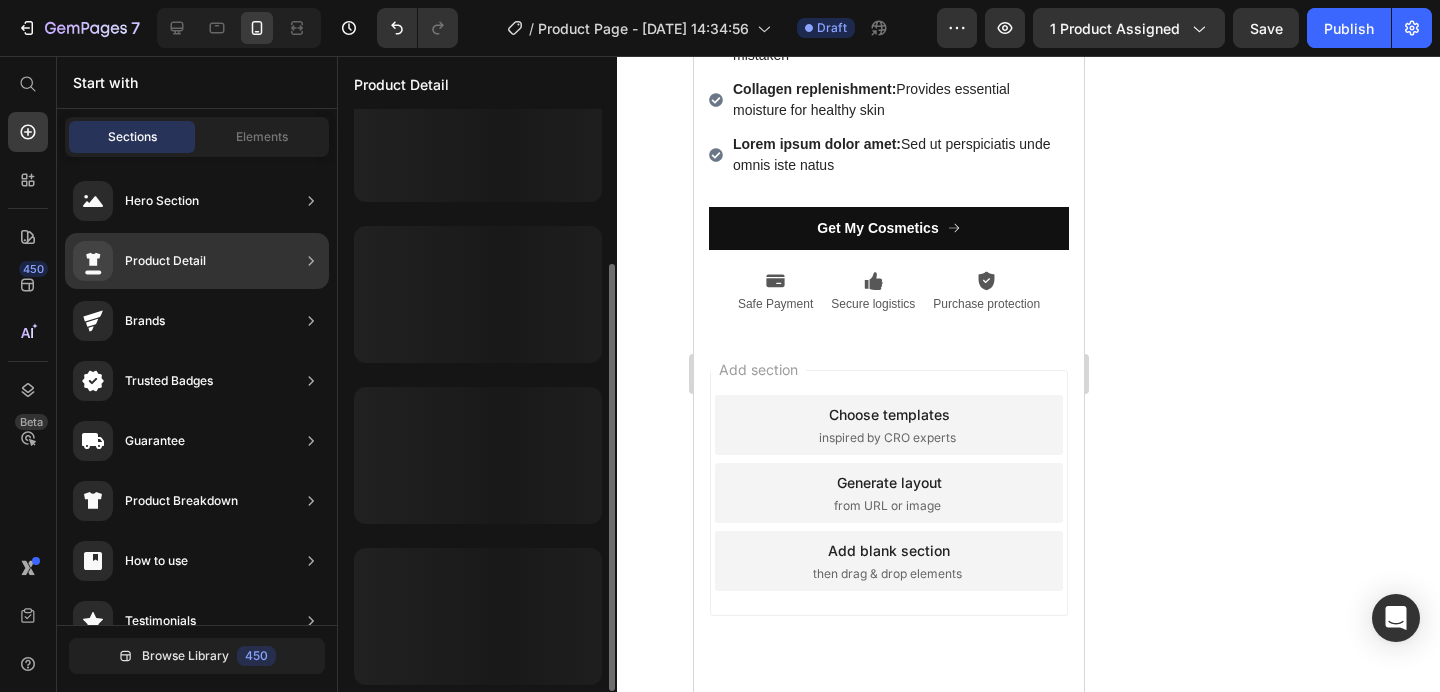 scroll, scrollTop: 211, scrollLeft: 0, axis: vertical 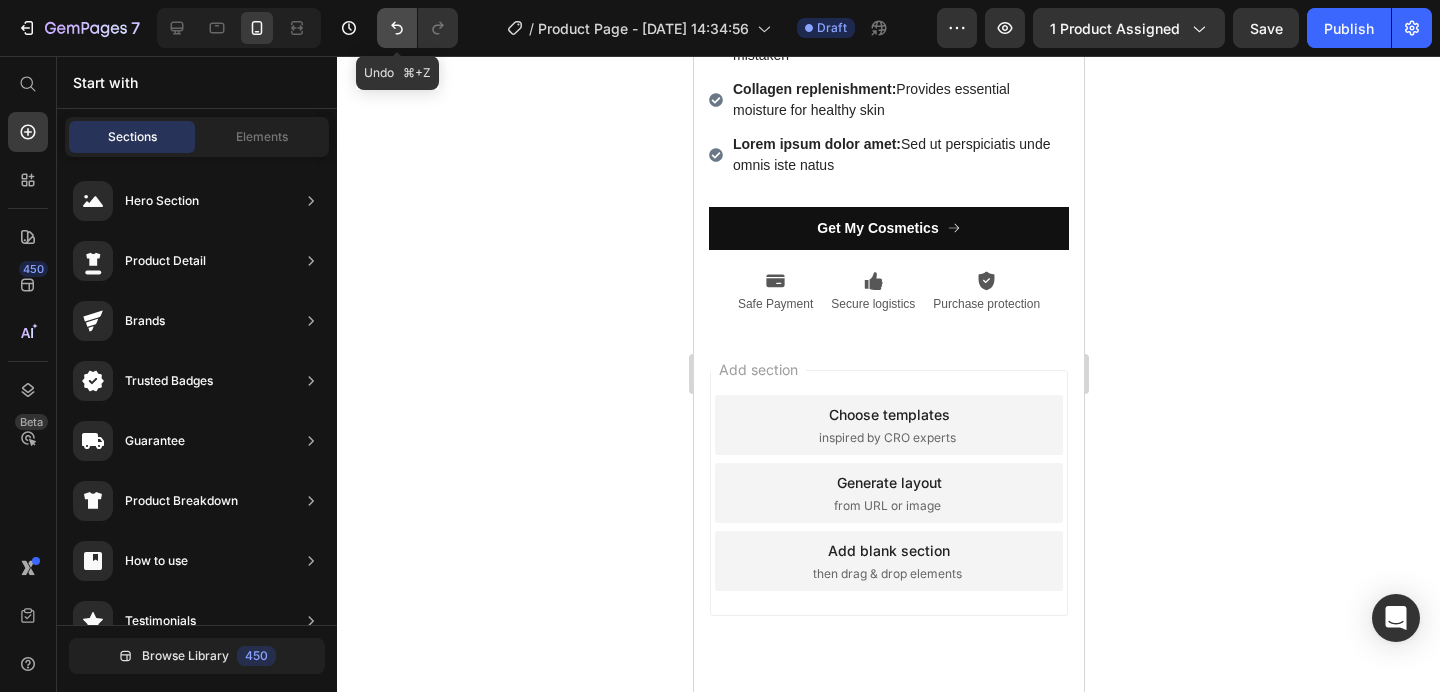 click 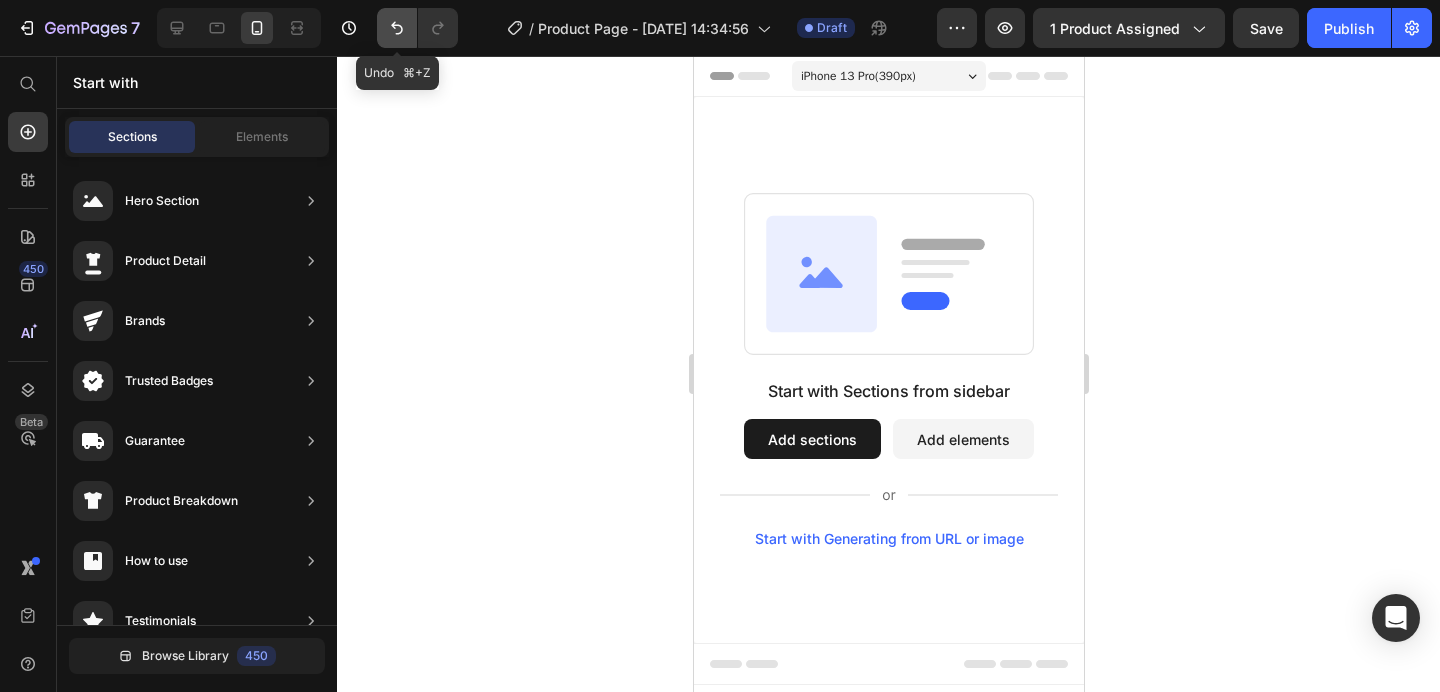 scroll, scrollTop: 0, scrollLeft: 0, axis: both 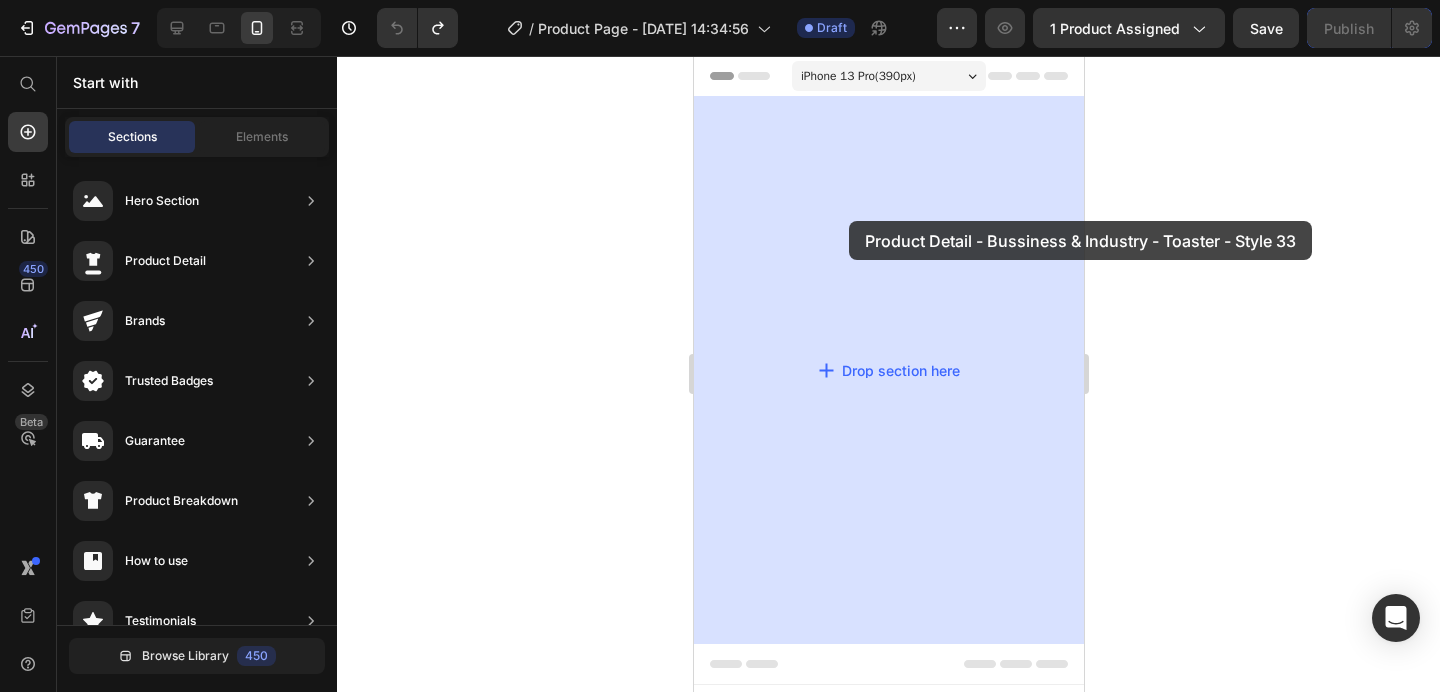drag, startPoint x: 1176, startPoint y: 357, endPoint x: 850, endPoint y: 220, distance: 353.61703 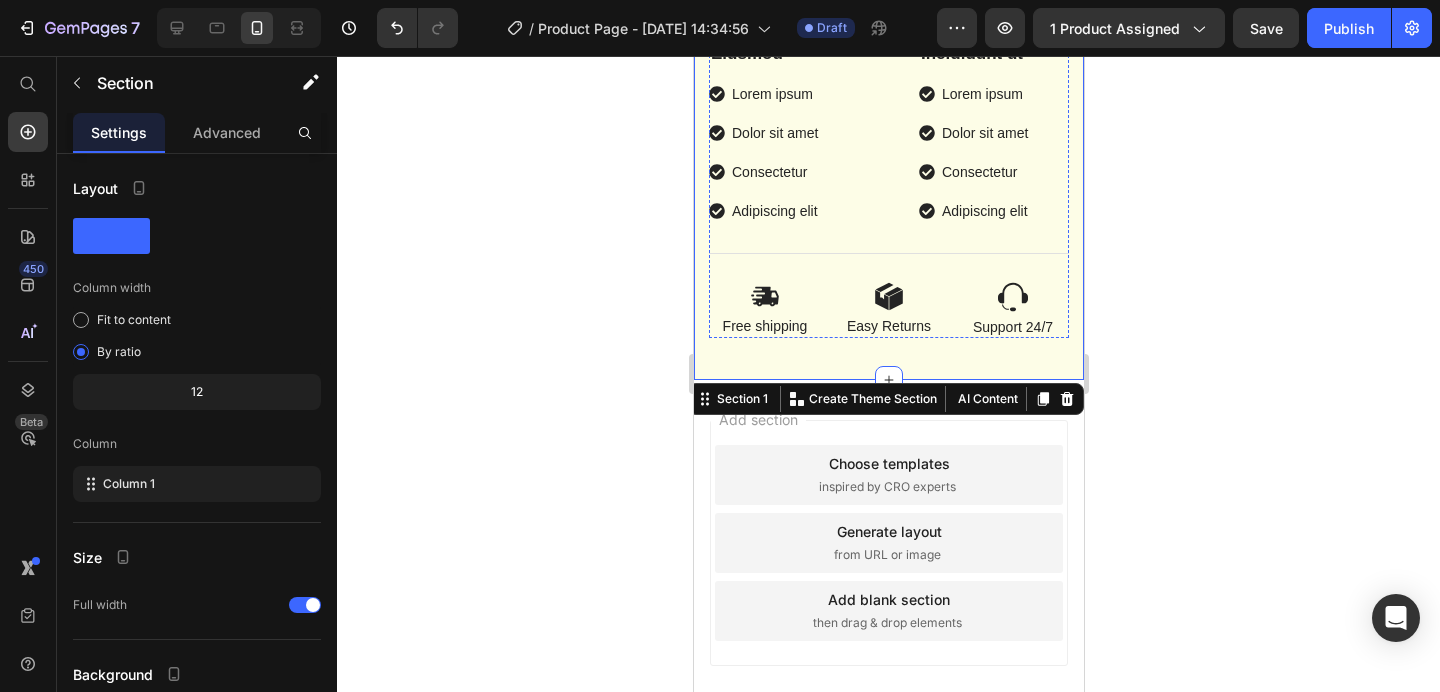 scroll, scrollTop: 1212, scrollLeft: 0, axis: vertical 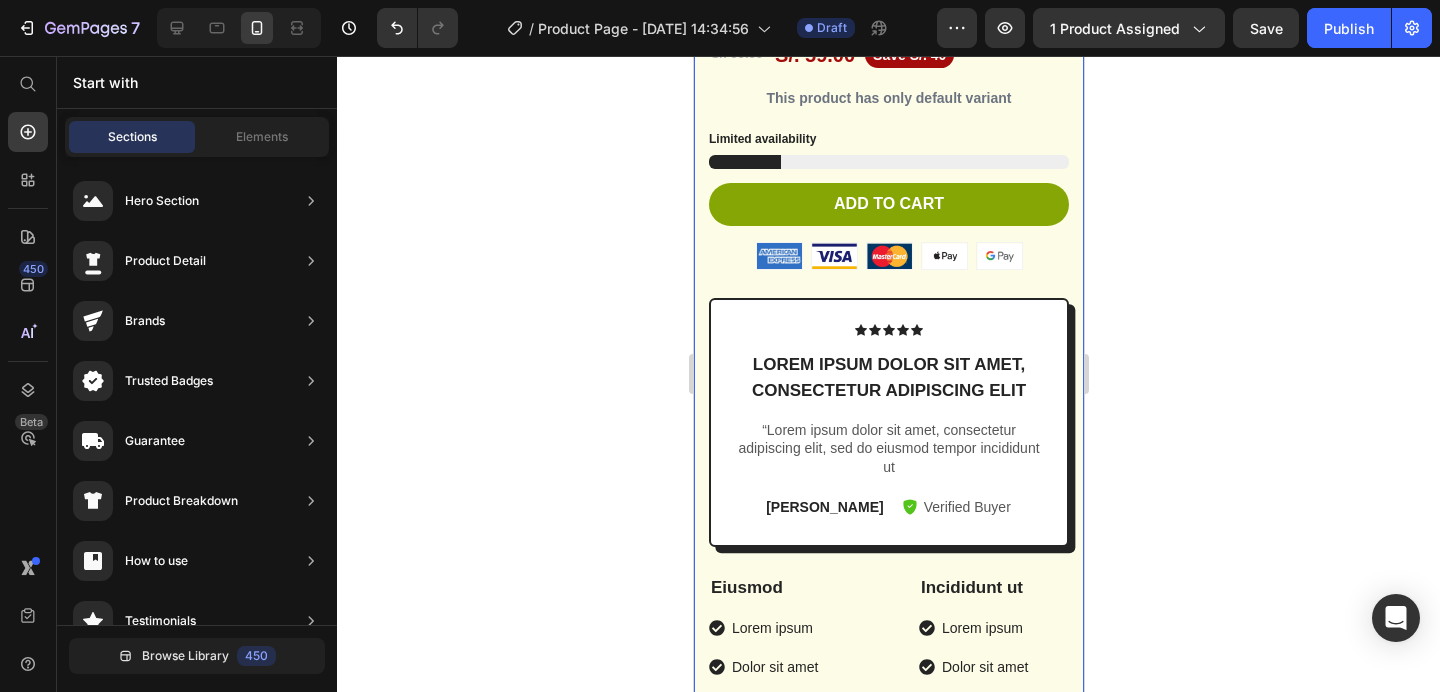 click on "Product Images
Vero eos
At accusamus
Et iusto odio
Consectetur
Adipiscin Accordion Icon Icon Icon Icon Icon Icon List 2,500+ Verified Reviews! Text Block Row Removedor de pelusa portátil™ Product Title
Lorem ipsum Item List
Lorem ipsum Item List
Lorem ipsum Item List Row S/. 99.00 Product Price S/. 59.00 Product Price Save S/. 40 Product Badge Row This product has only default variant Product Variants & Swatches Limited availability Stock Counter Add to cart Add to Cart or 4 interest-free payments of $15.00 with Text Block Image Row Image Image Image Image Image Row Icon Icon Icon Icon Icon Icon List Lorem ipsum dolor sit amet, consectetur adipiscing elit Text Block Text Block [PERSON_NAME] Text Block
Verified Buyer Item List [GEOGRAPHIC_DATA]" at bounding box center (888, 154) 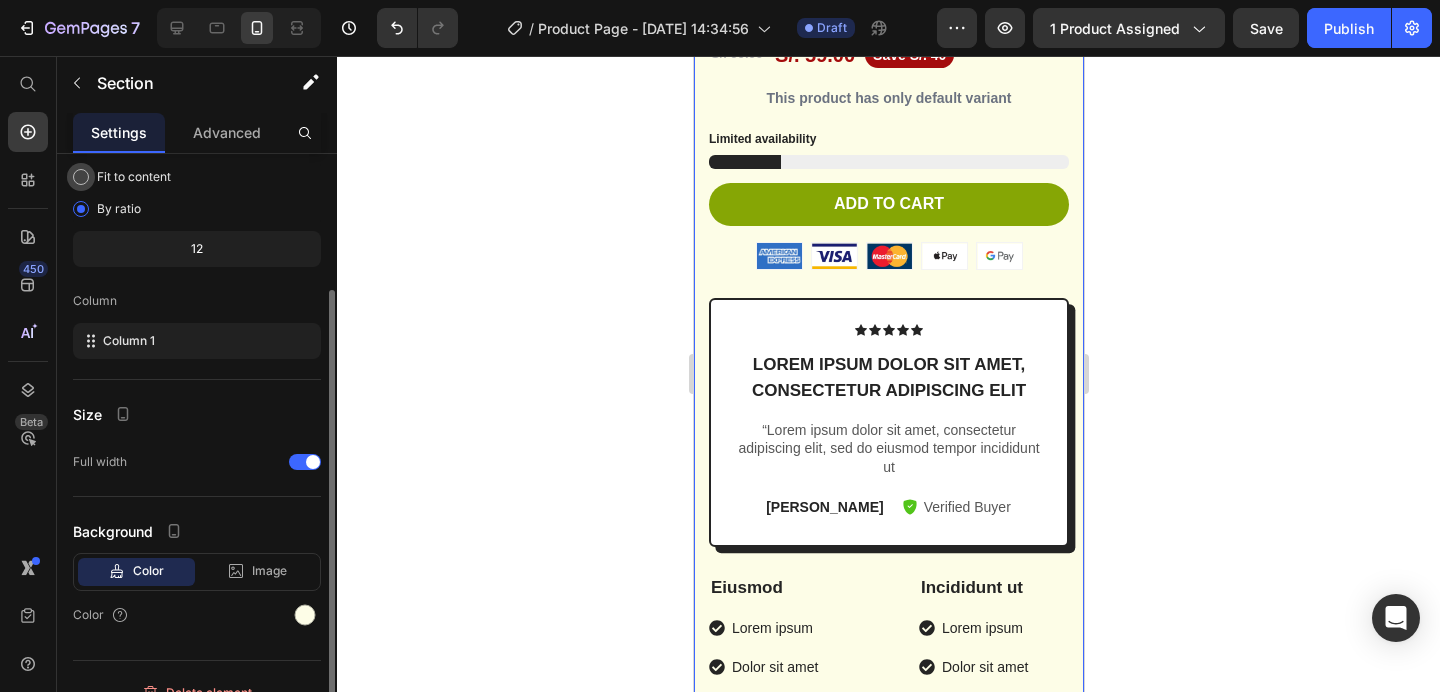 scroll, scrollTop: 169, scrollLeft: 0, axis: vertical 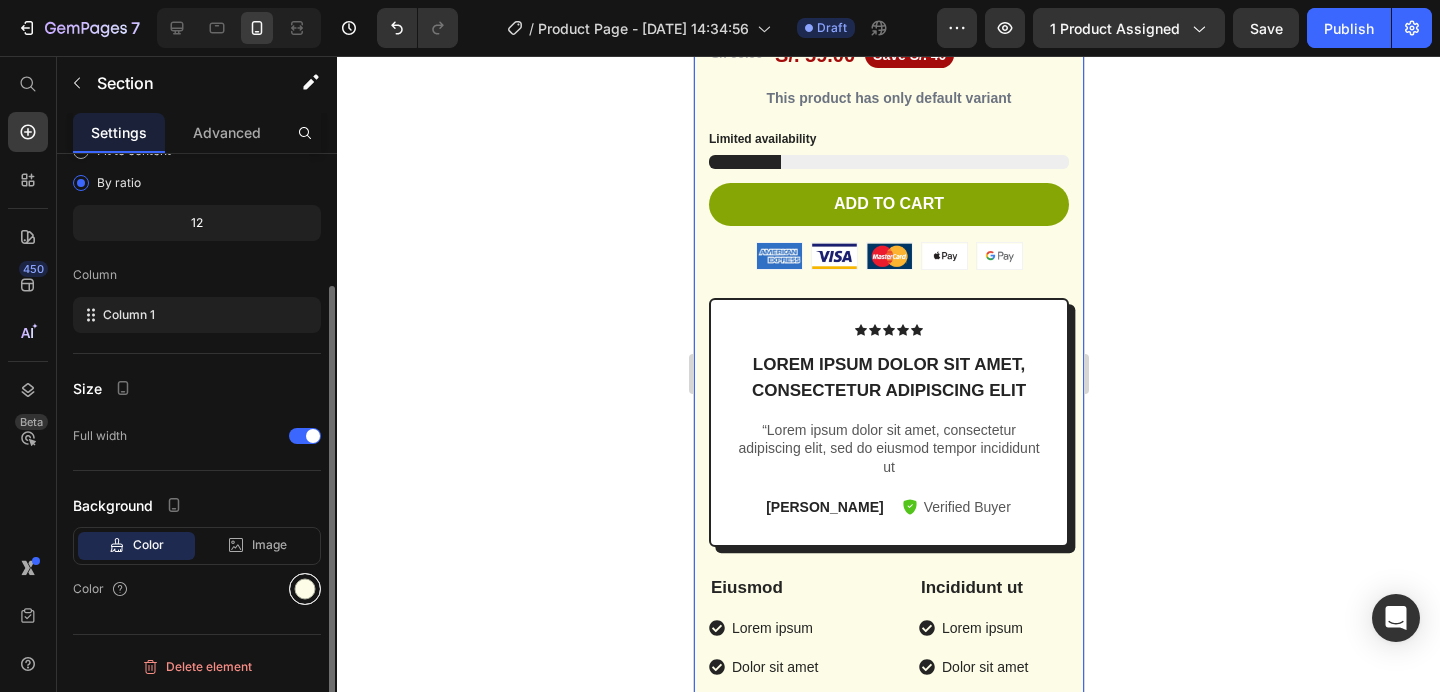 click at bounding box center (305, 589) 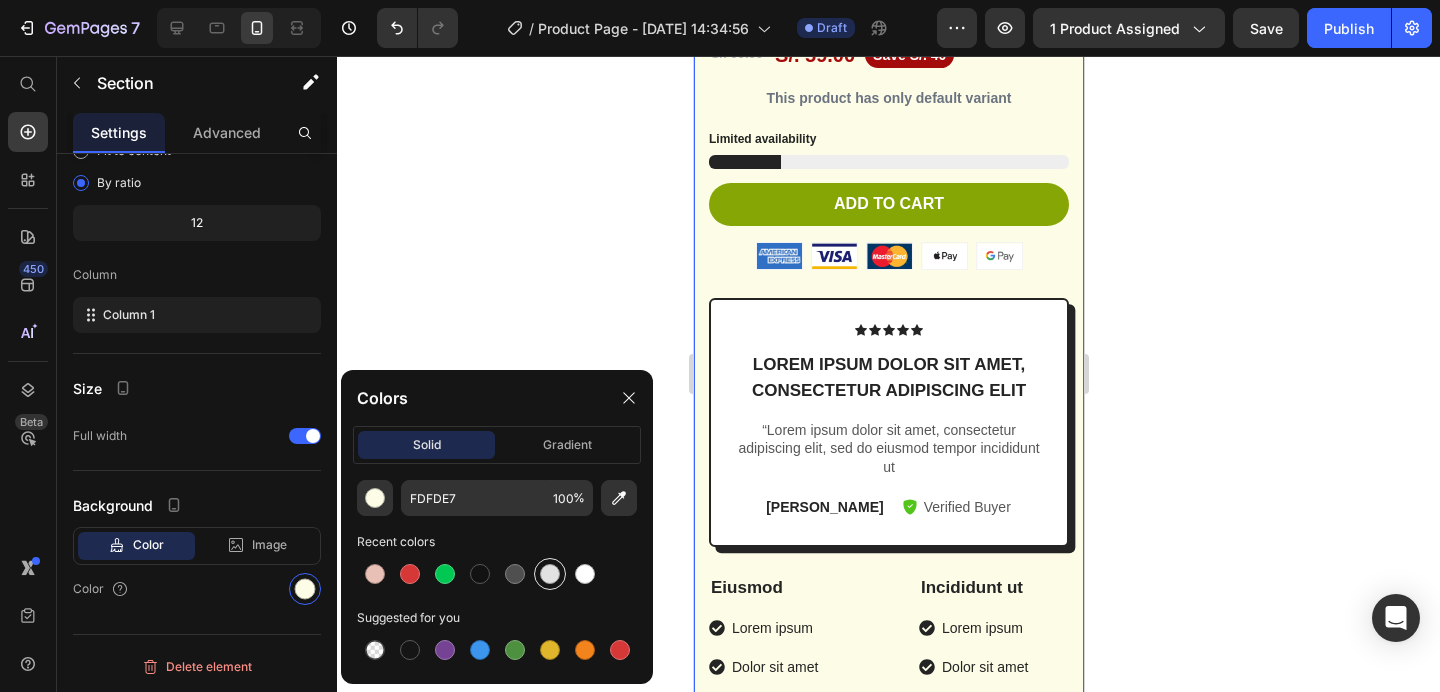 click at bounding box center (550, 574) 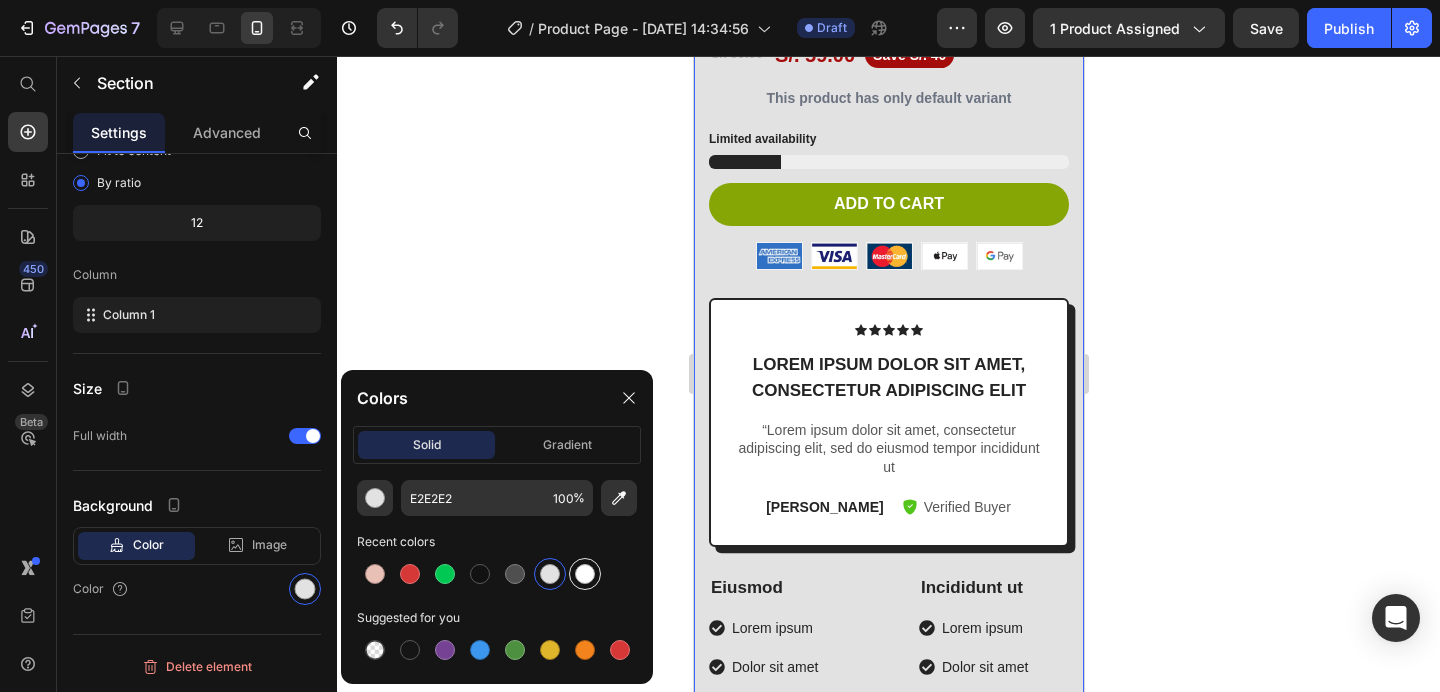 click at bounding box center [585, 574] 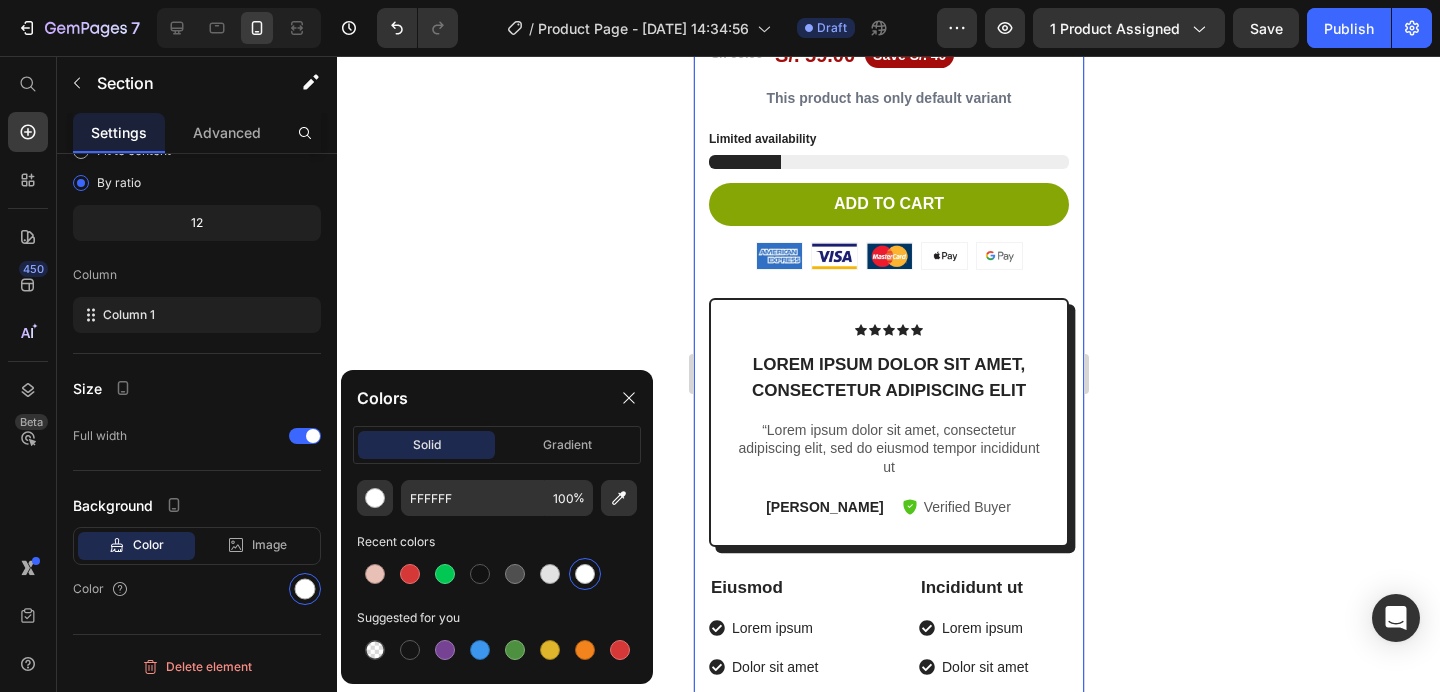 click 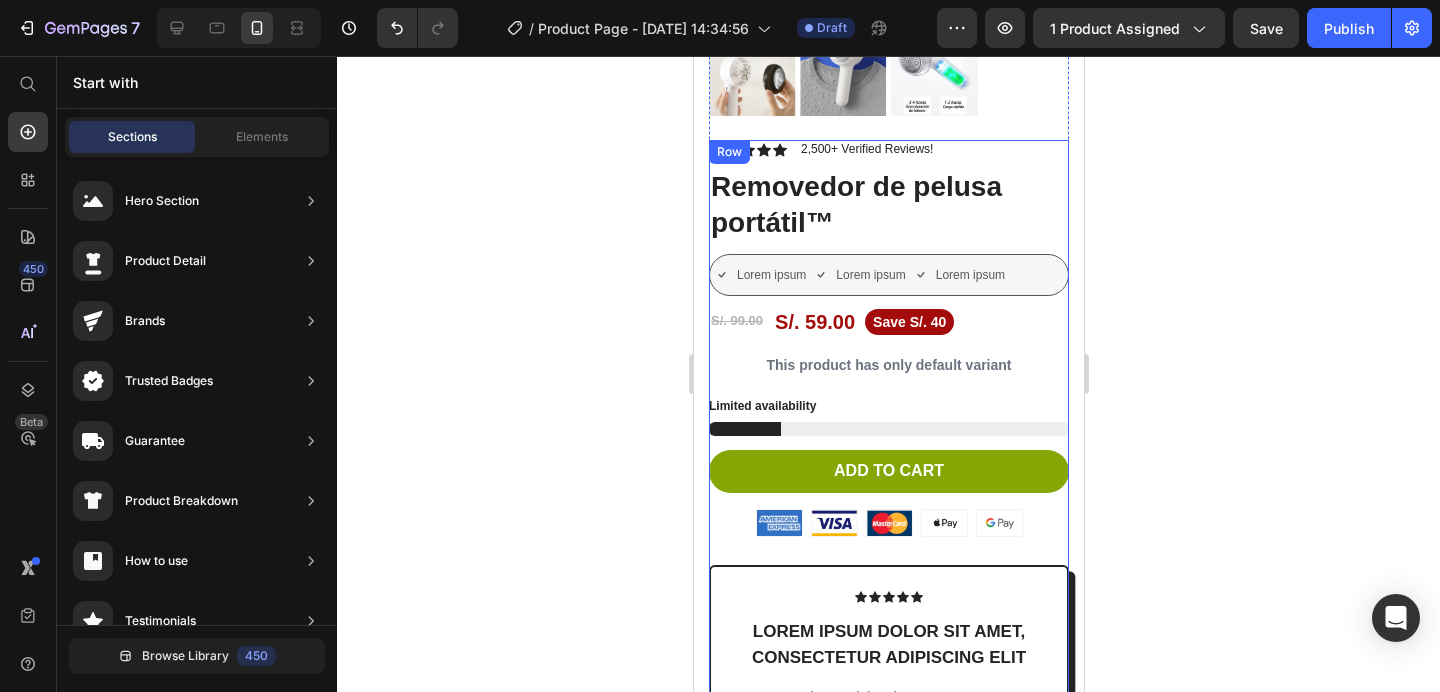 scroll, scrollTop: 512, scrollLeft: 0, axis: vertical 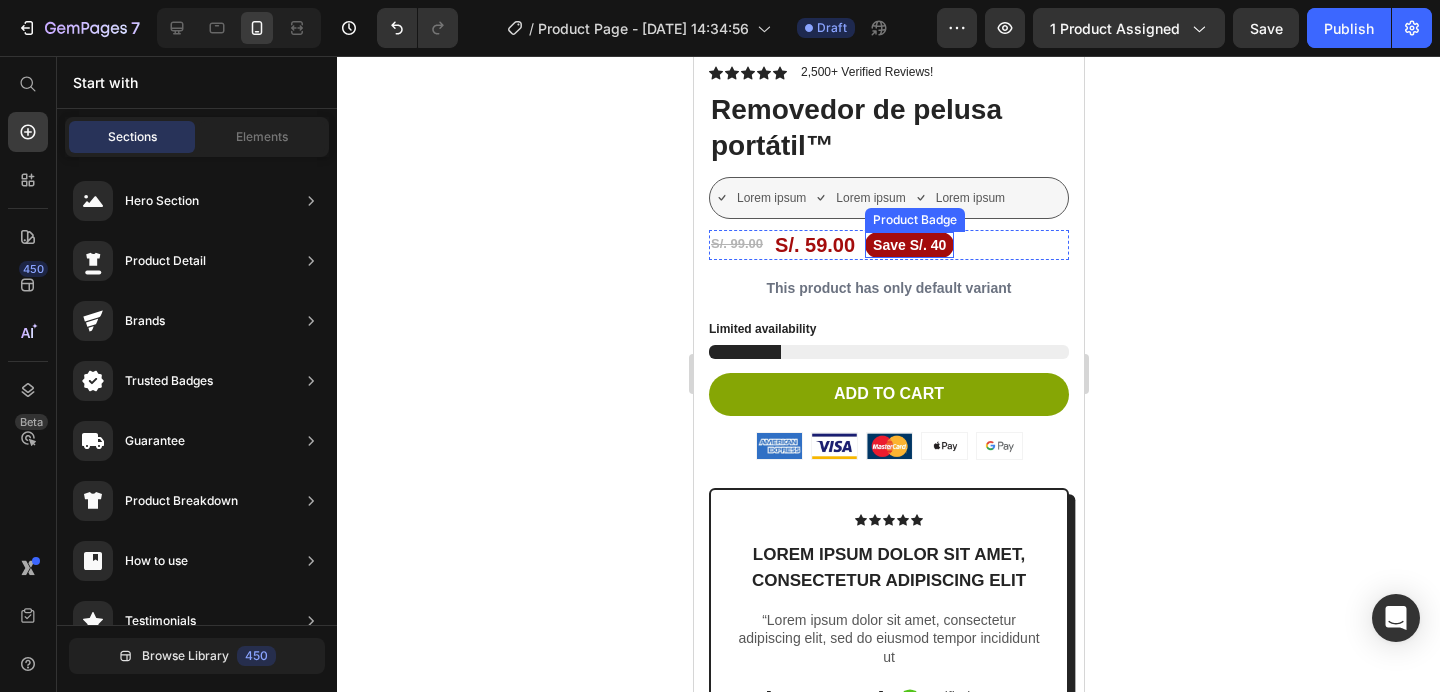 click on "Save S/. 40" at bounding box center (908, 245) 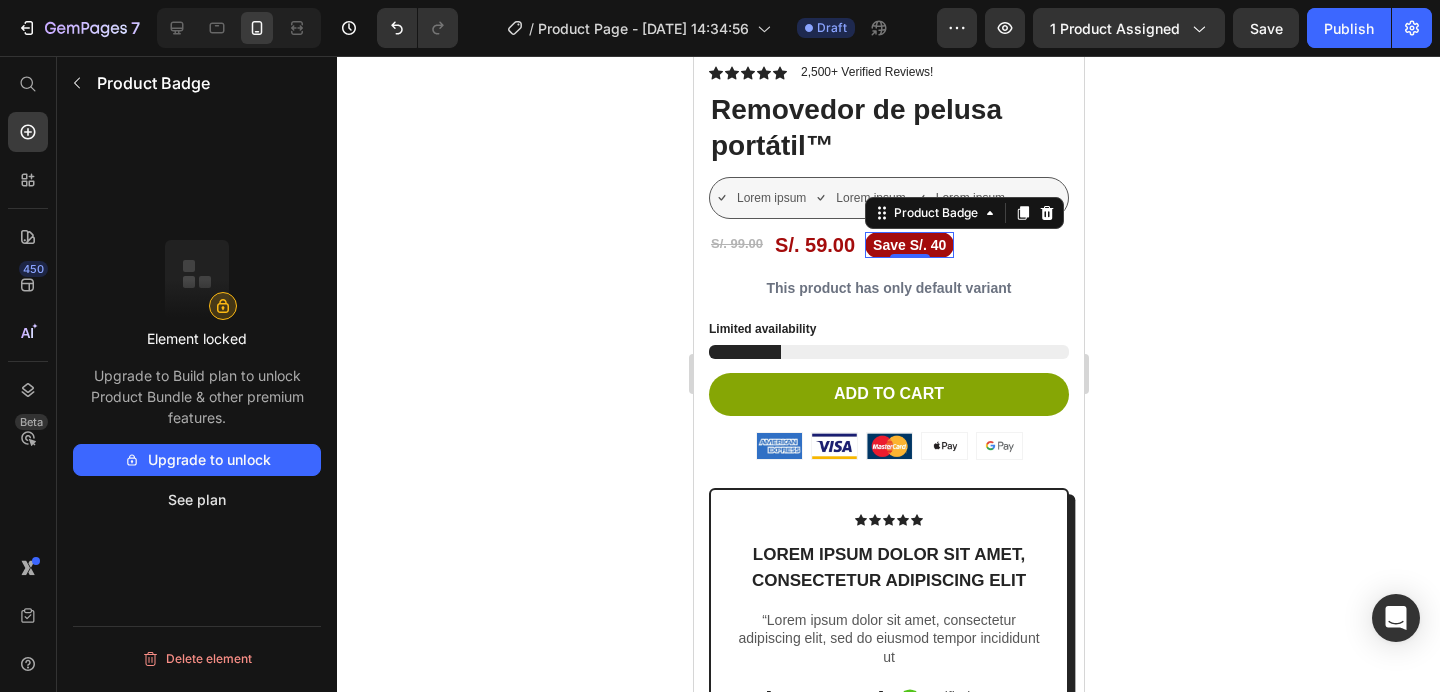 click 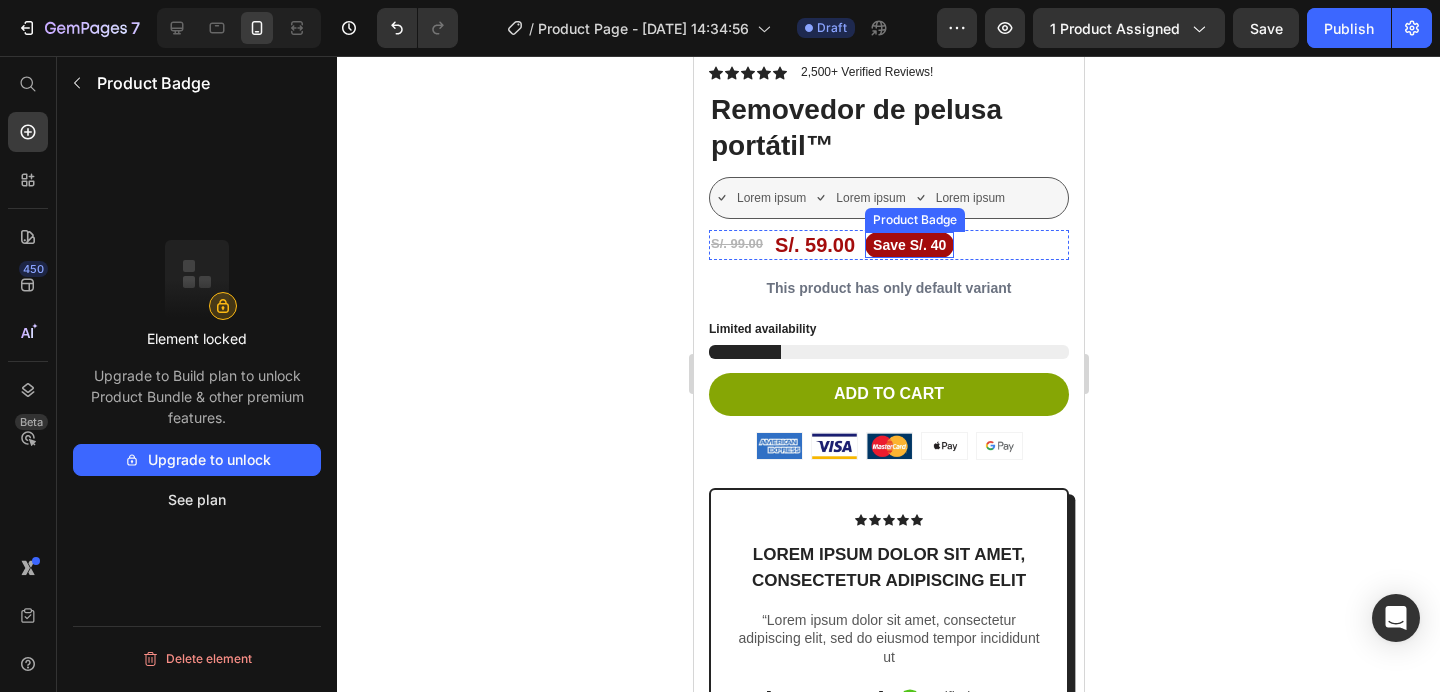 click on "Save S/. 40" at bounding box center (908, 245) 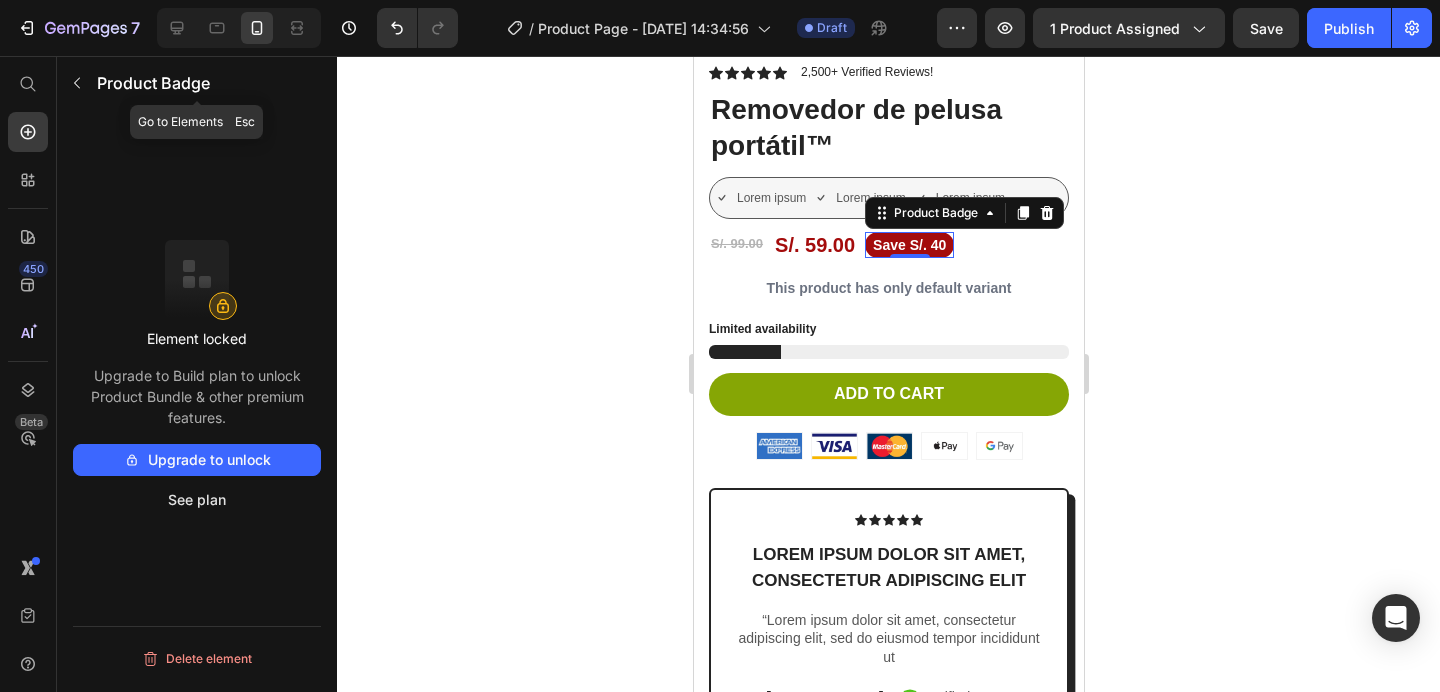 click 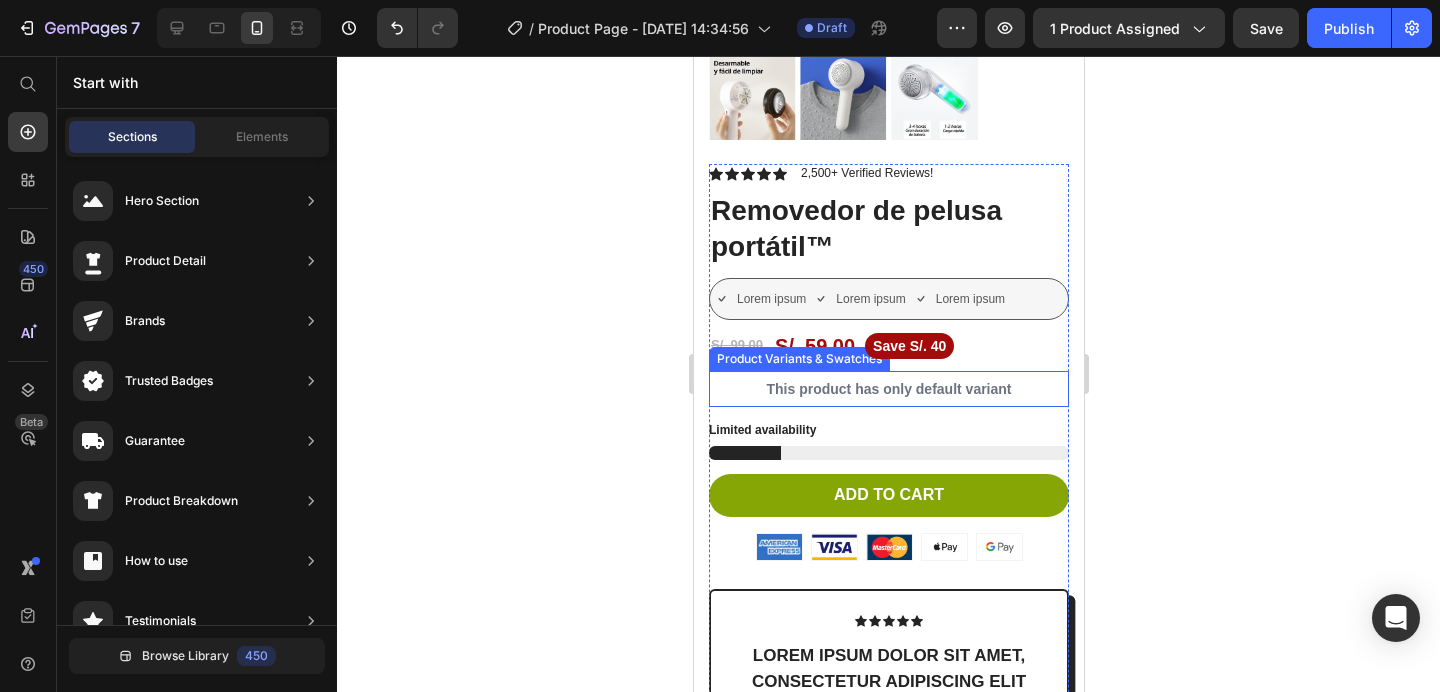 scroll, scrollTop: 407, scrollLeft: 0, axis: vertical 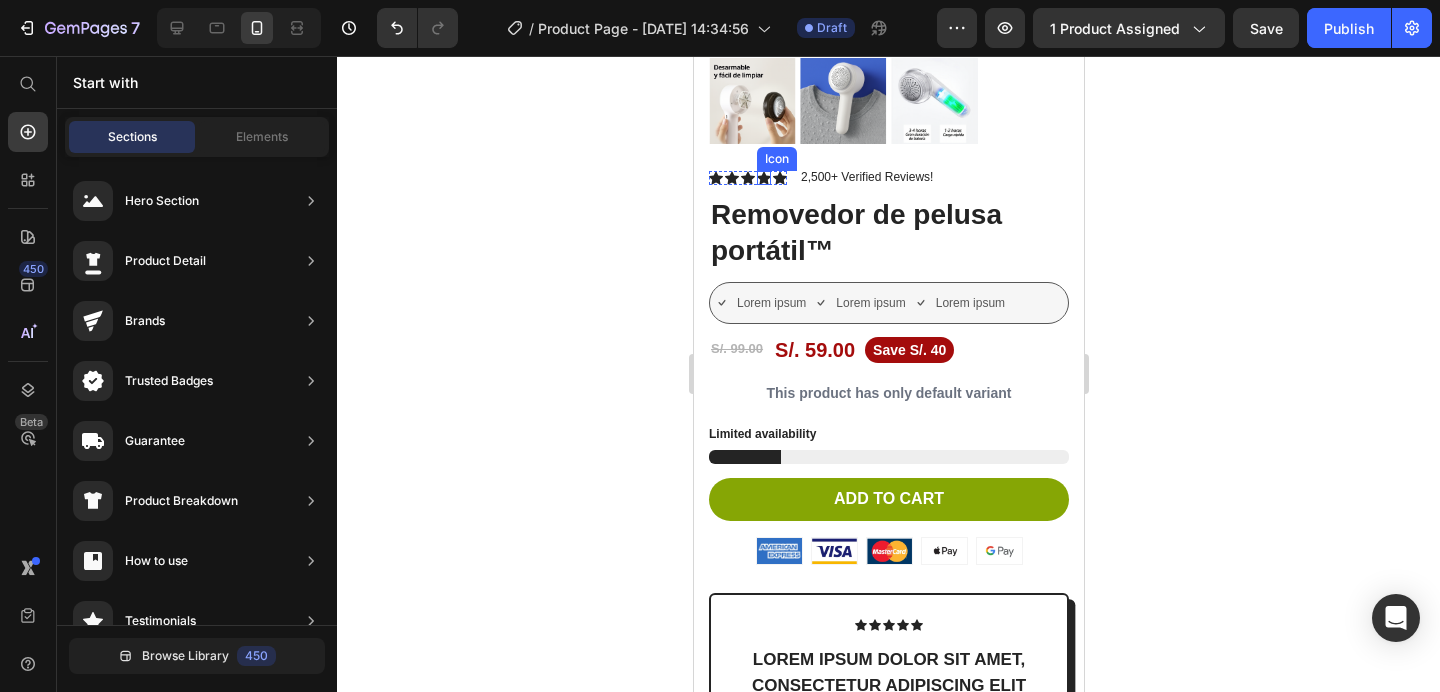 click on "Icon" at bounding box center (763, 178) 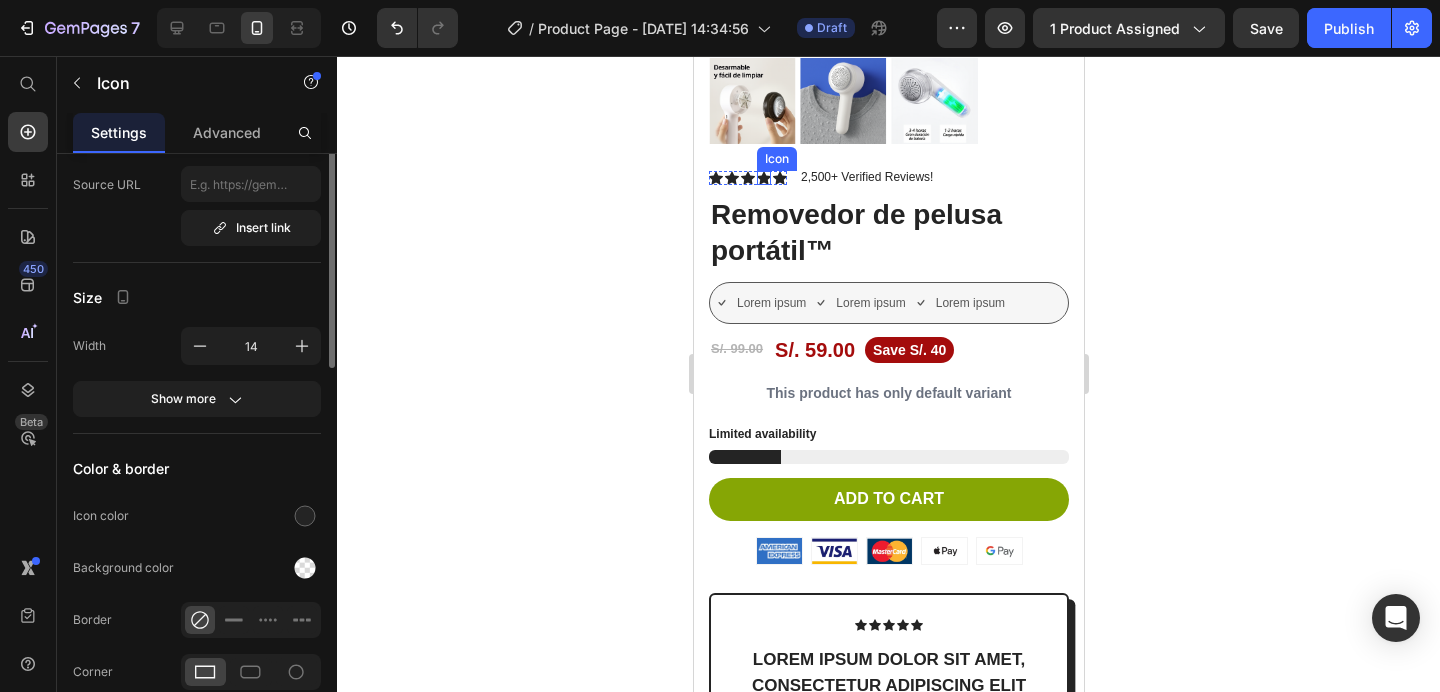 scroll, scrollTop: 0, scrollLeft: 0, axis: both 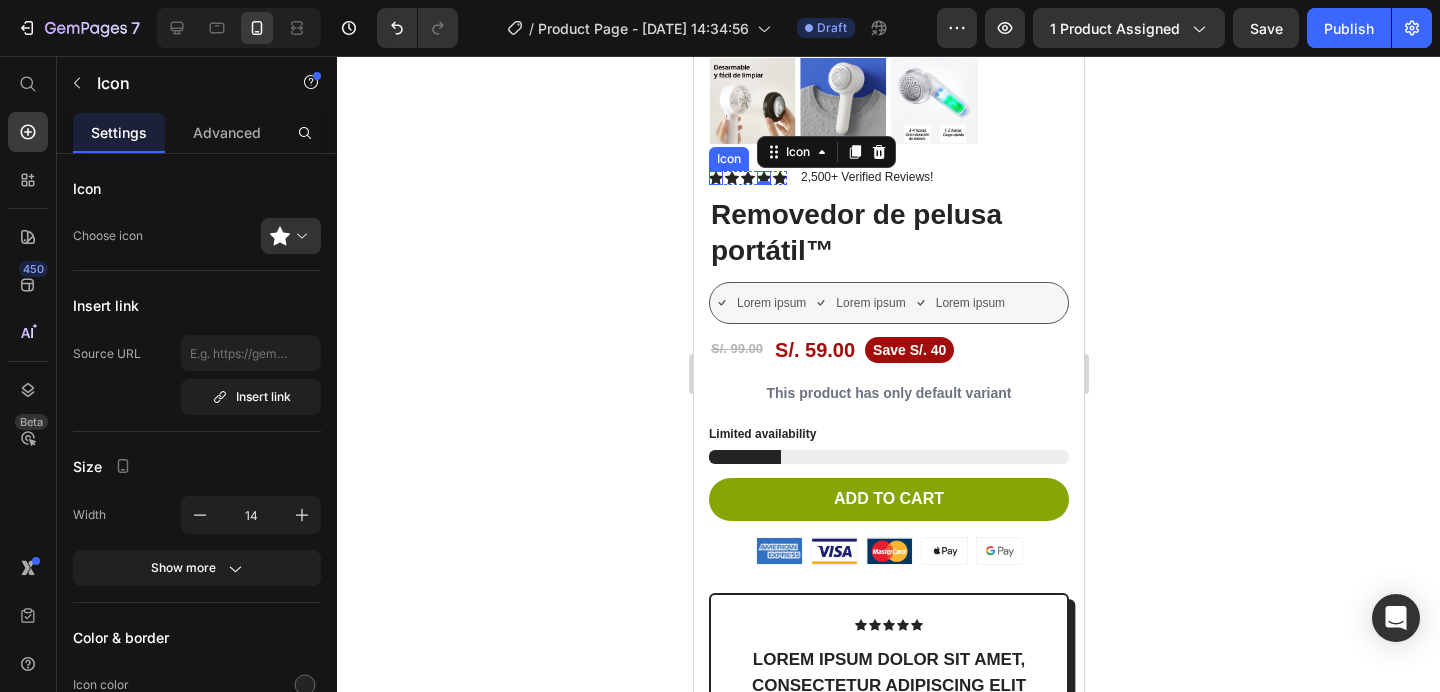 click on "Icon" at bounding box center (715, 178) 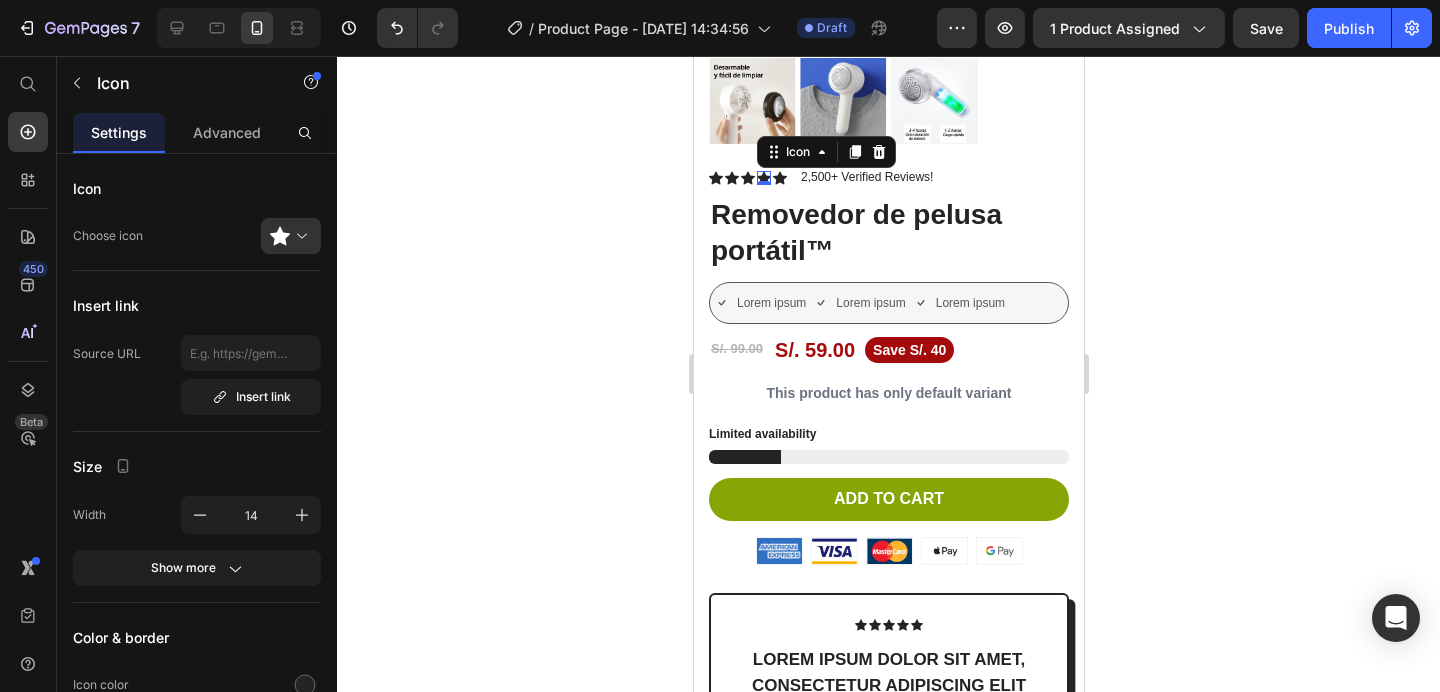 click on "Icon   0" at bounding box center [763, 178] 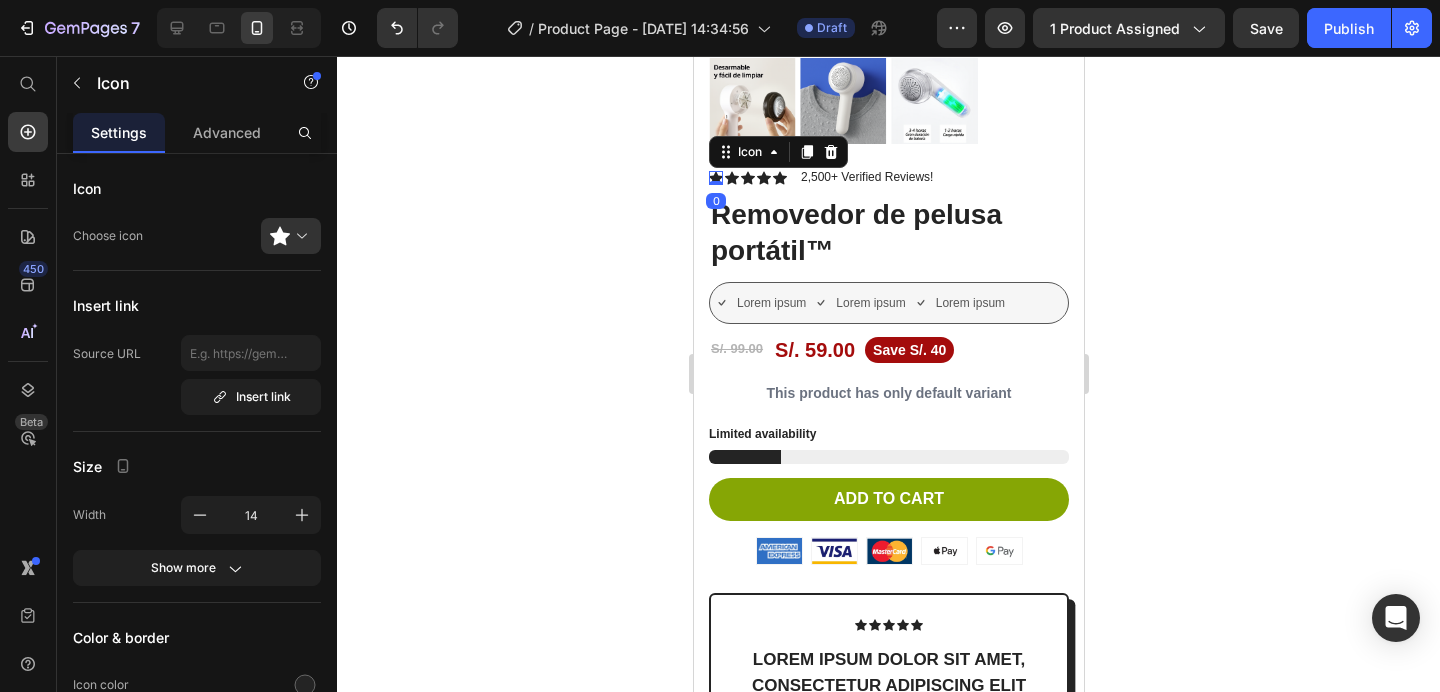 click 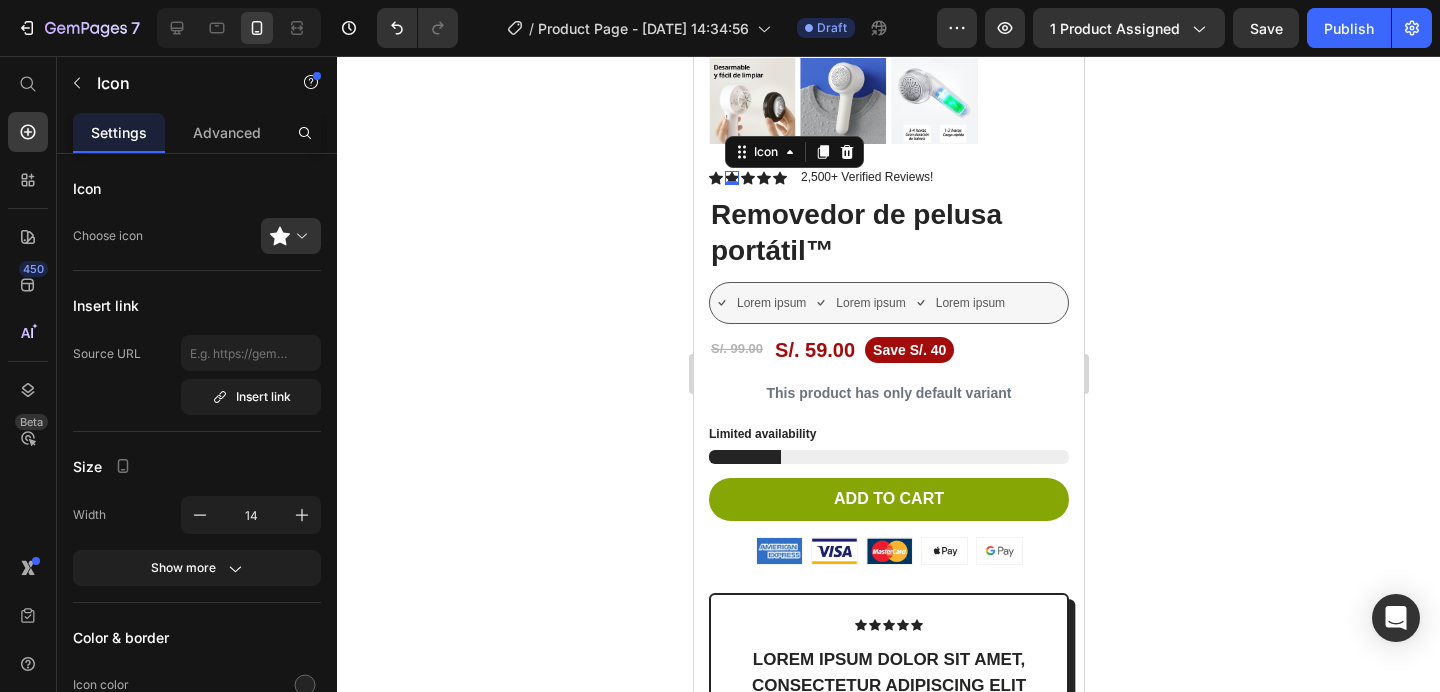 click on "Icon   0" at bounding box center (731, 178) 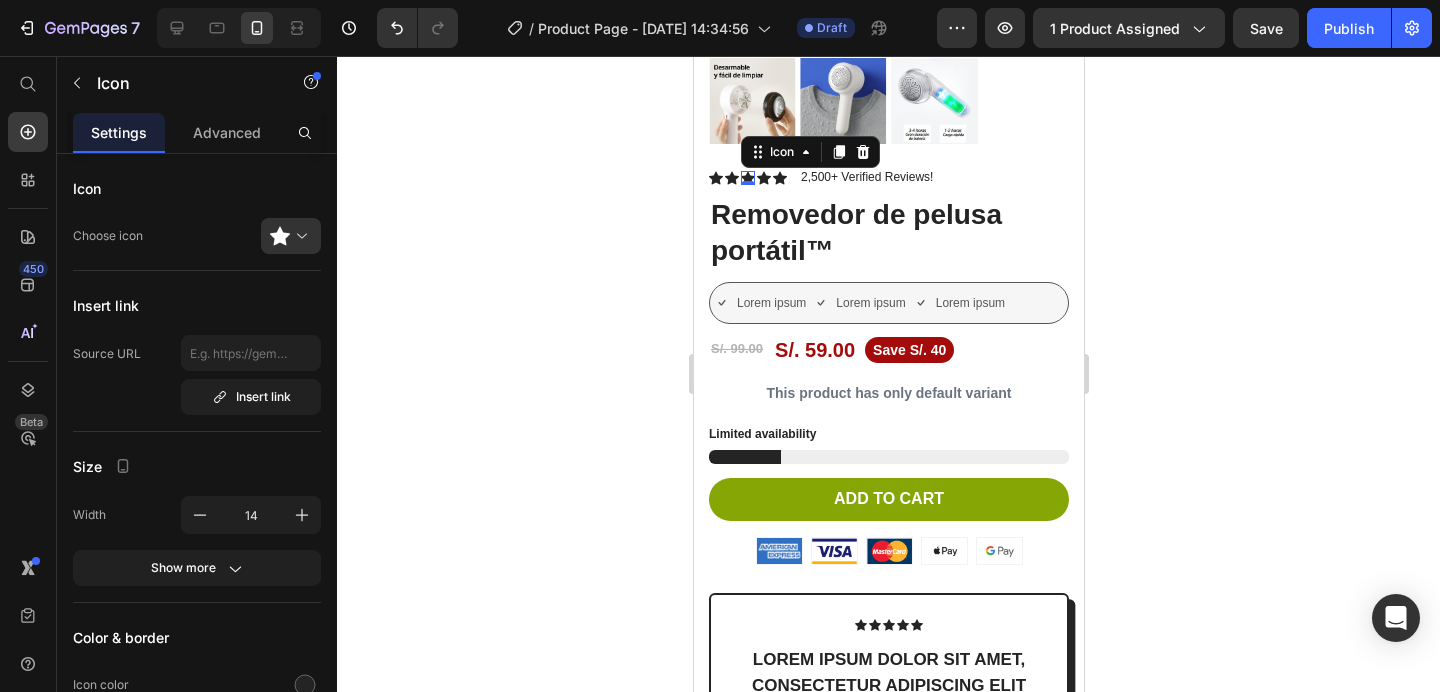 click on "Icon   0" at bounding box center (747, 178) 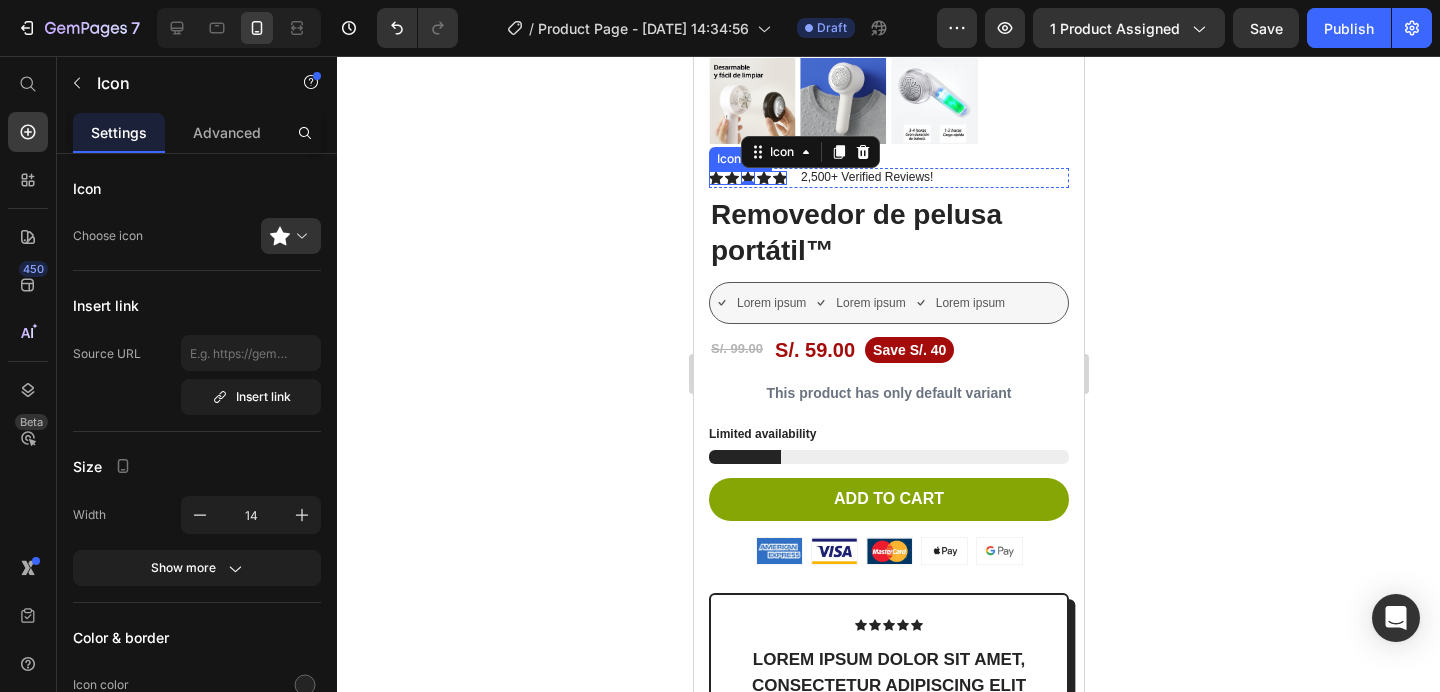 click 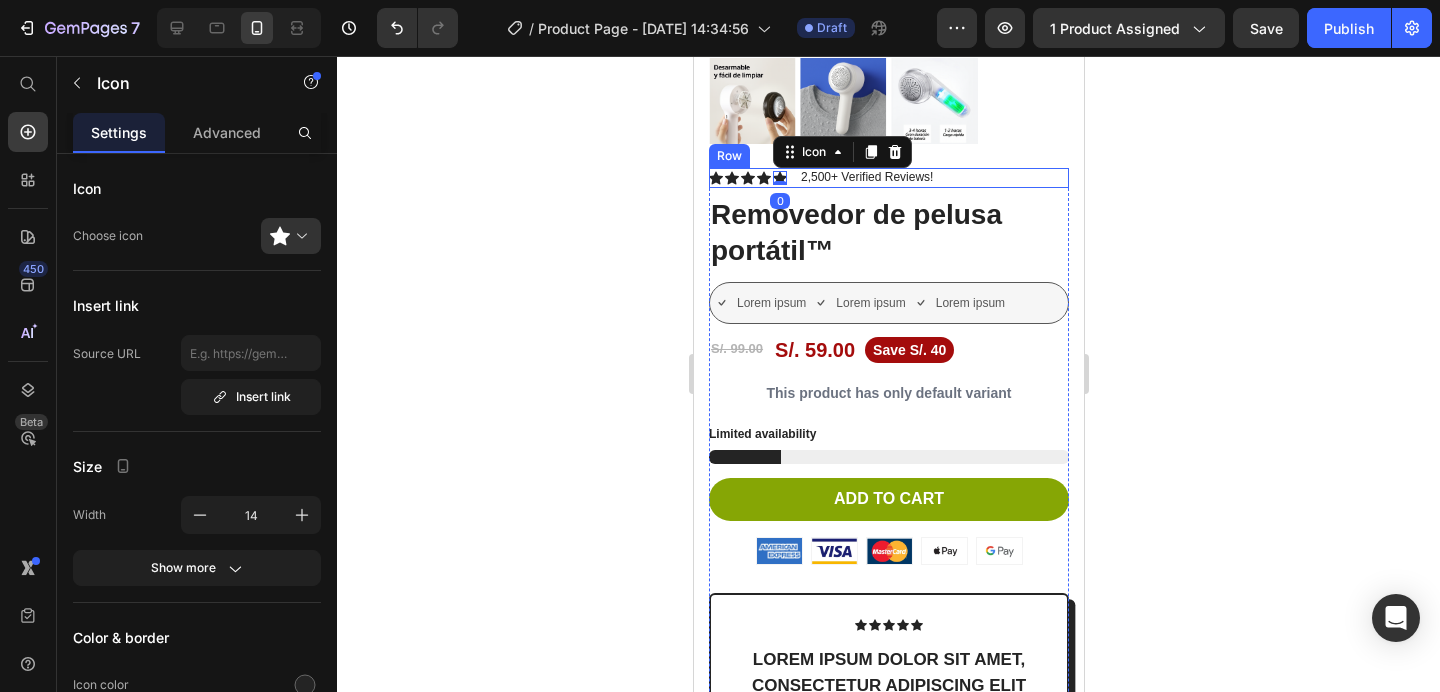 click on "Icon Icon Icon Icon Icon   0 Icon List" at bounding box center [747, 178] 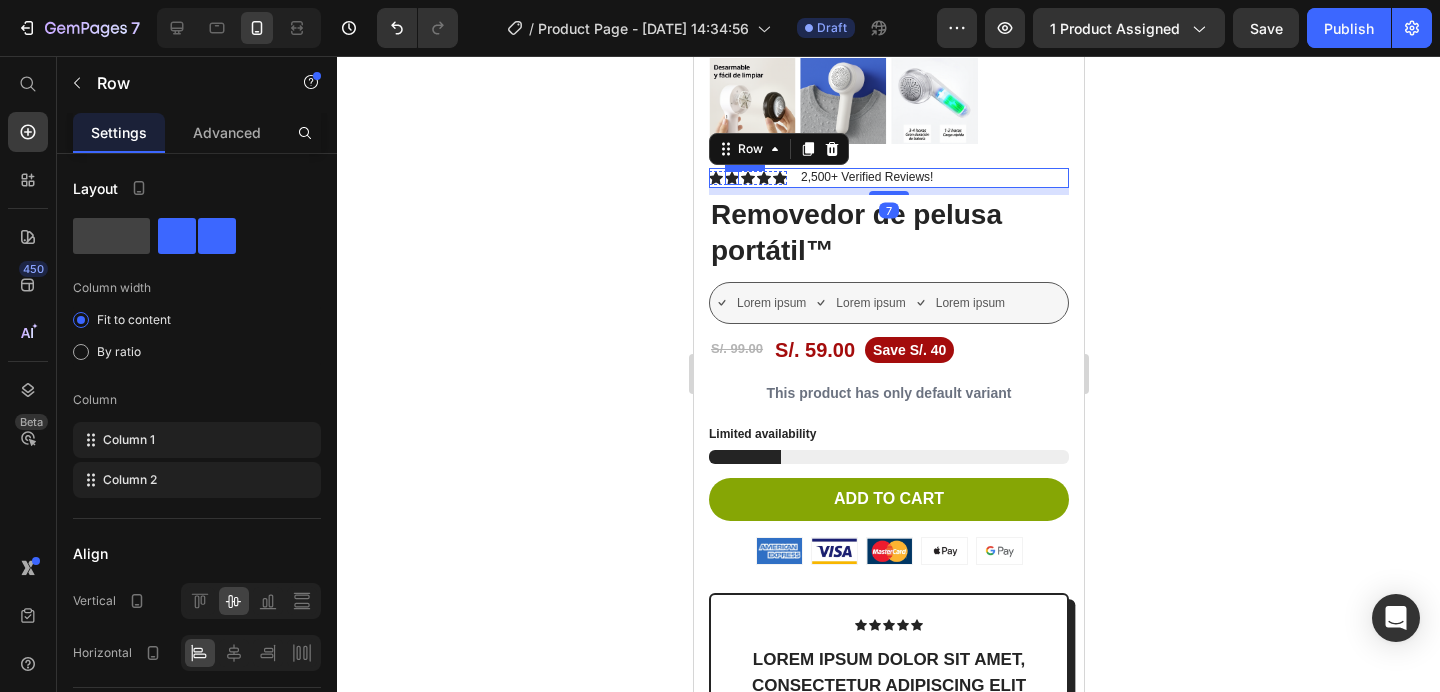 click 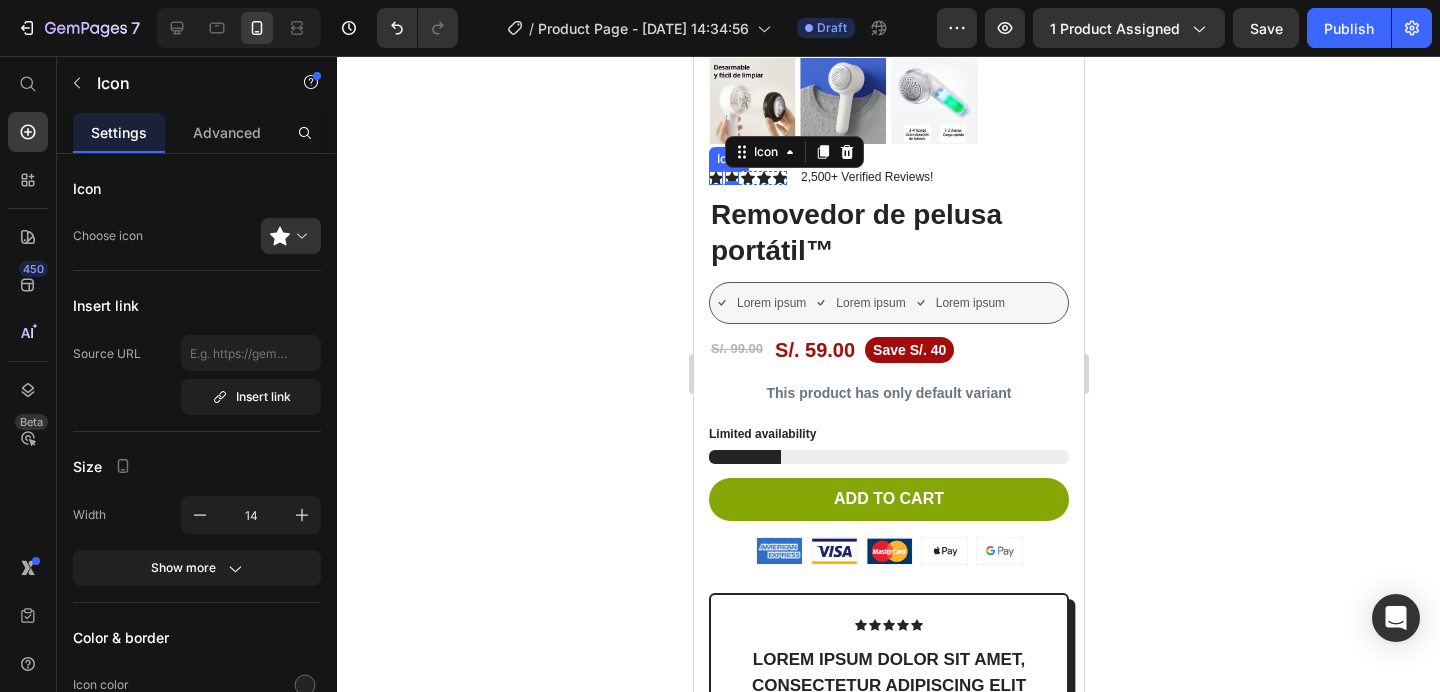 click on "Icon" at bounding box center (715, 178) 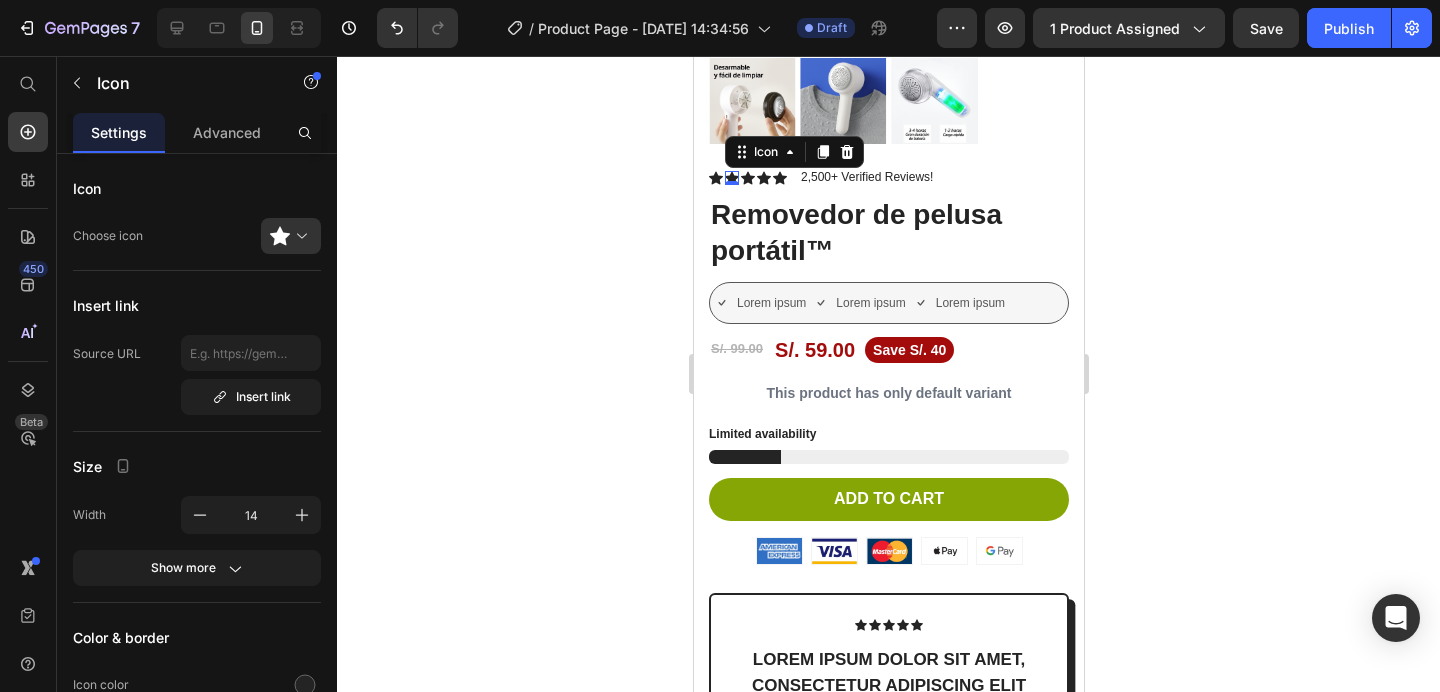 click on "Icon   0" at bounding box center [731, 178] 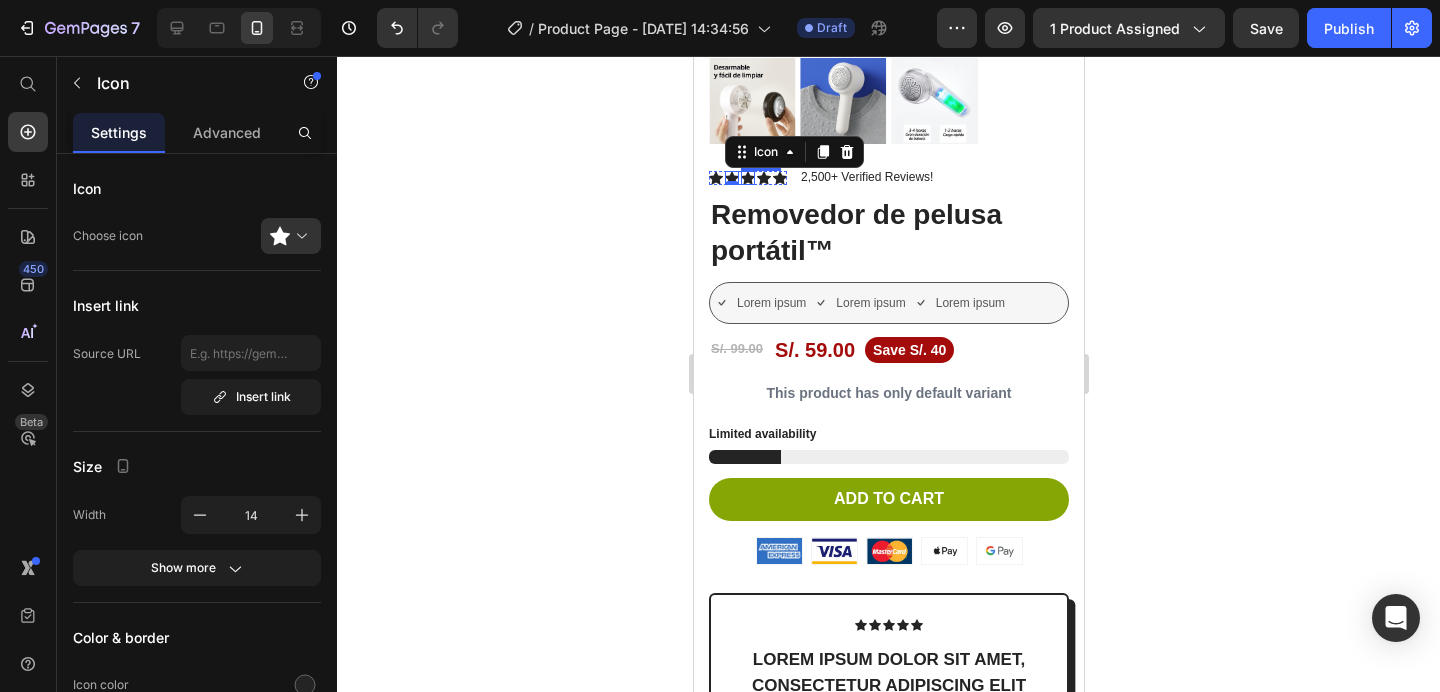 click on "Icon" at bounding box center (747, 178) 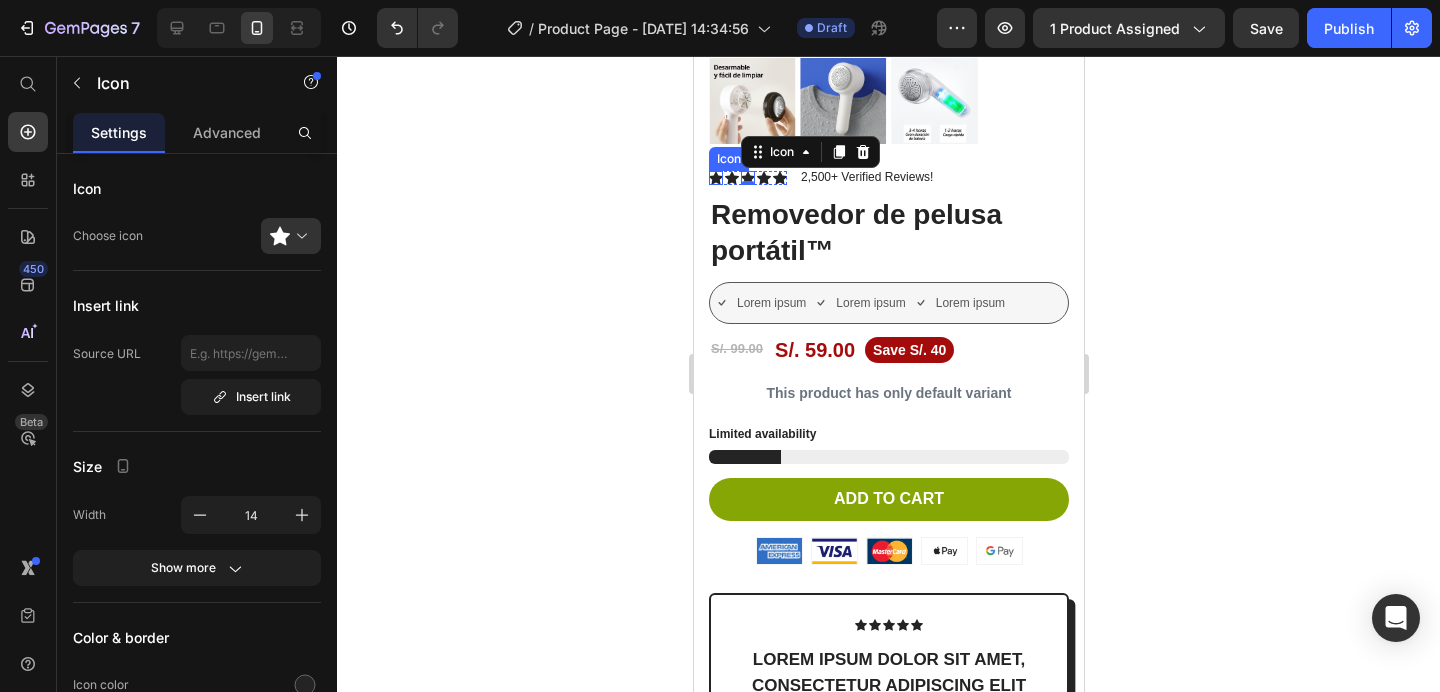 click 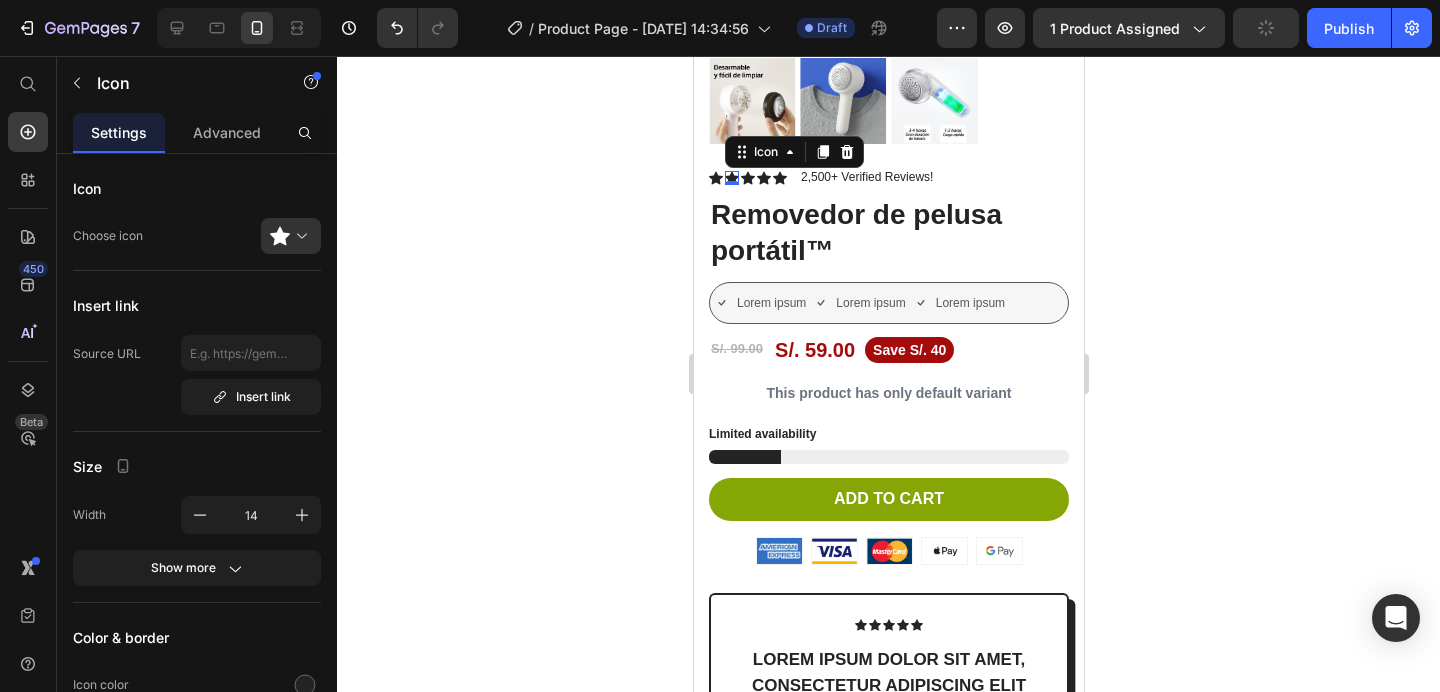 click on "Icon   0" at bounding box center [731, 178] 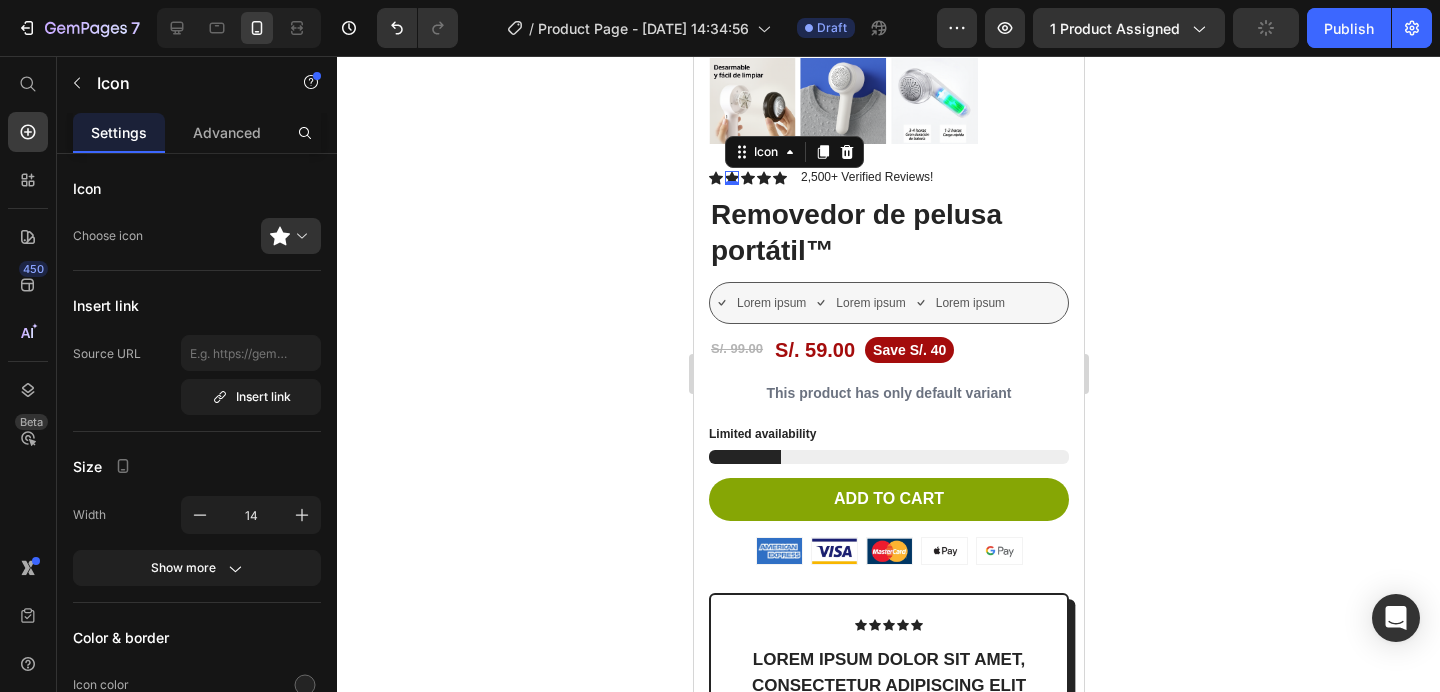 click 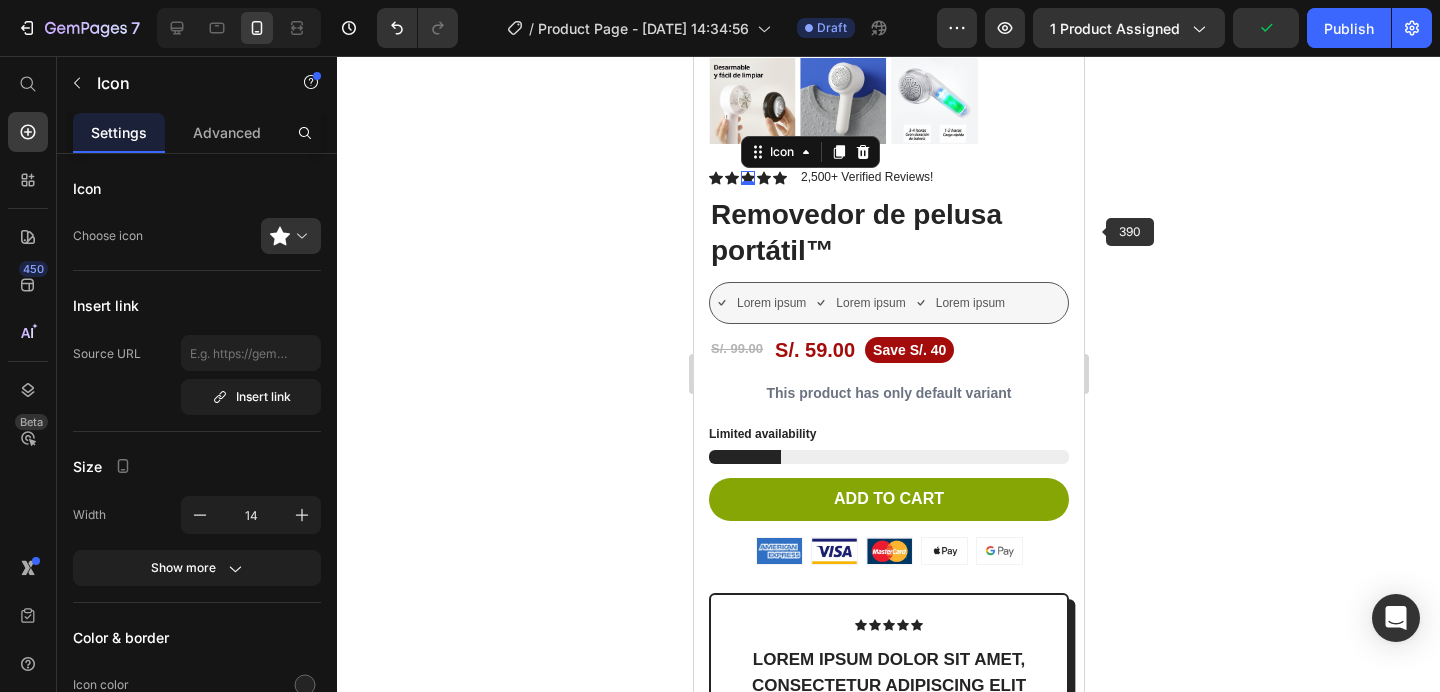 click 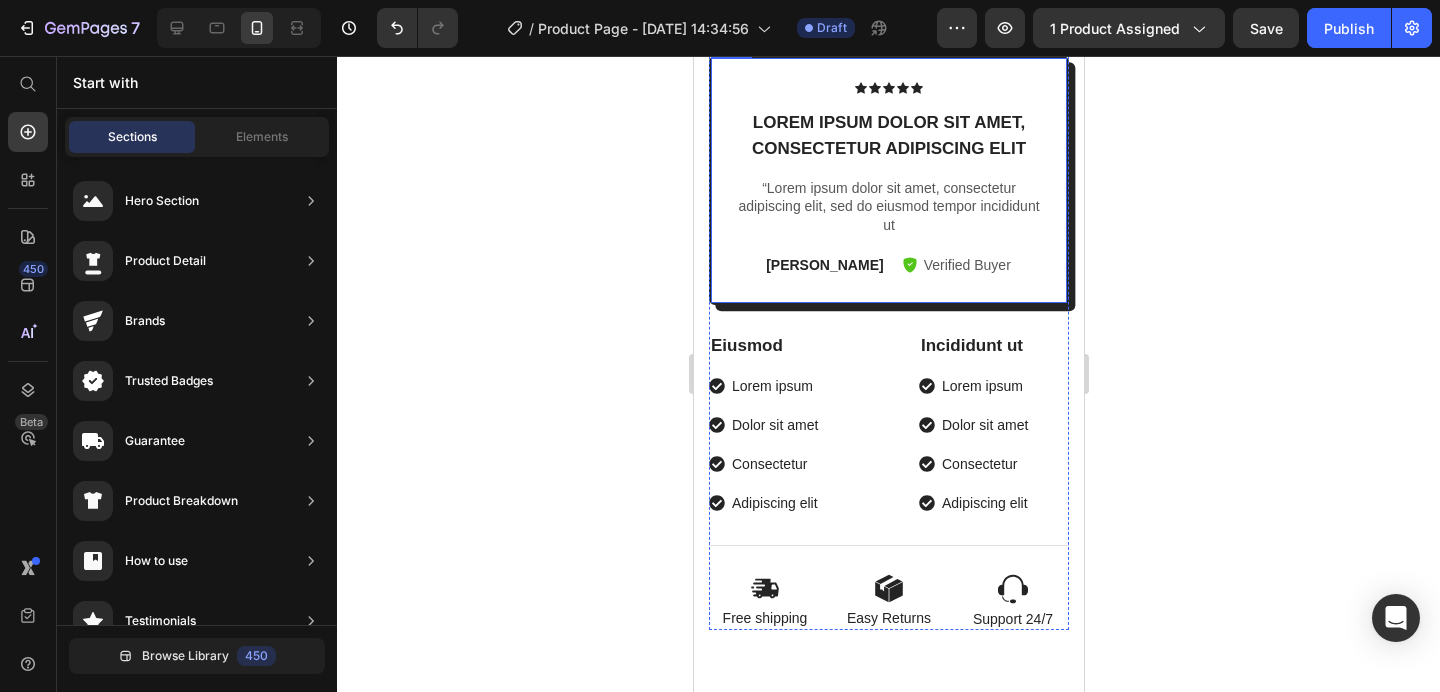scroll, scrollTop: 1009, scrollLeft: 0, axis: vertical 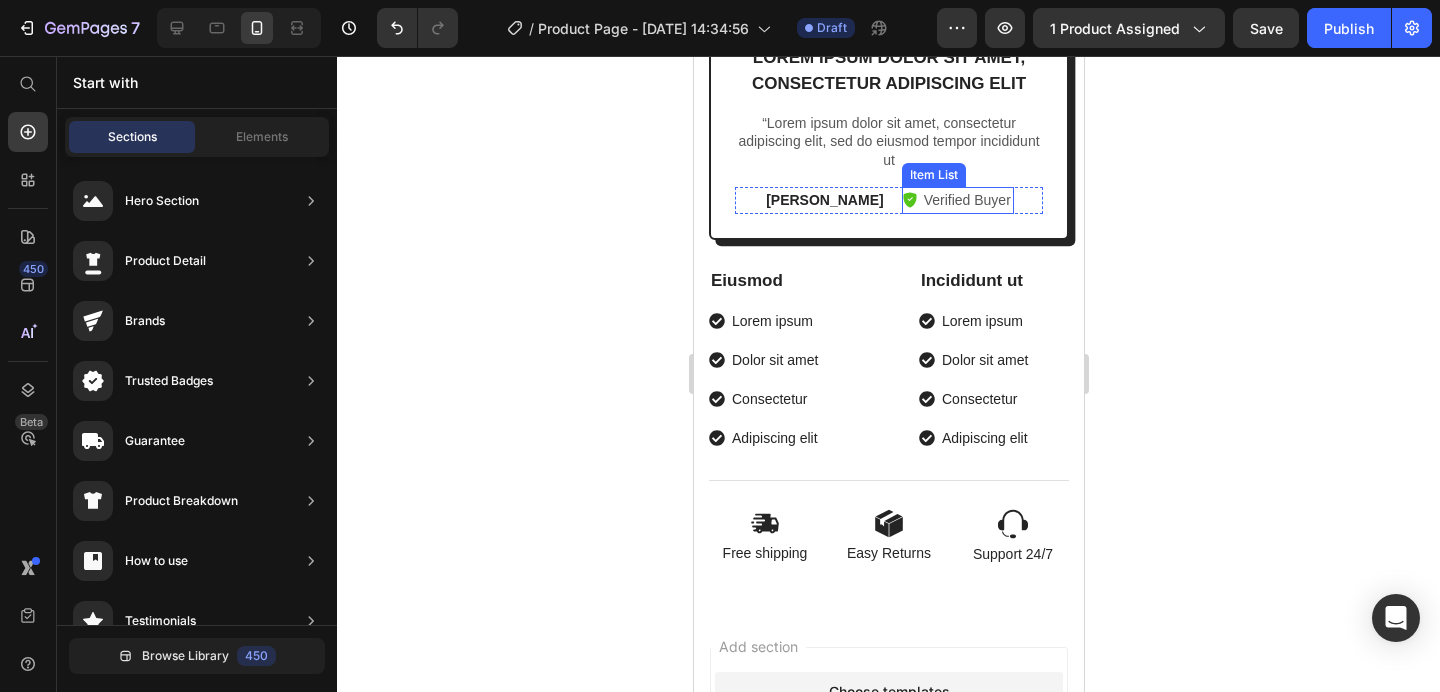 click 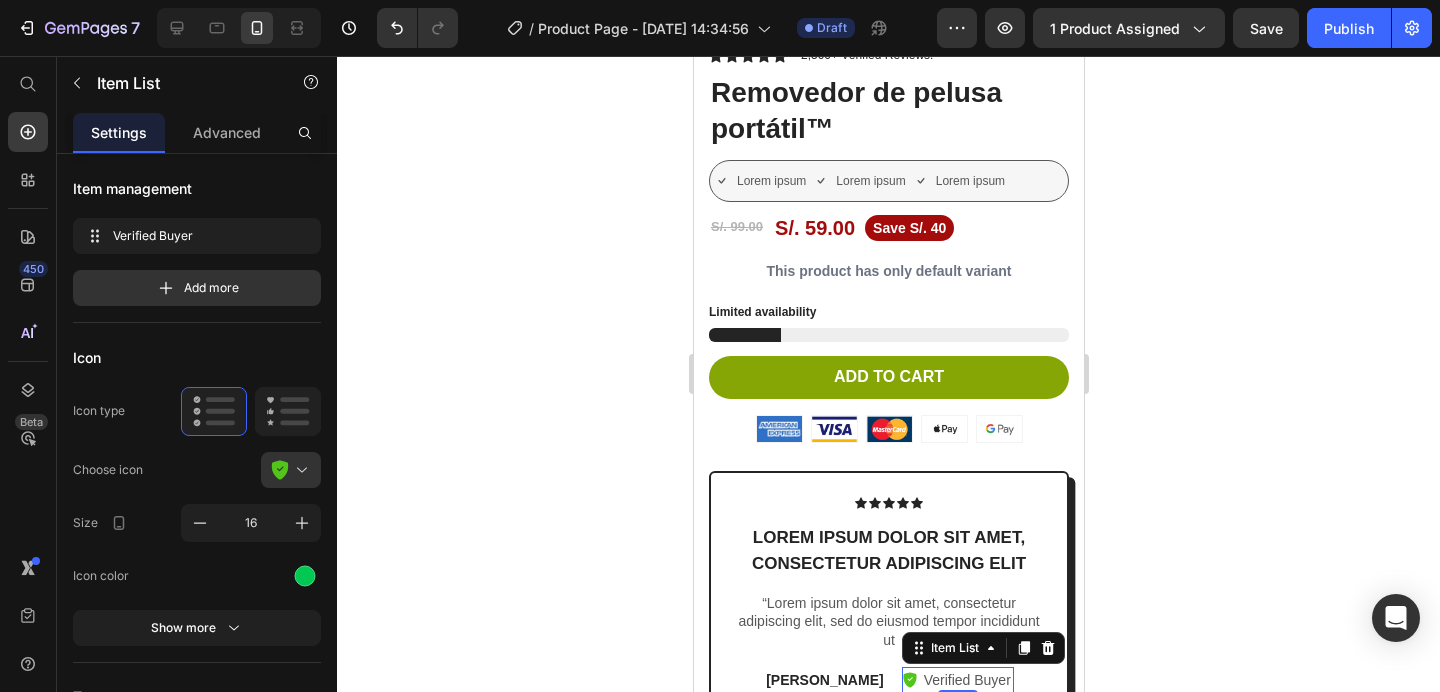scroll, scrollTop: 489, scrollLeft: 0, axis: vertical 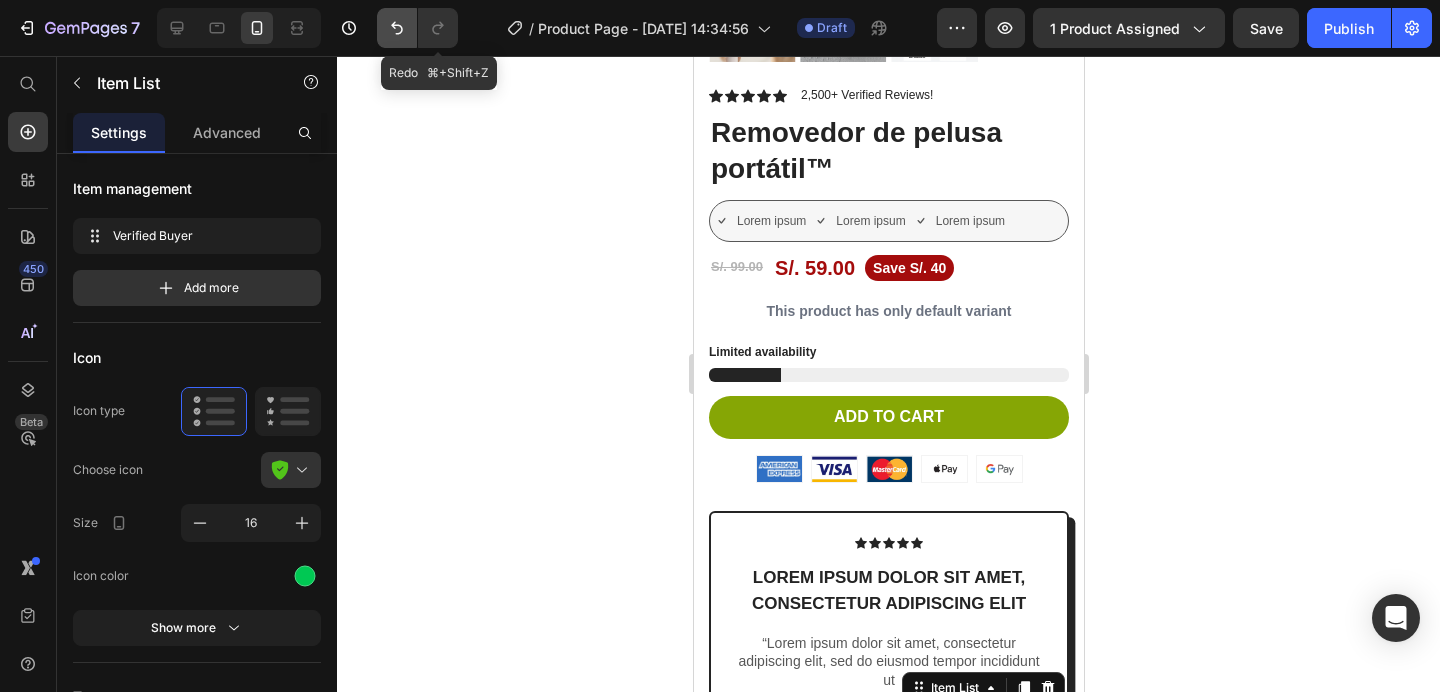 click 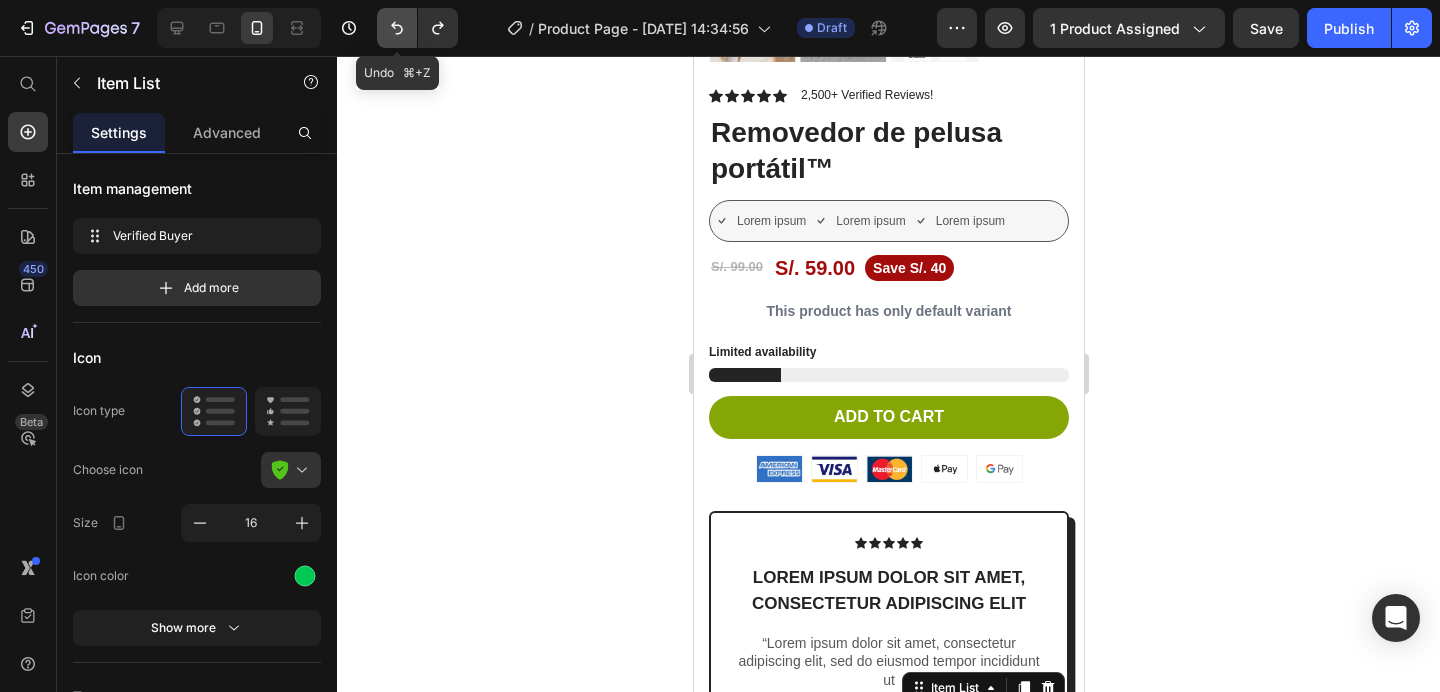 click 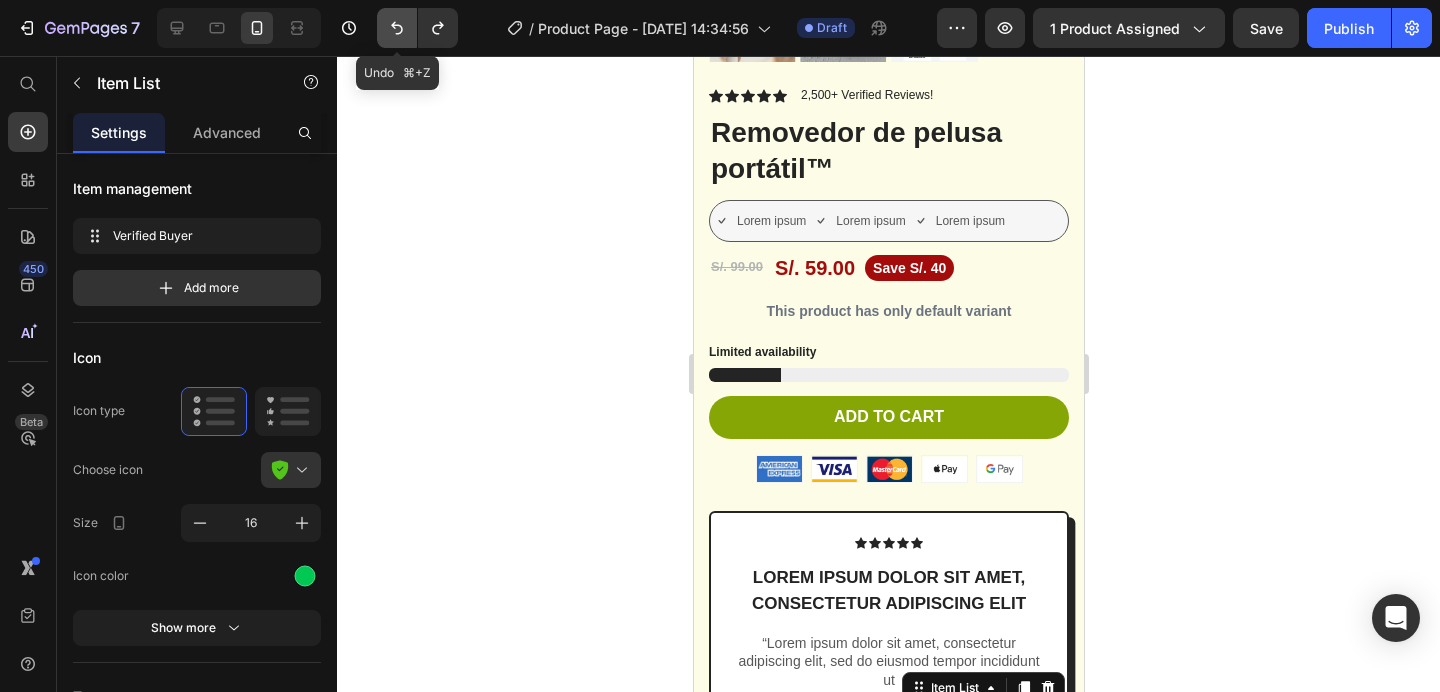 click 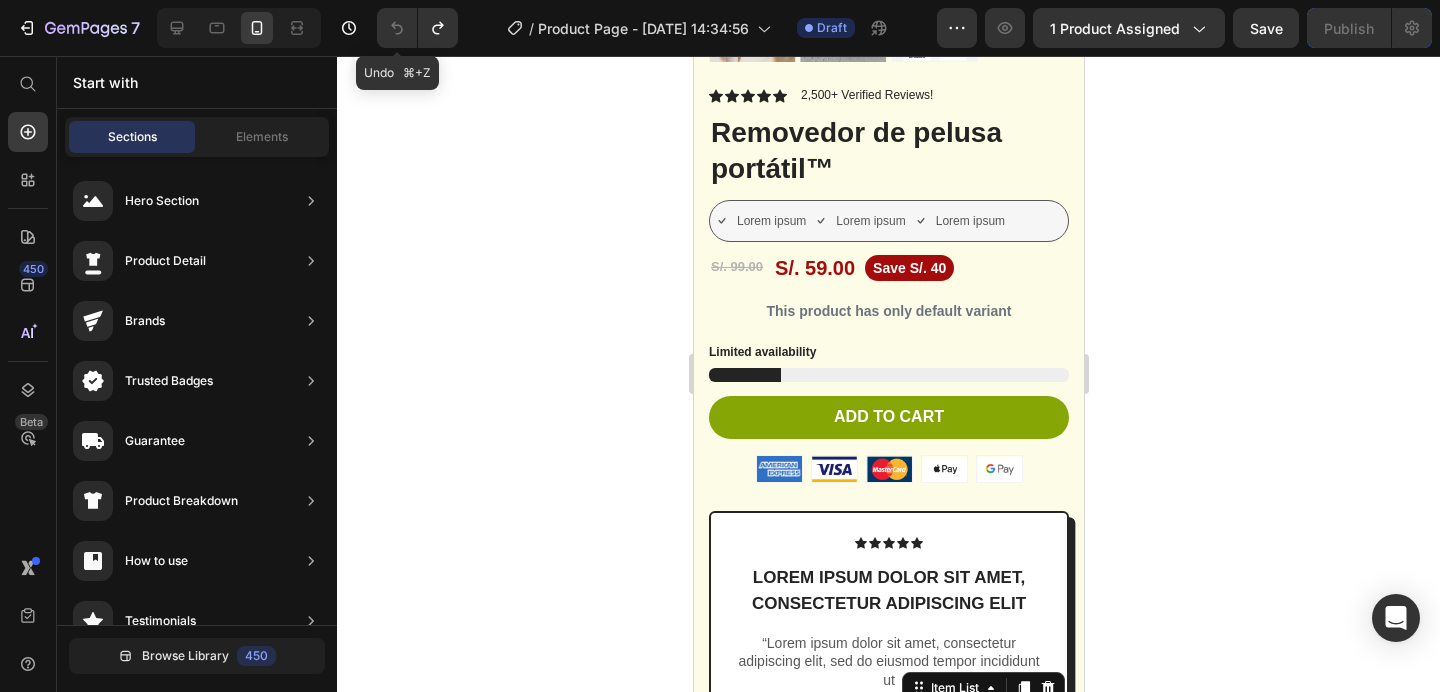 scroll, scrollTop: 0, scrollLeft: 0, axis: both 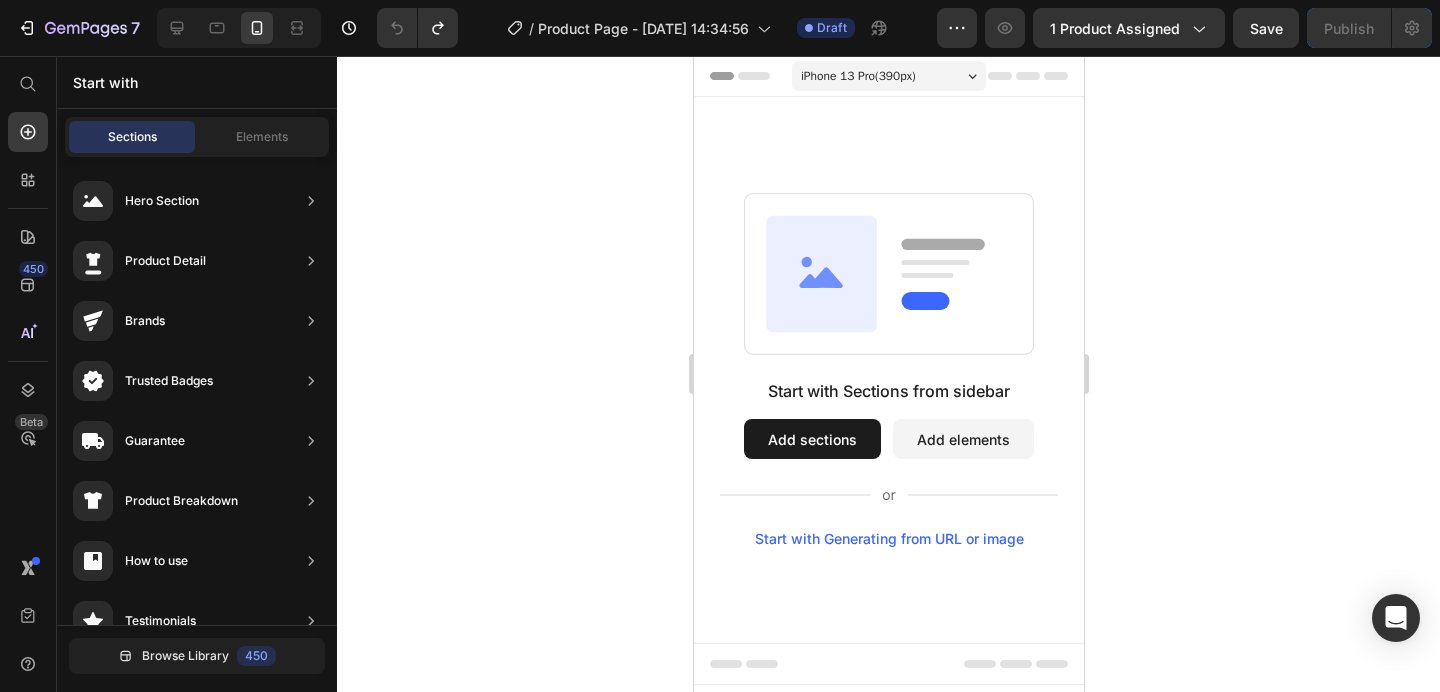 click 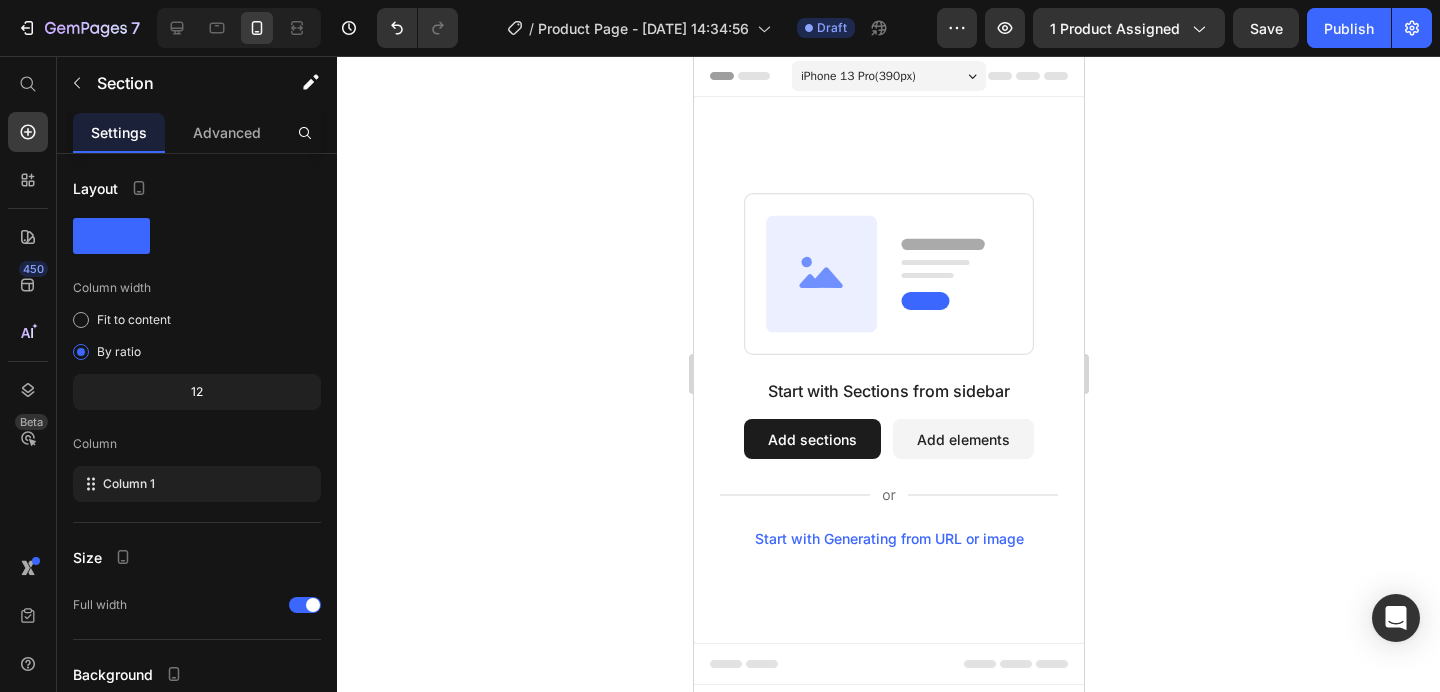 scroll, scrollTop: 0, scrollLeft: 0, axis: both 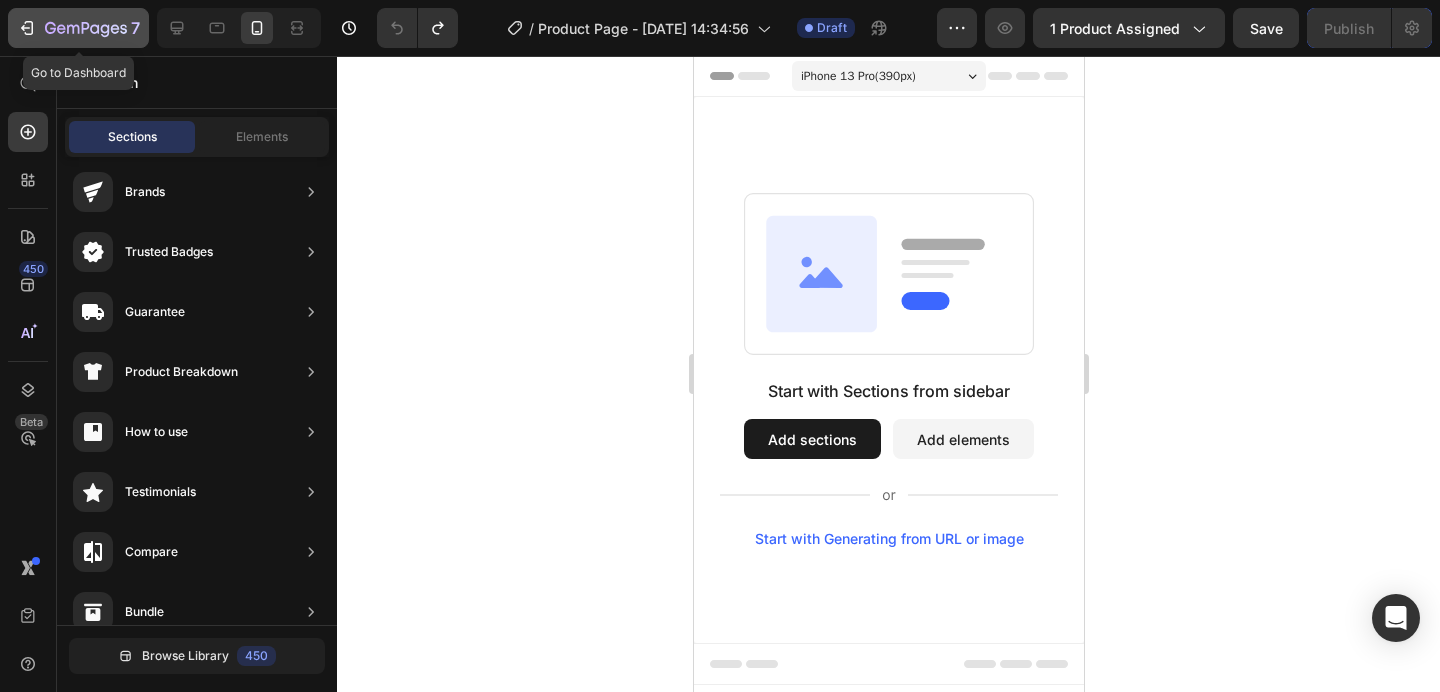 click 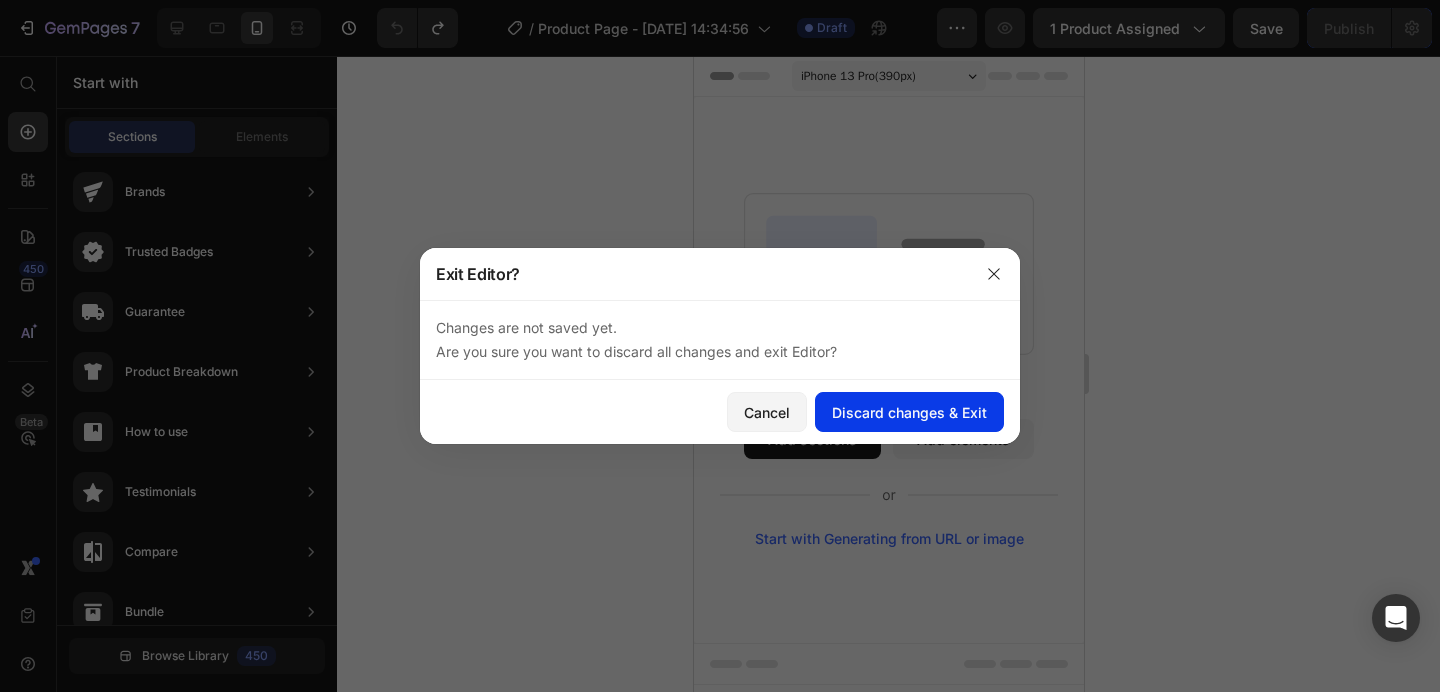 click on "Discard changes & Exit" at bounding box center (909, 412) 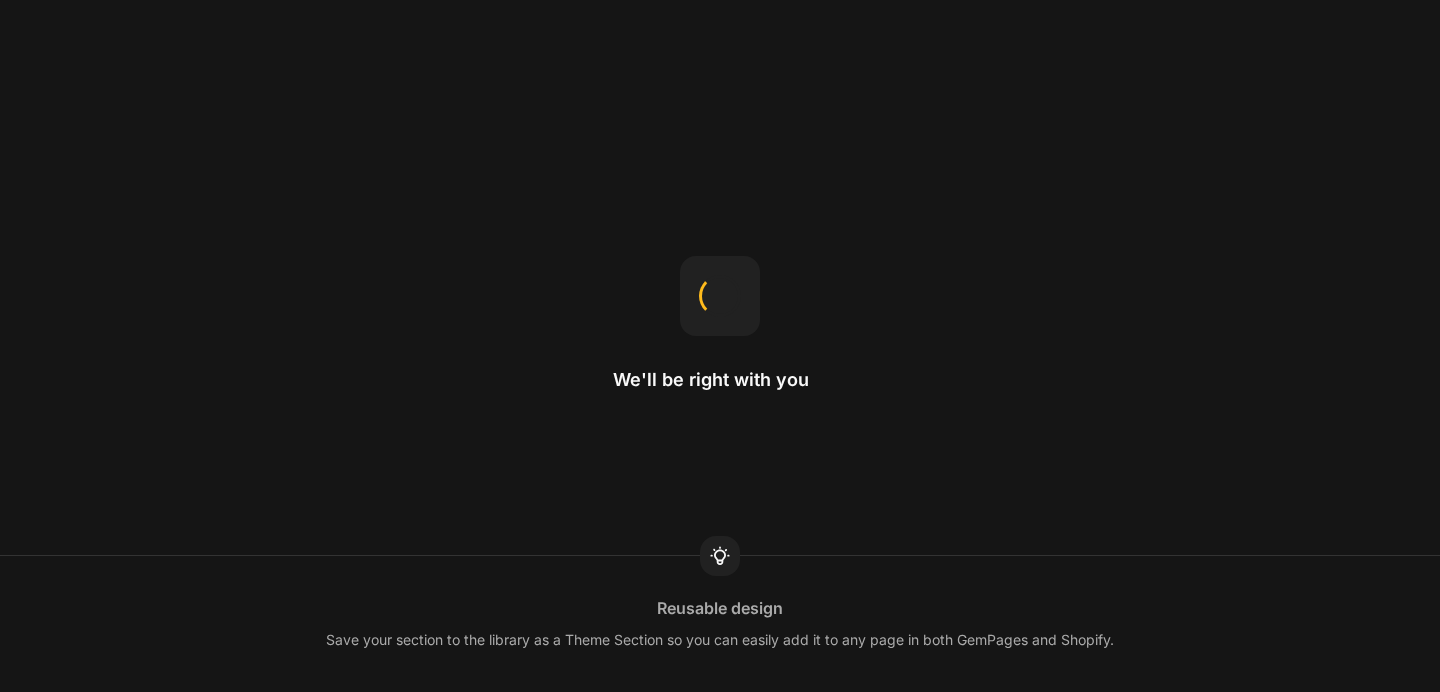 scroll, scrollTop: 0, scrollLeft: 0, axis: both 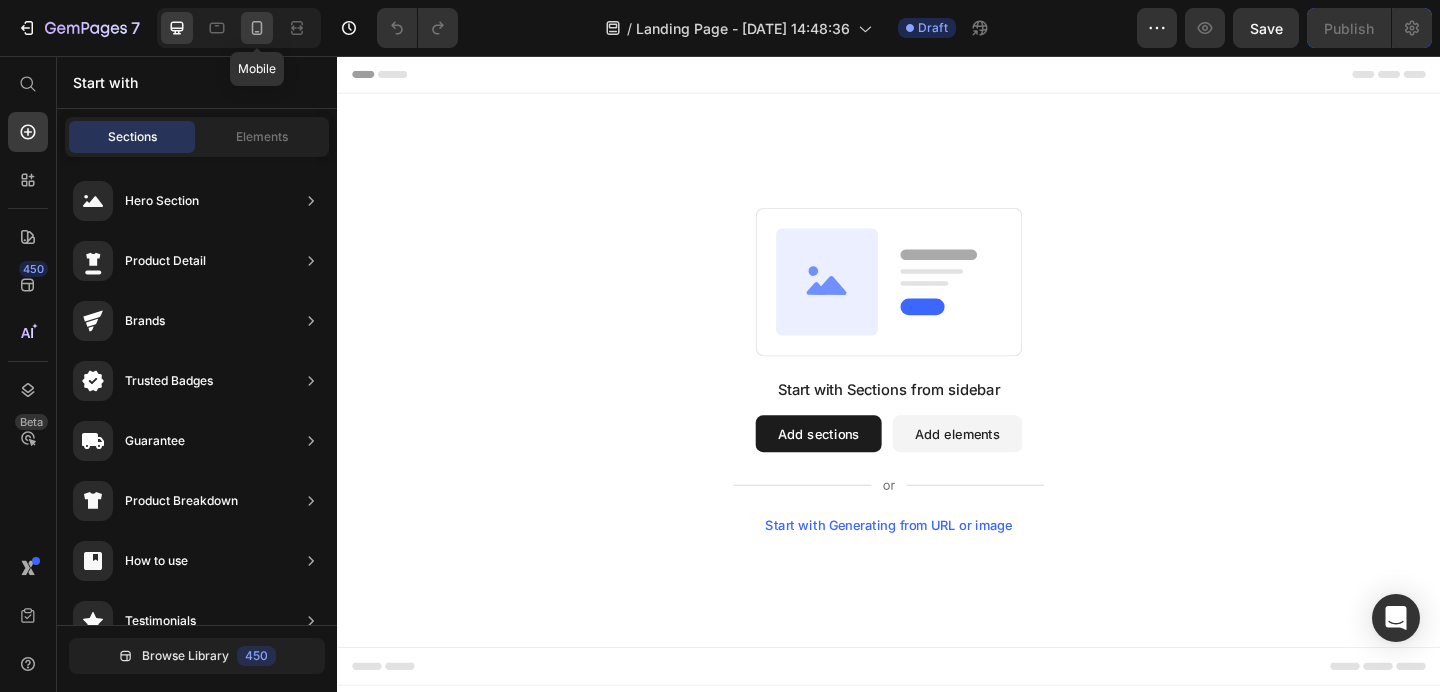 click 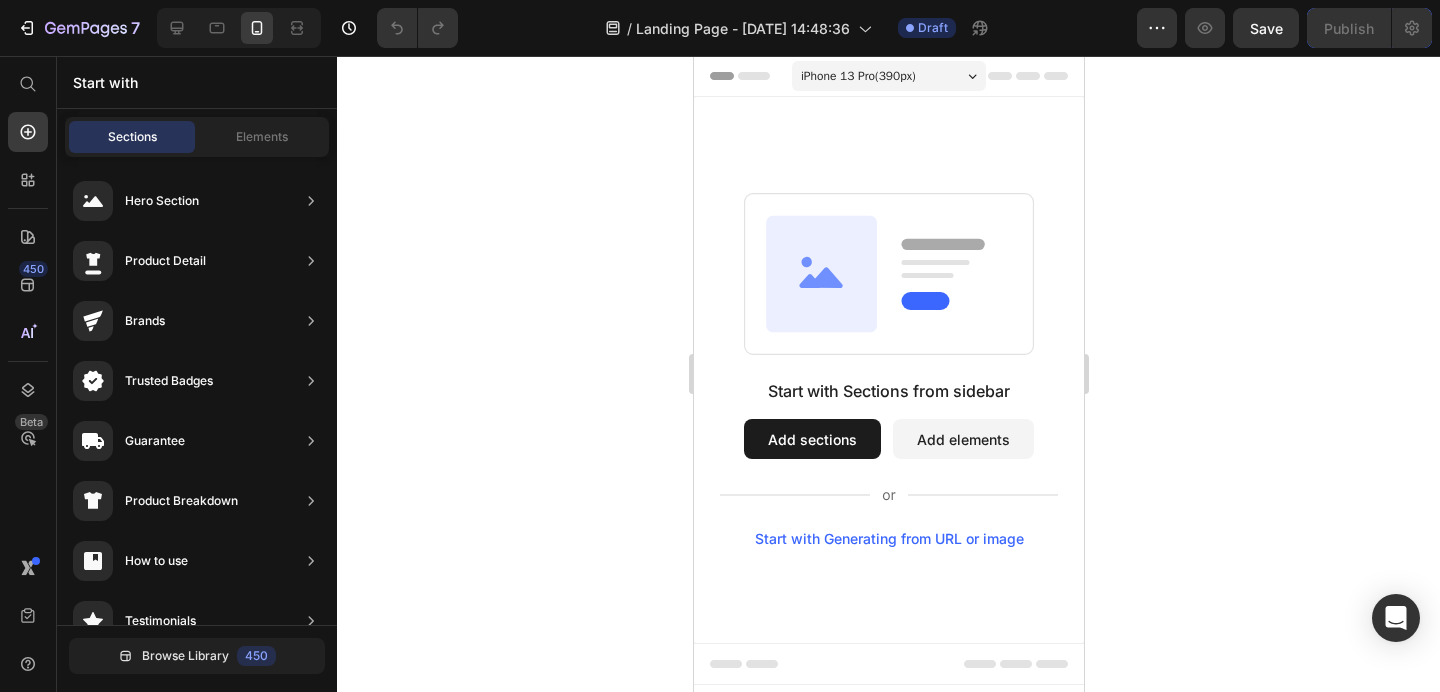 click on "Header" at bounding box center (888, 76) 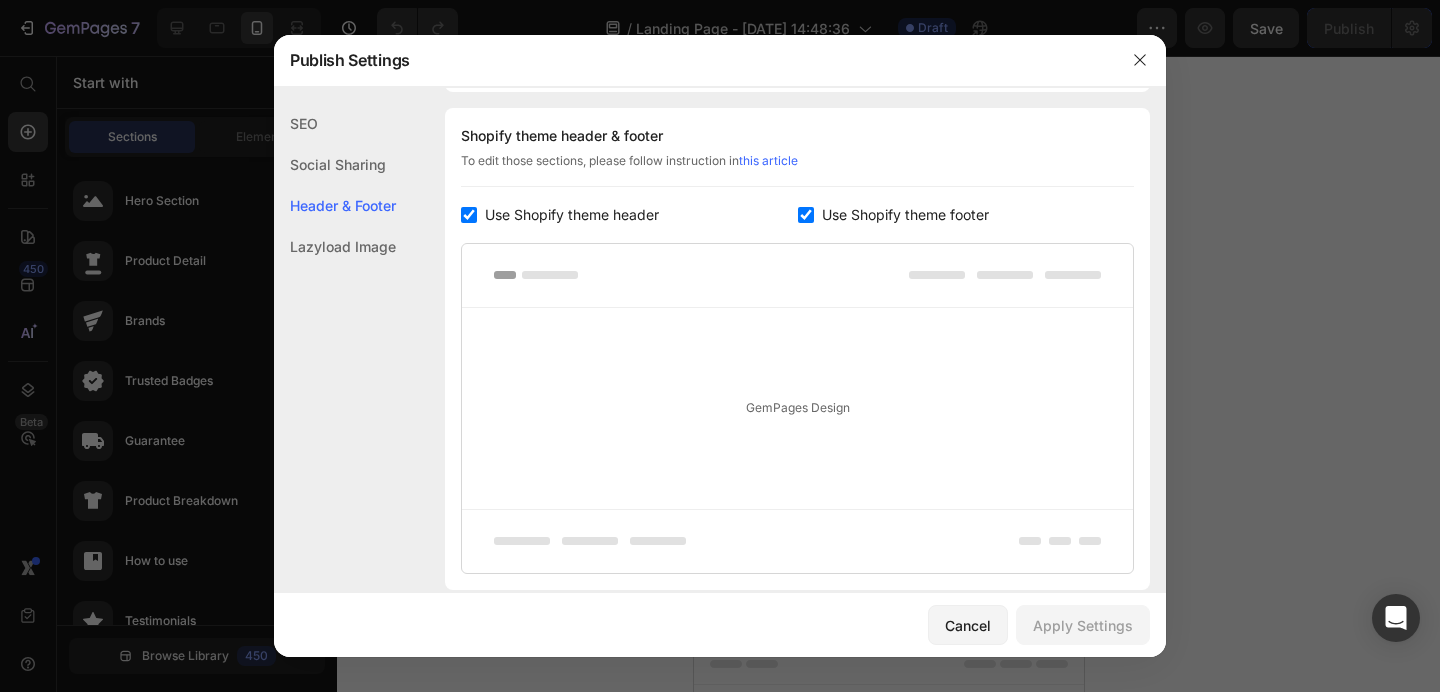 scroll, scrollTop: 937, scrollLeft: 0, axis: vertical 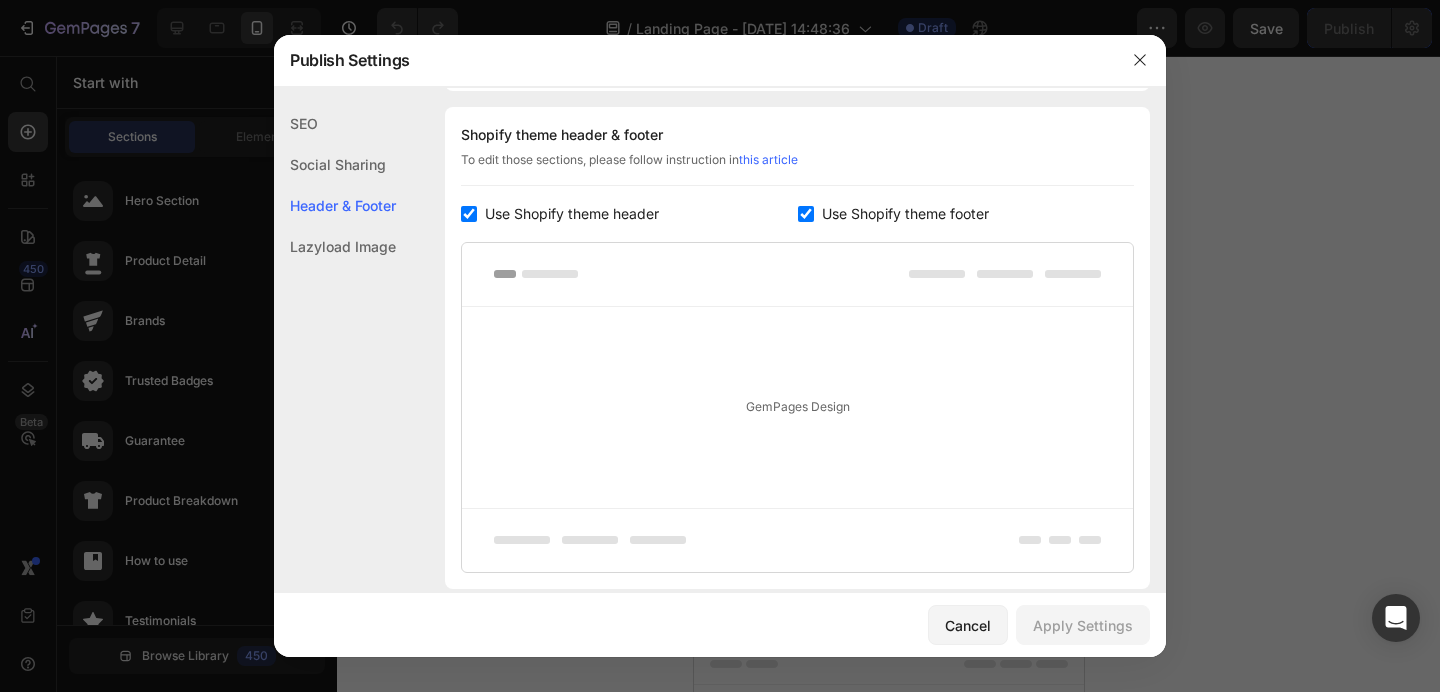 click on "GemPages Design" at bounding box center (797, 407) 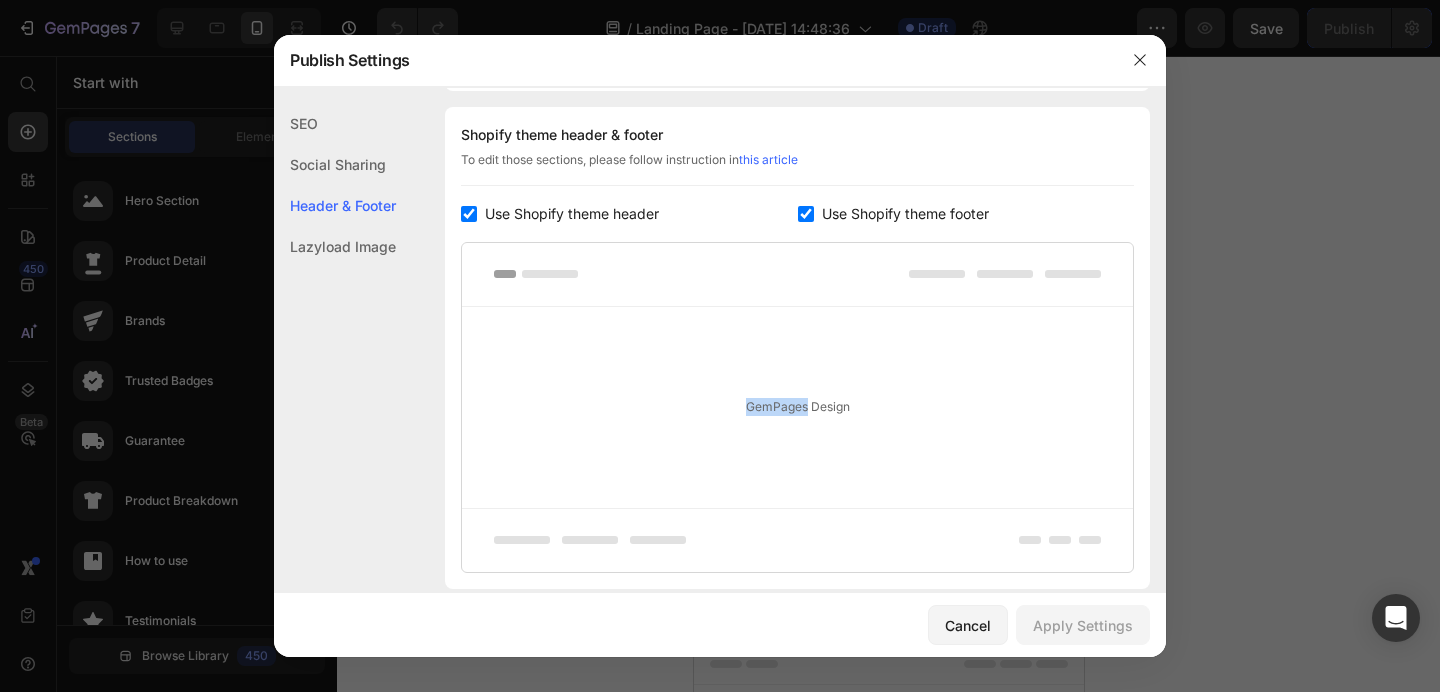 click on "GemPages Design" at bounding box center [797, 407] 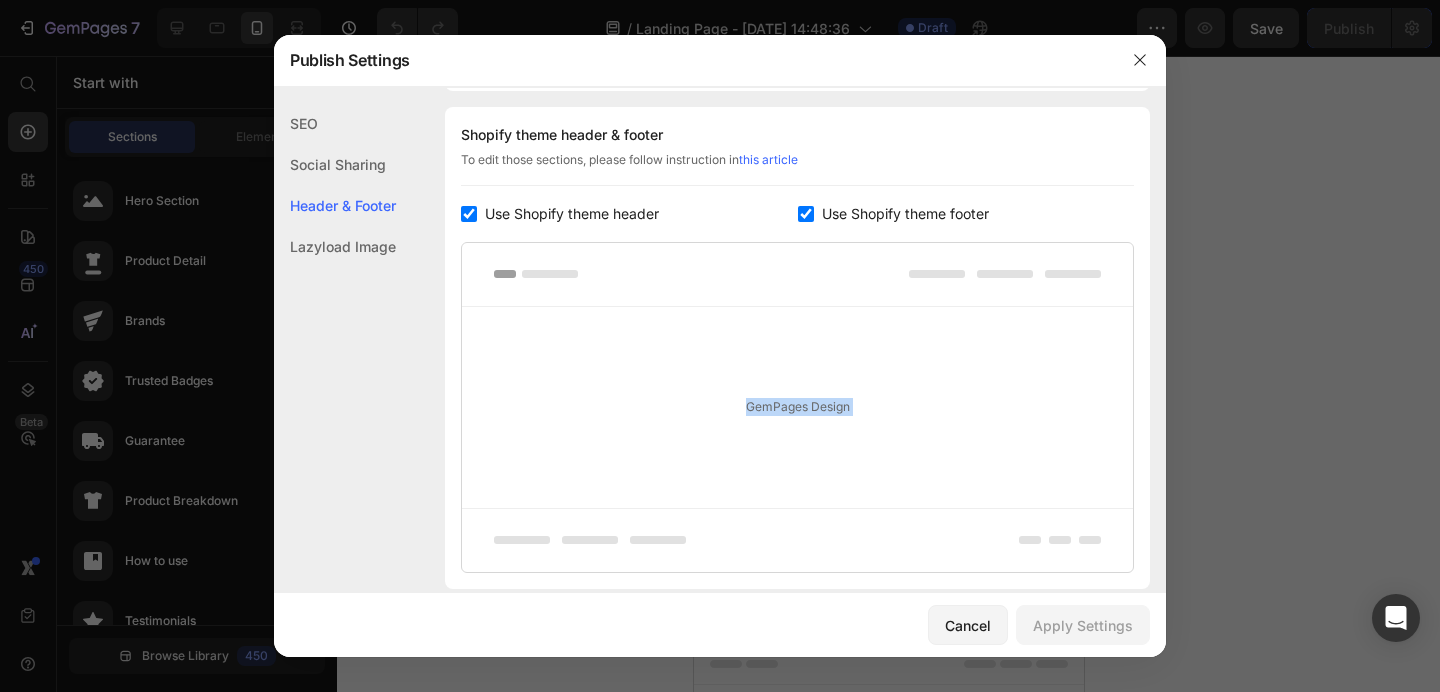 click on "GemPages Design" at bounding box center [797, 407] 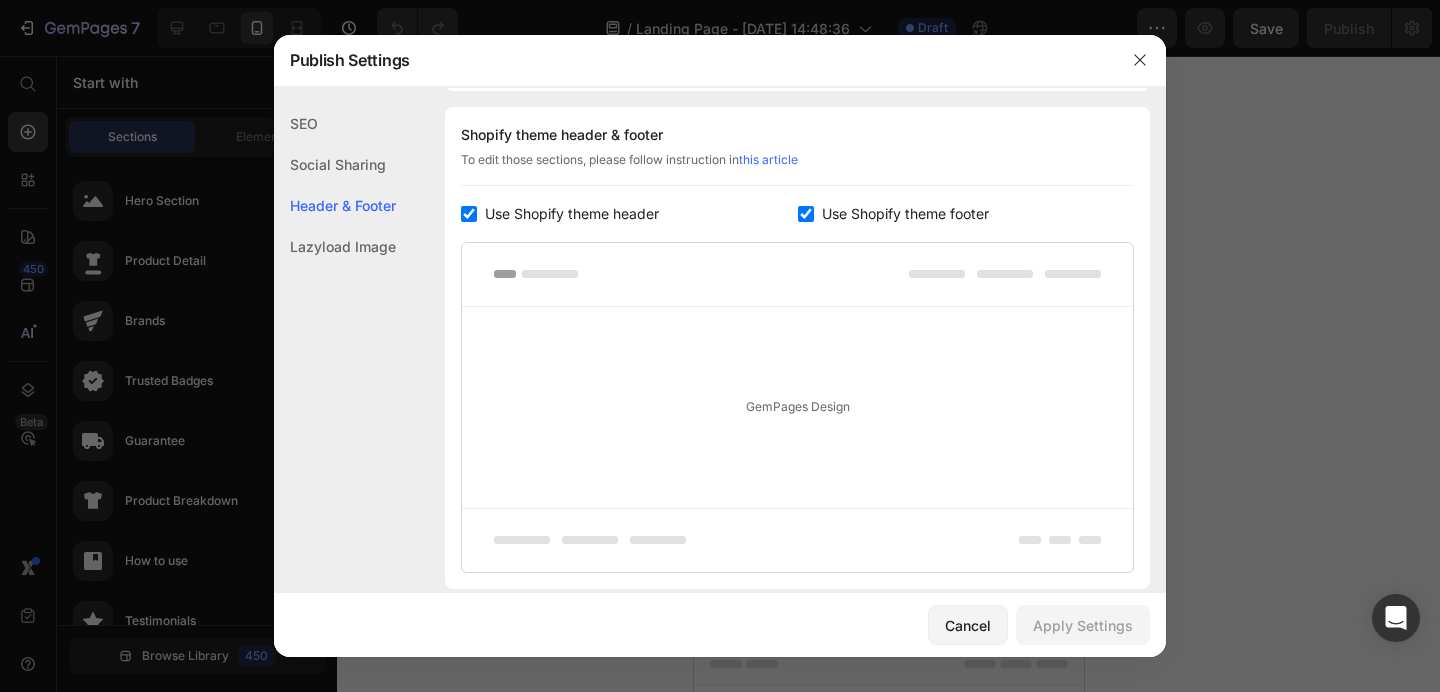 click on "GemPages Design" at bounding box center (797, 407) 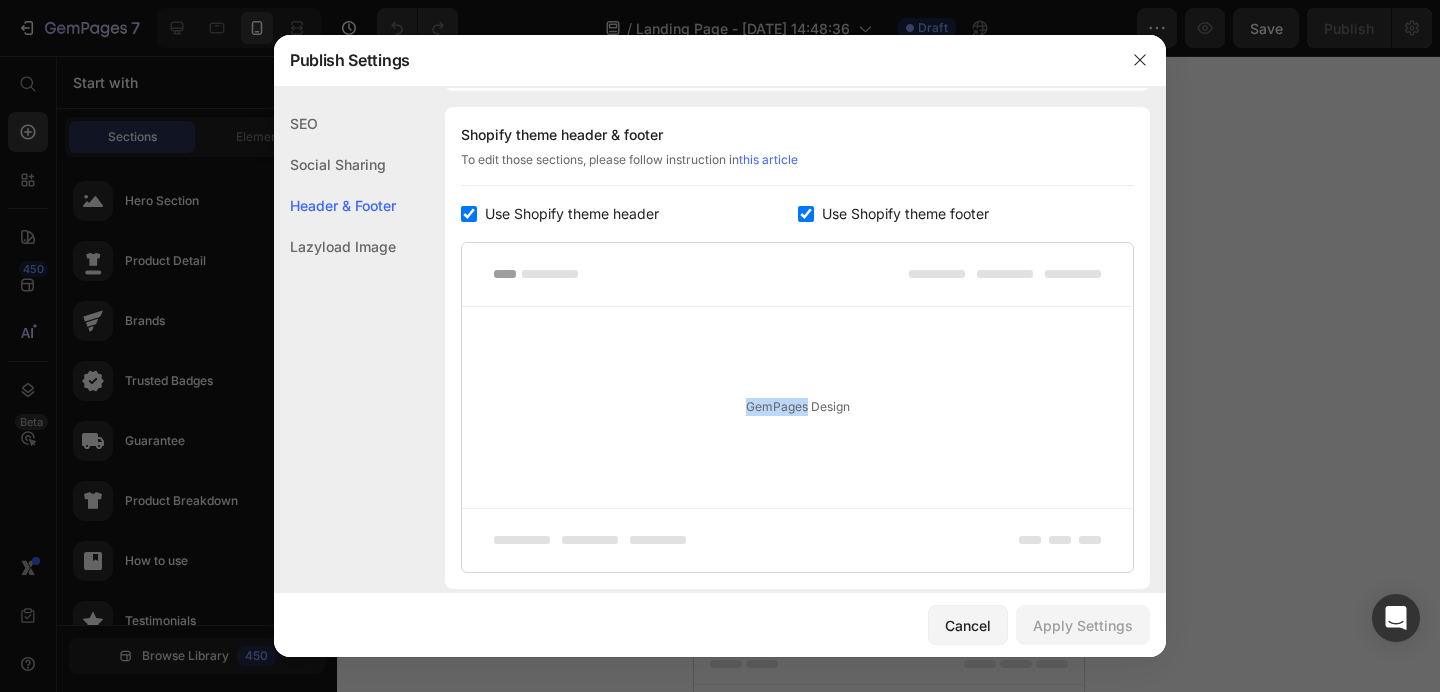 click at bounding box center (797, 275) 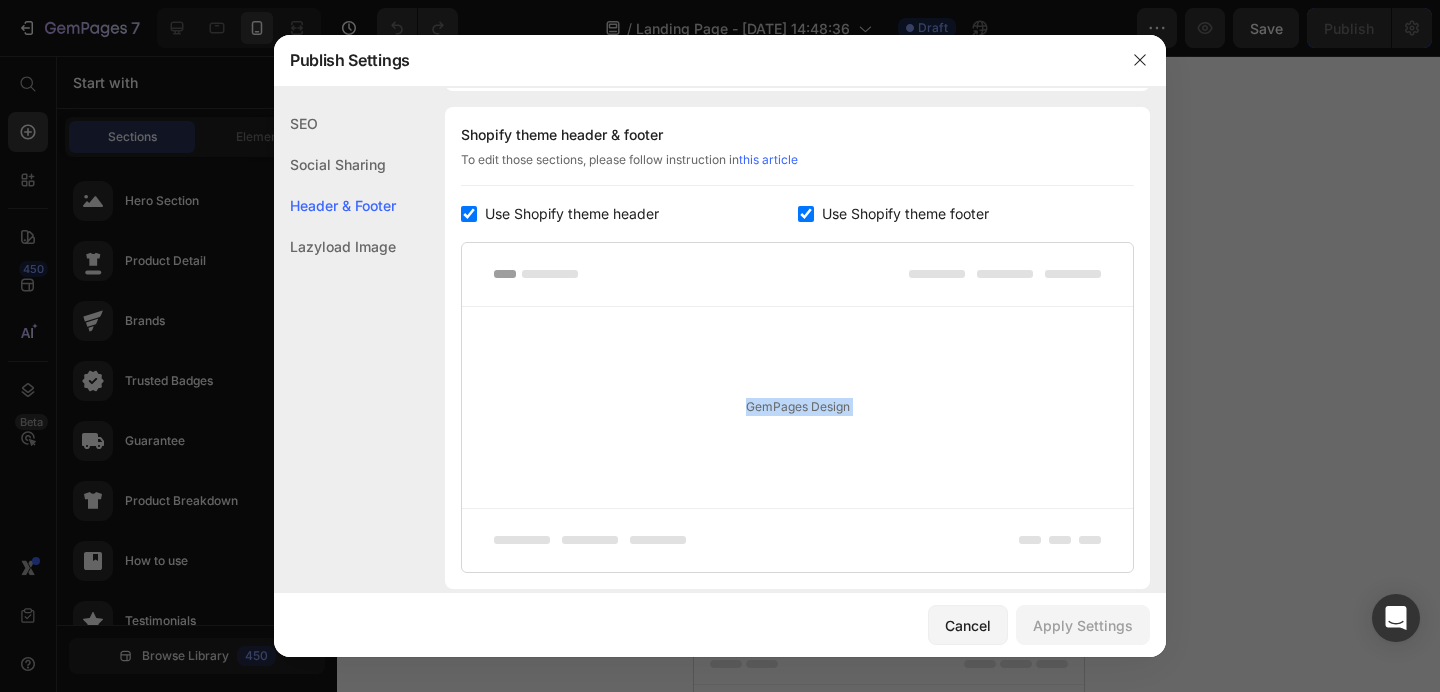 click at bounding box center (797, 275) 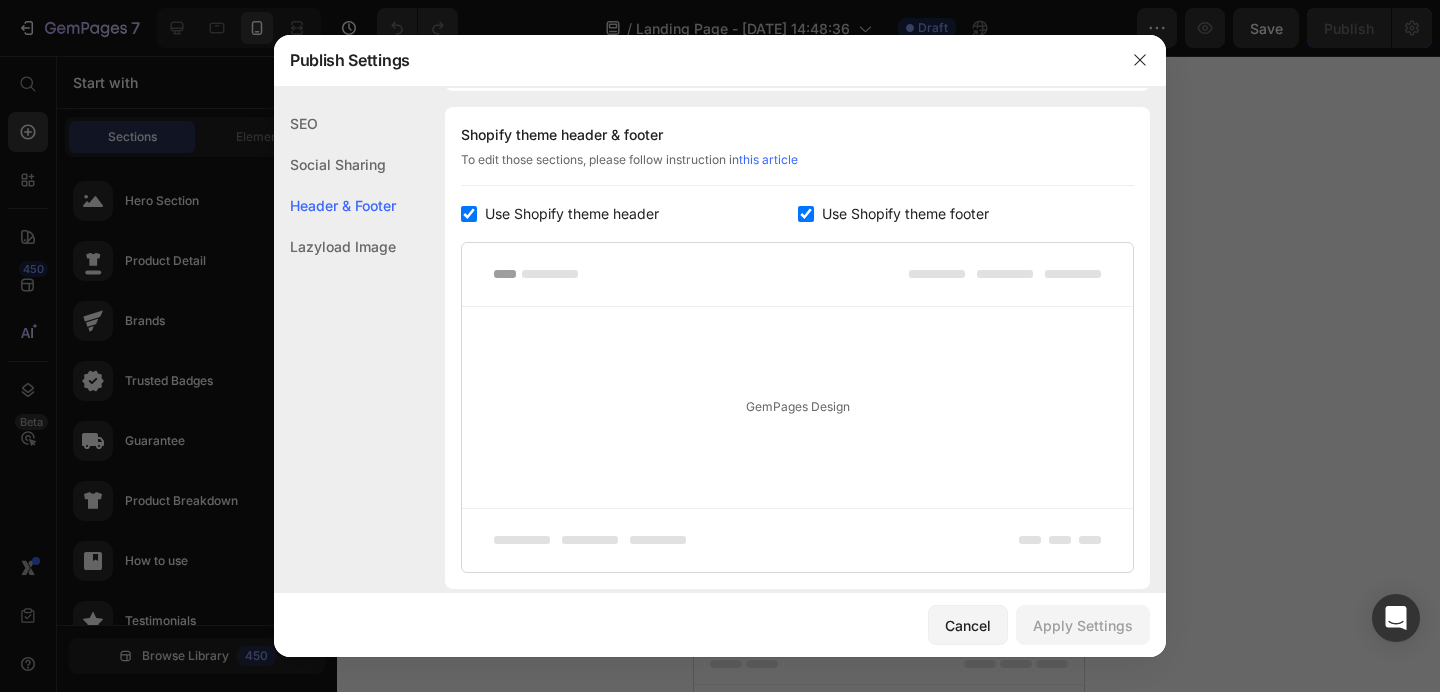 click at bounding box center (797, 275) 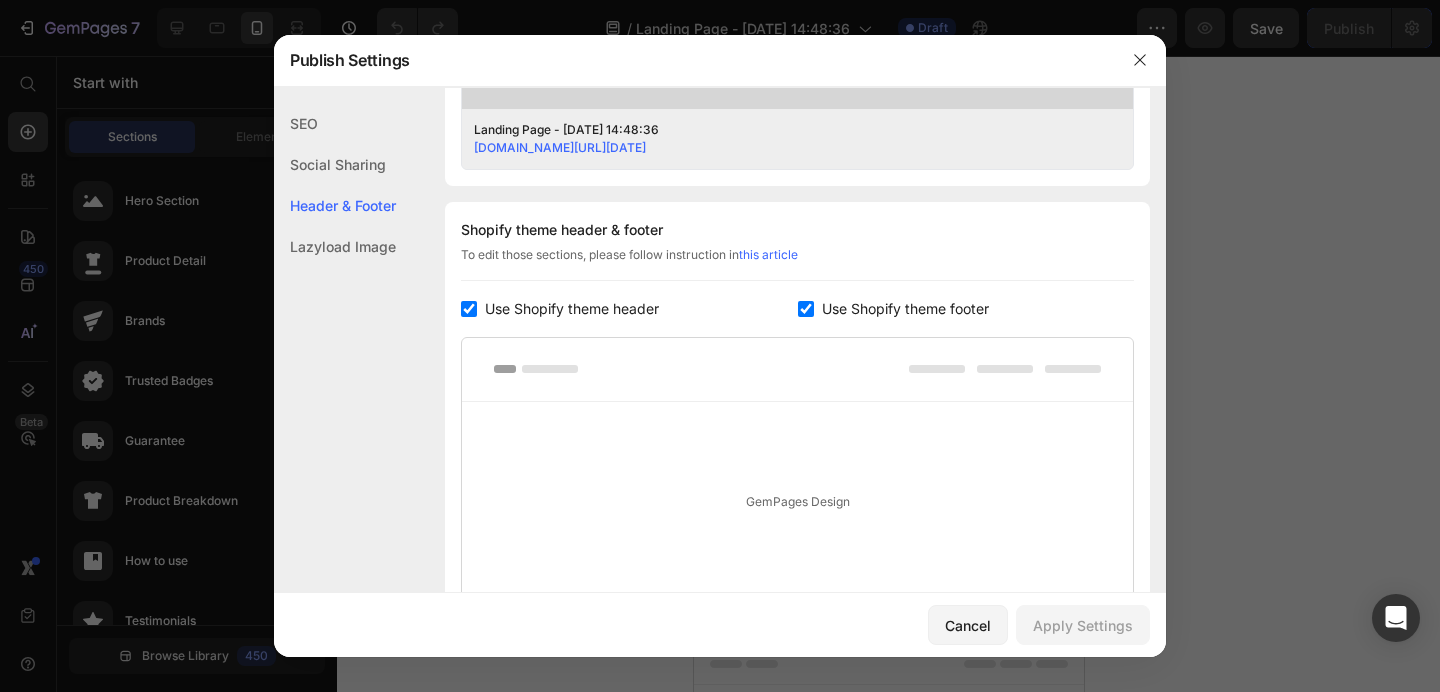 scroll, scrollTop: 824, scrollLeft: 0, axis: vertical 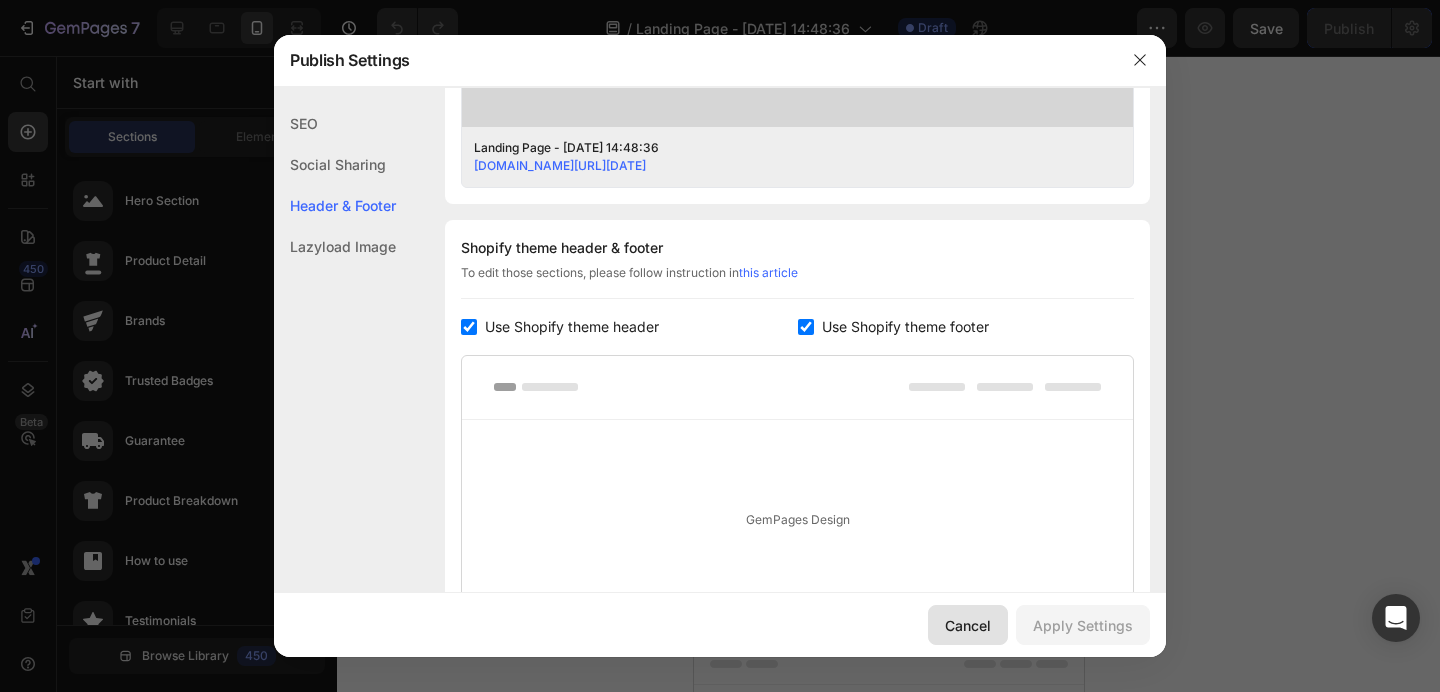 click on "Cancel" at bounding box center (968, 625) 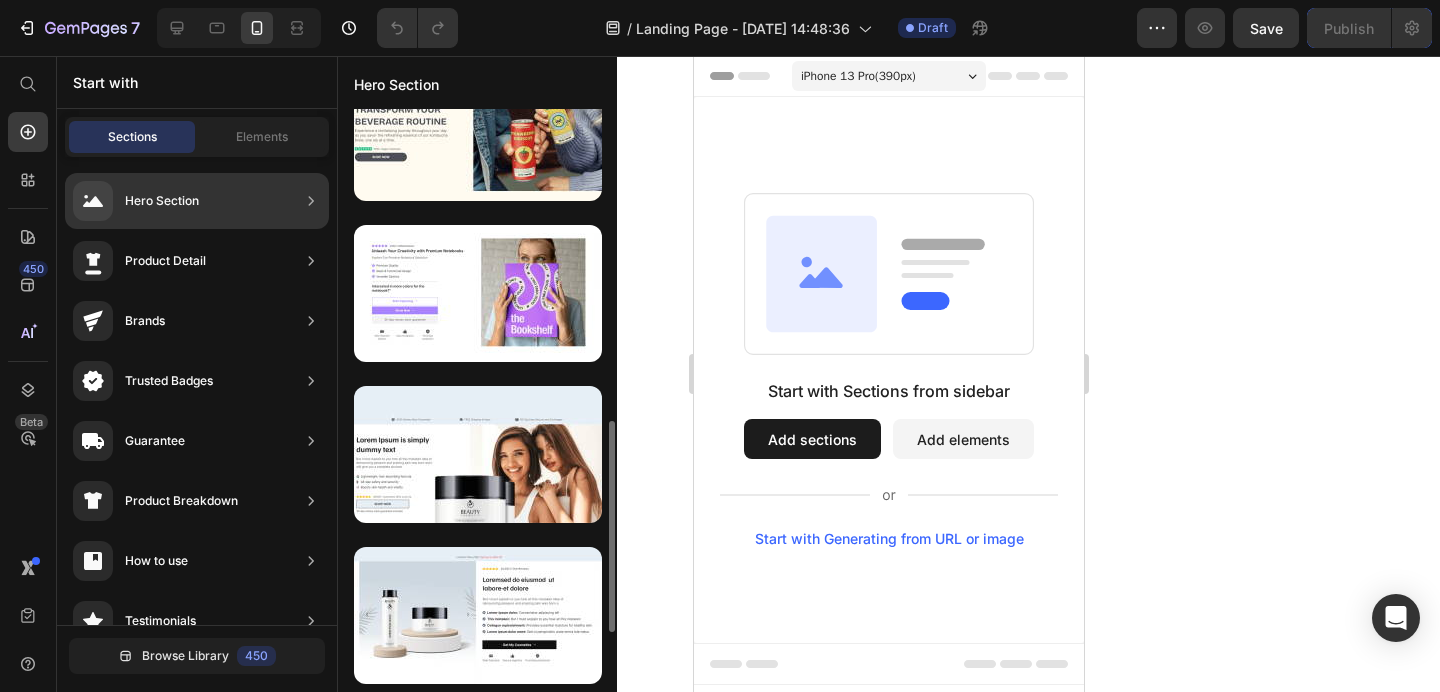 scroll, scrollTop: 861, scrollLeft: 0, axis: vertical 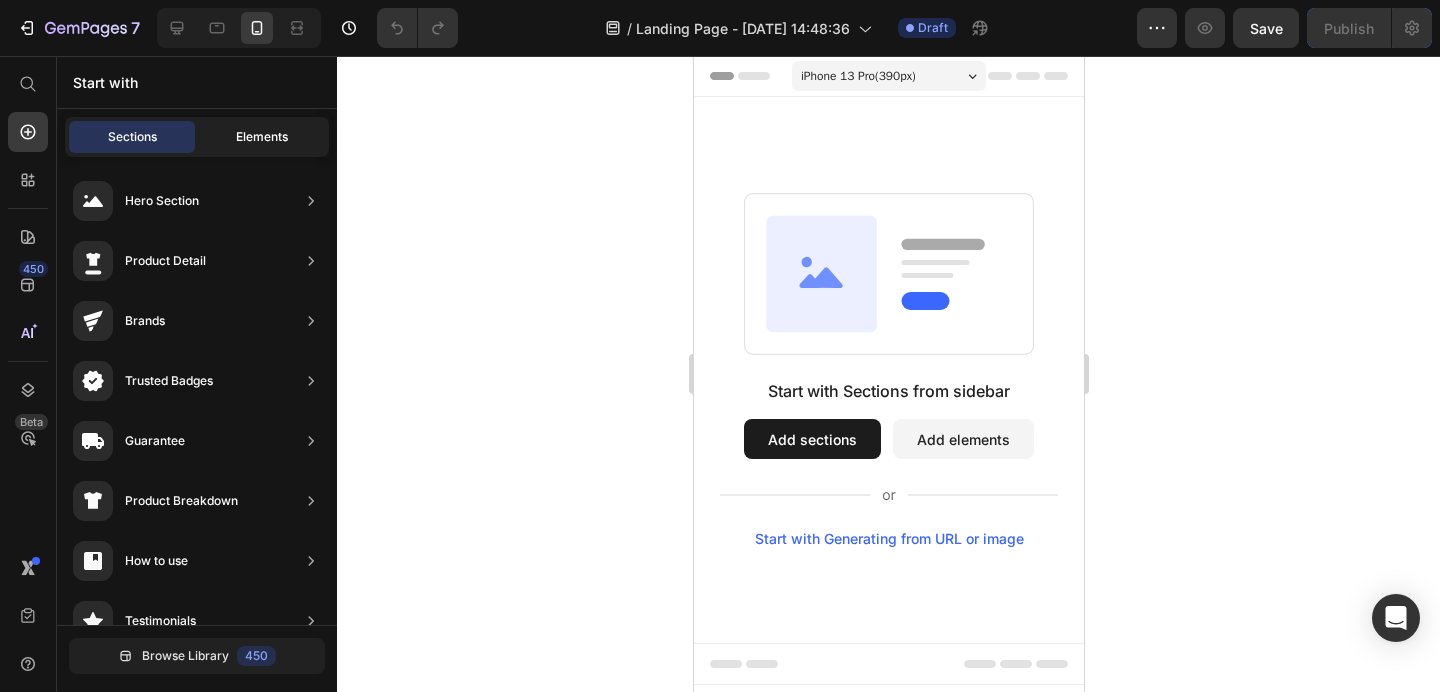 click on "Elements" 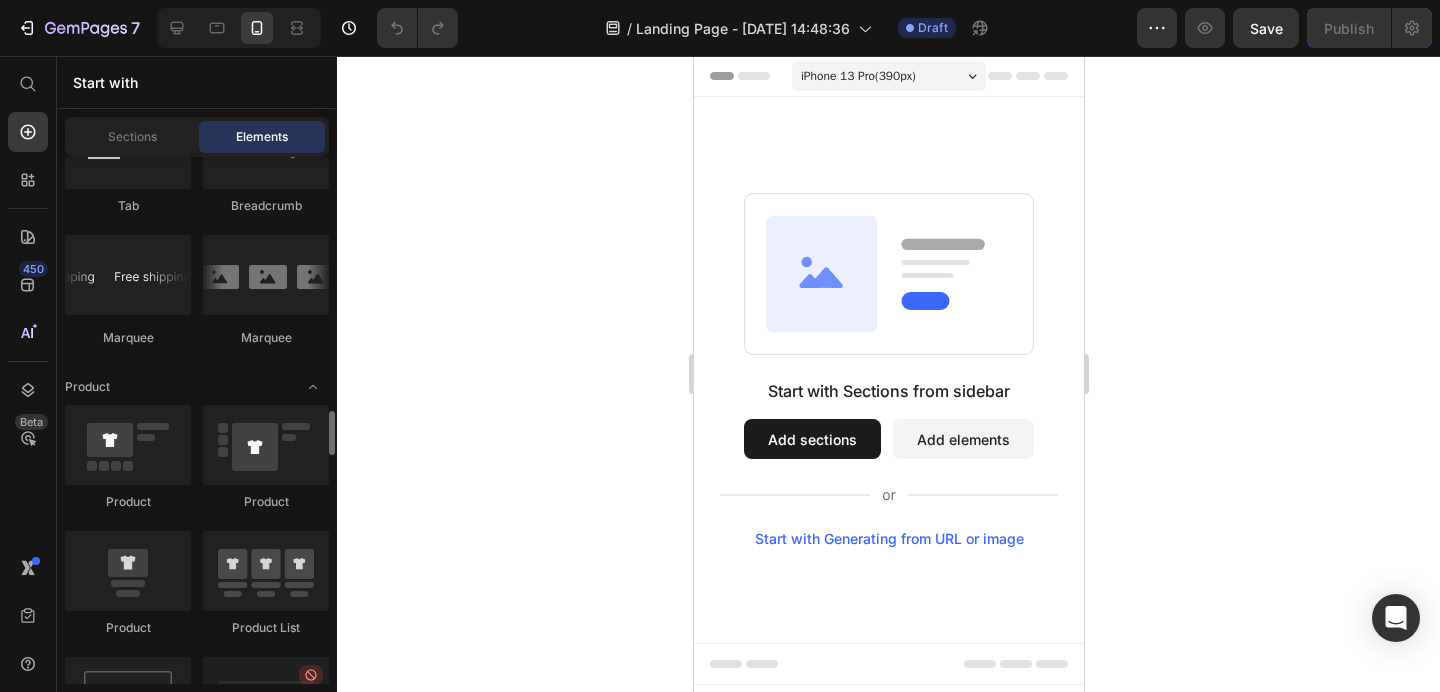 scroll, scrollTop: 2625, scrollLeft: 0, axis: vertical 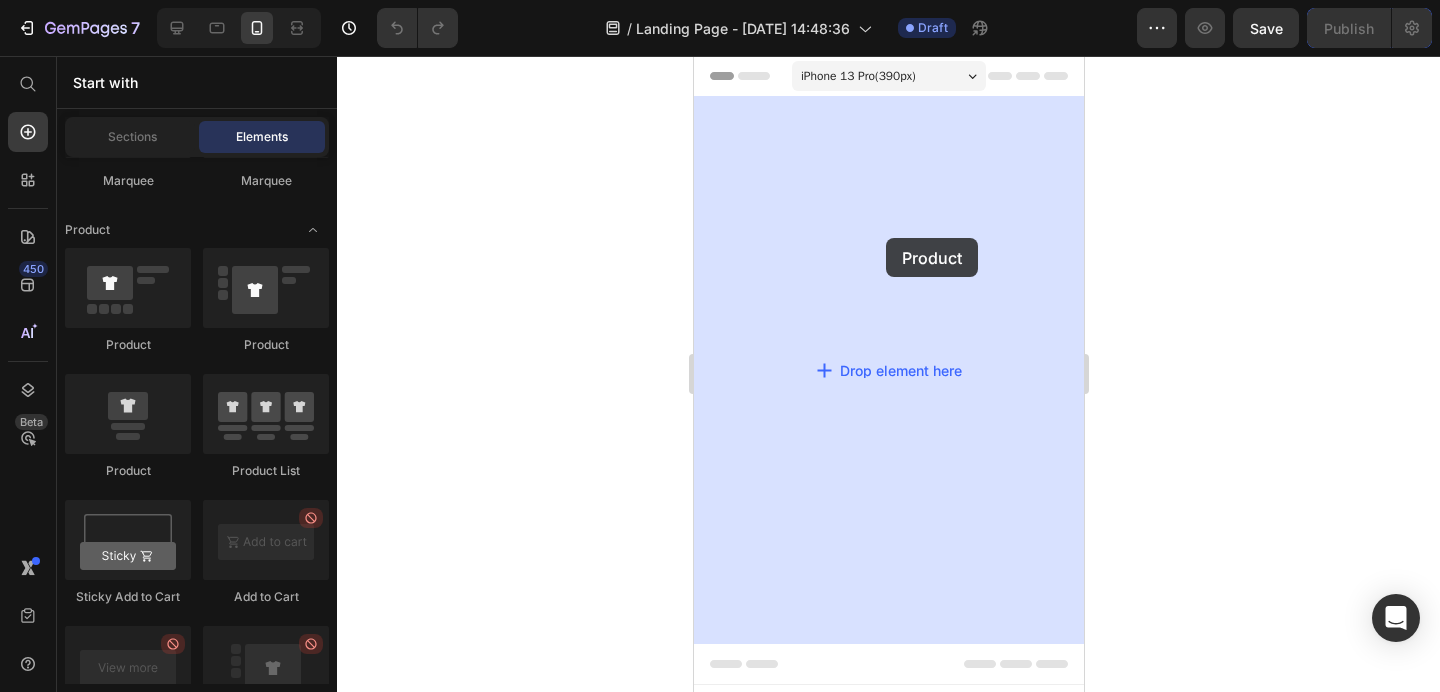 drag, startPoint x: 831, startPoint y: 370, endPoint x: 741, endPoint y: 232, distance: 164.75436 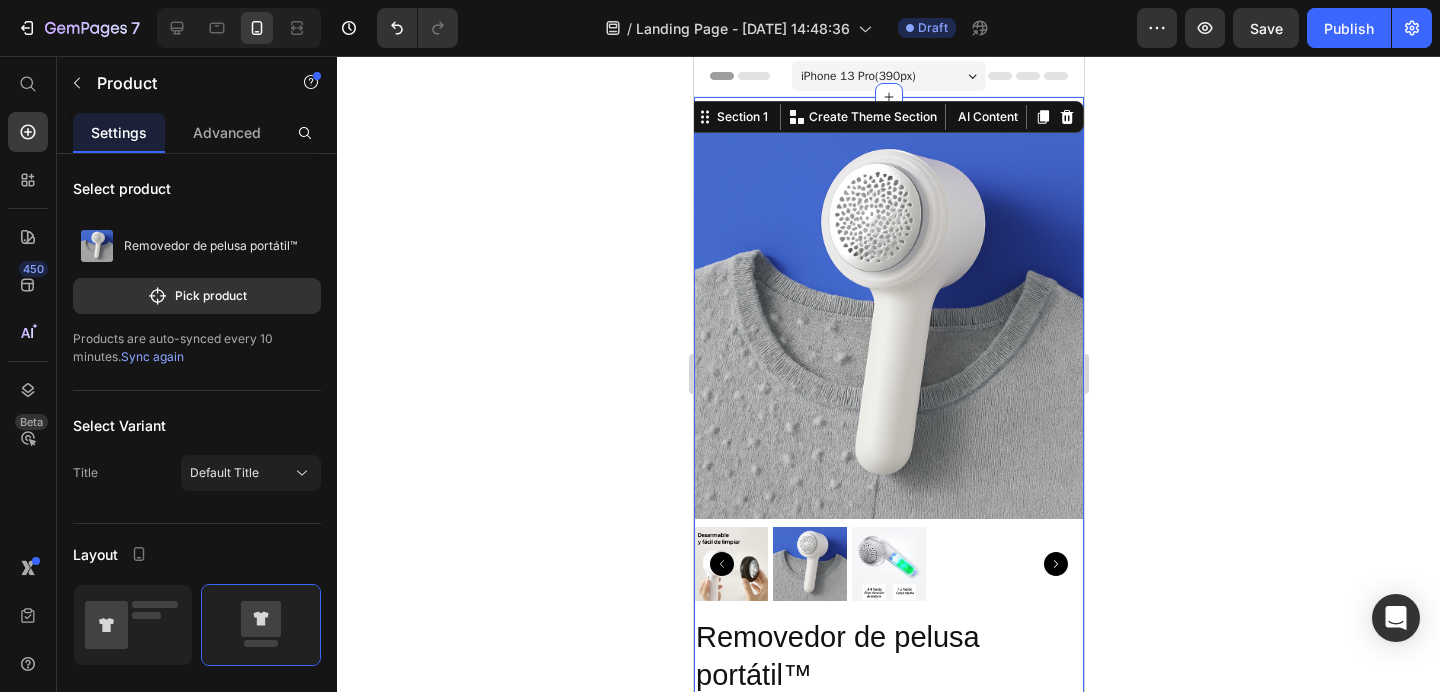 click on "Product Images Removedor de pelusa portátil™ Product Title S/. 59.00 Product Price S/. 99.00 Product Price Row This product does not have a description Product Description This product has only default variant Product Variants & Swatches Quantity Text Block 1 Product Quantity
Add to cart Add to Cart Buy it now Dynamic Checkout Product Section 1   You can create reusable sections Create Theme Section AI Content Write with GemAI What would you like to describe here? Tone and Voice Persuasive Product Getting products... Show more Generate" at bounding box center [888, 603] 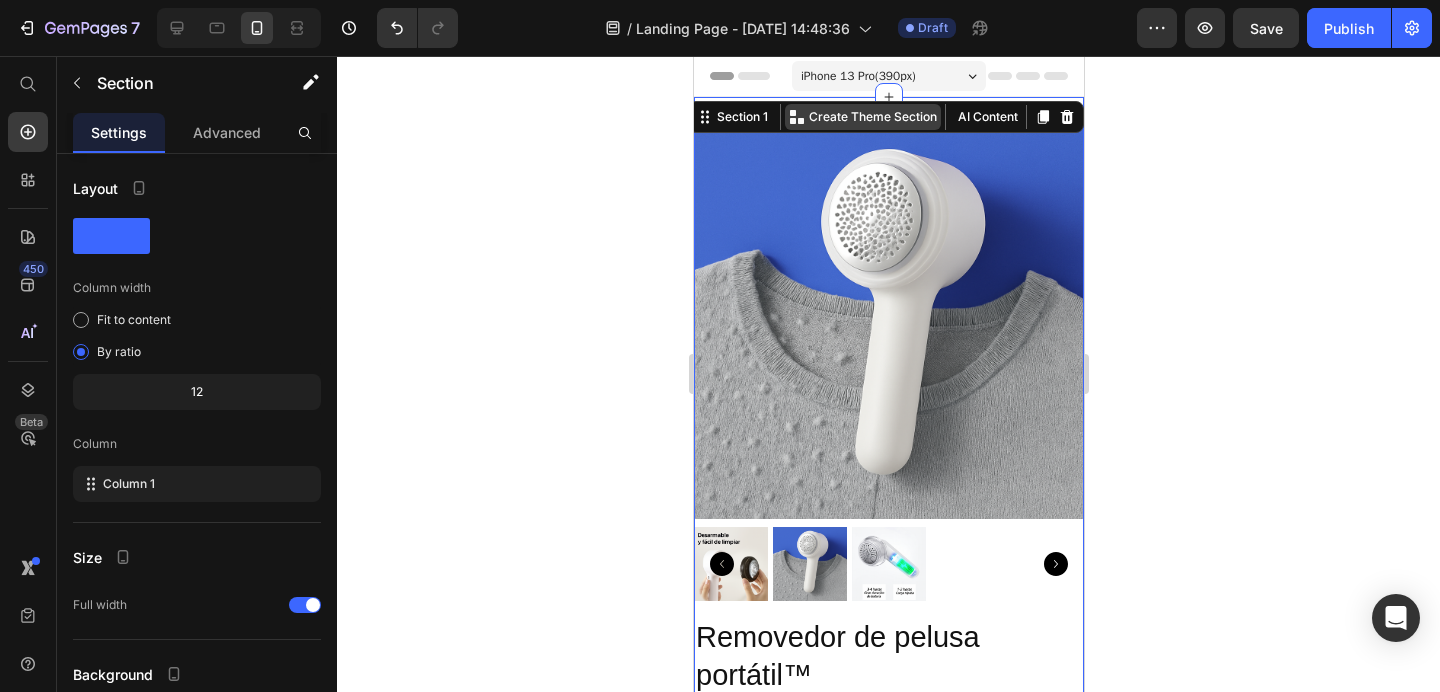 click on "Create Theme Section" at bounding box center (872, 117) 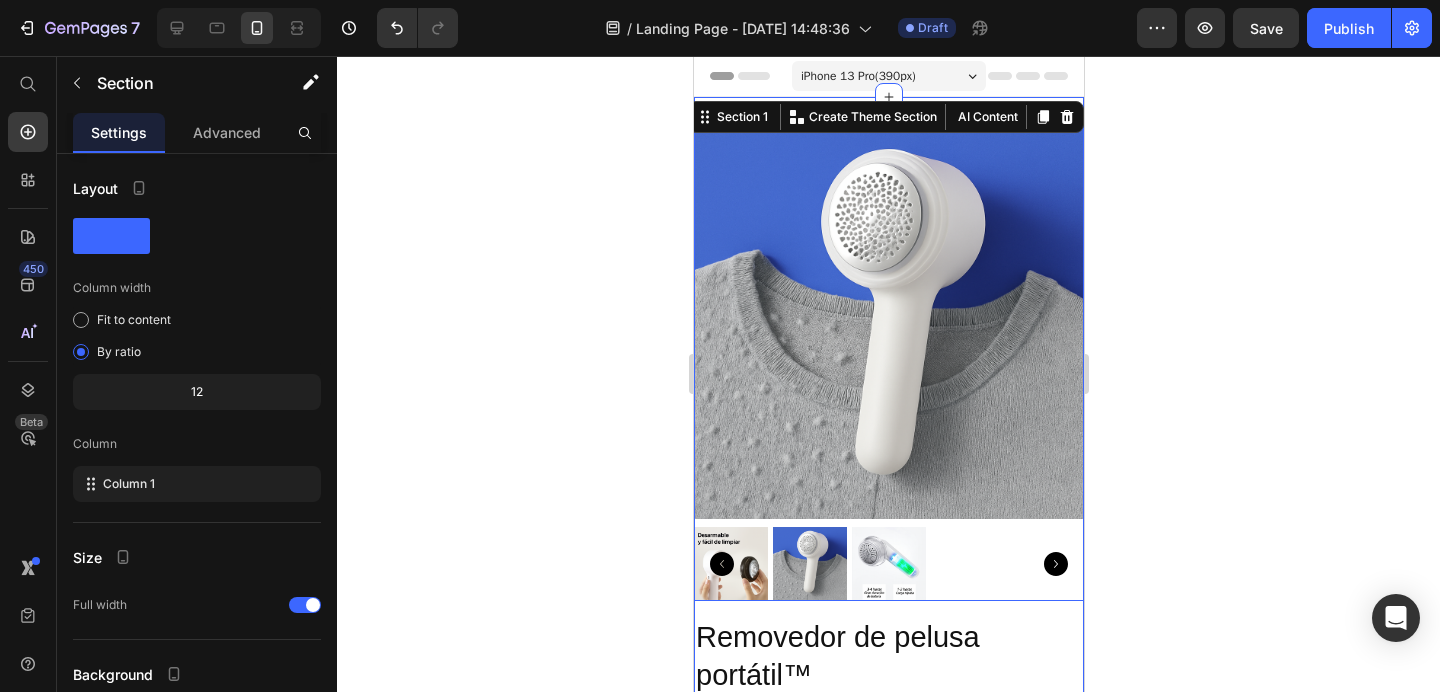 click 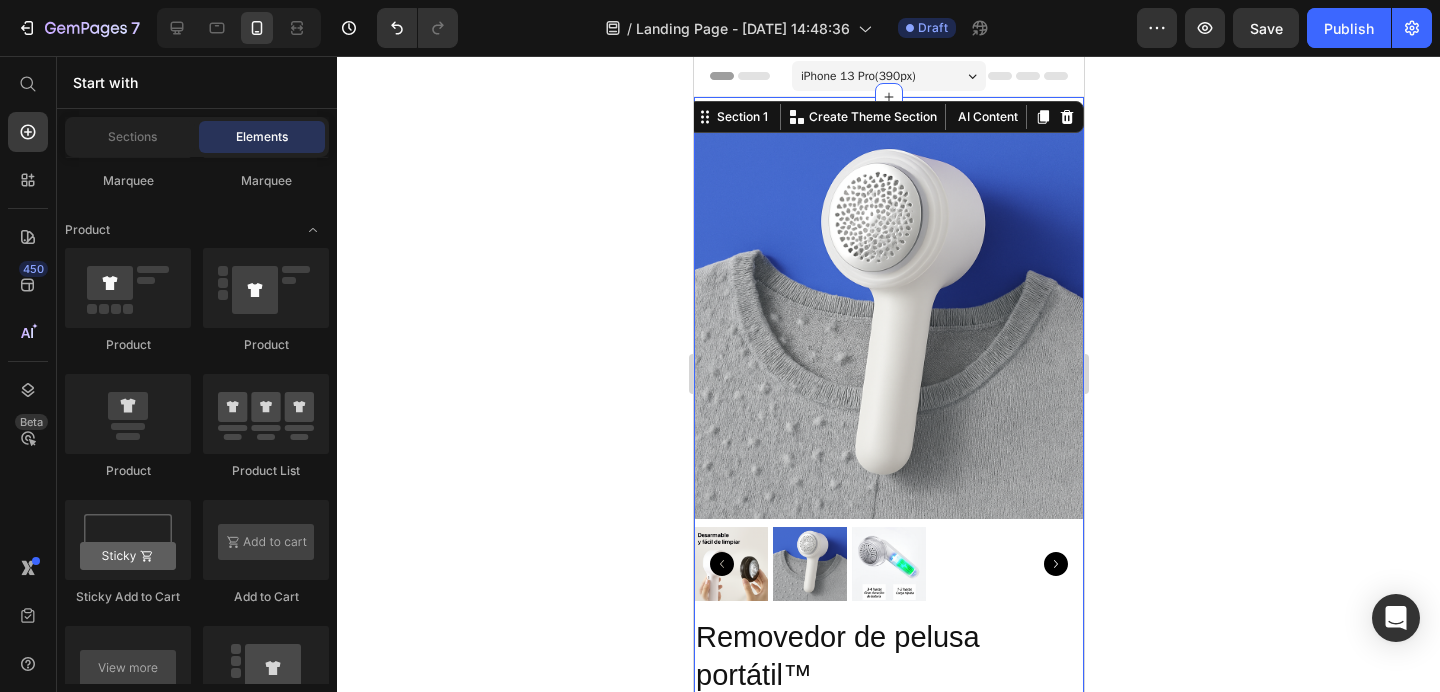click on "Product Images Removedor de pelusa portátil™ Product Title S/. 59.00 Product Price S/. 99.00 Product Price Row This product does not have a description Product Description This product has only default variant Product Variants & Swatches Quantity Text Block 1 Product Quantity
Add to cart Add to Cart Buy it now Dynamic Checkout Product Section 1   You can create reusable sections Create Theme Section AI Content Write with GemAI What would you like to describe here? Tone and Voice Persuasive Product Removedor de pelusa portátil™ Show more Generate" at bounding box center [888, 603] 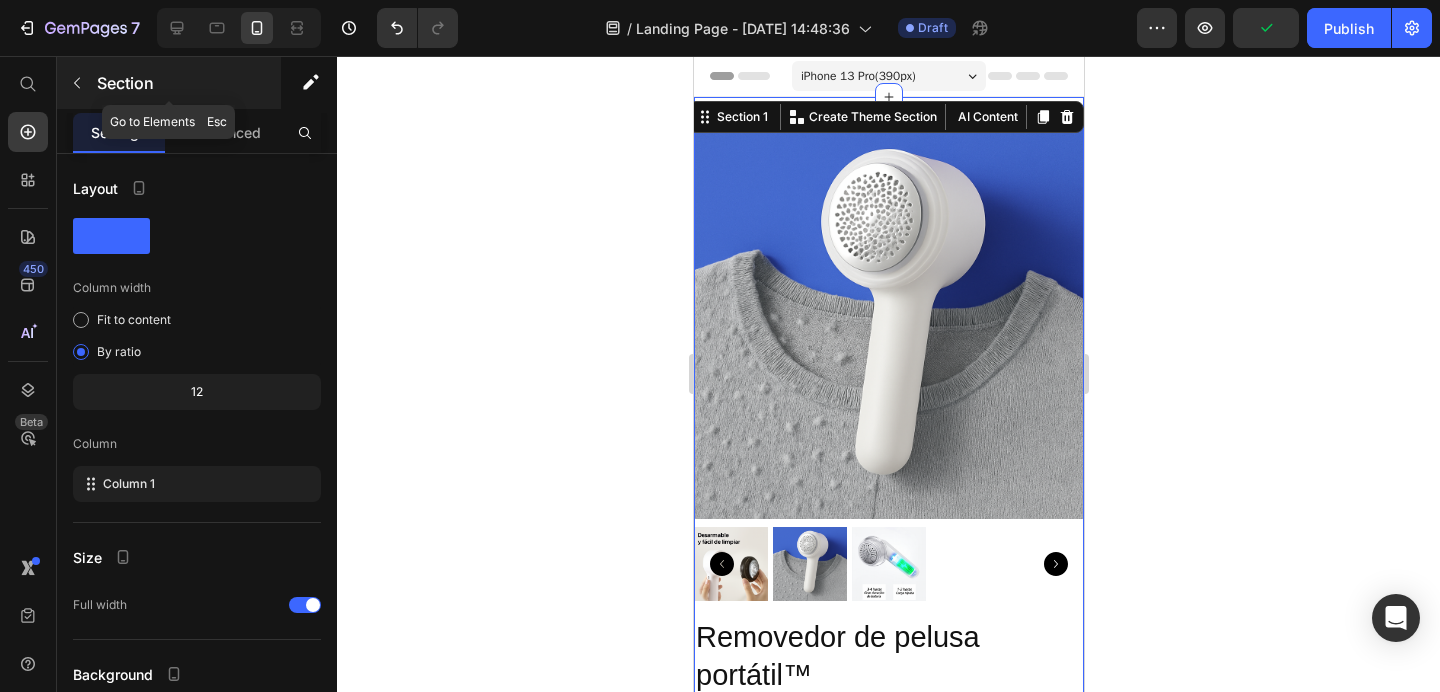 click at bounding box center [77, 83] 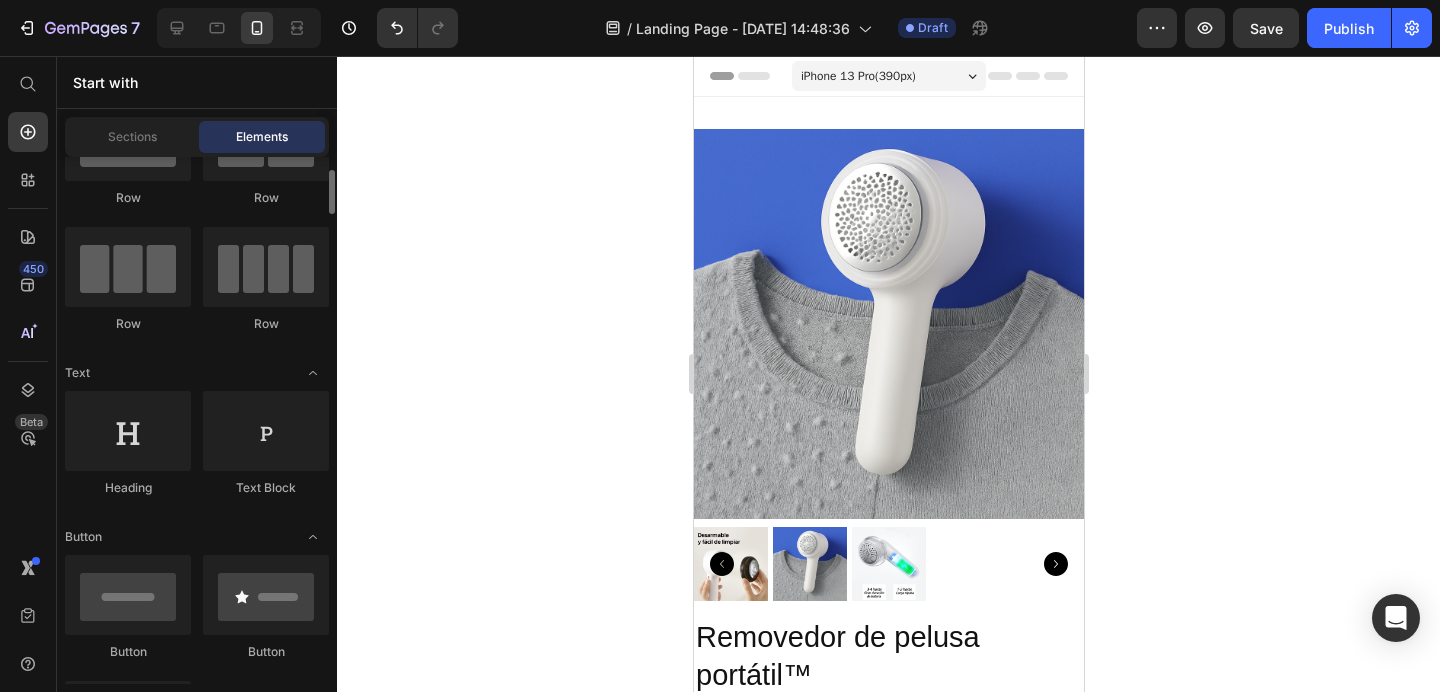scroll, scrollTop: 98, scrollLeft: 0, axis: vertical 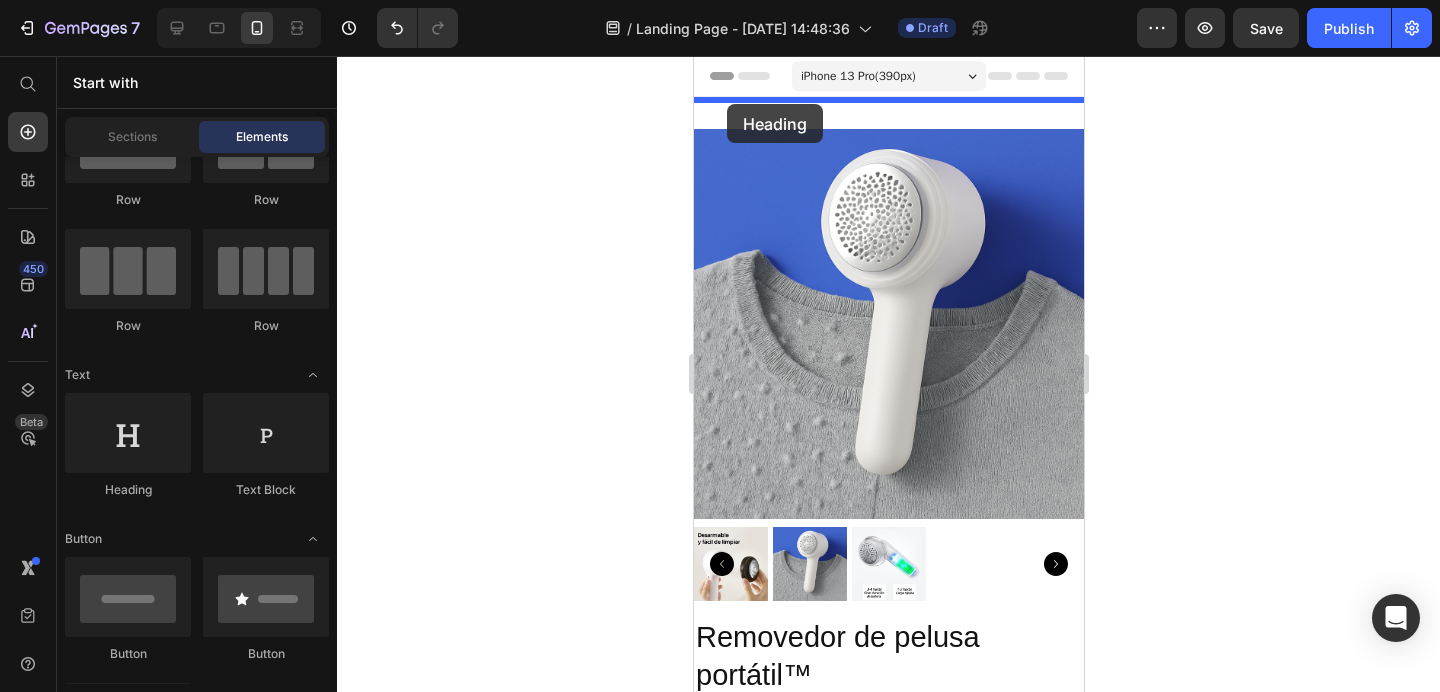 drag, startPoint x: 850, startPoint y: 497, endPoint x: 726, endPoint y: 104, distance: 412.0983 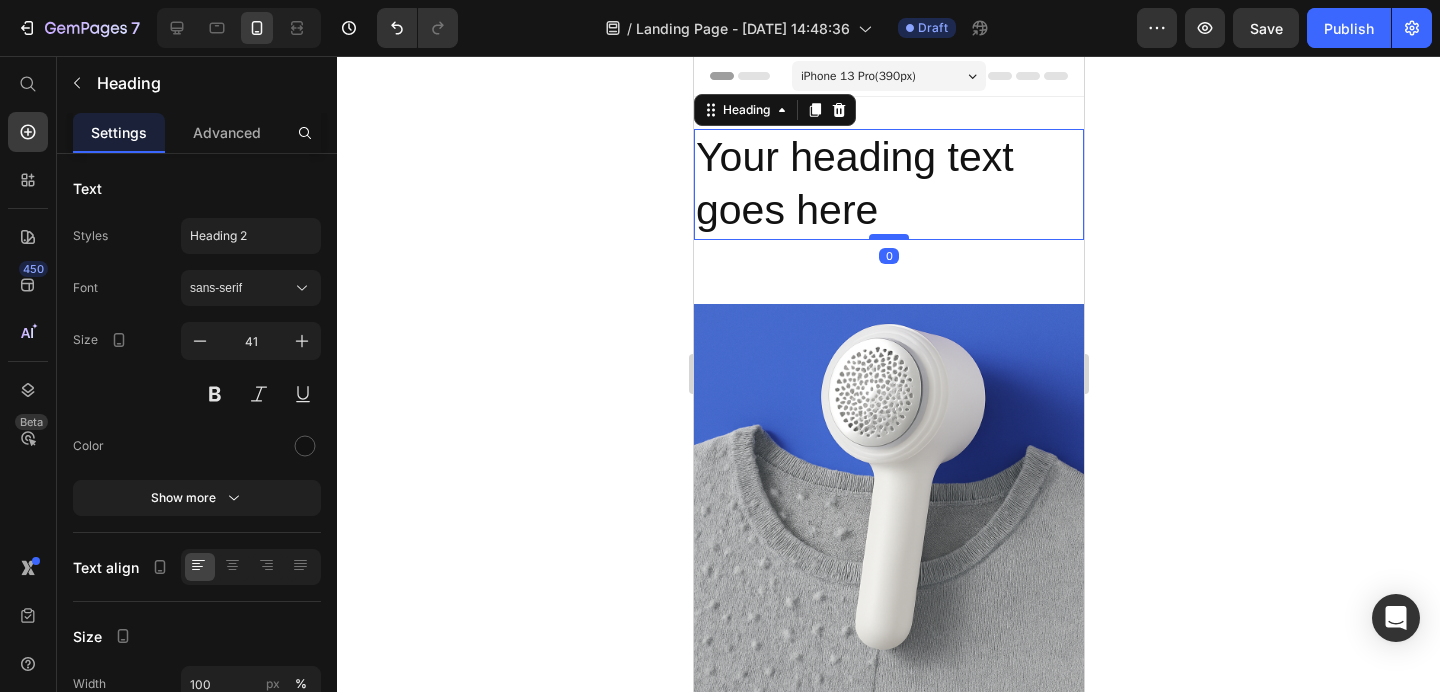 click at bounding box center (888, 237) 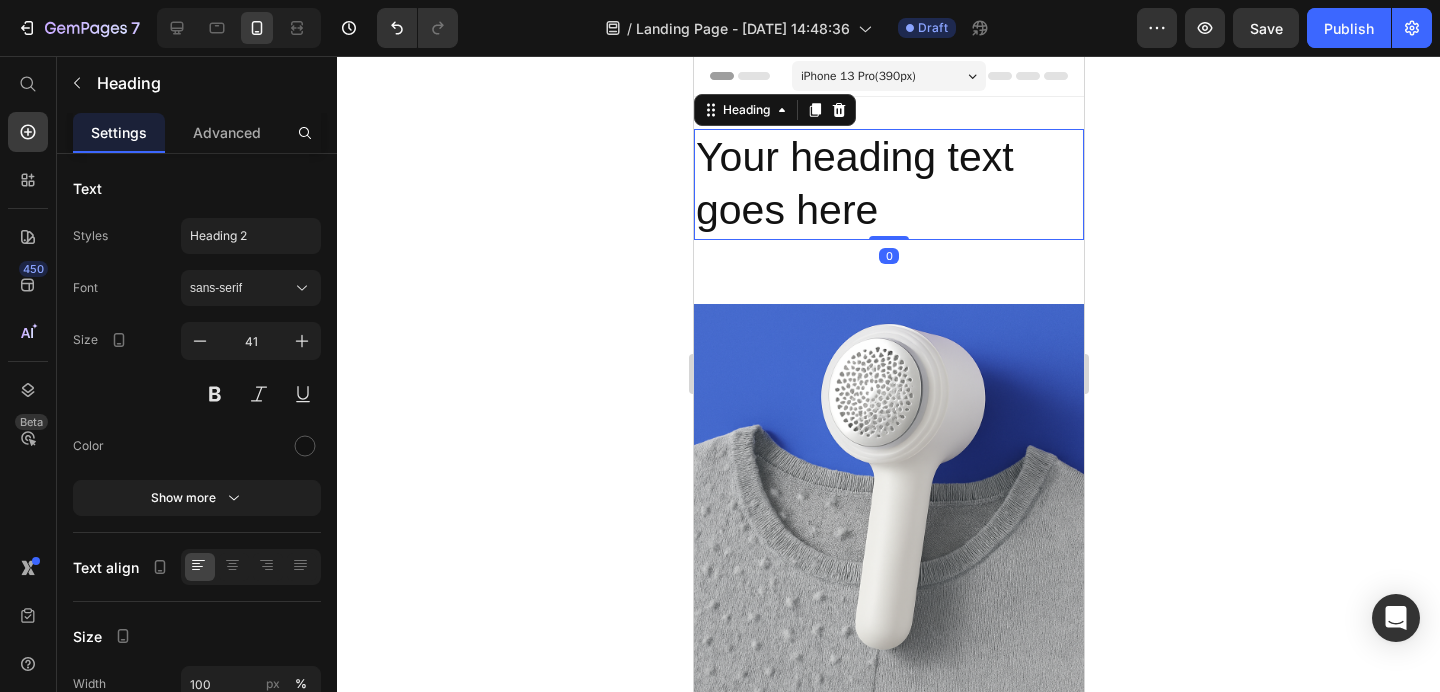 drag, startPoint x: 892, startPoint y: 237, endPoint x: 897, endPoint y: 143, distance: 94.13288 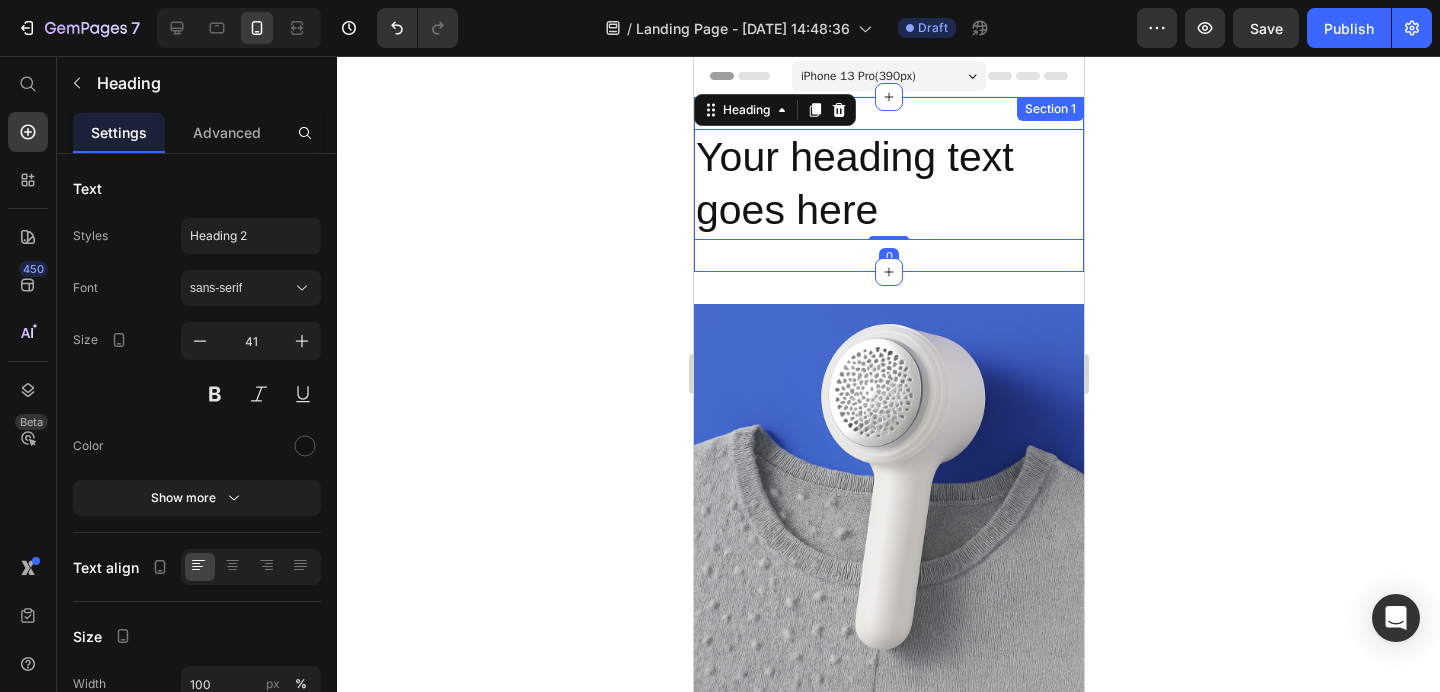 click on "Your heading text goes here Heading   0 Section 1" at bounding box center (888, 184) 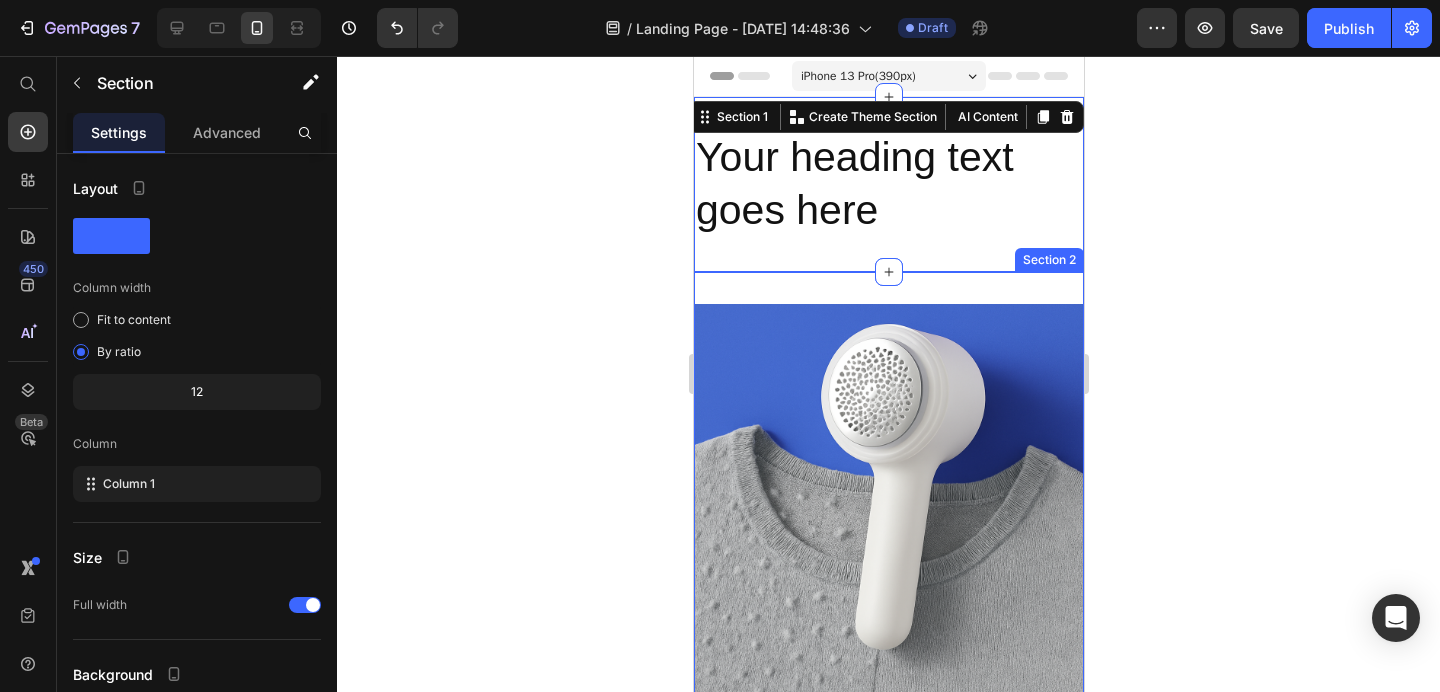 click on "Product Images Removedor de pelusa portátil™ Product Title S/. 59.00 Product Price S/. 99.00 Product Price Row This product does not have a description Product Description This product has only default variant Product Variants & Swatches Quantity Text Block 1 Product Quantity
Add to cart Add to Cart Buy it now Dynamic Checkout Product Section 2" at bounding box center [888, 778] 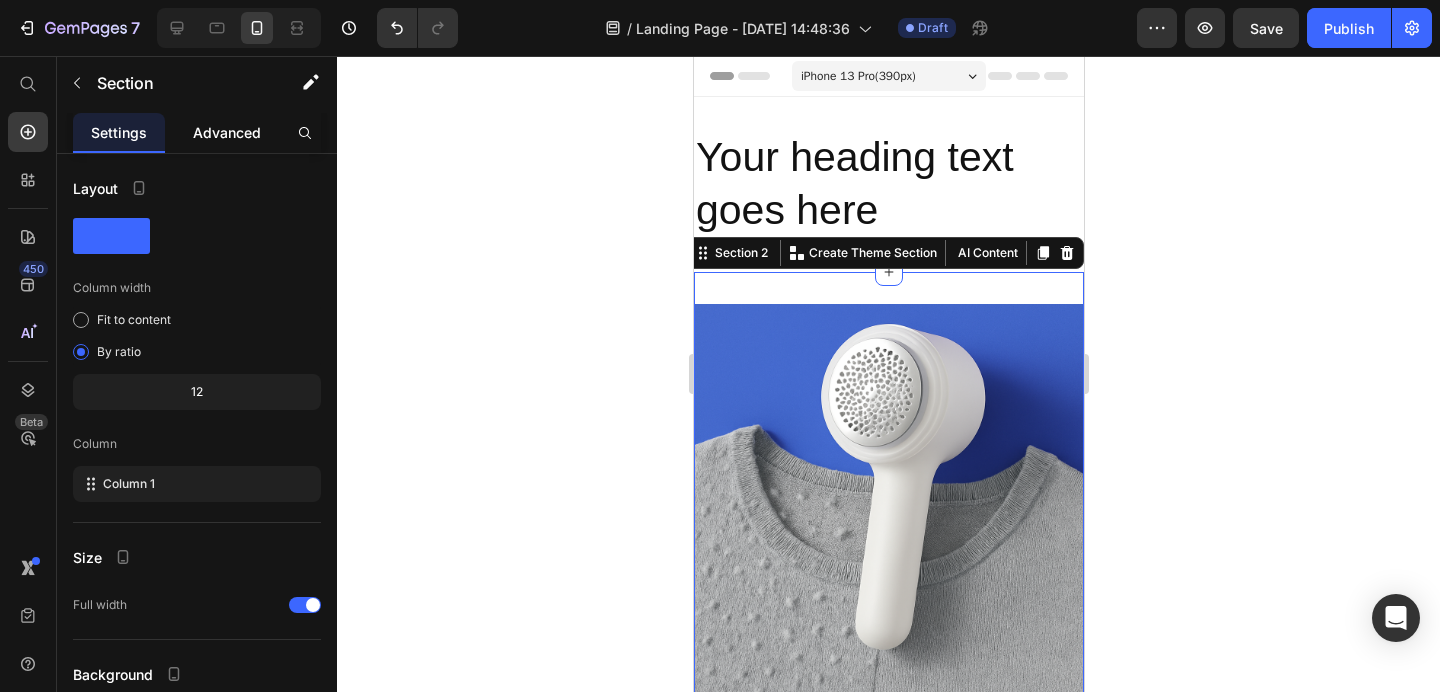 click on "Advanced" at bounding box center [227, 132] 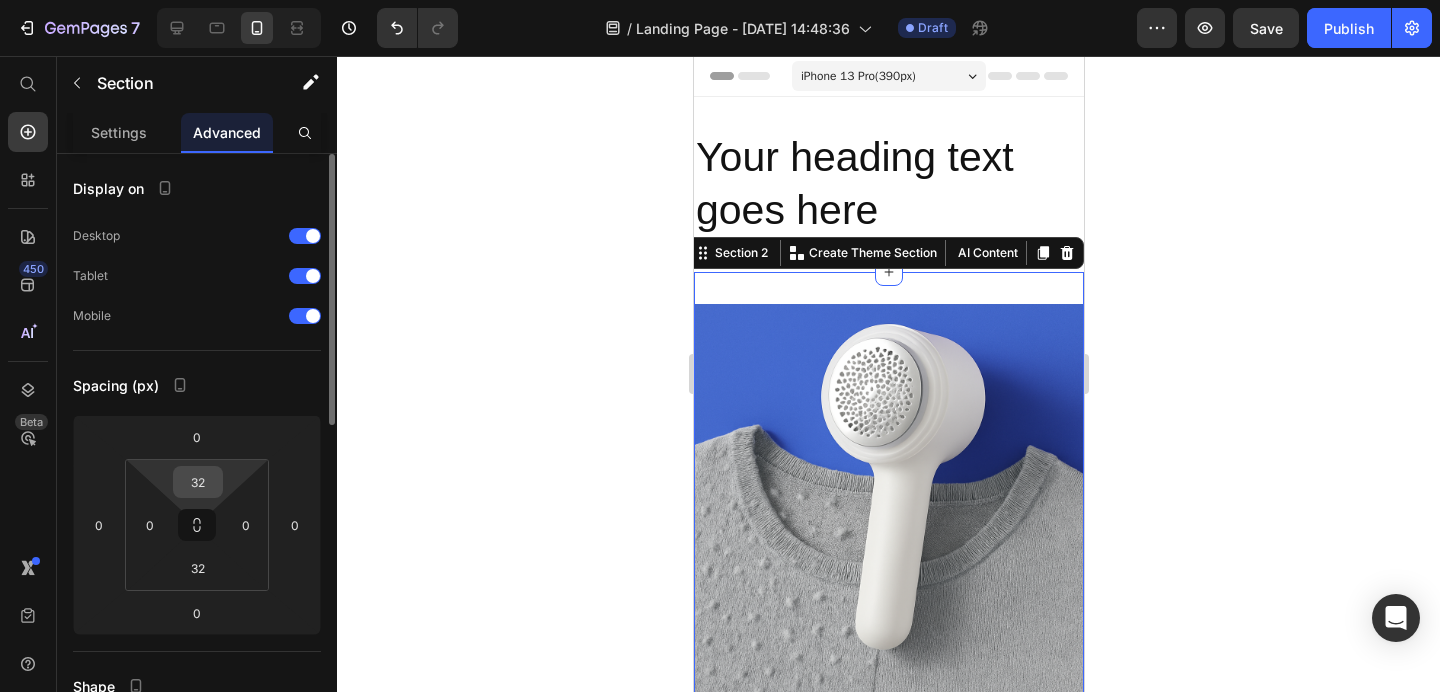 click on "32" at bounding box center [198, 482] 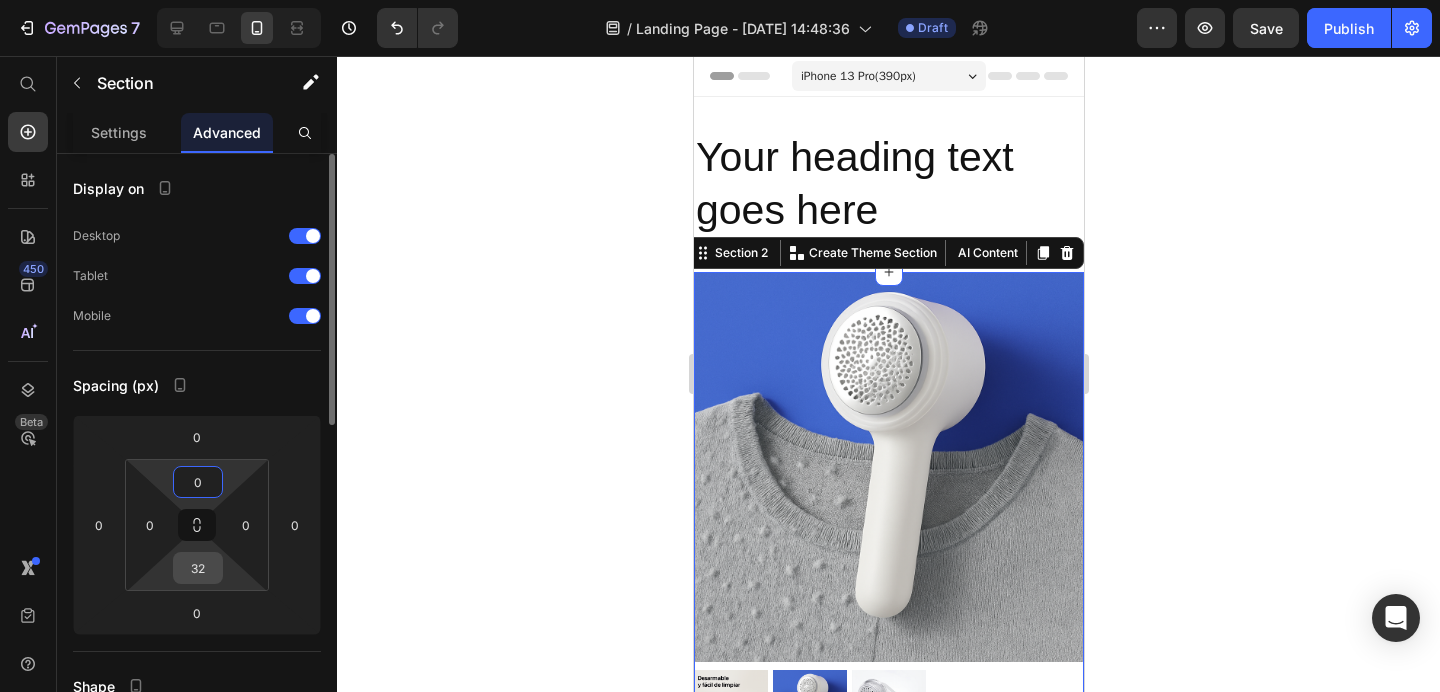 type on "0" 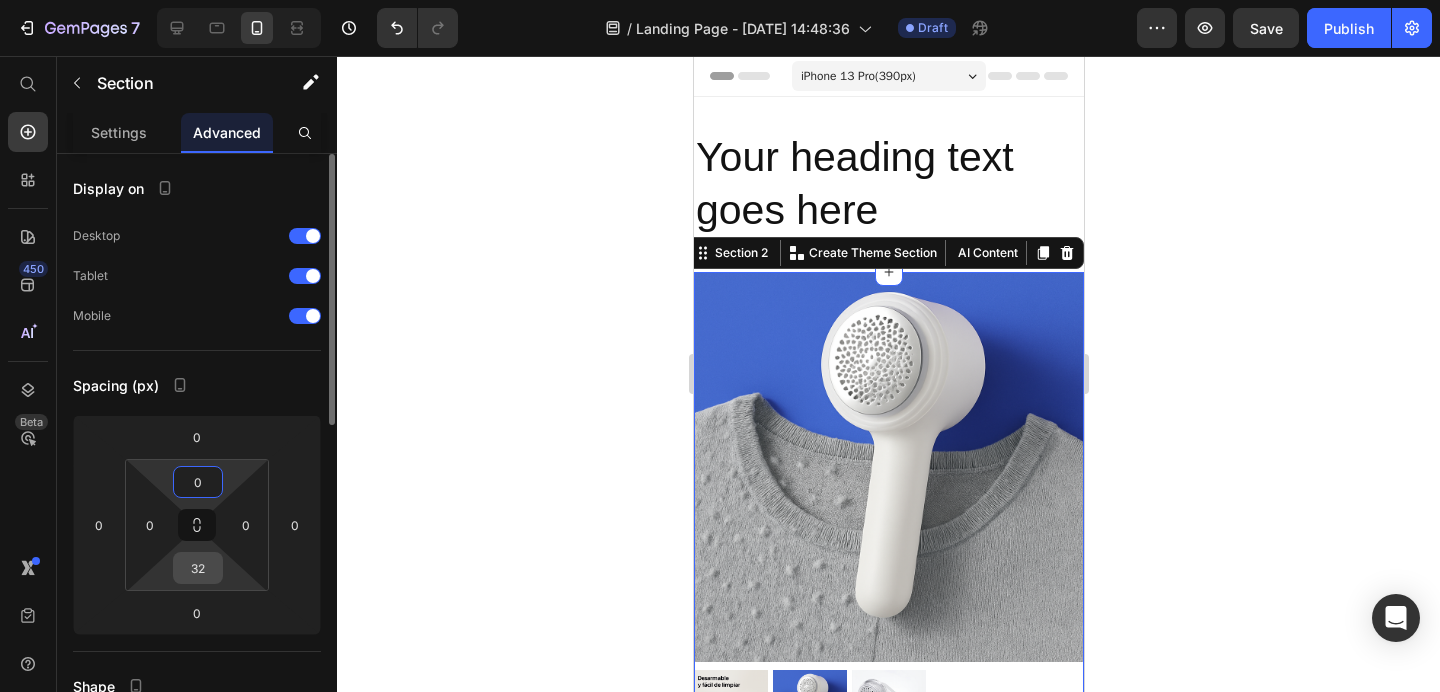 click on "32" at bounding box center (198, 568) 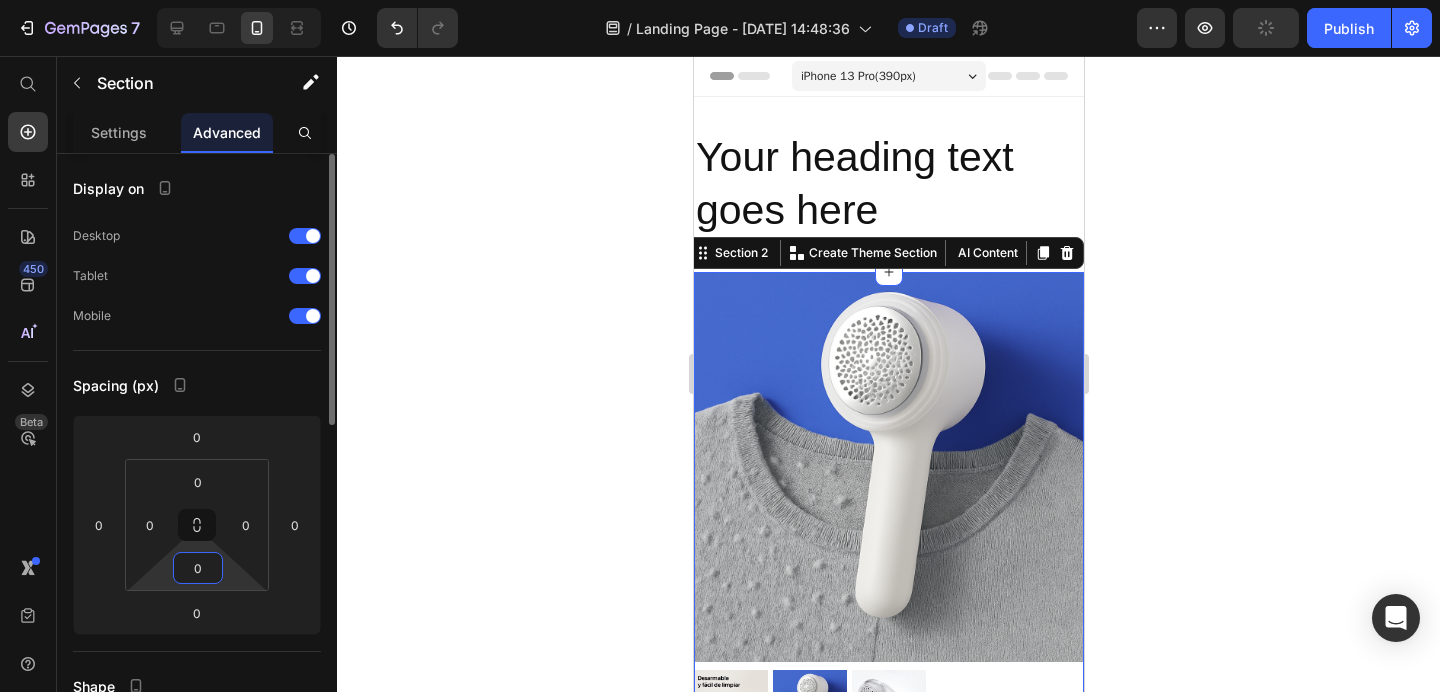 type on "0" 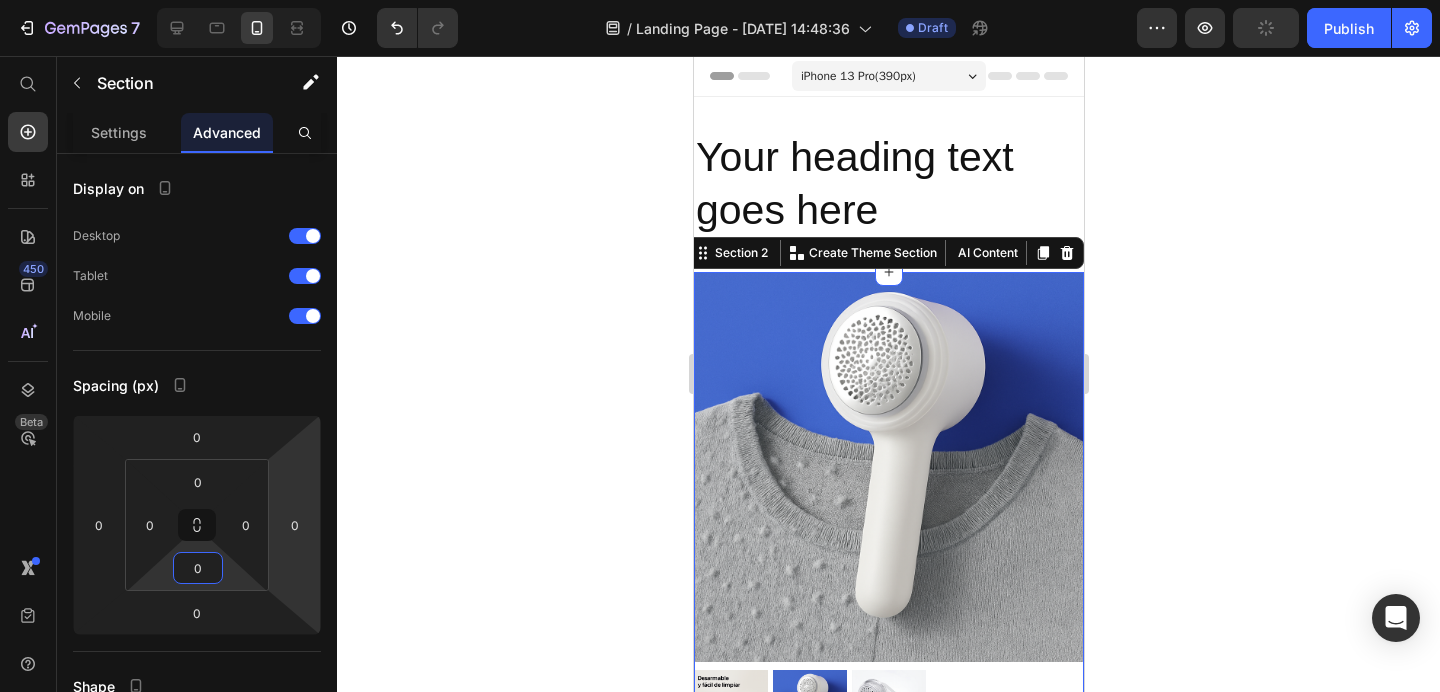 click 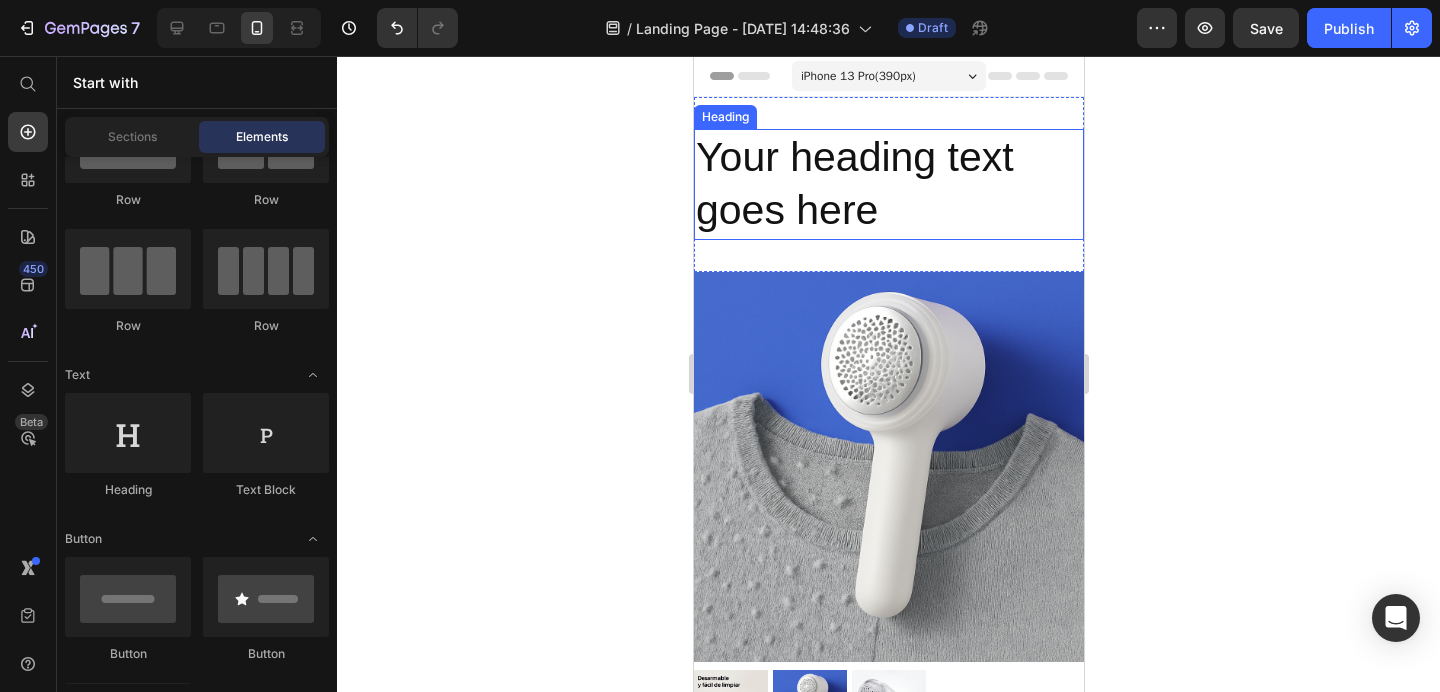 click on "Your heading text goes here" at bounding box center (888, 184) 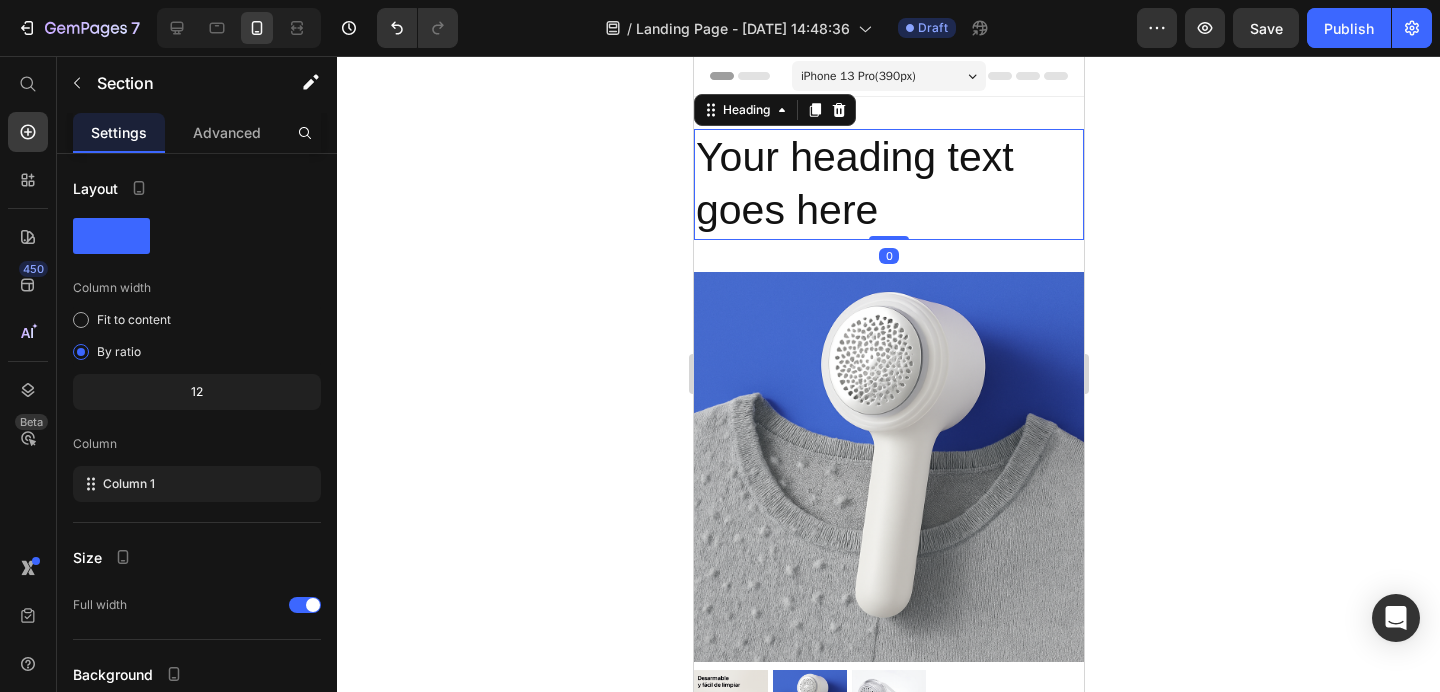 click on "Your heading text goes here Heading   0 Section 1" at bounding box center [888, 184] 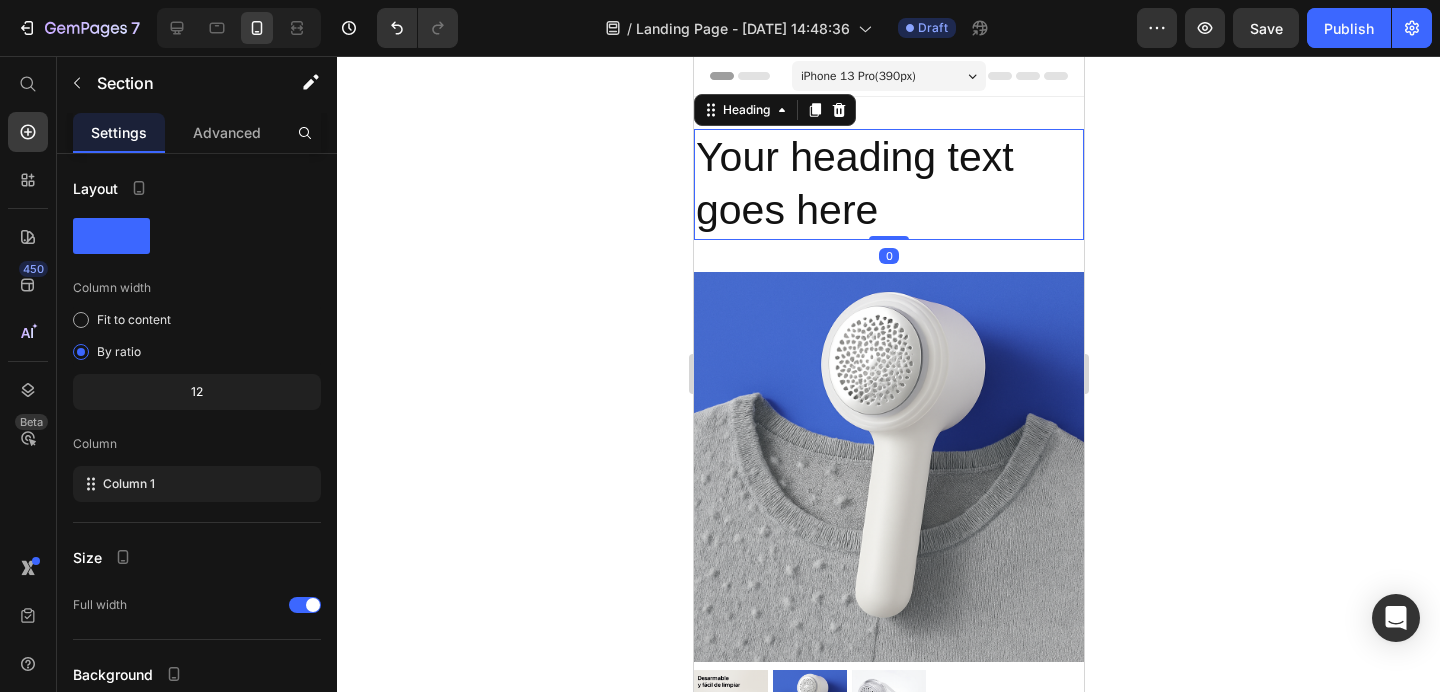 click on "Your heading text goes here" at bounding box center (888, 184) 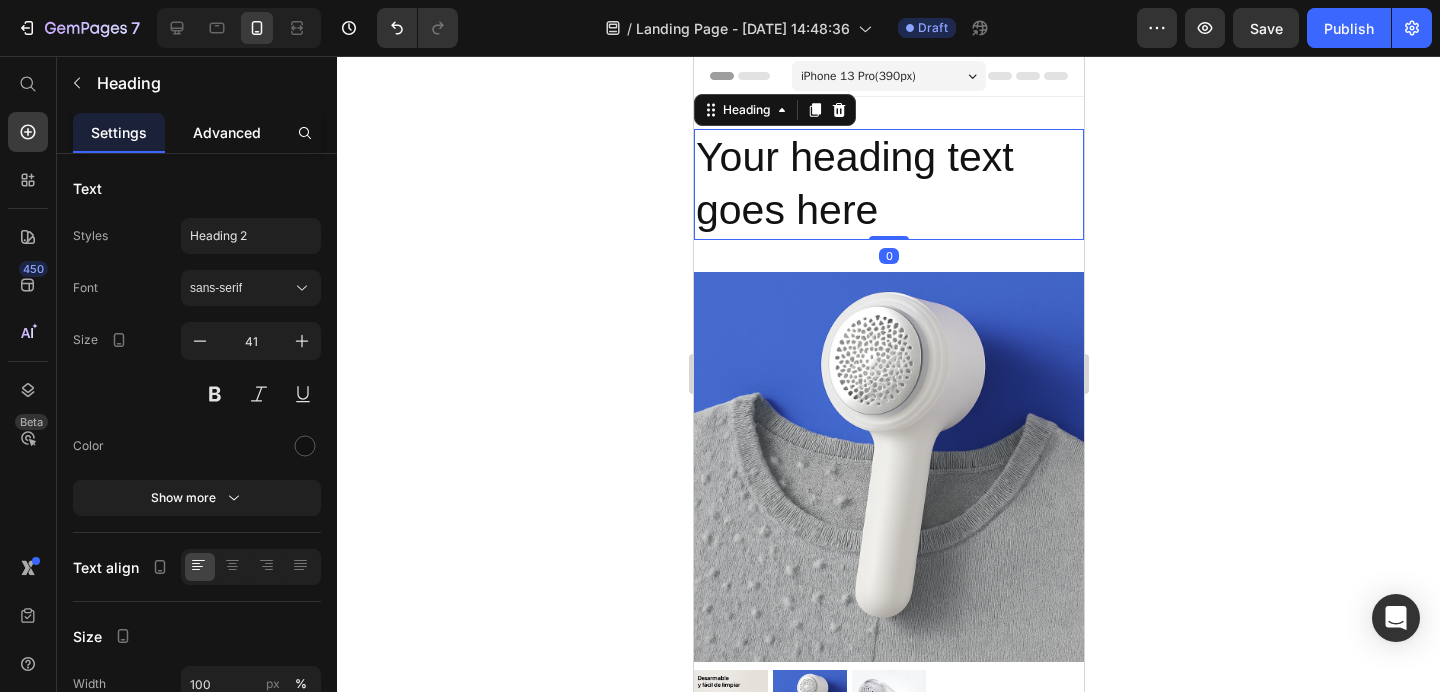 click on "Advanced" at bounding box center (227, 132) 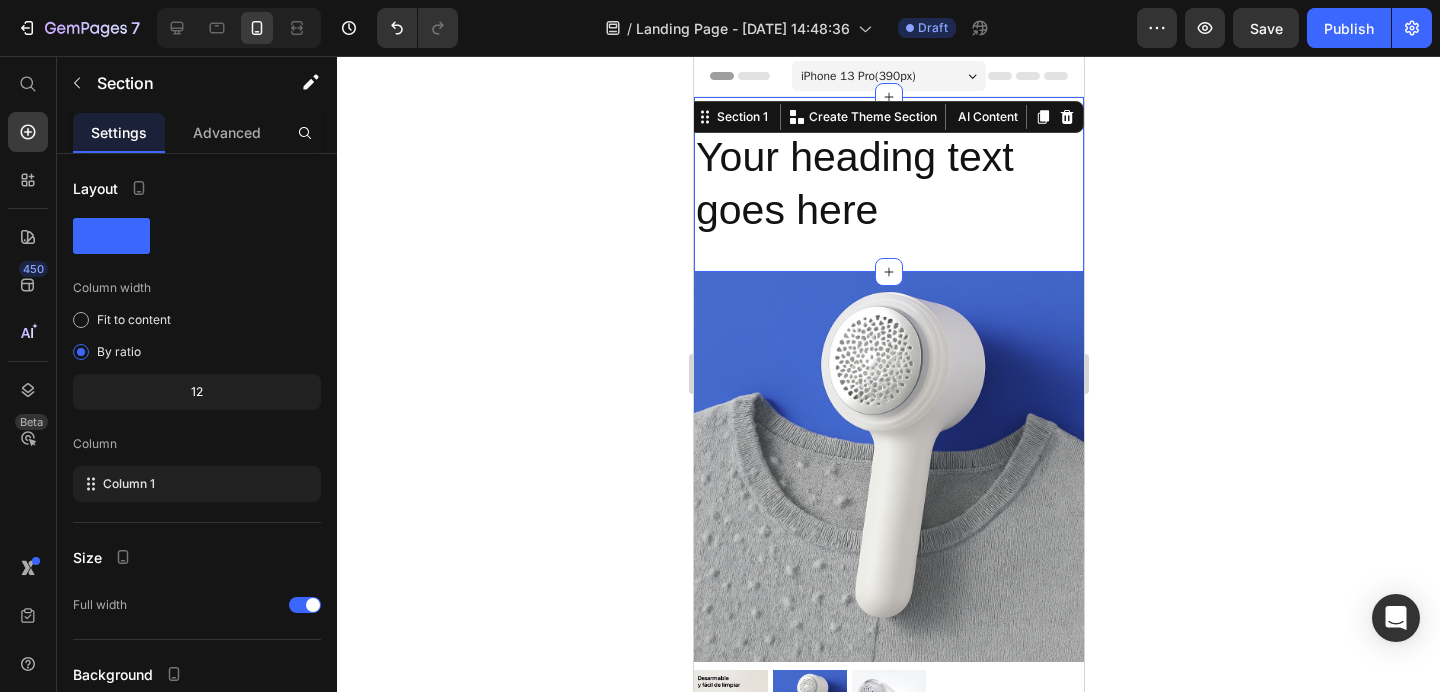 click on "Your heading text goes here Heading Section 1   You can create reusable sections Create Theme Section AI Content Write with GemAI What would you like to describe here? Tone and Voice Persuasive Product Removedor de pelusa portátil™ Show more Generate" at bounding box center [888, 184] 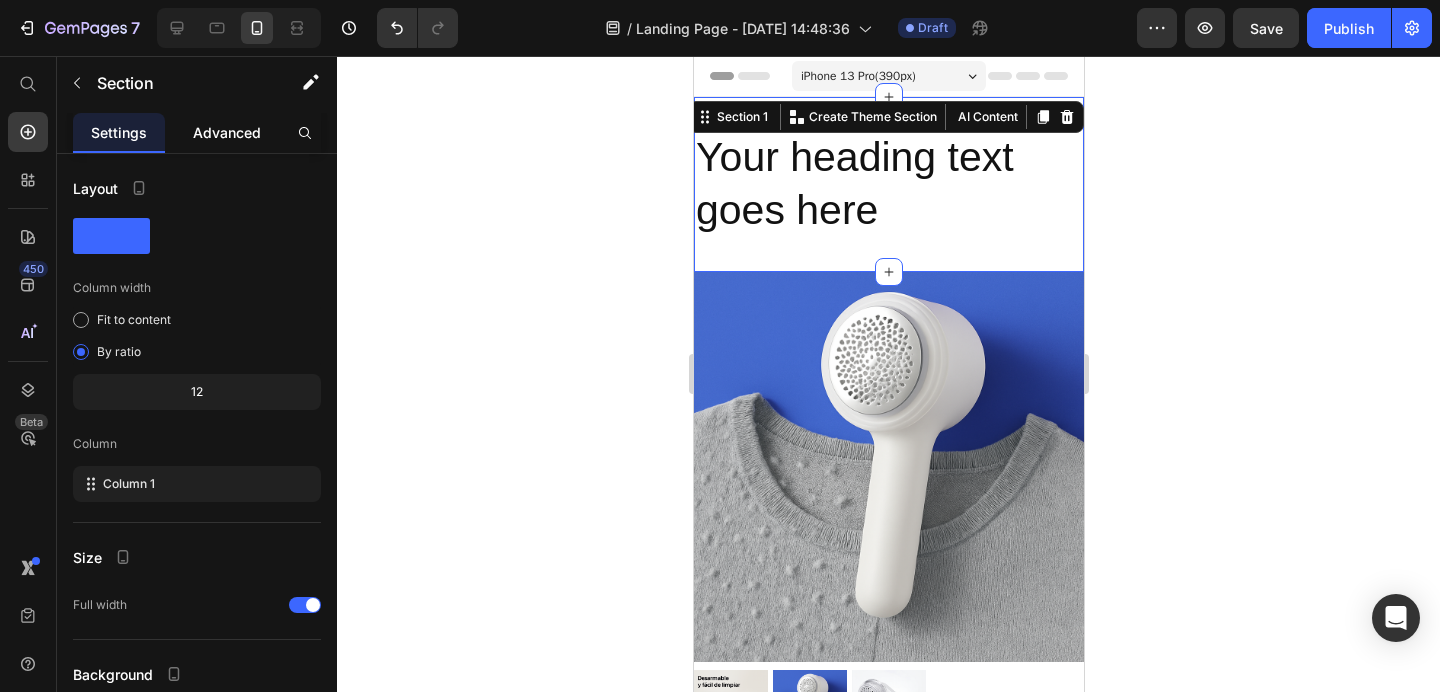 click on "Advanced" at bounding box center (227, 132) 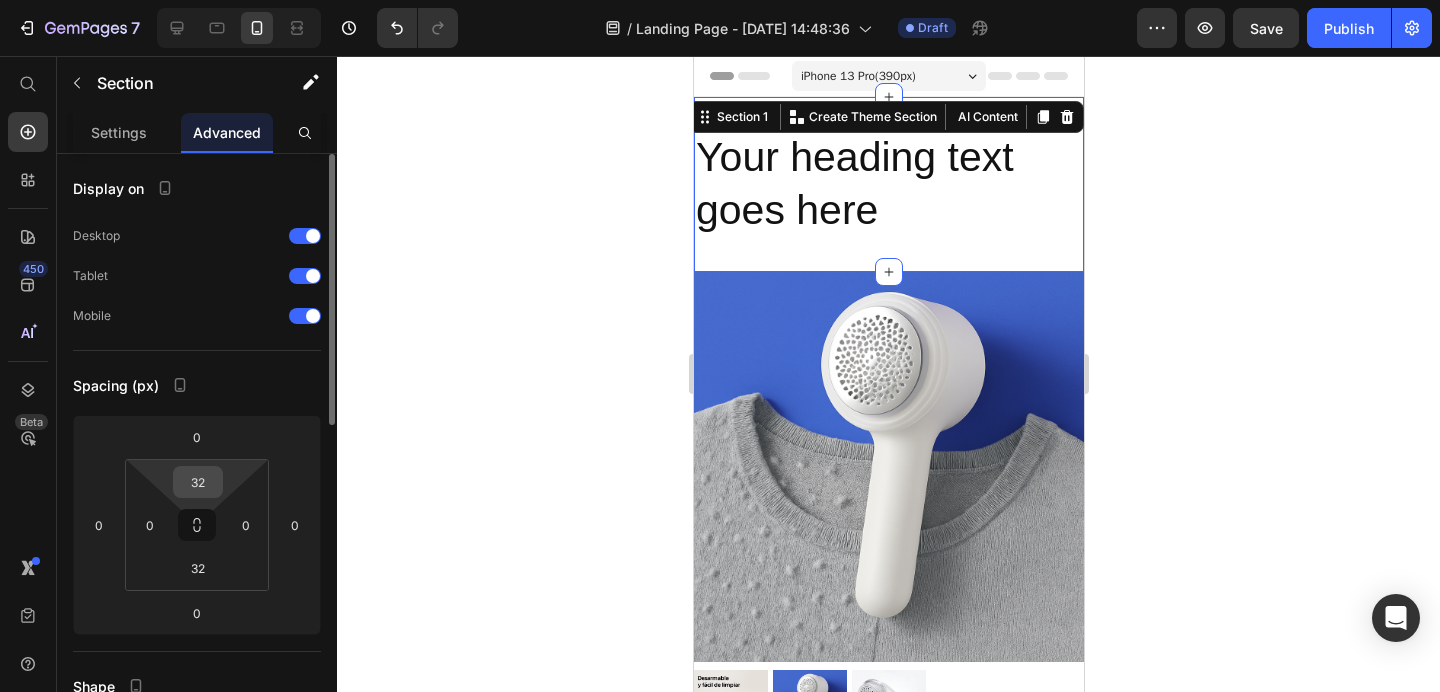 click on "32" at bounding box center (198, 482) 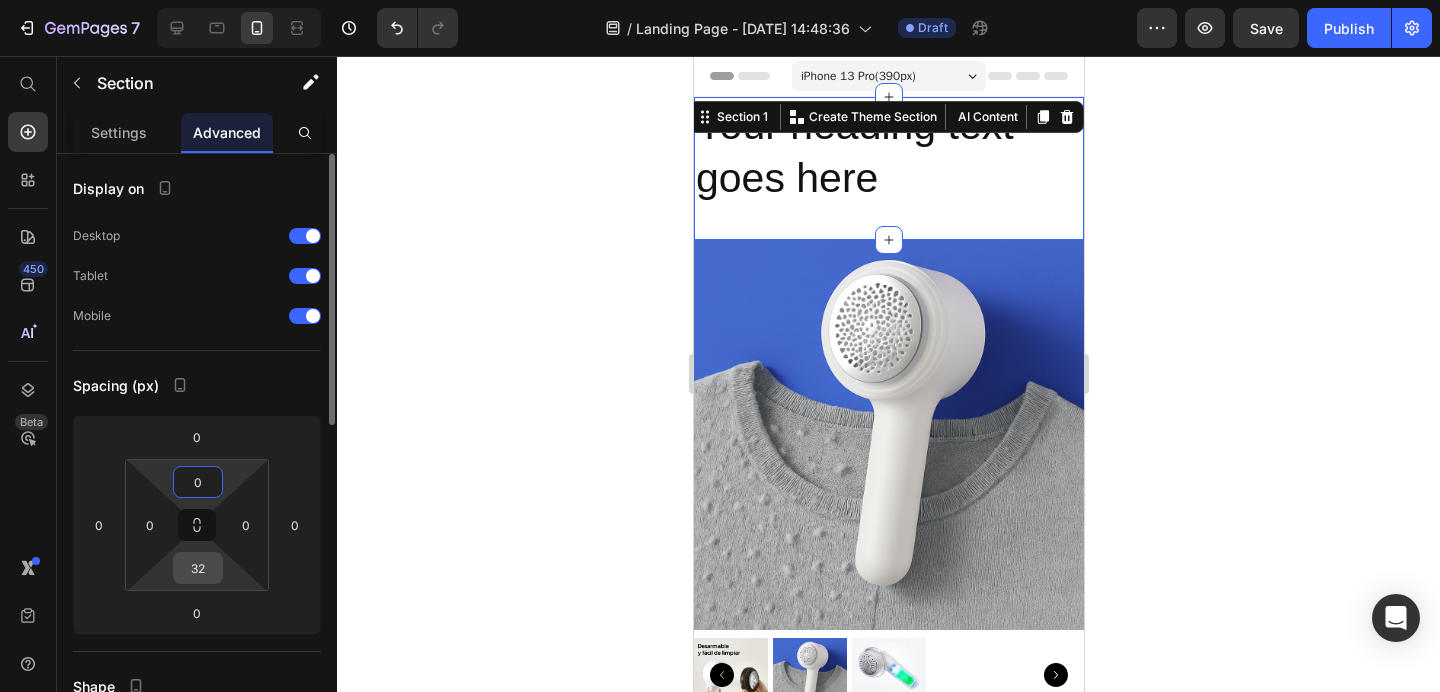 type on "0" 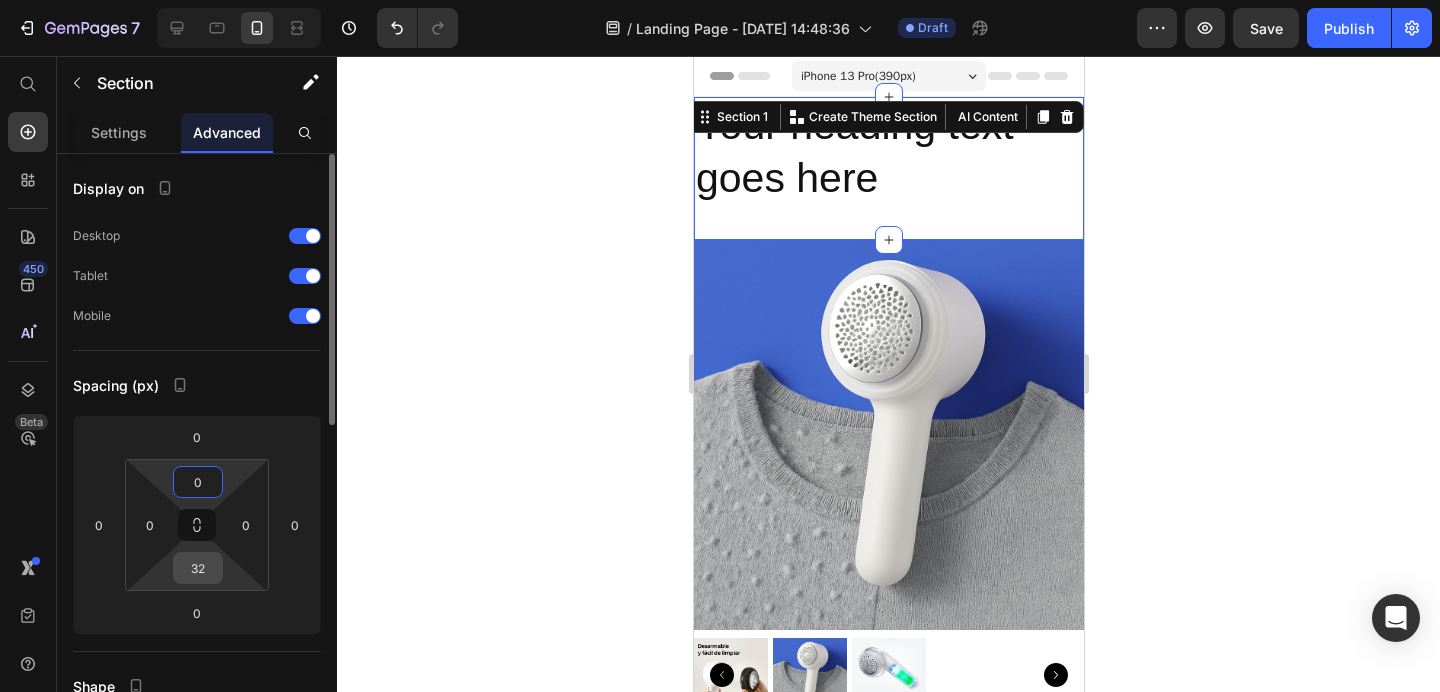 click on "32" at bounding box center [198, 568] 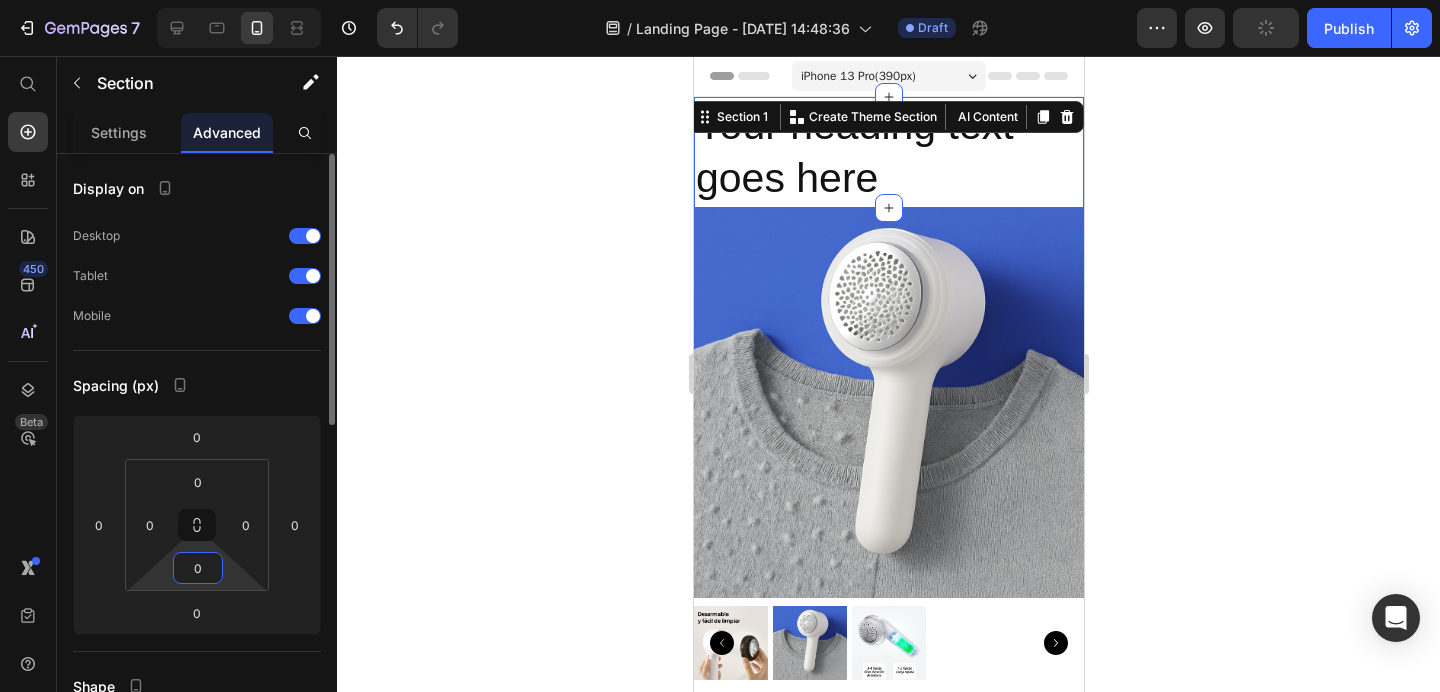 type on "0" 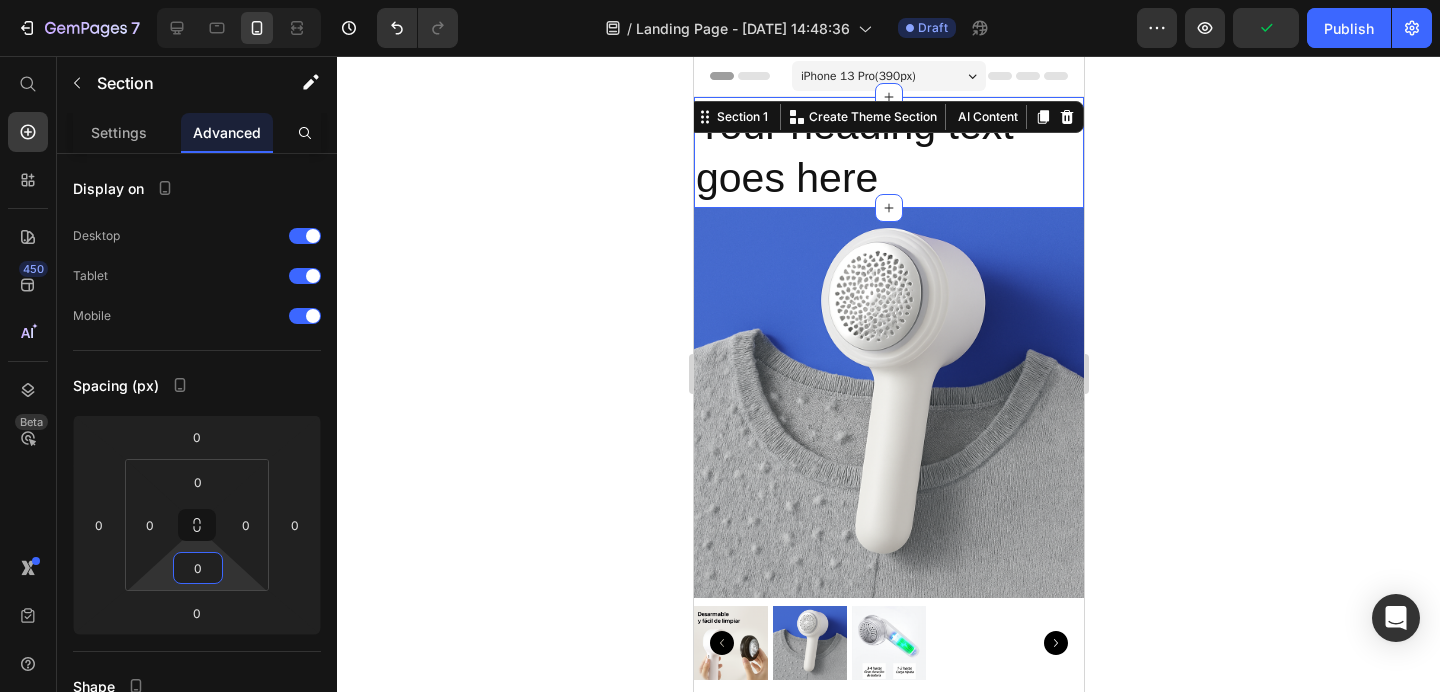 click 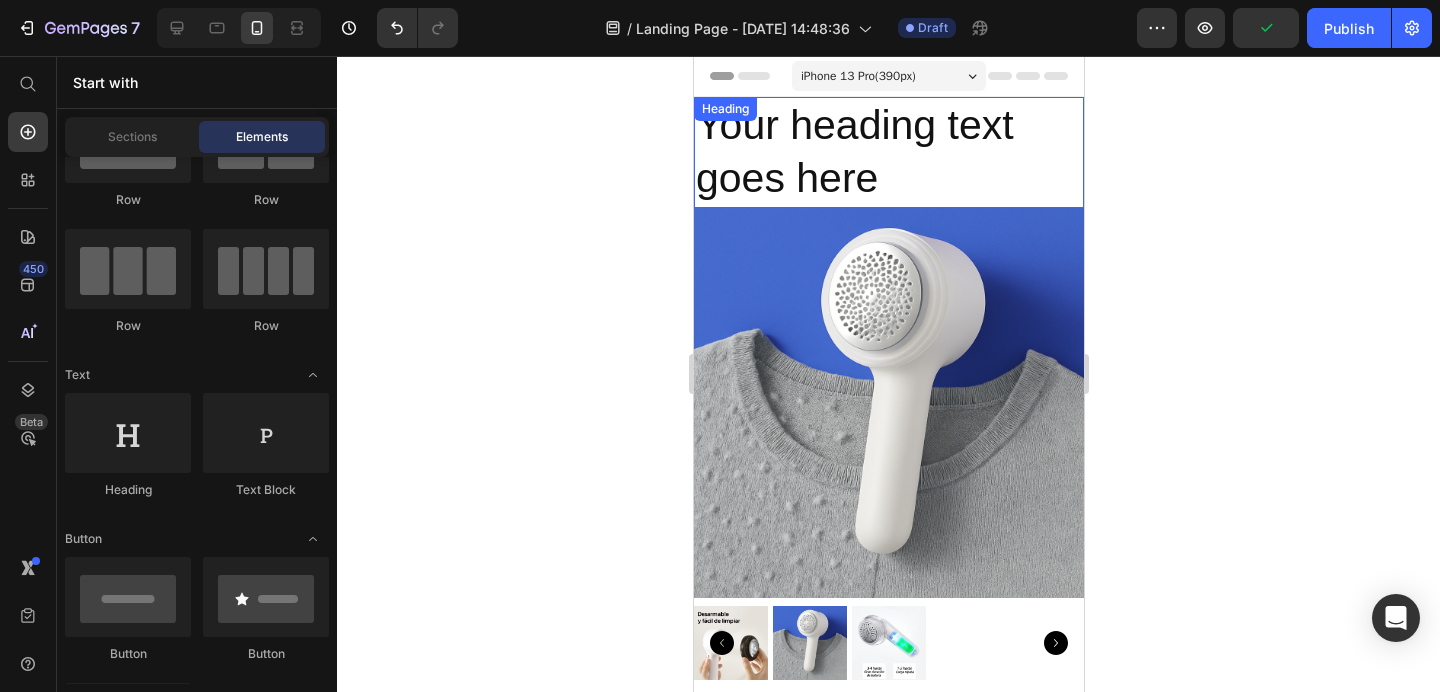 click on "Your heading text goes here" at bounding box center (888, 152) 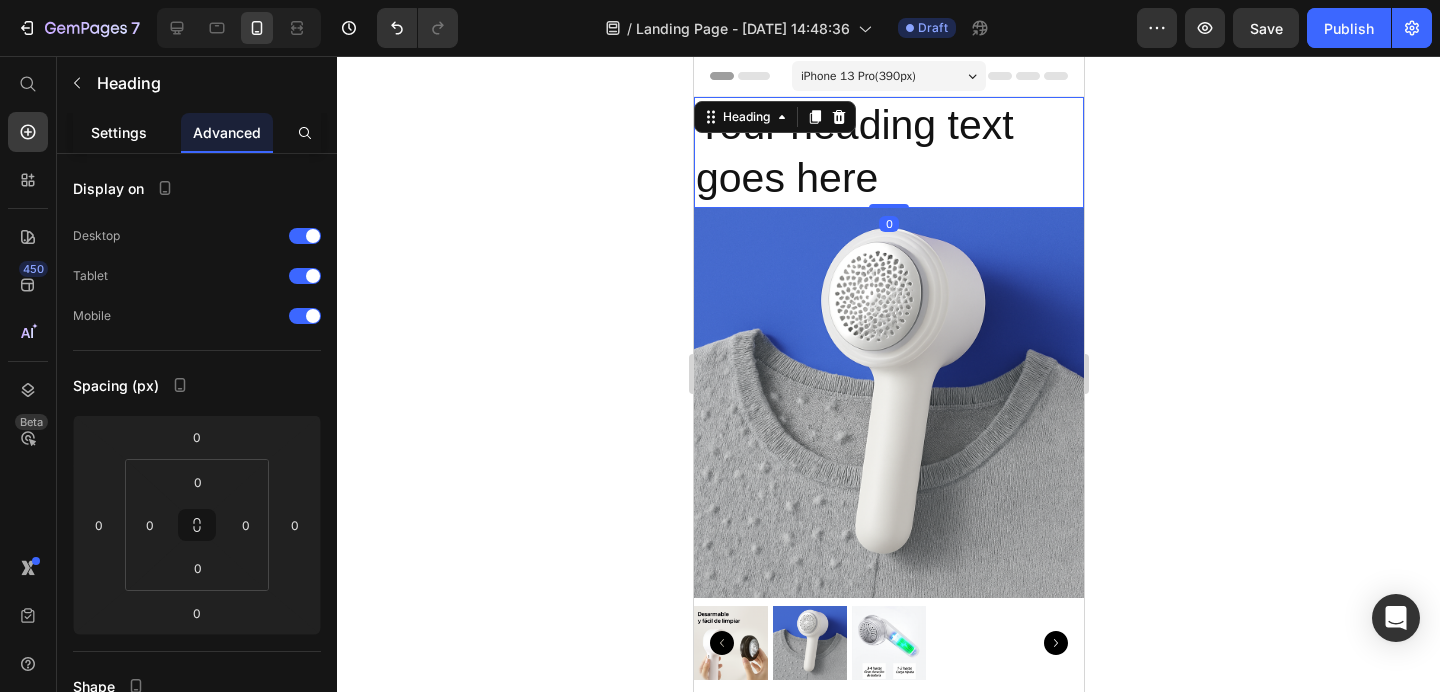 click on "Settings" 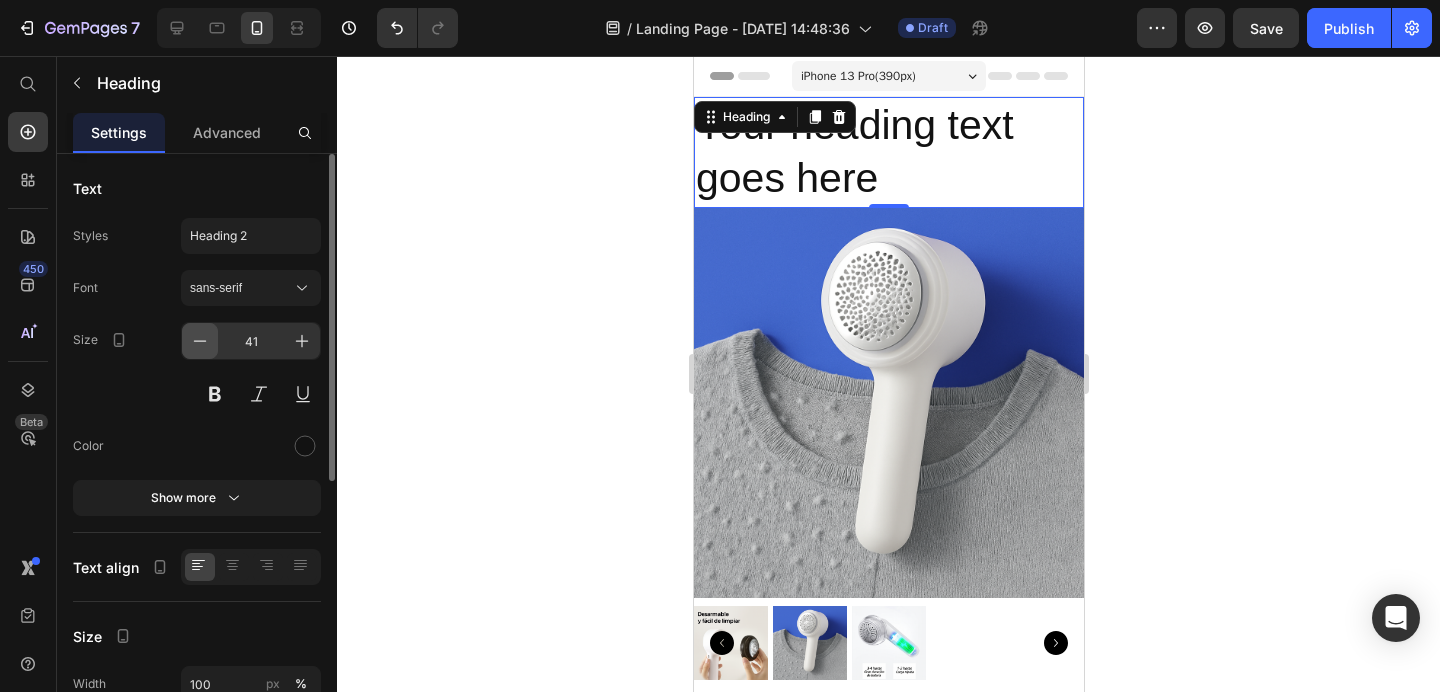 click 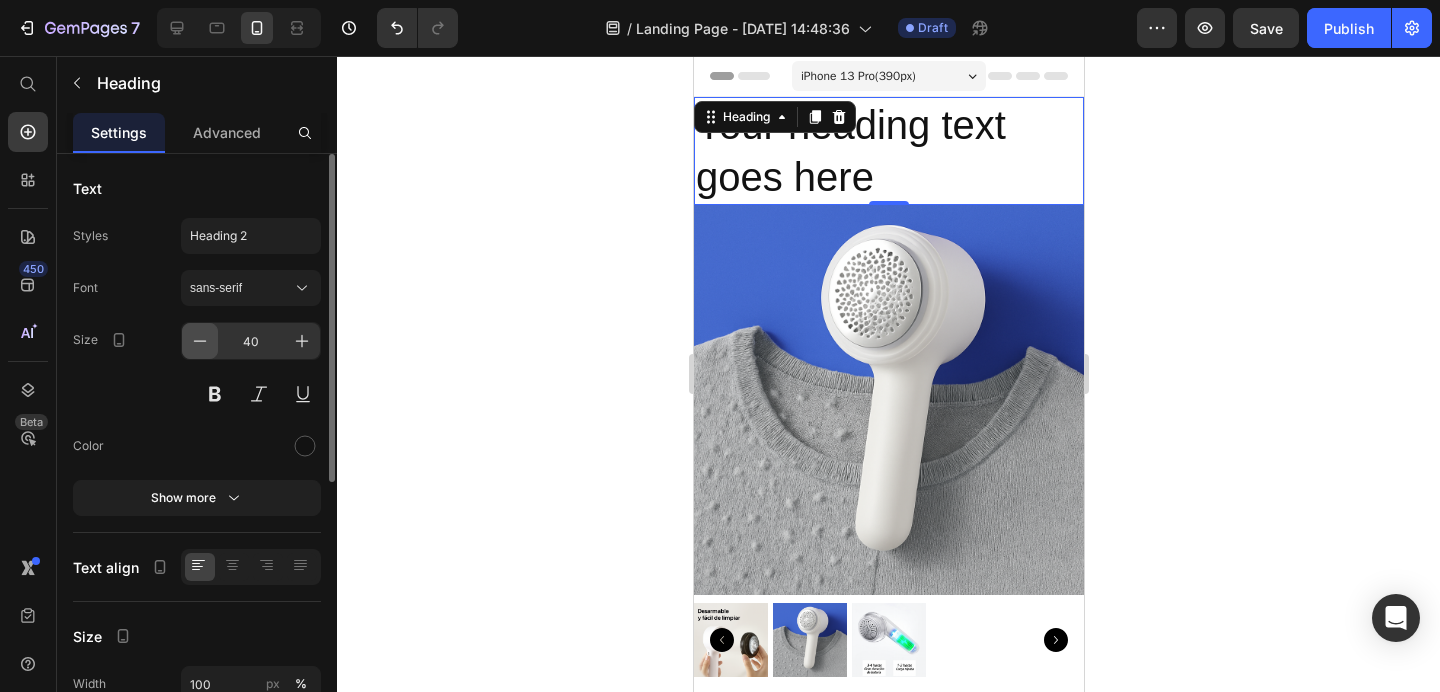 click 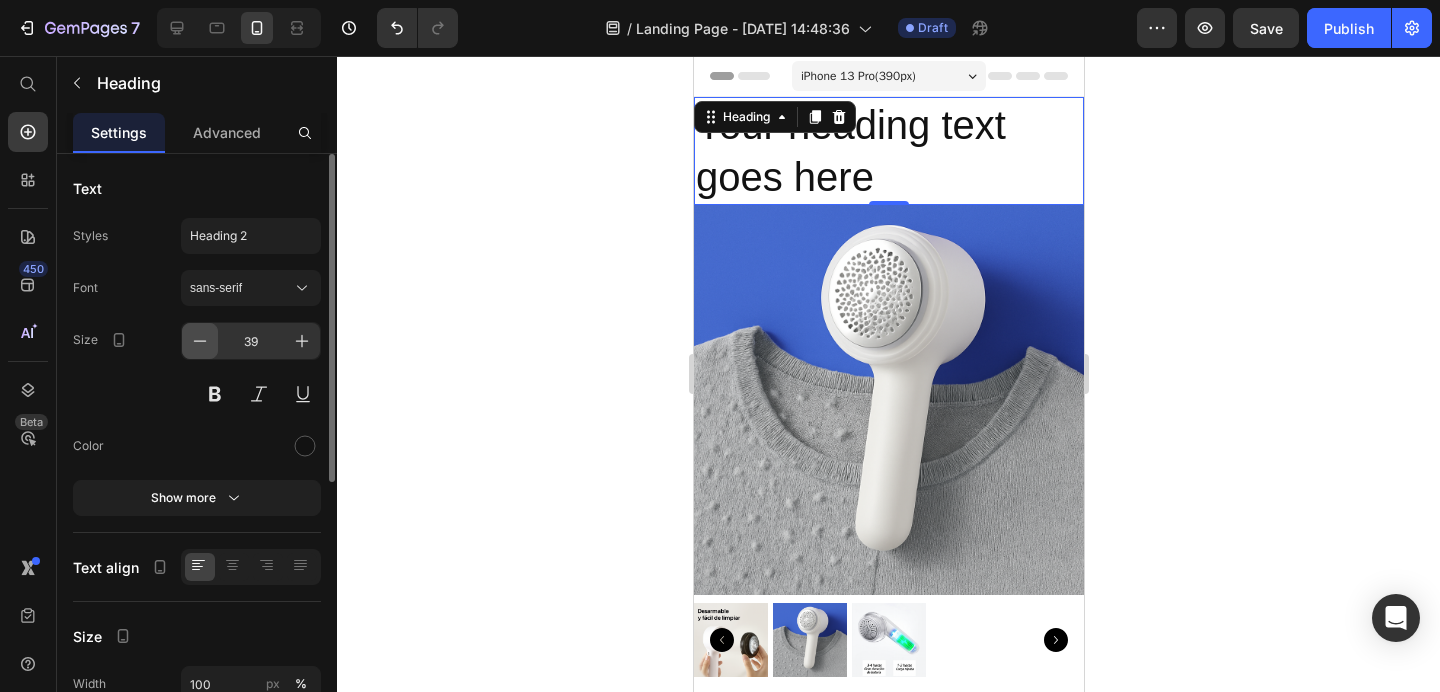 click 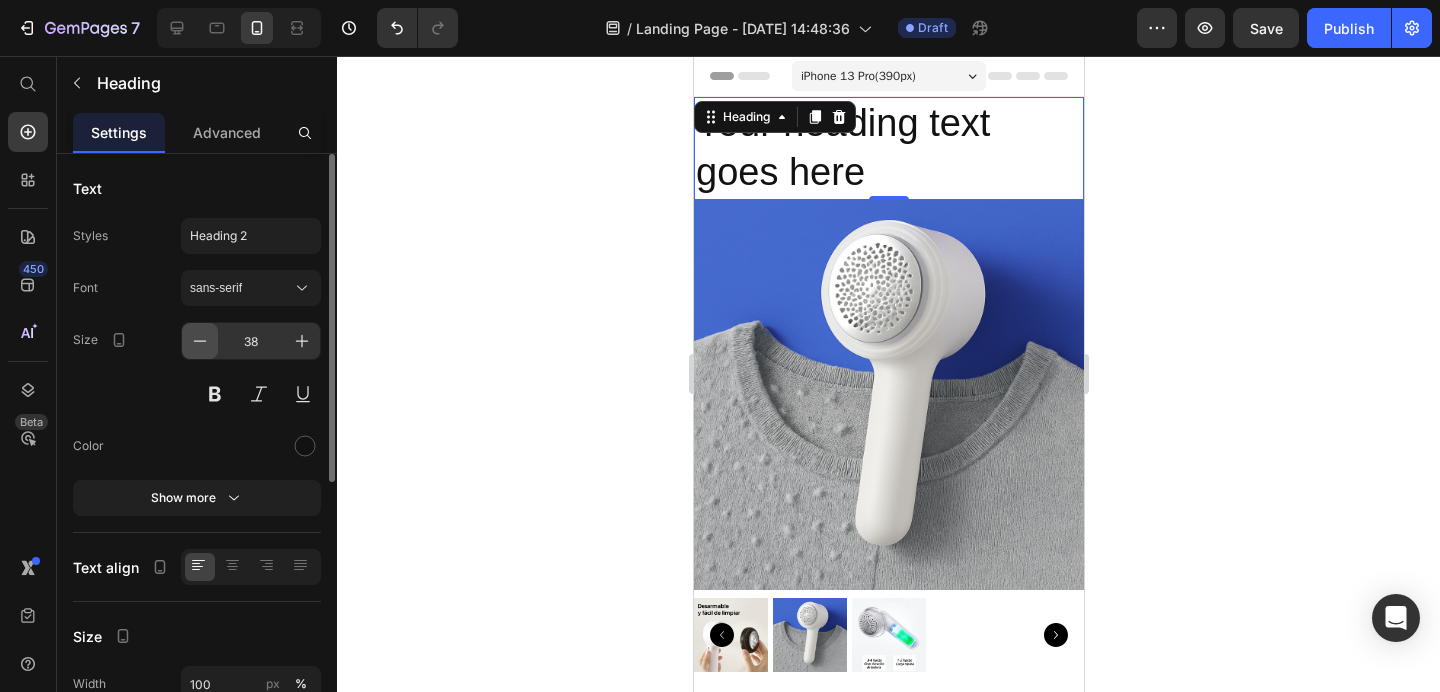 click 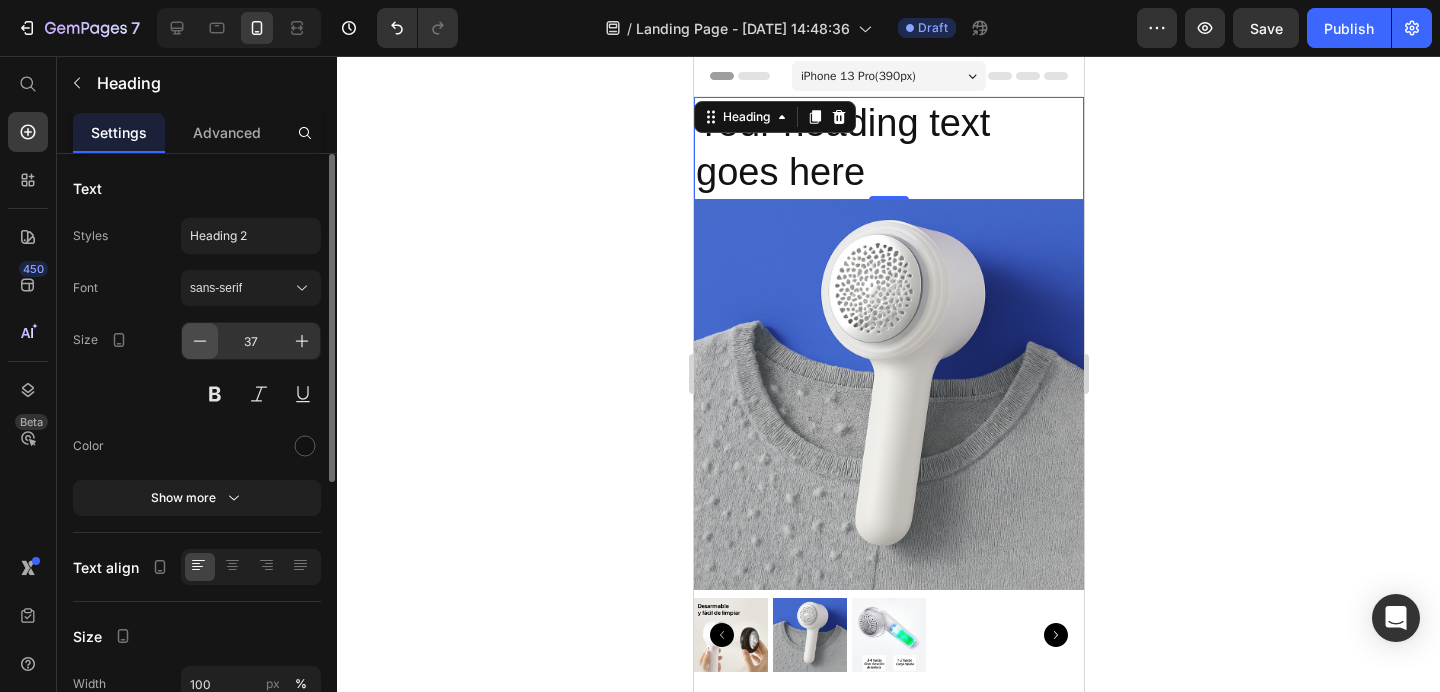 click 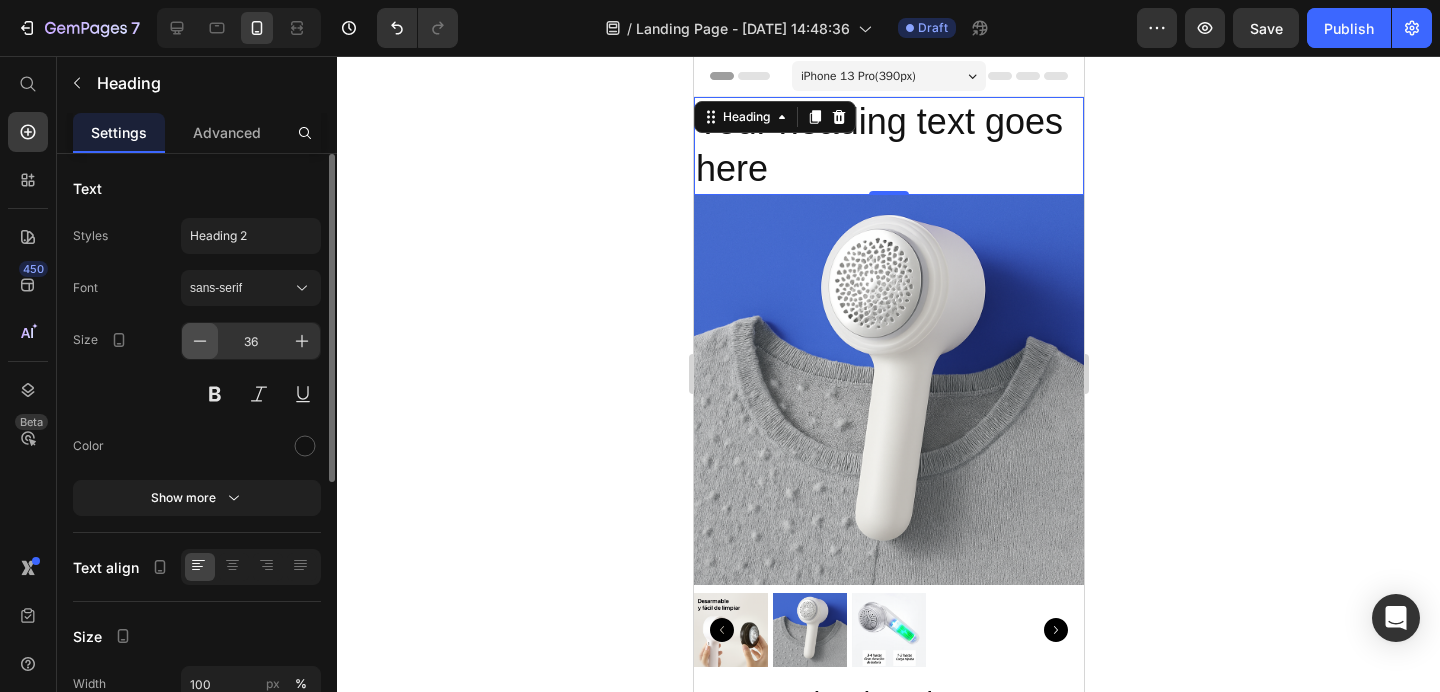 click 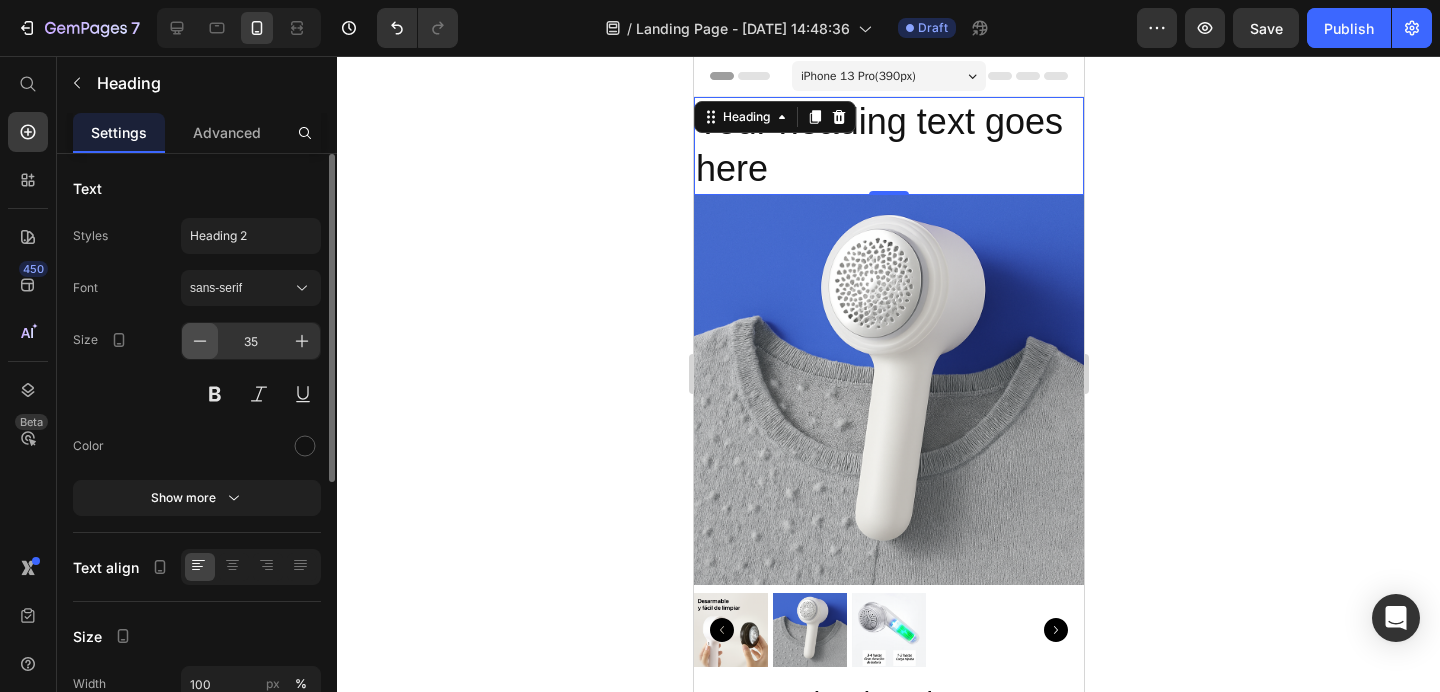 click 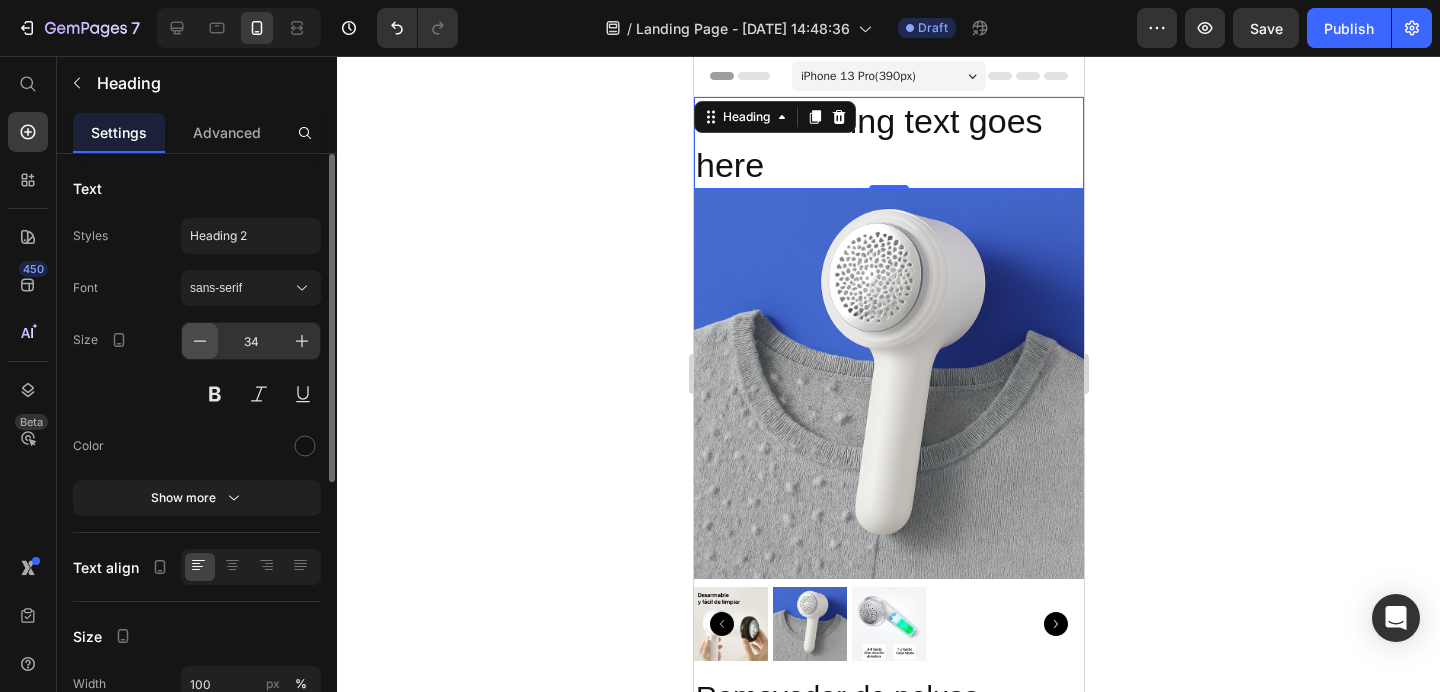 click 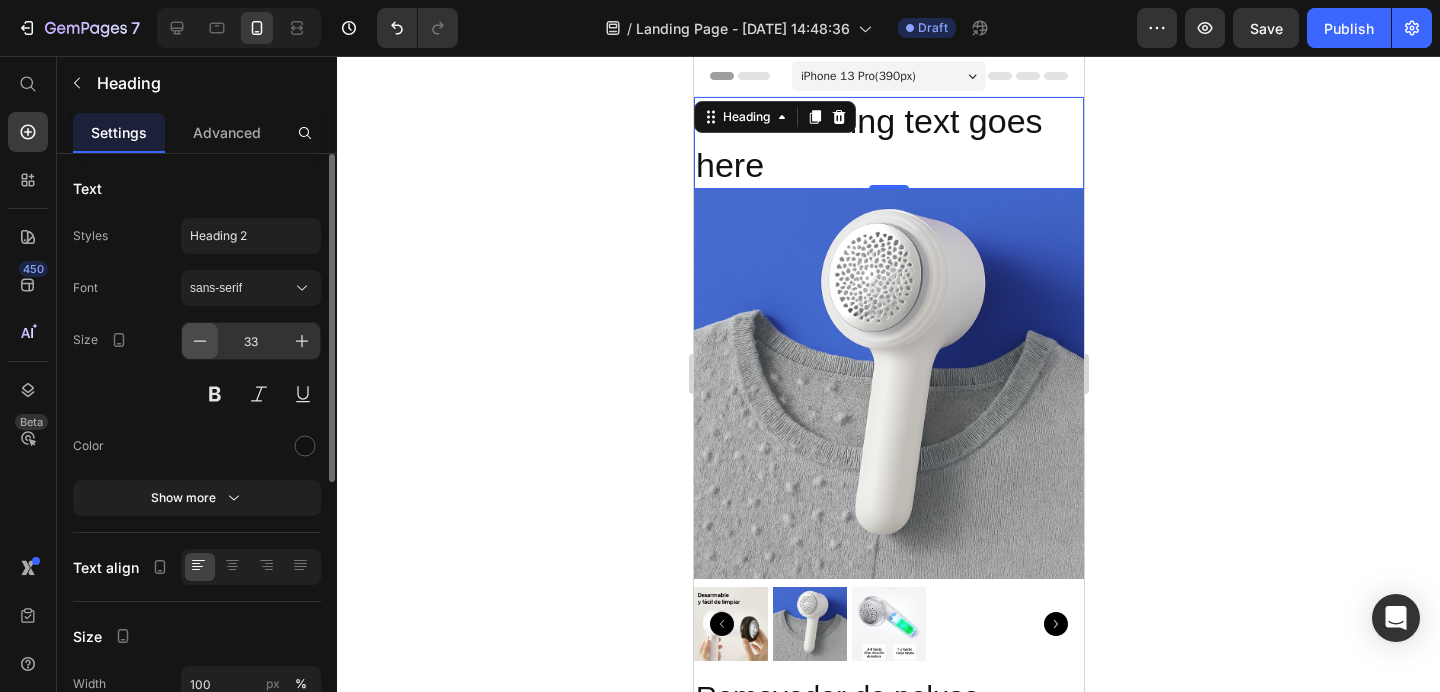 click 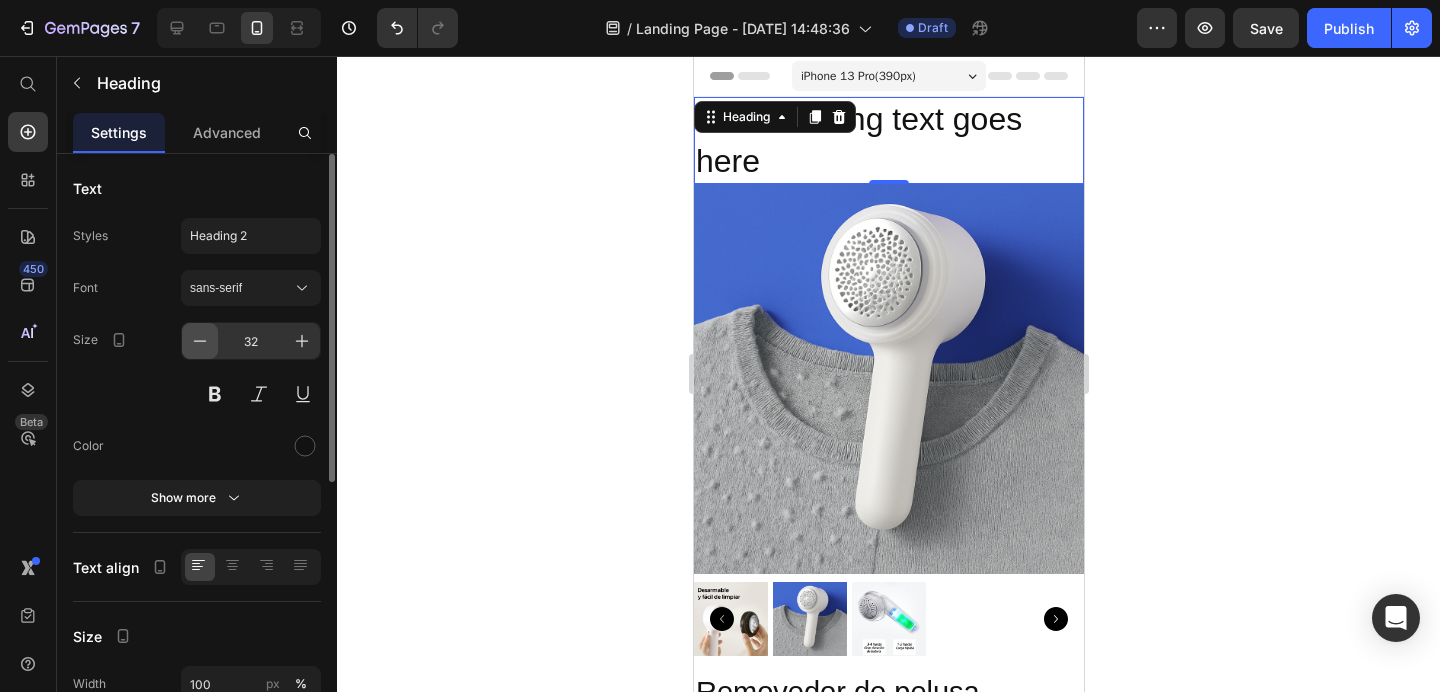 click 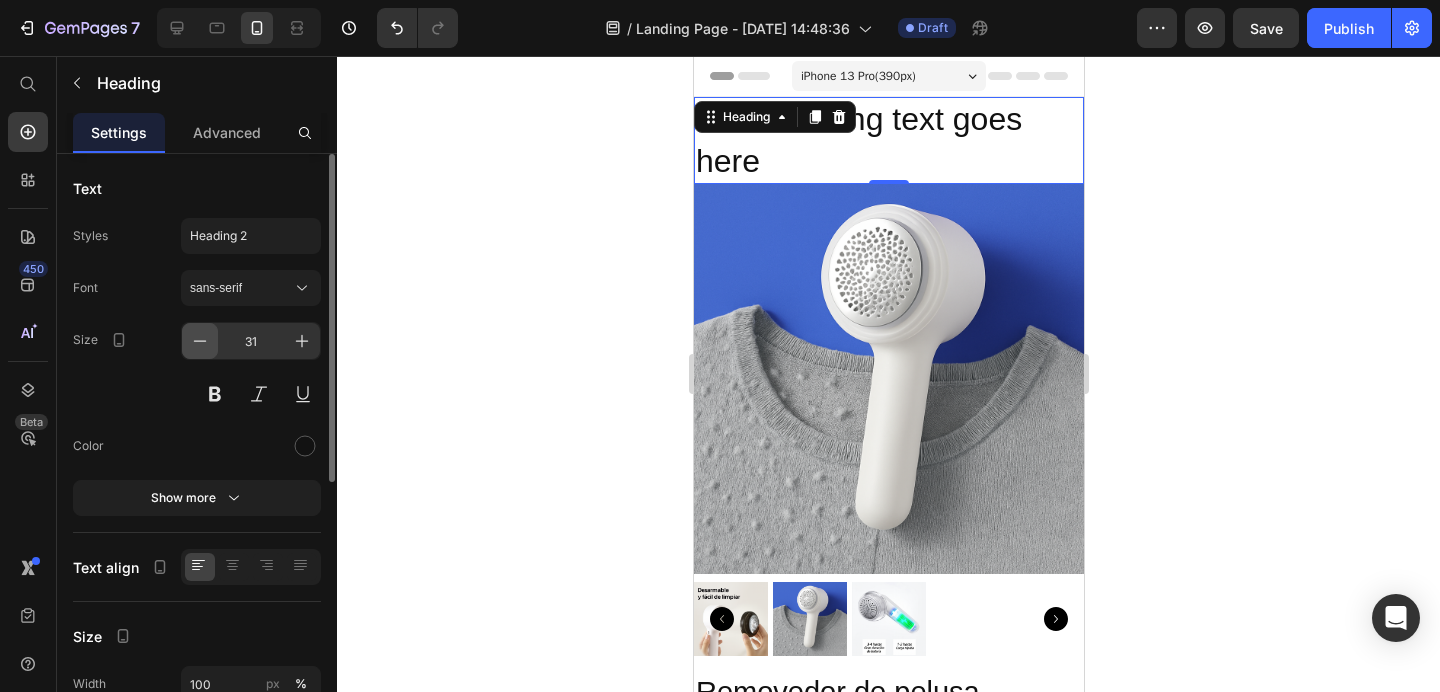 click 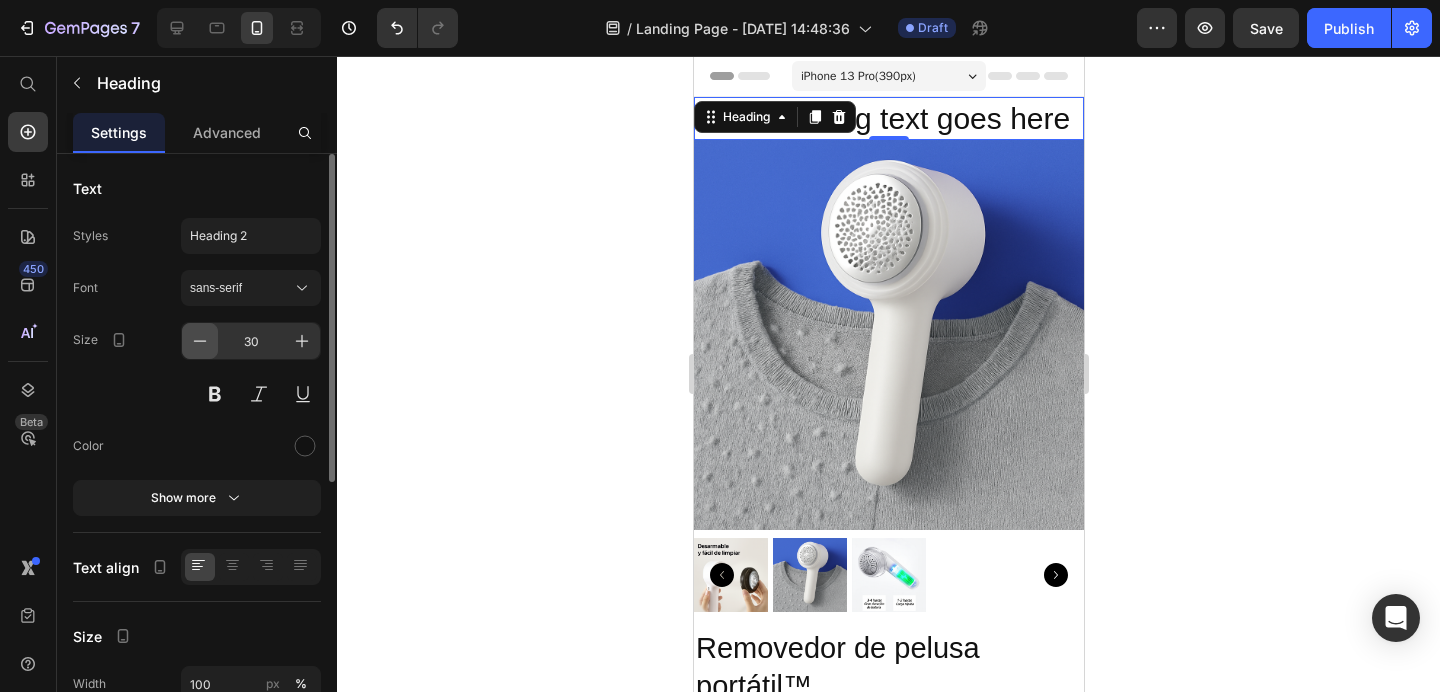 click 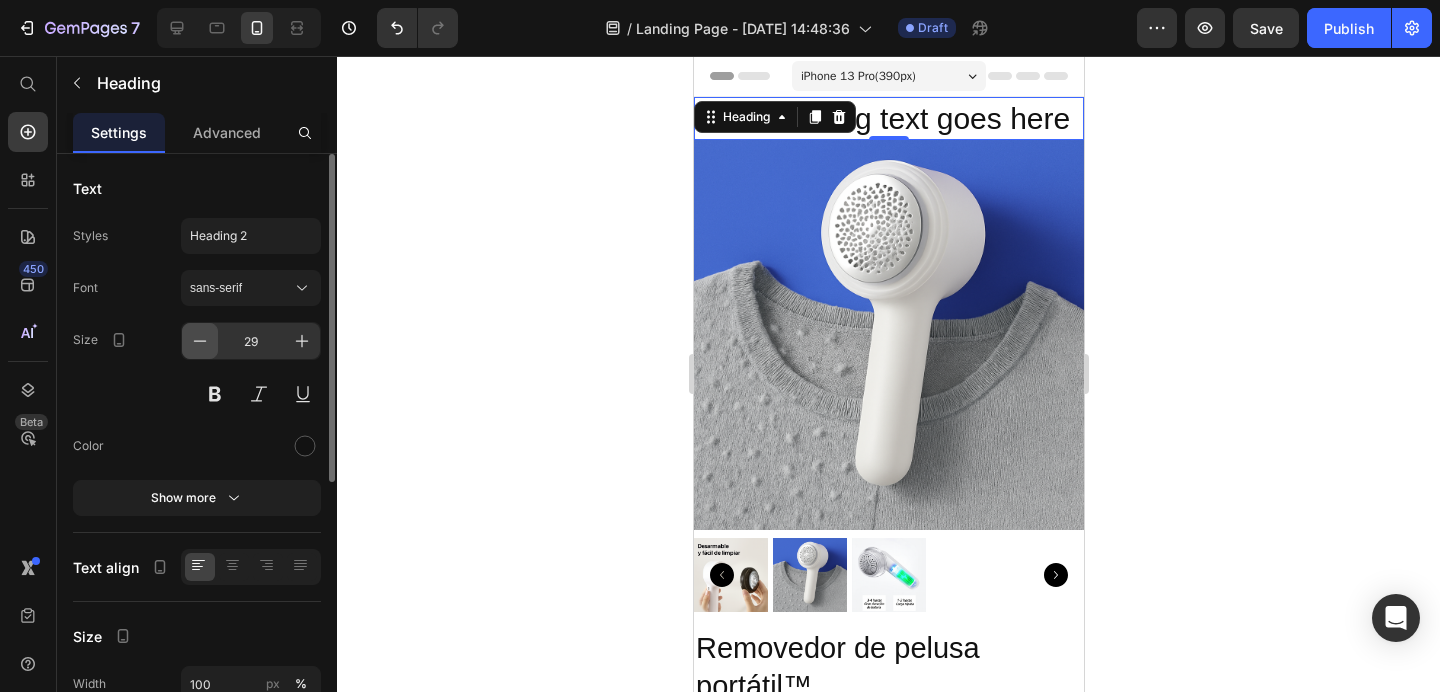 click 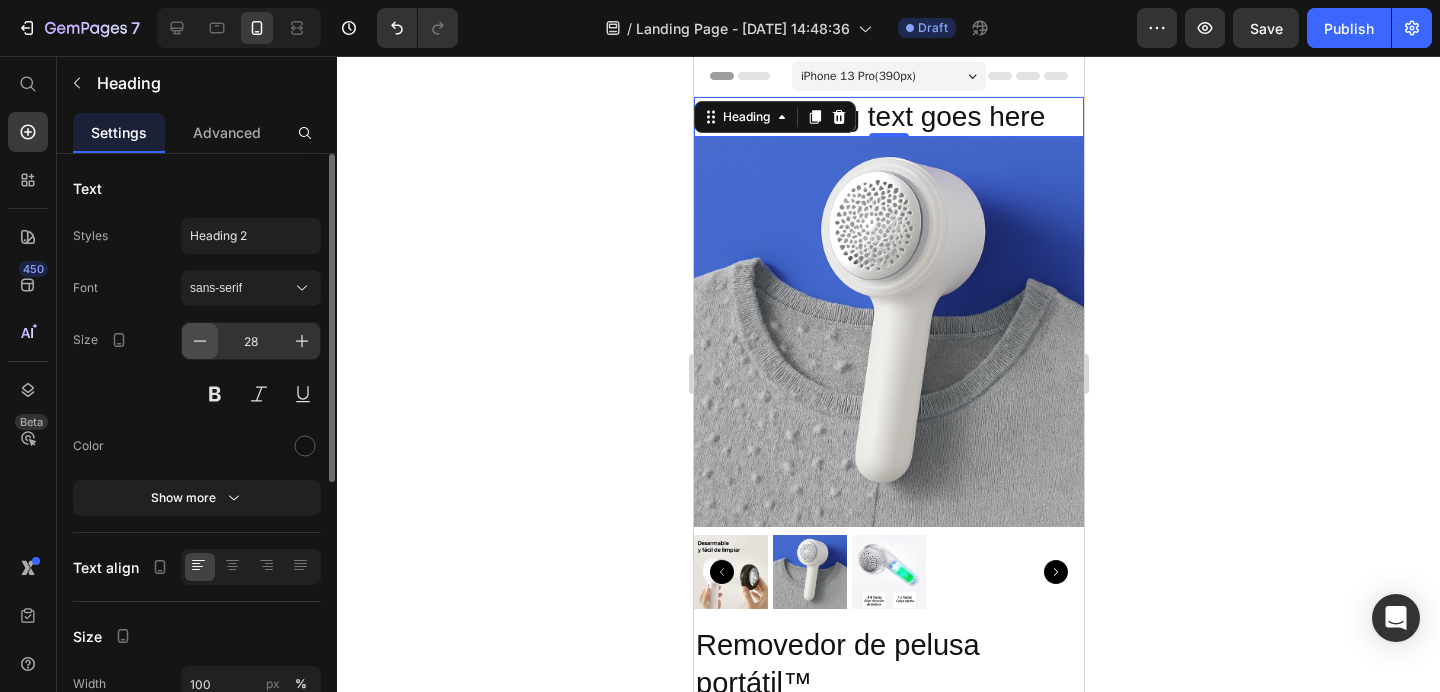 click 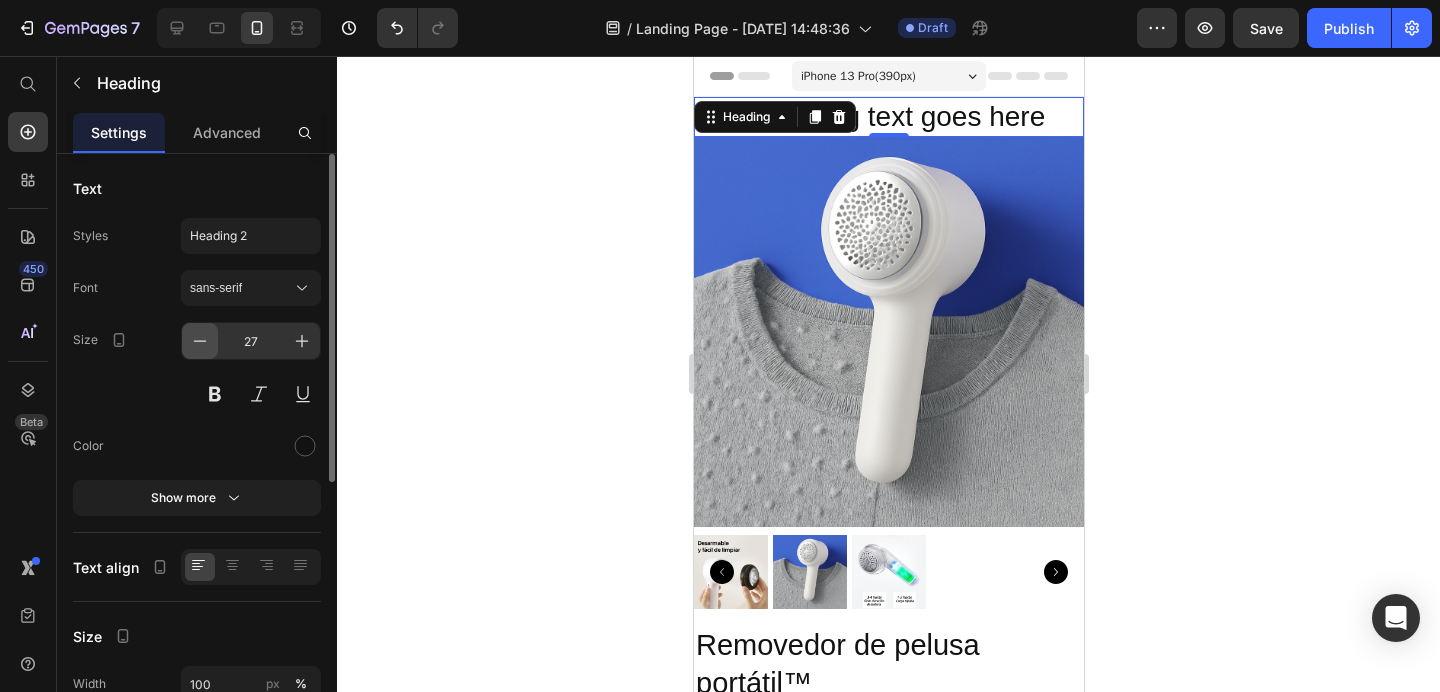 click 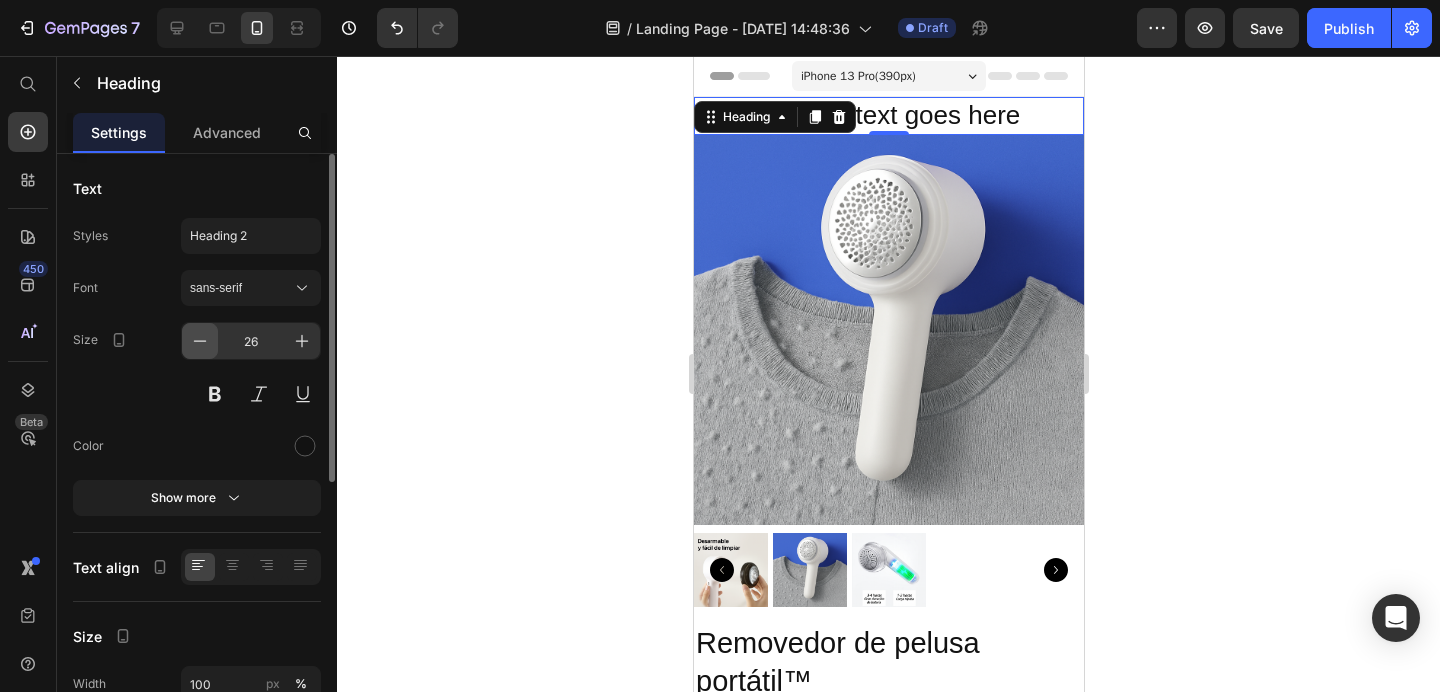 click 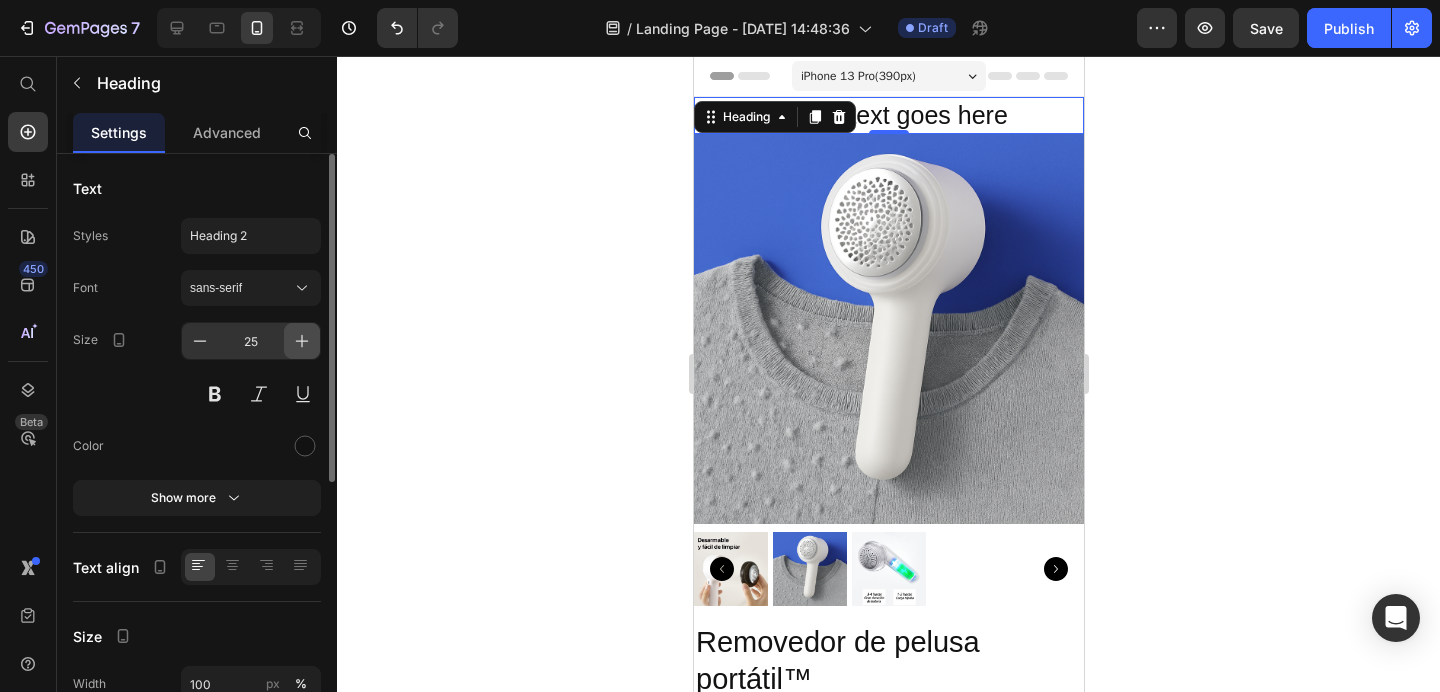 click 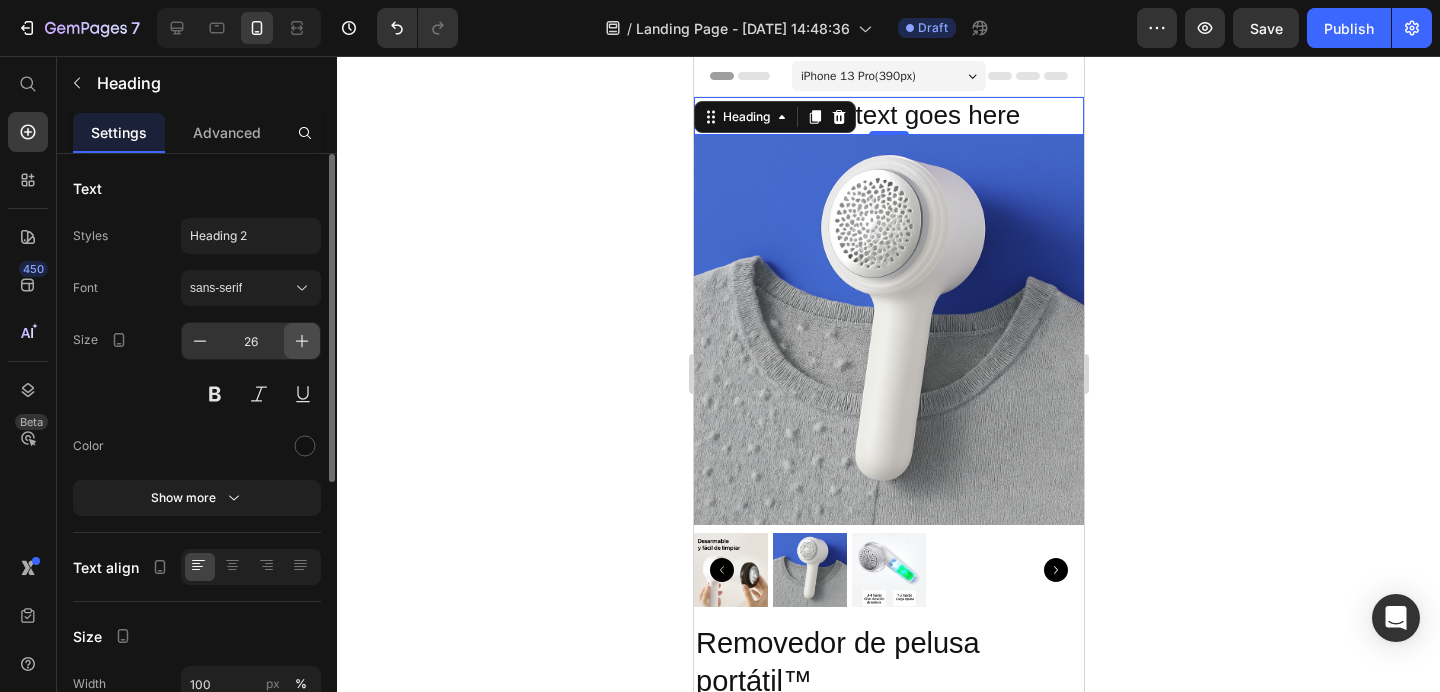 click 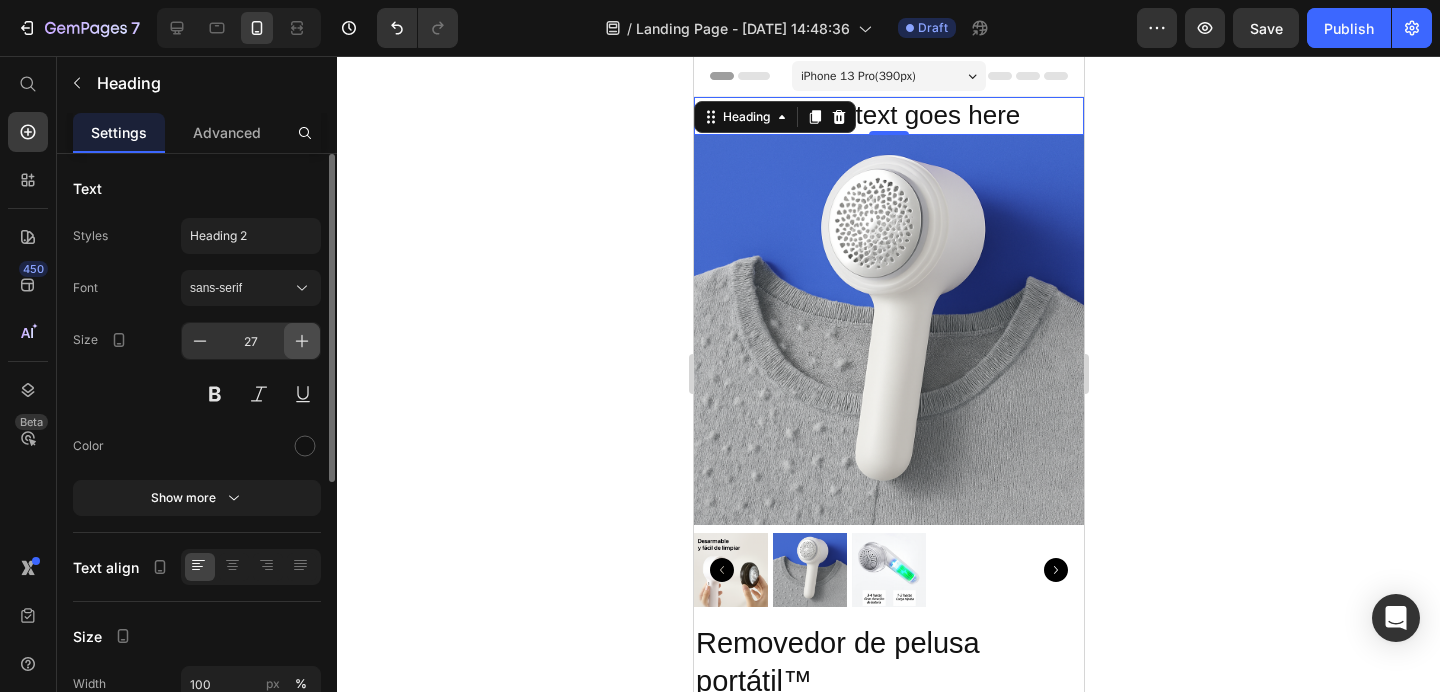 click 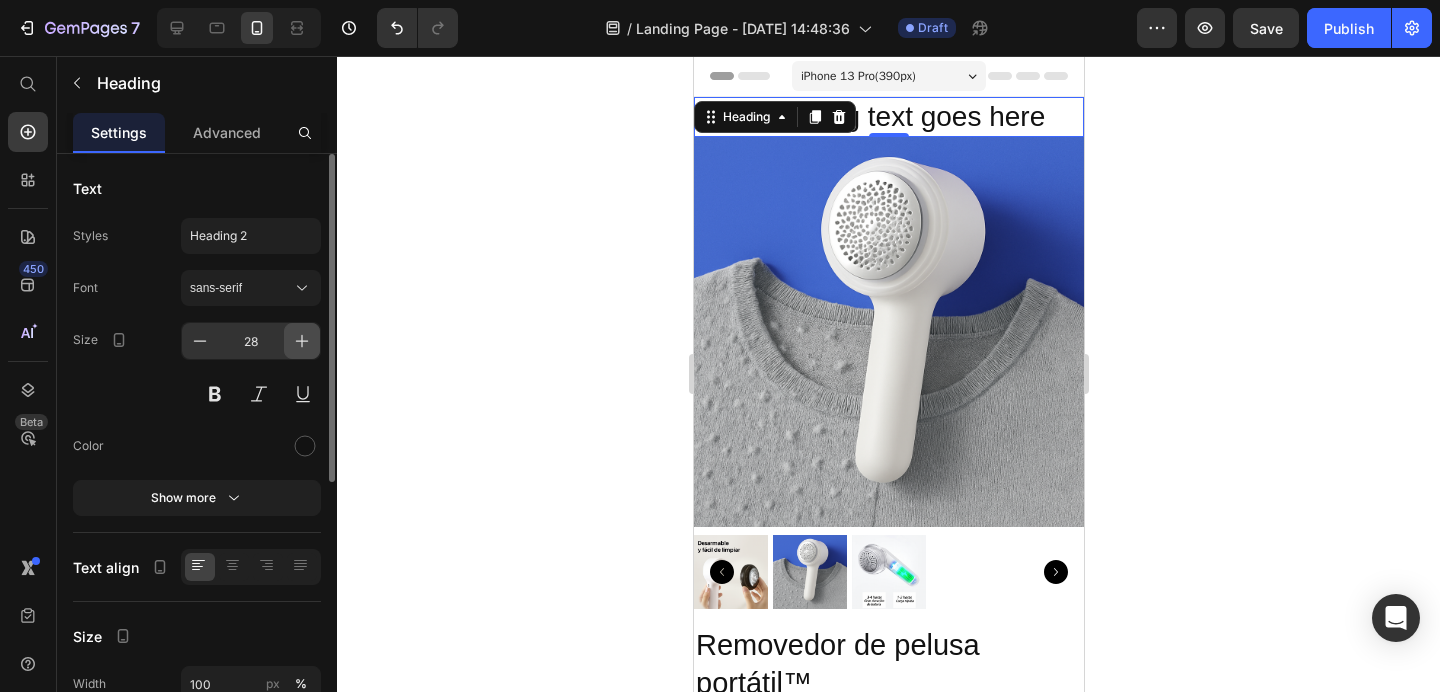 click 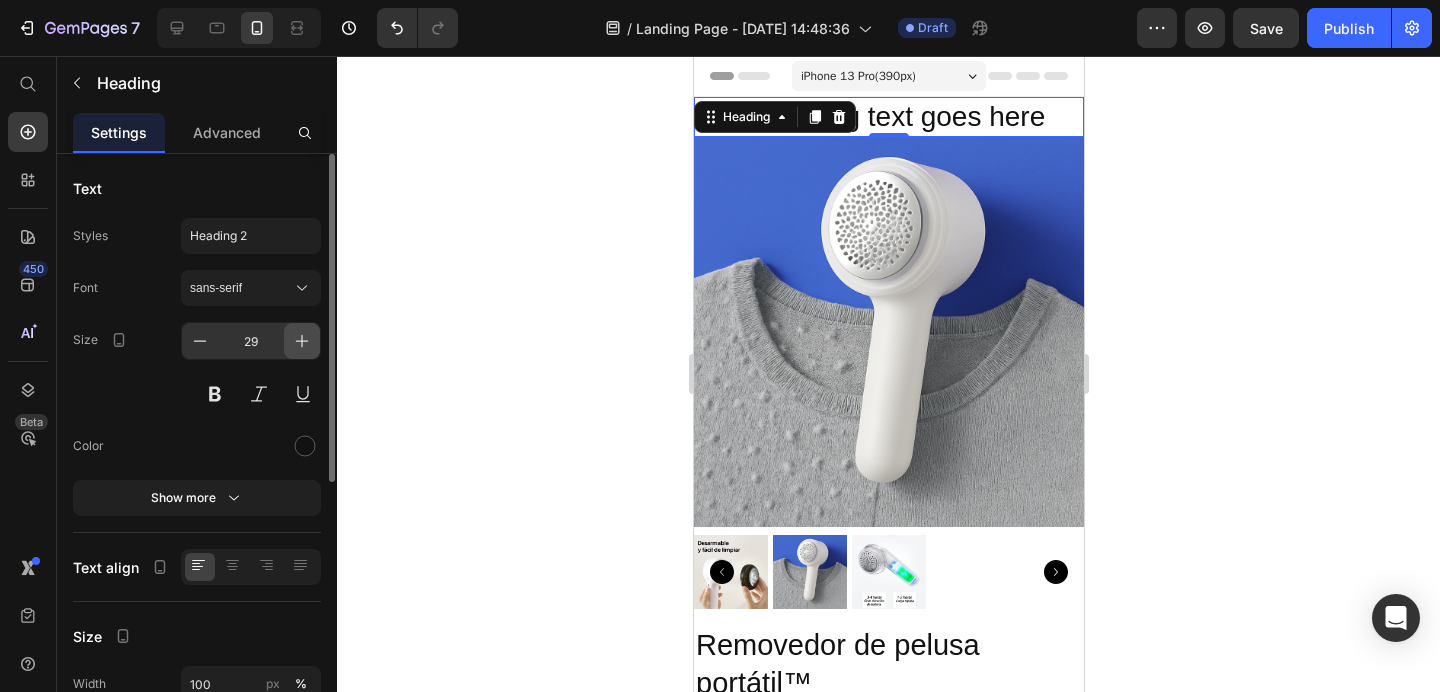click 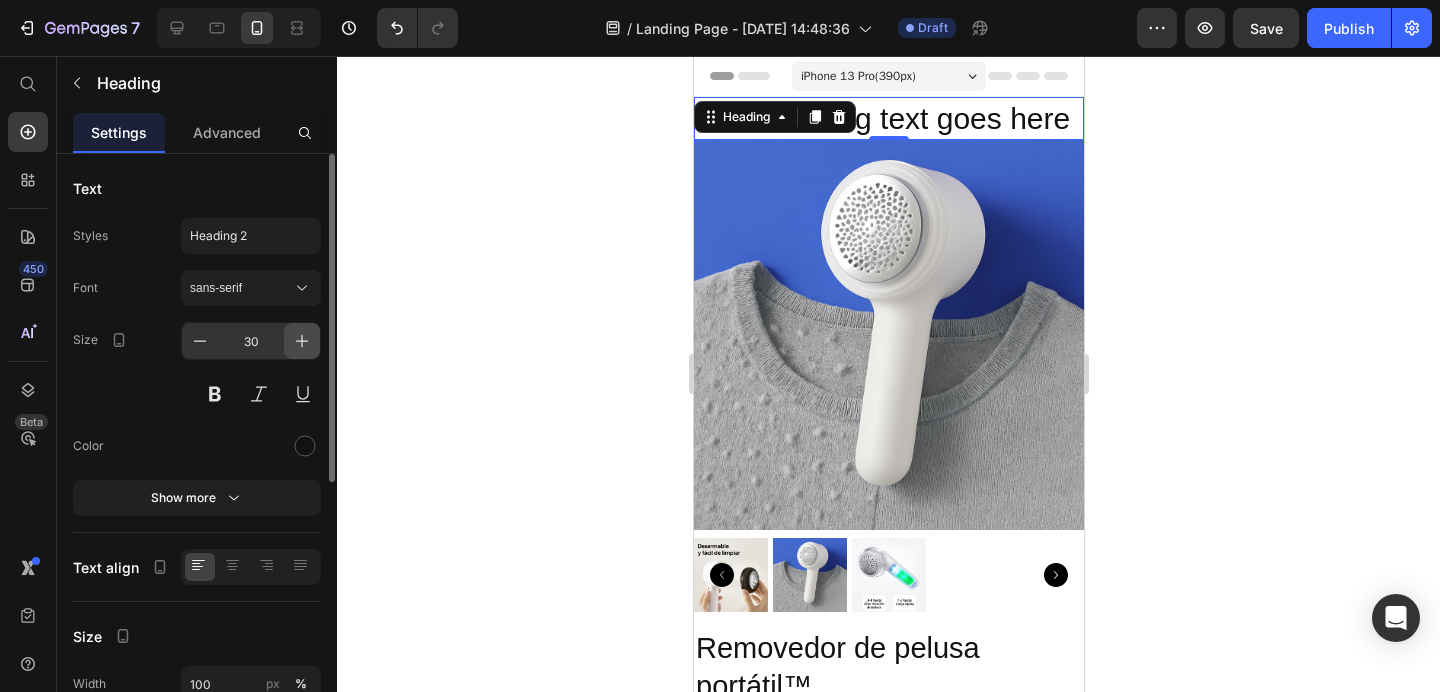 click 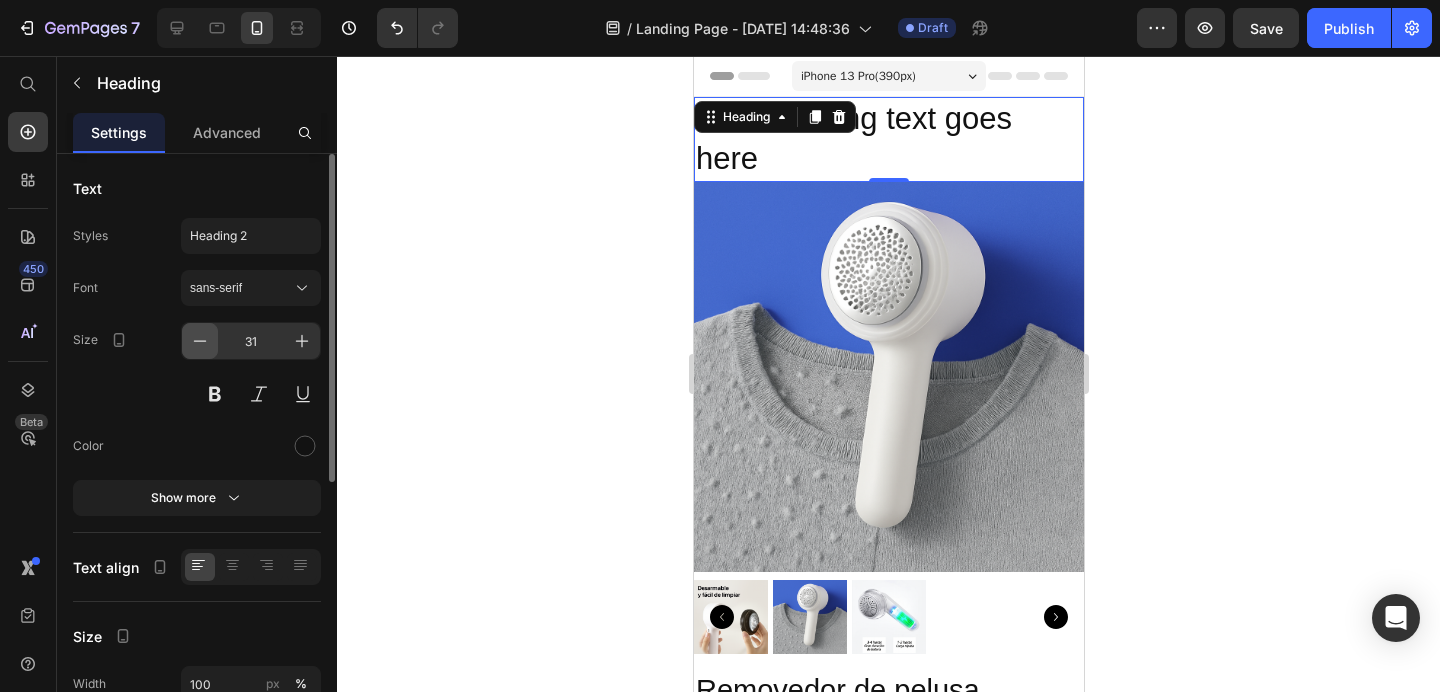 click at bounding box center [200, 341] 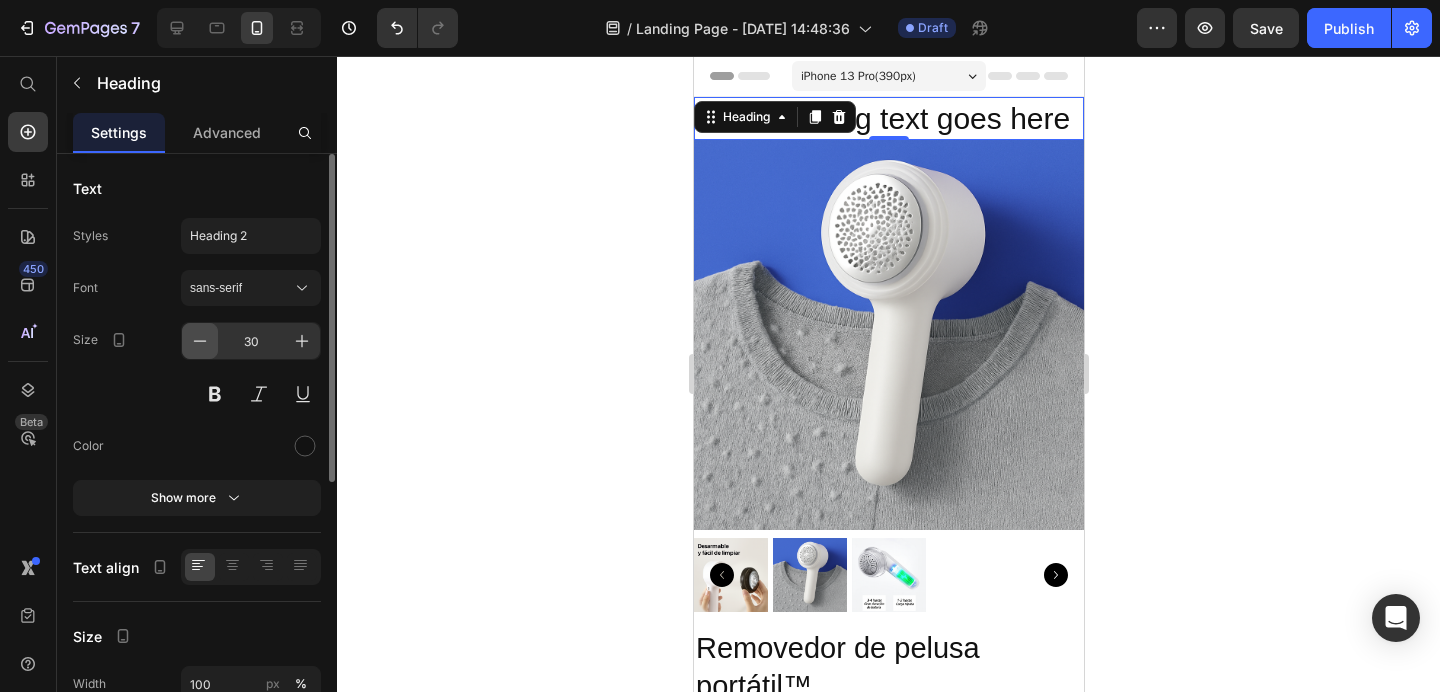click at bounding box center (200, 341) 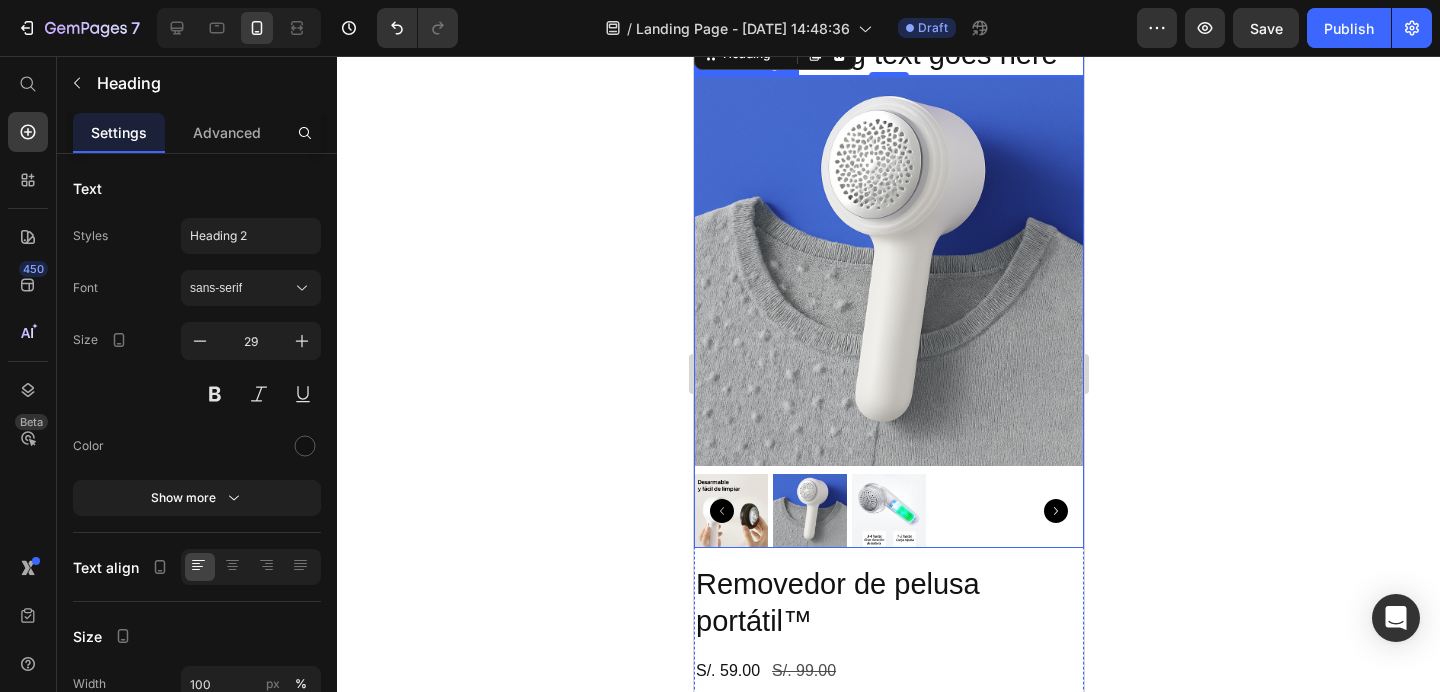 scroll, scrollTop: 0, scrollLeft: 0, axis: both 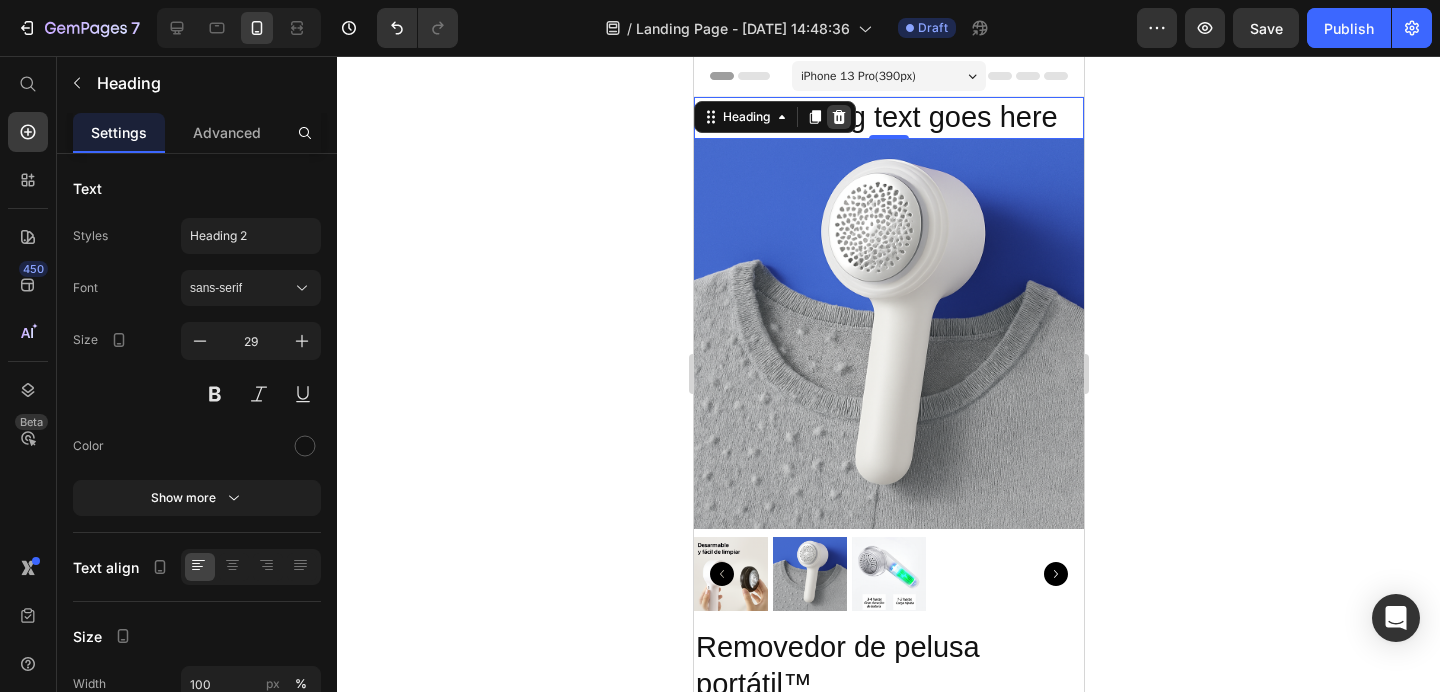 click 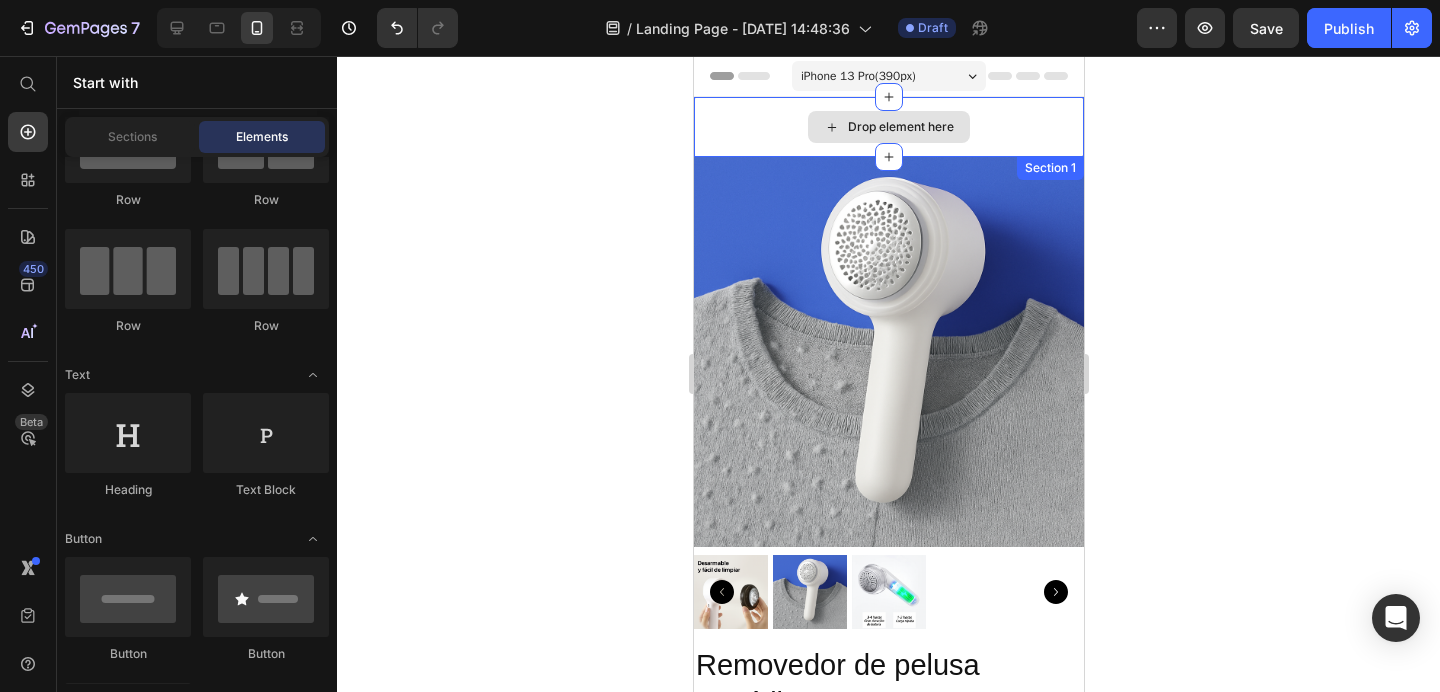 click 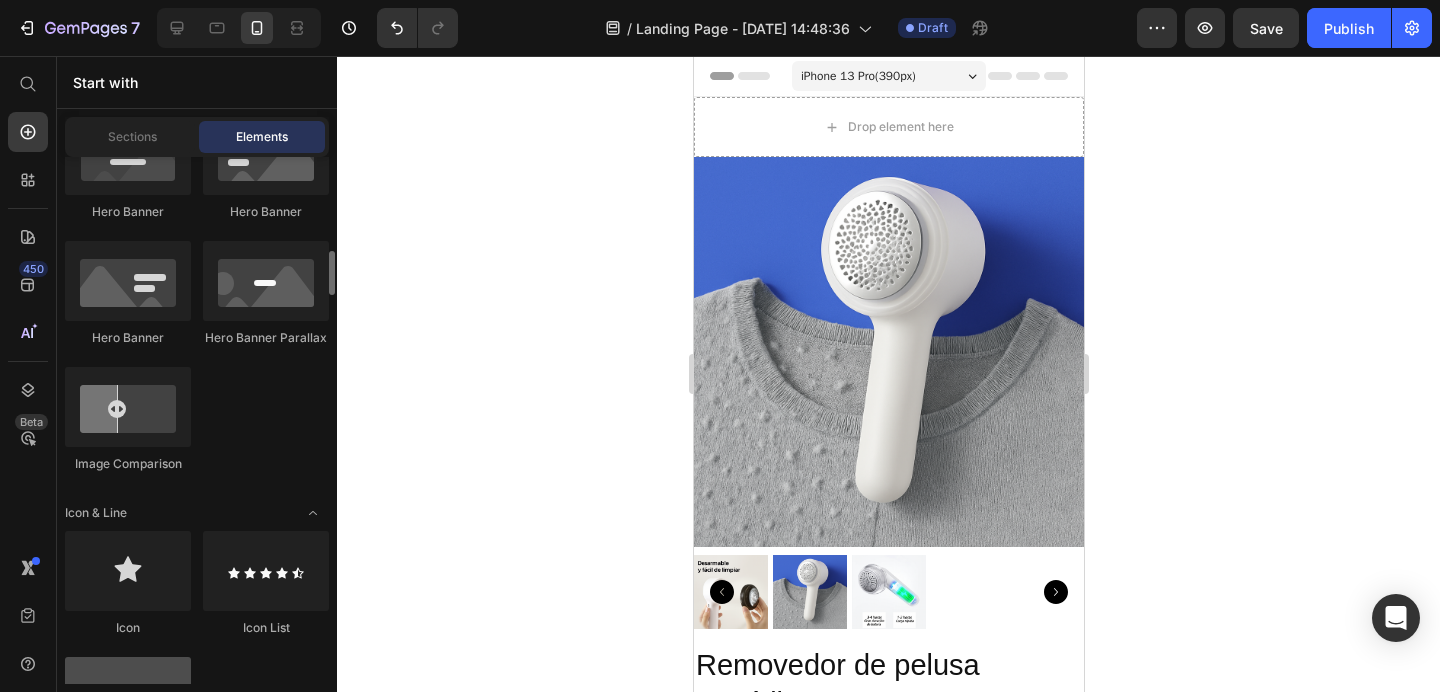 scroll, scrollTop: 1084, scrollLeft: 0, axis: vertical 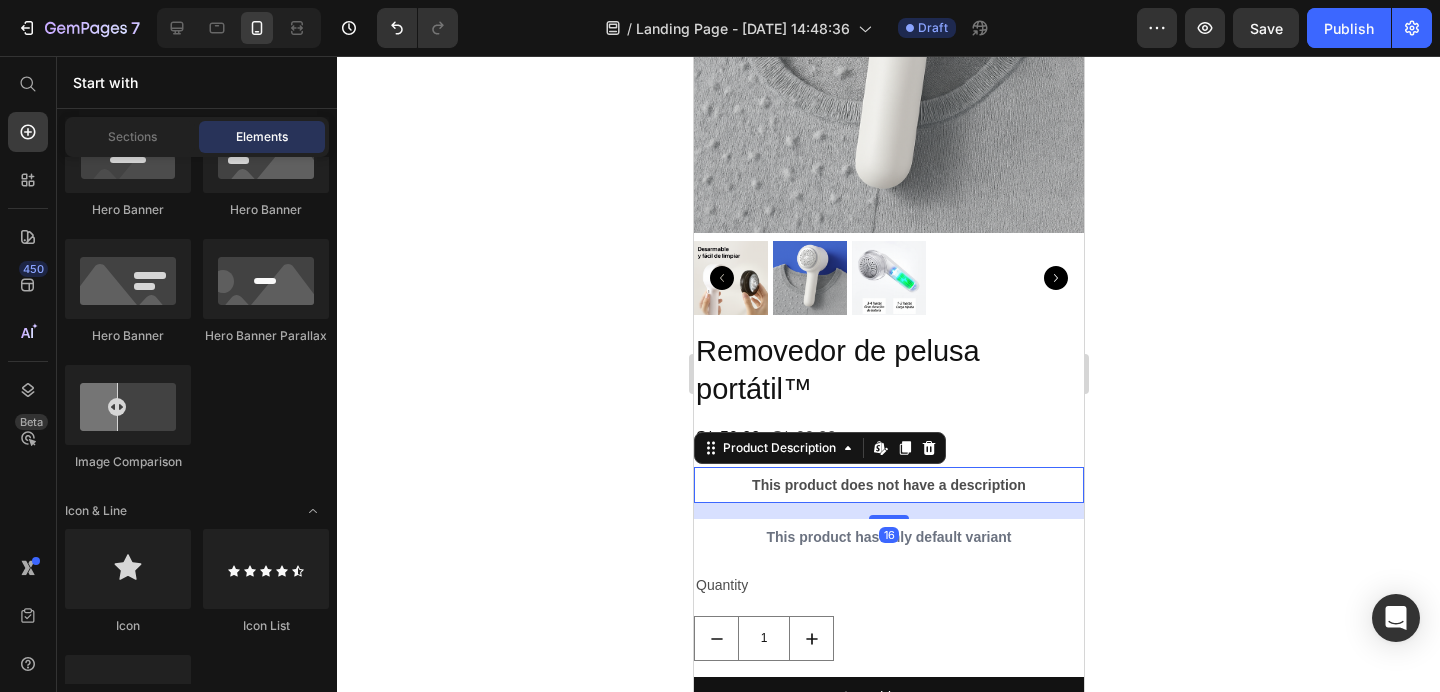 click on "This product does not have a description" at bounding box center [888, 485] 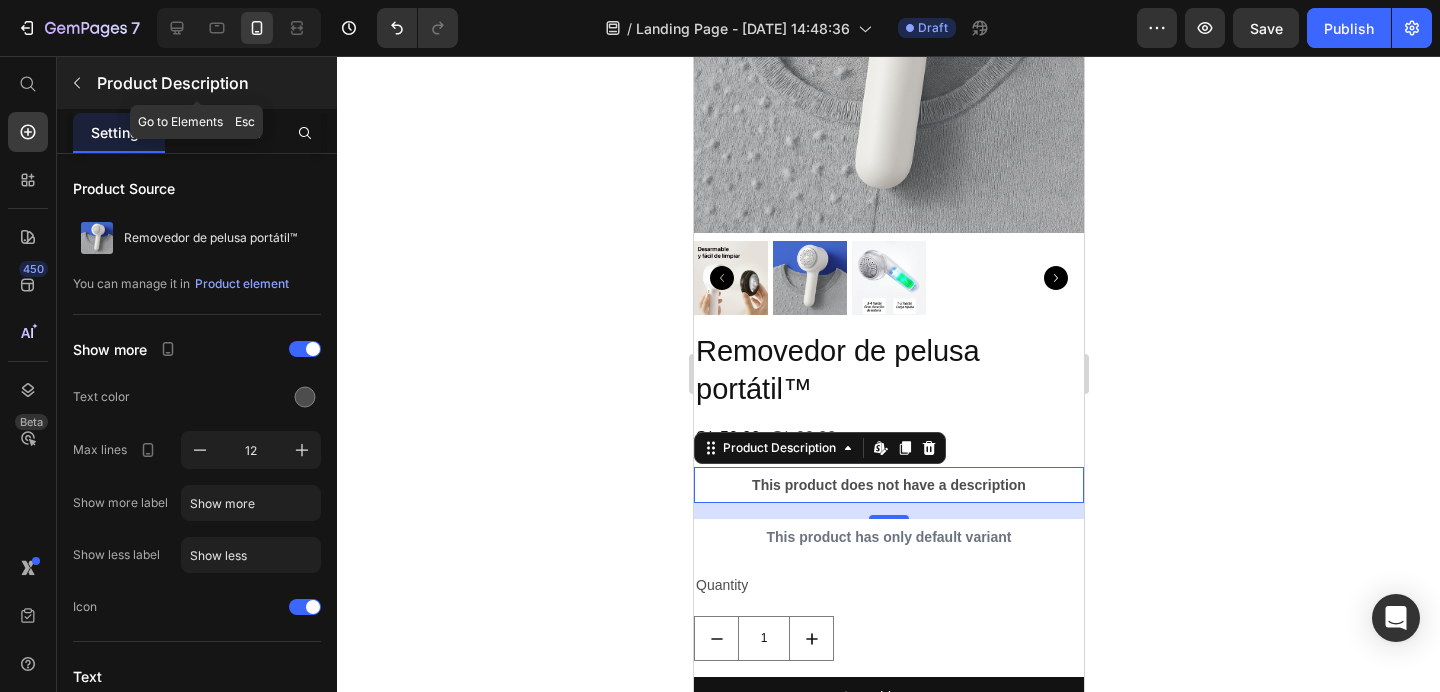 click 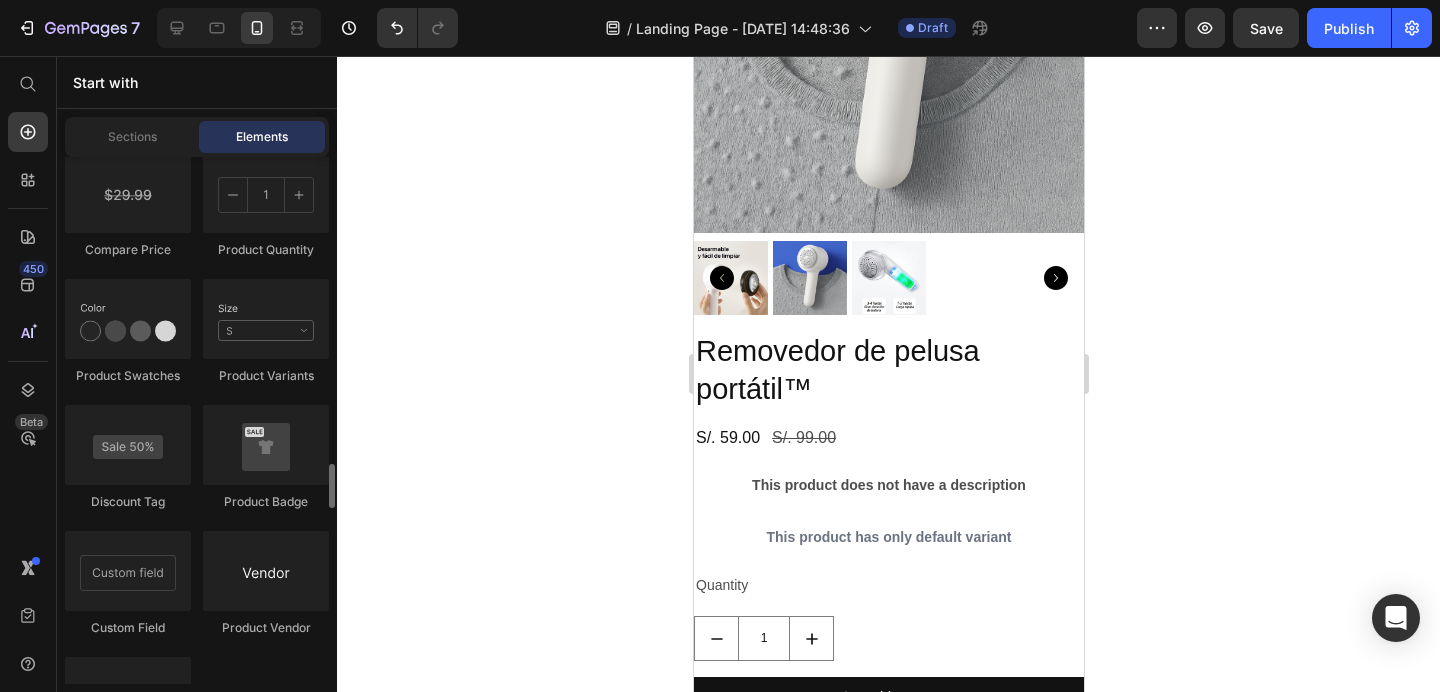 scroll, scrollTop: 3601, scrollLeft: 0, axis: vertical 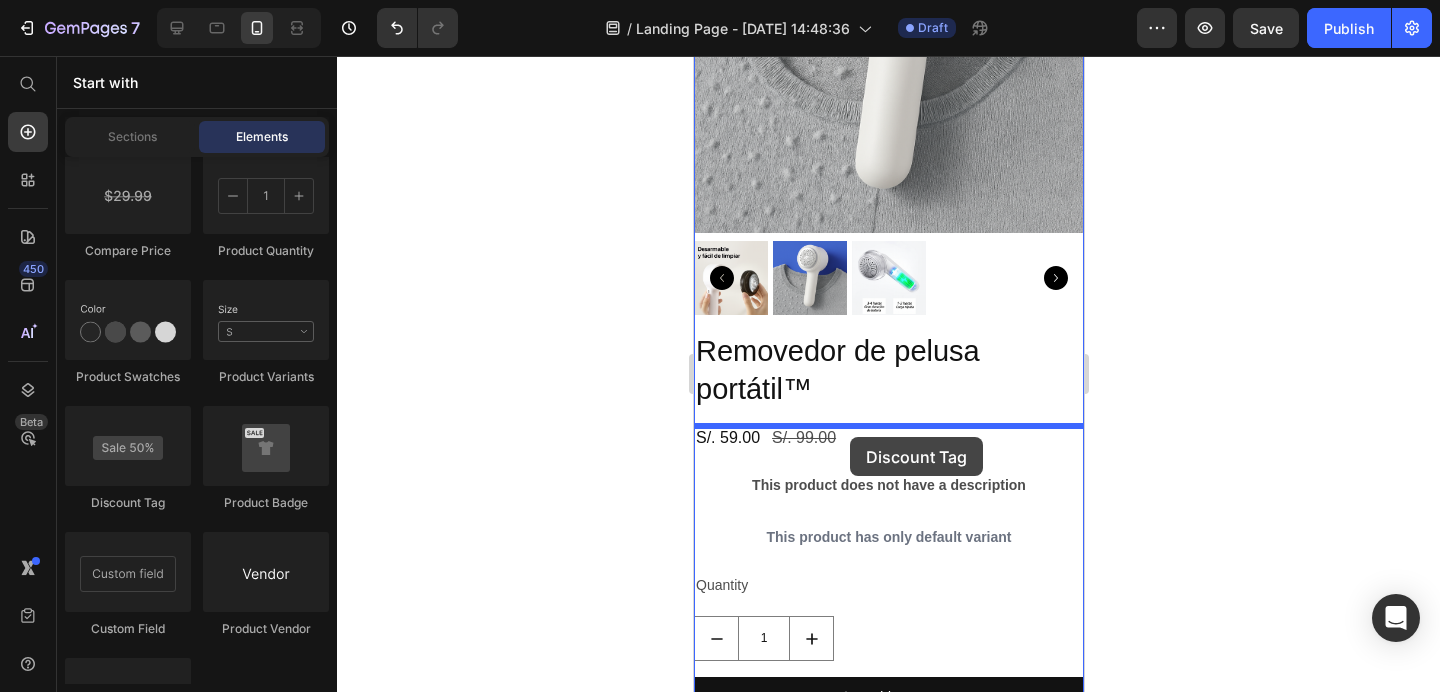 drag, startPoint x: 830, startPoint y: 518, endPoint x: 850, endPoint y: 437, distance: 83.43261 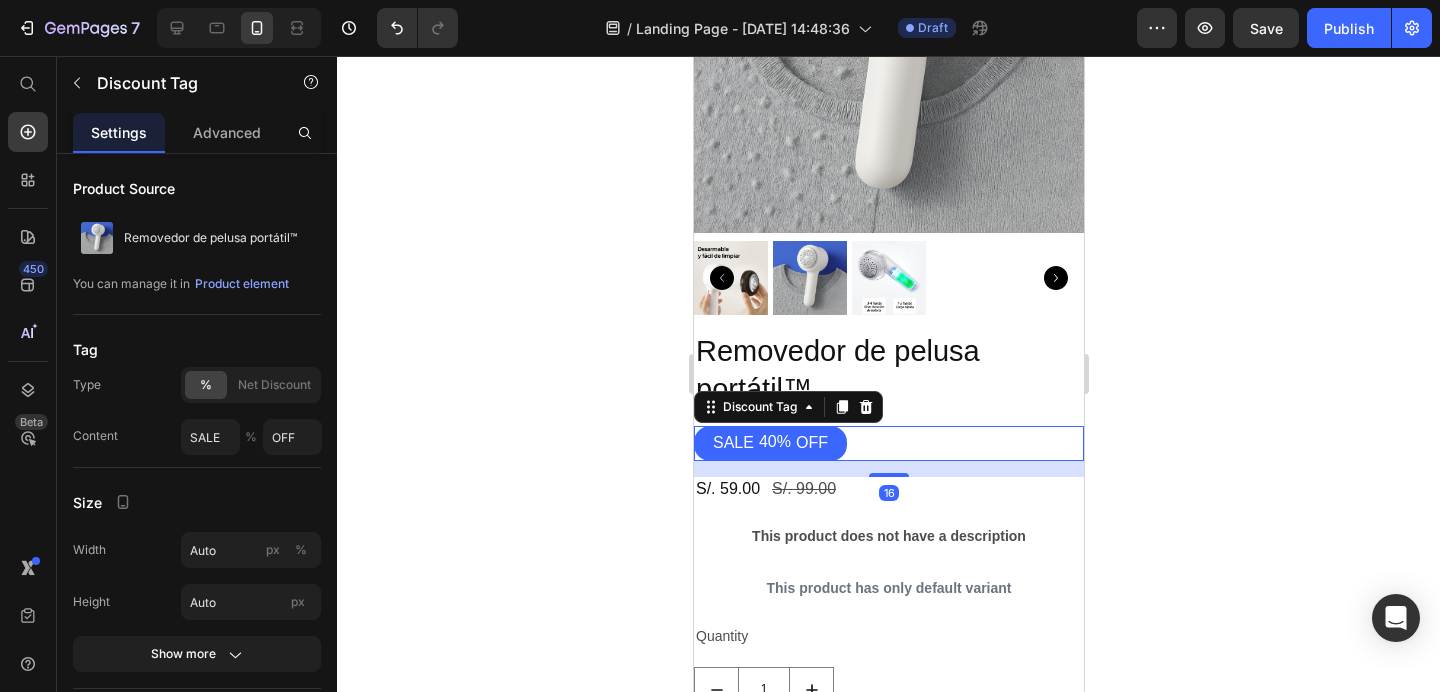 click on "SALE 40% OFF" at bounding box center (888, 443) 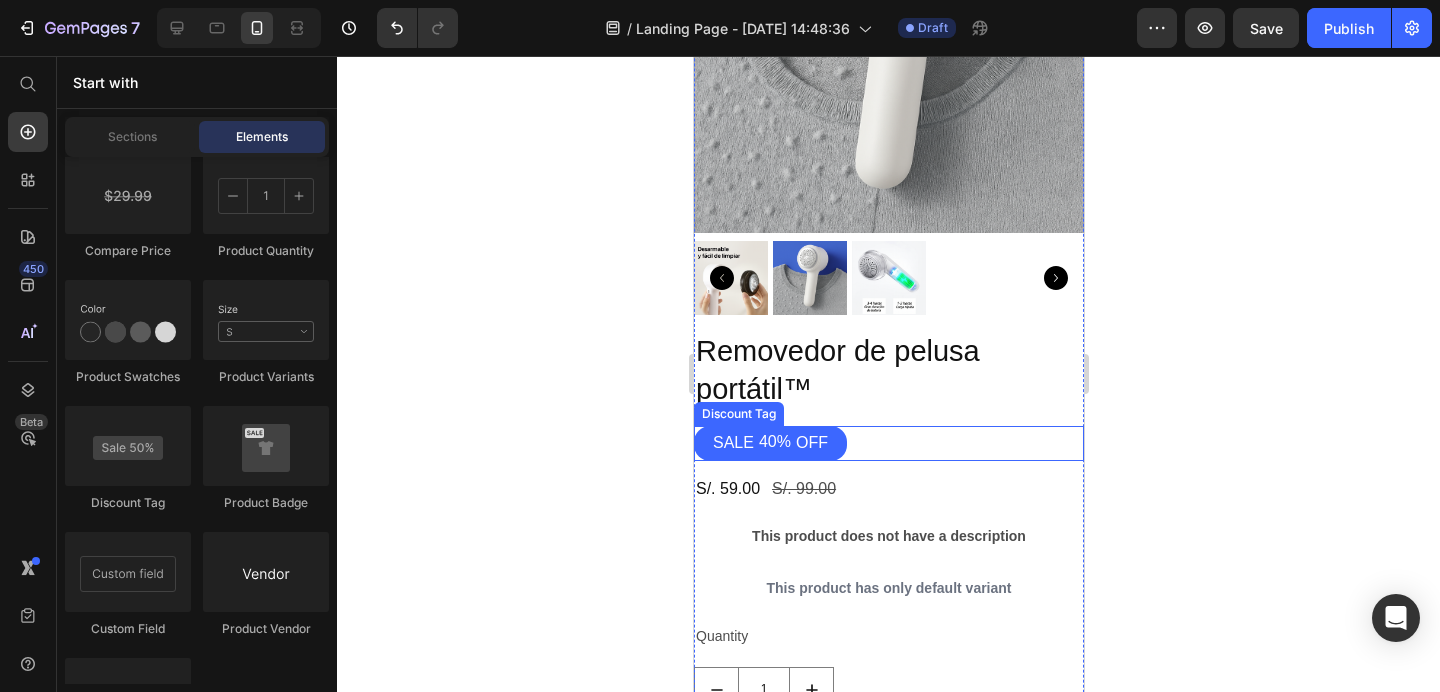 click on "SALE 40% OFF" at bounding box center [769, 443] 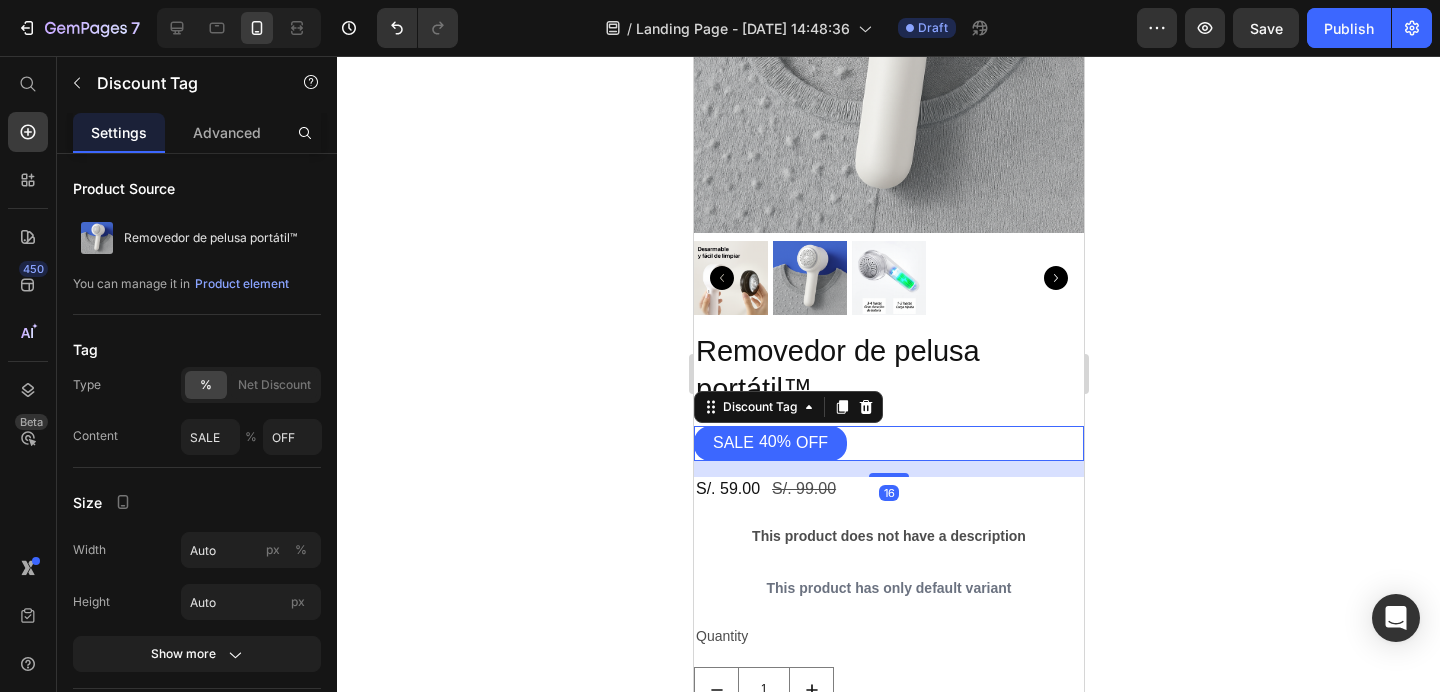 click on "SALE 40% OFF" at bounding box center [769, 443] 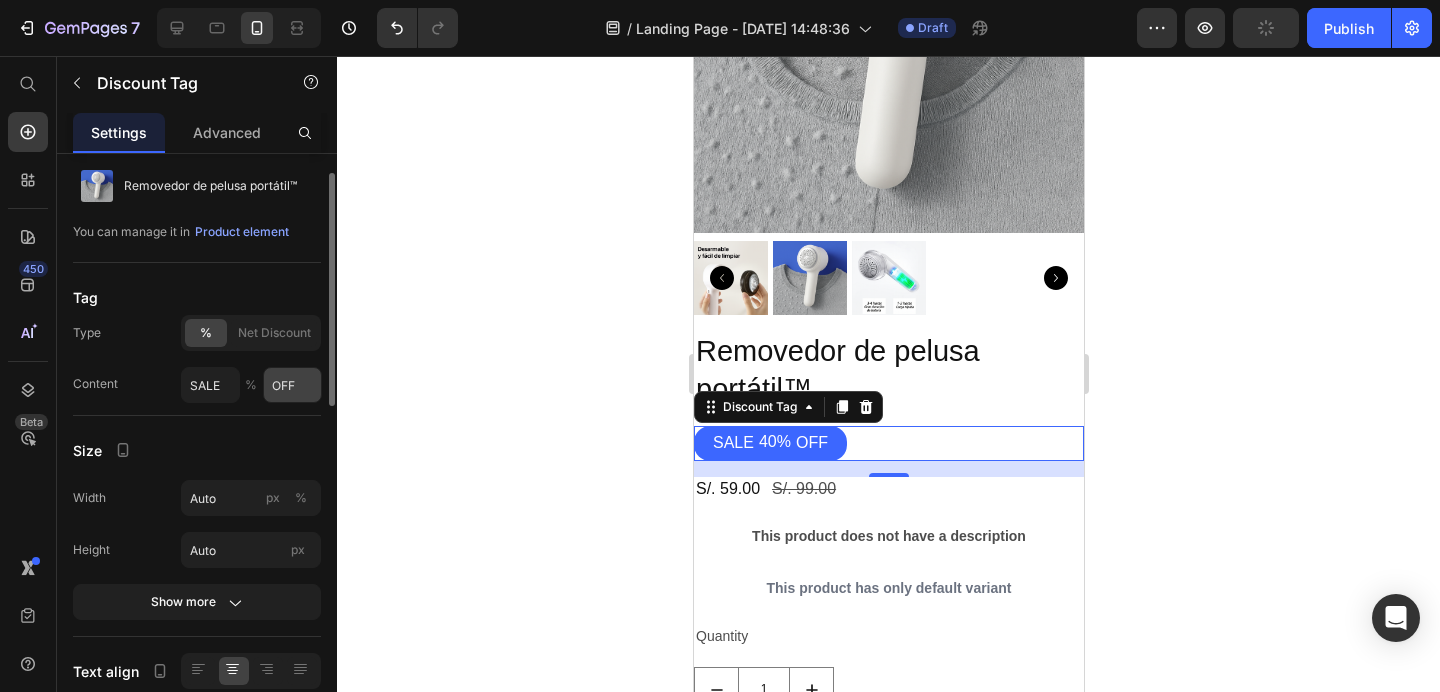 scroll, scrollTop: 51, scrollLeft: 0, axis: vertical 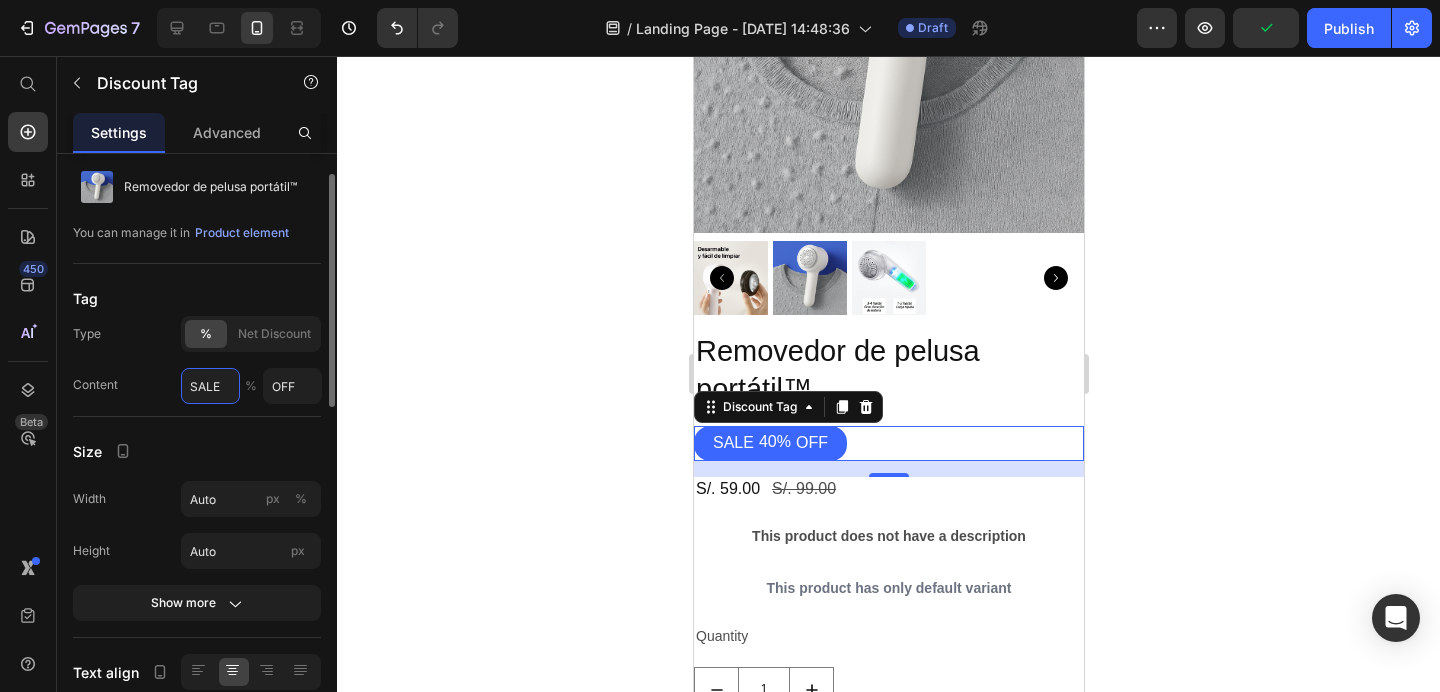 click on "SALE" at bounding box center [210, 386] 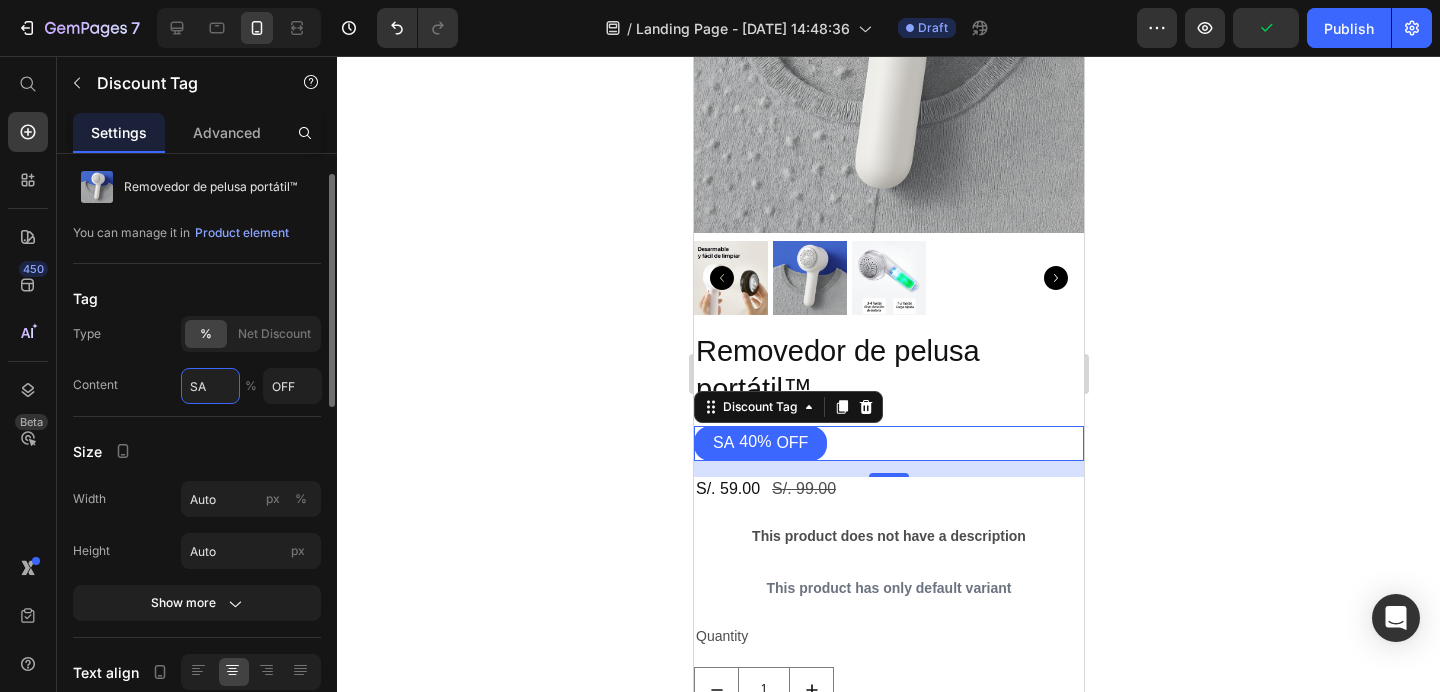 type on "S" 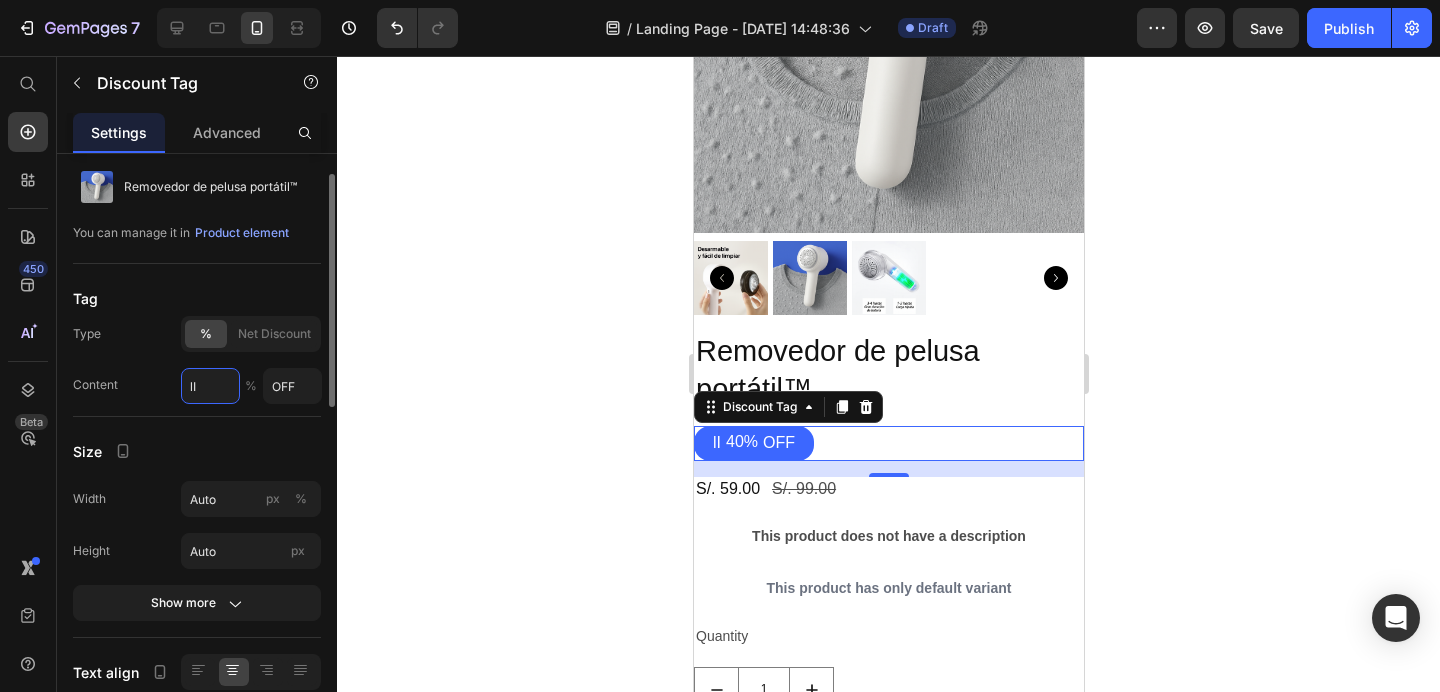 type on "l" 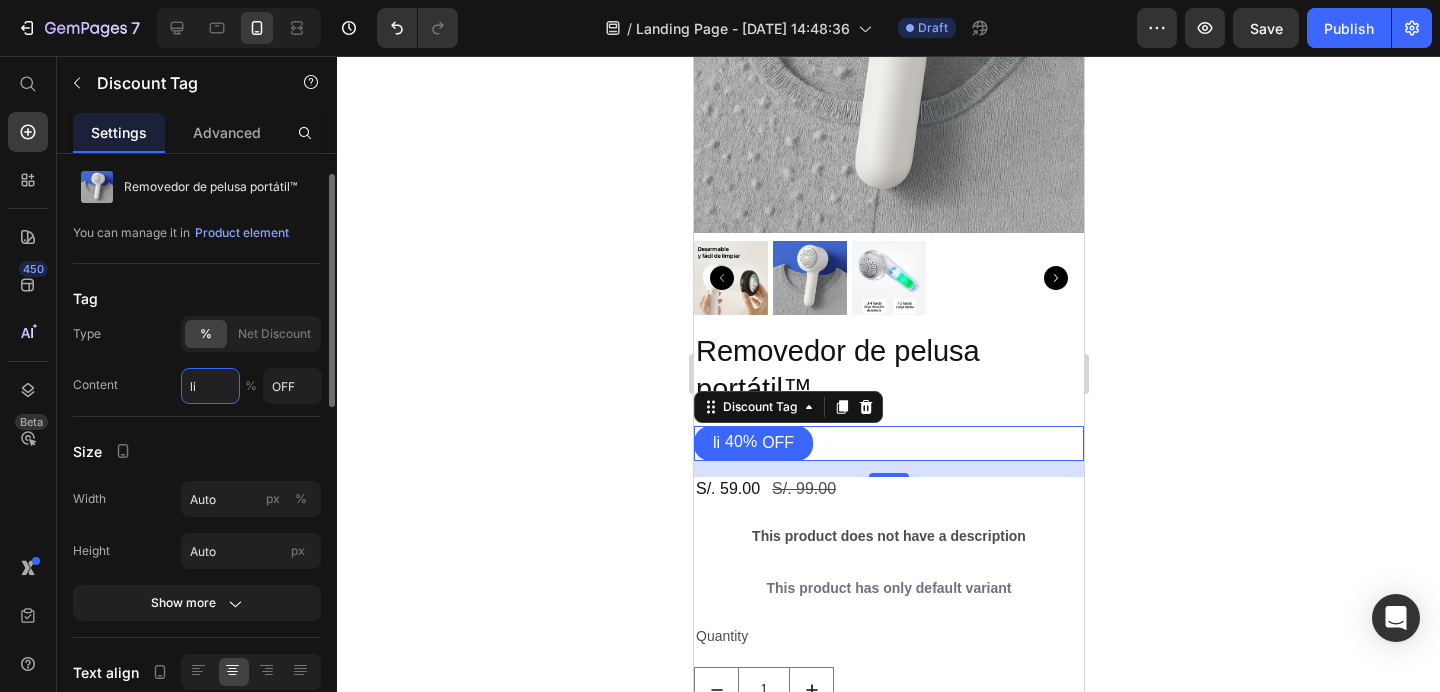 type on "l" 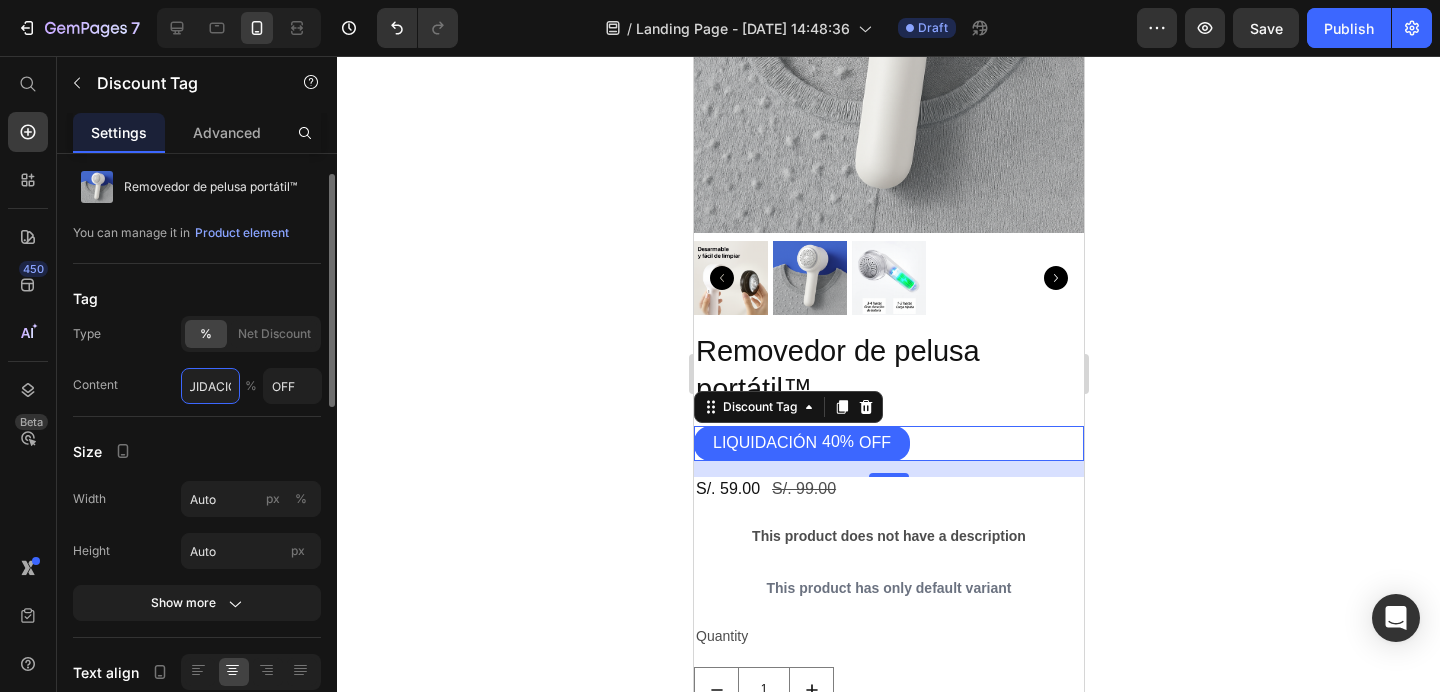 scroll, scrollTop: 0, scrollLeft: 36, axis: horizontal 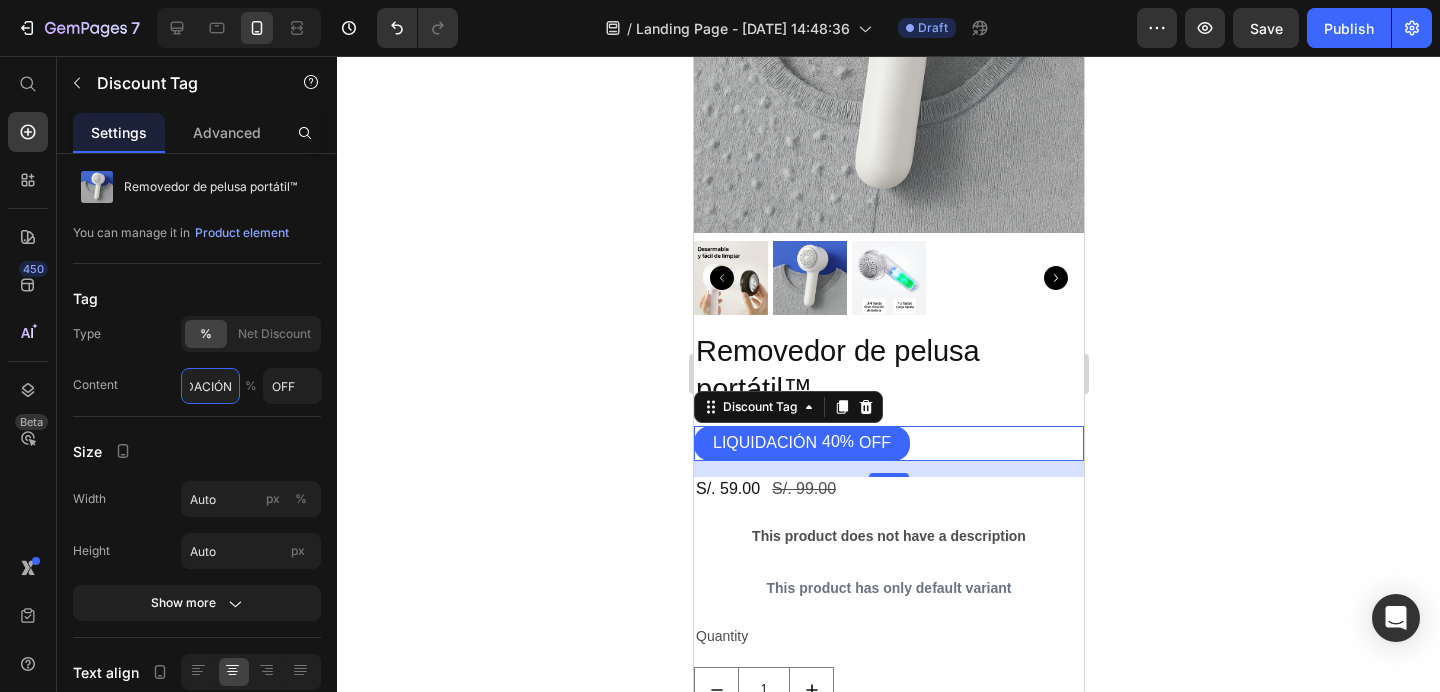 type on "LIQUIDACIÓN" 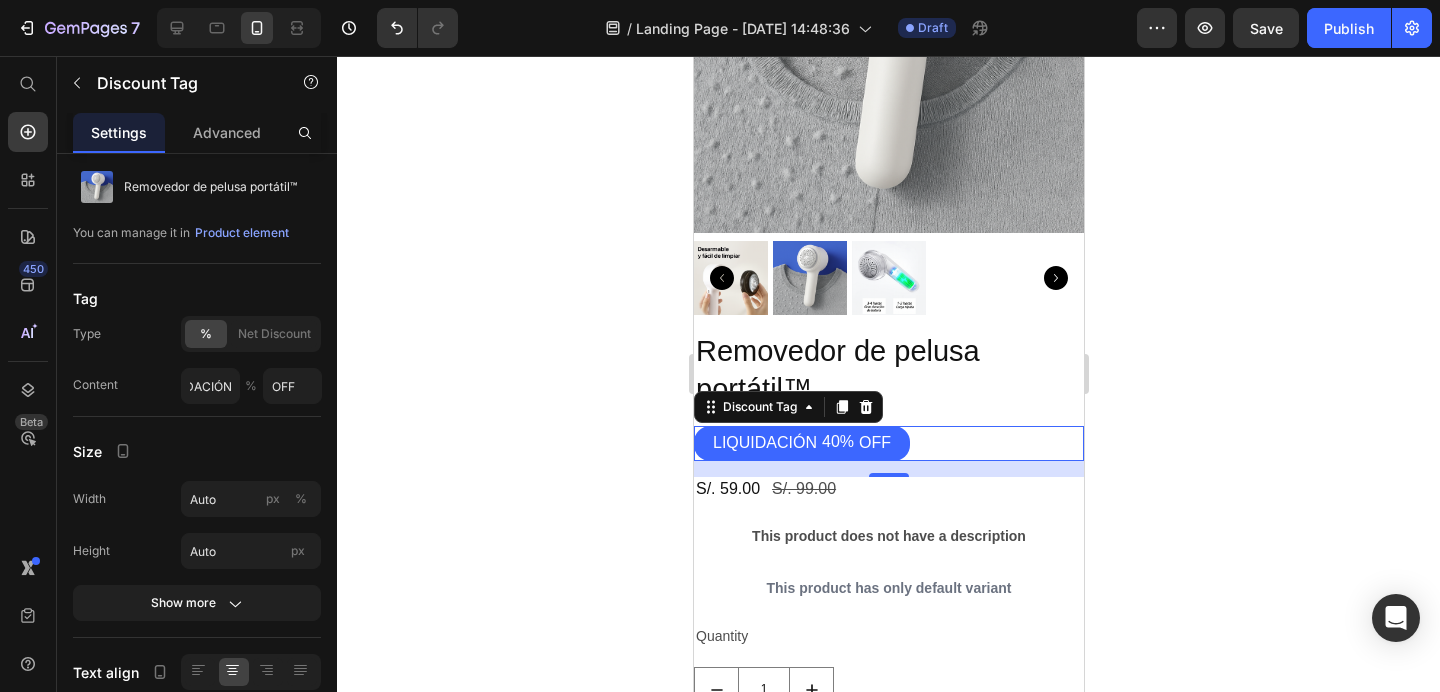 click 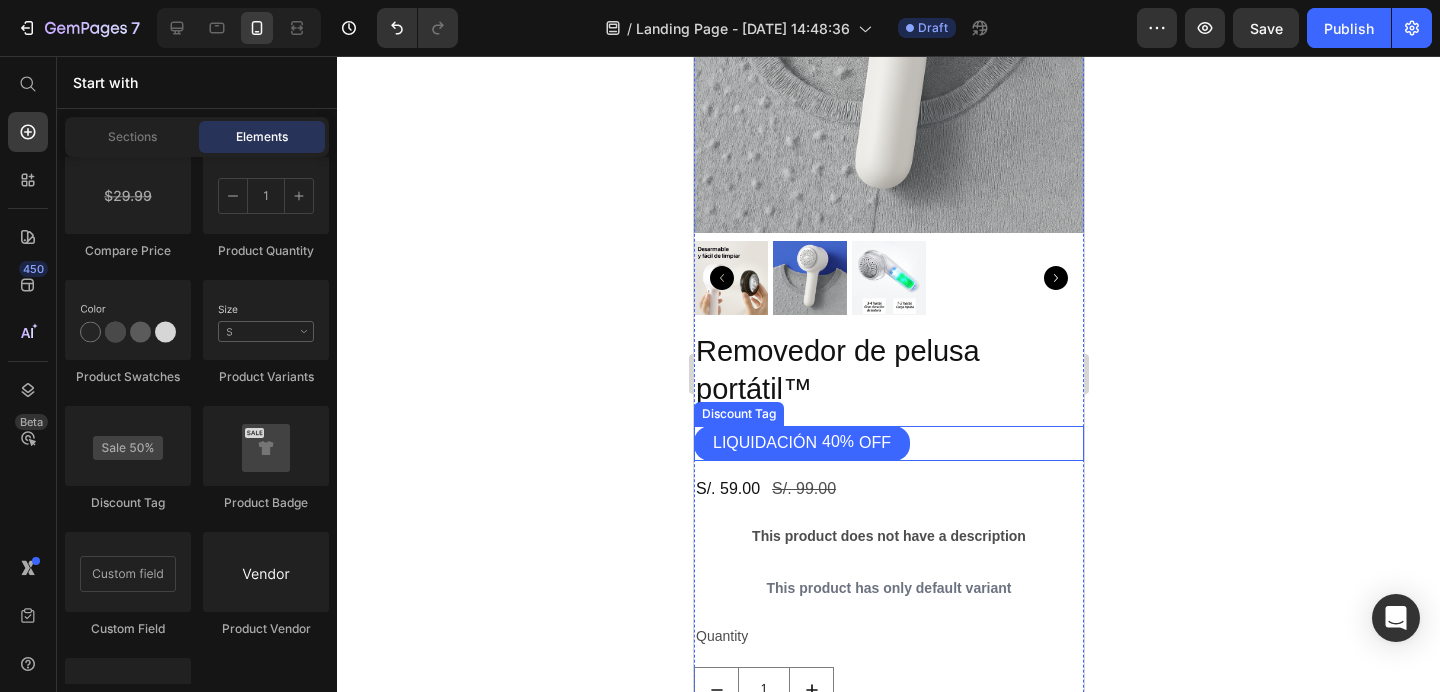 click on "OFF" at bounding box center (874, 443) 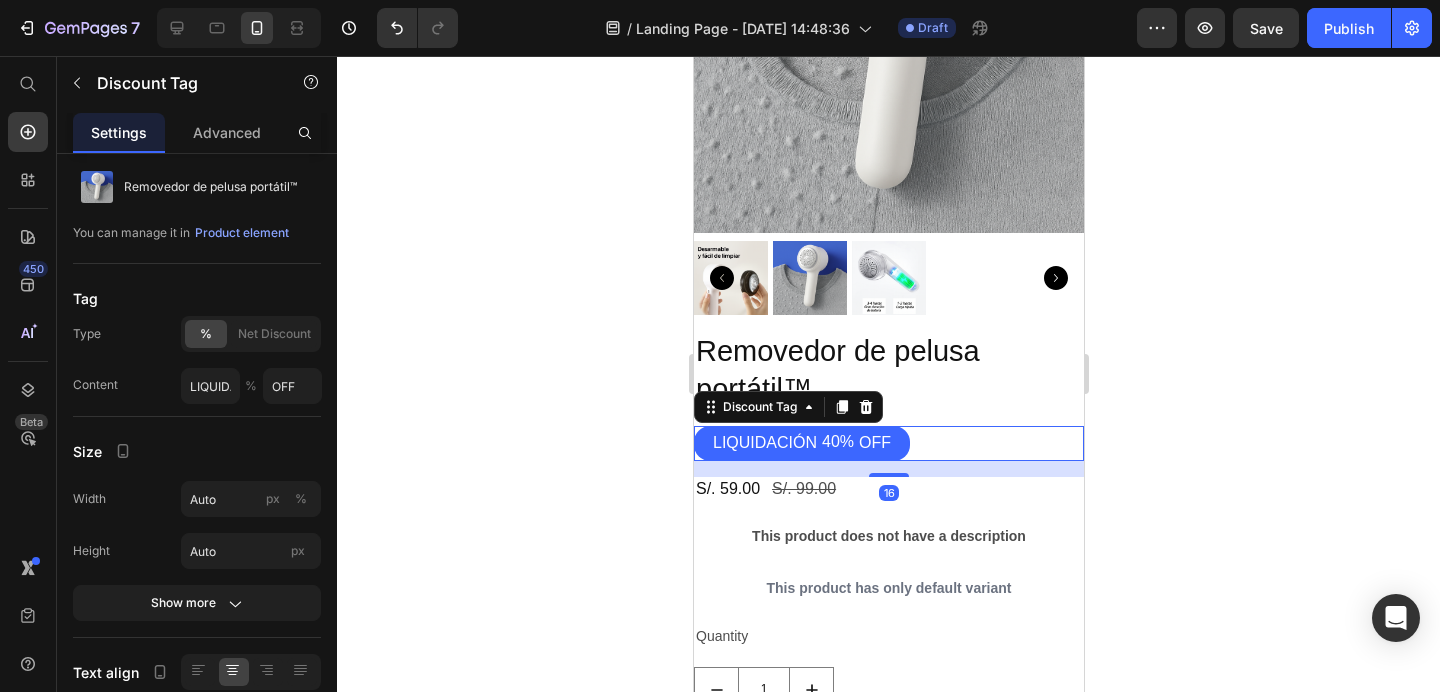 click on "OFF" at bounding box center (874, 443) 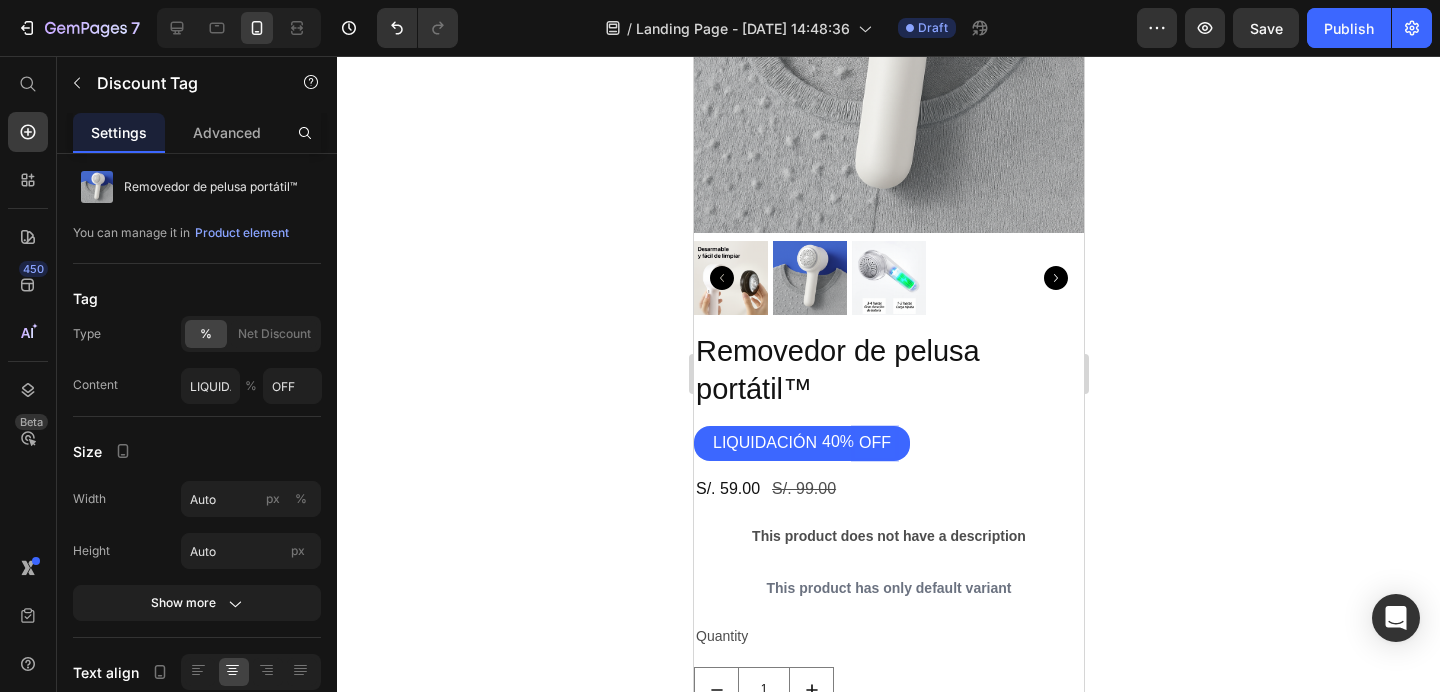 click on "LIQUIDACIÓN" at bounding box center (764, 443) 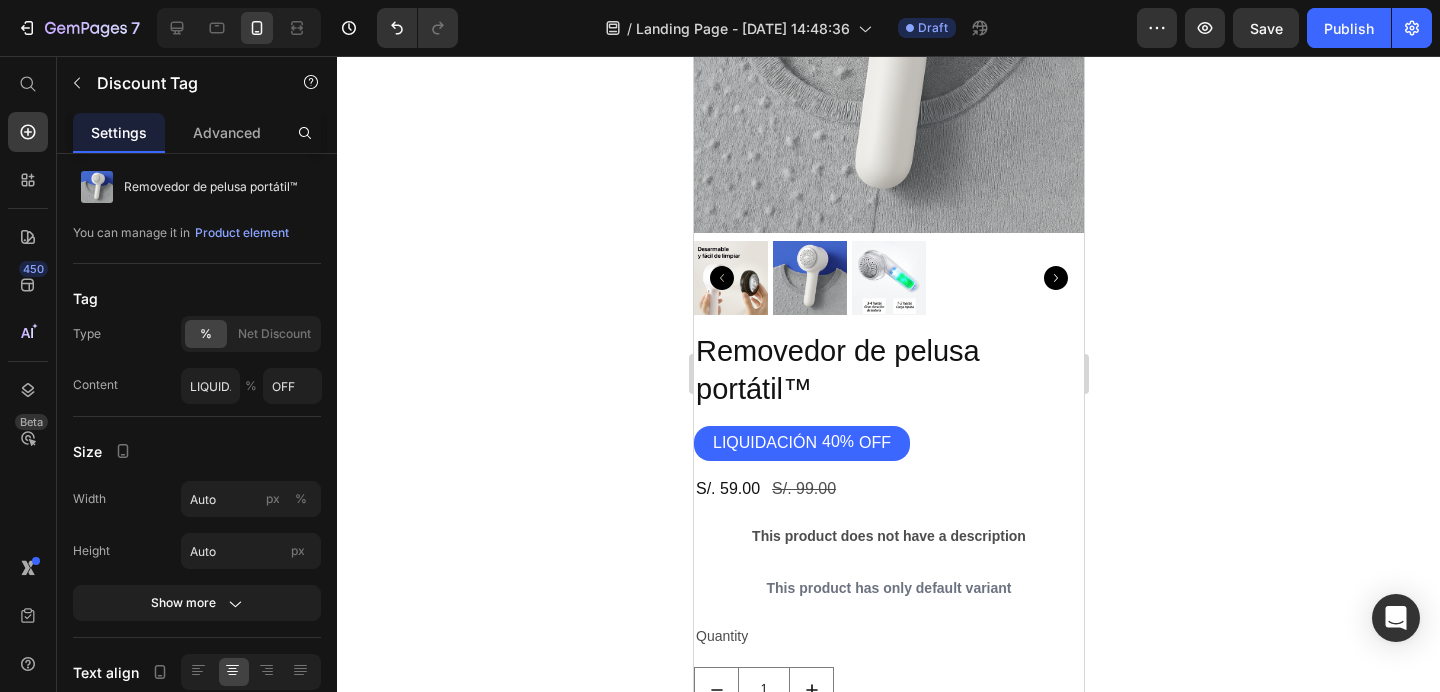 click on "LIQUIDACIÓN 40% OFF" at bounding box center (801, 443) 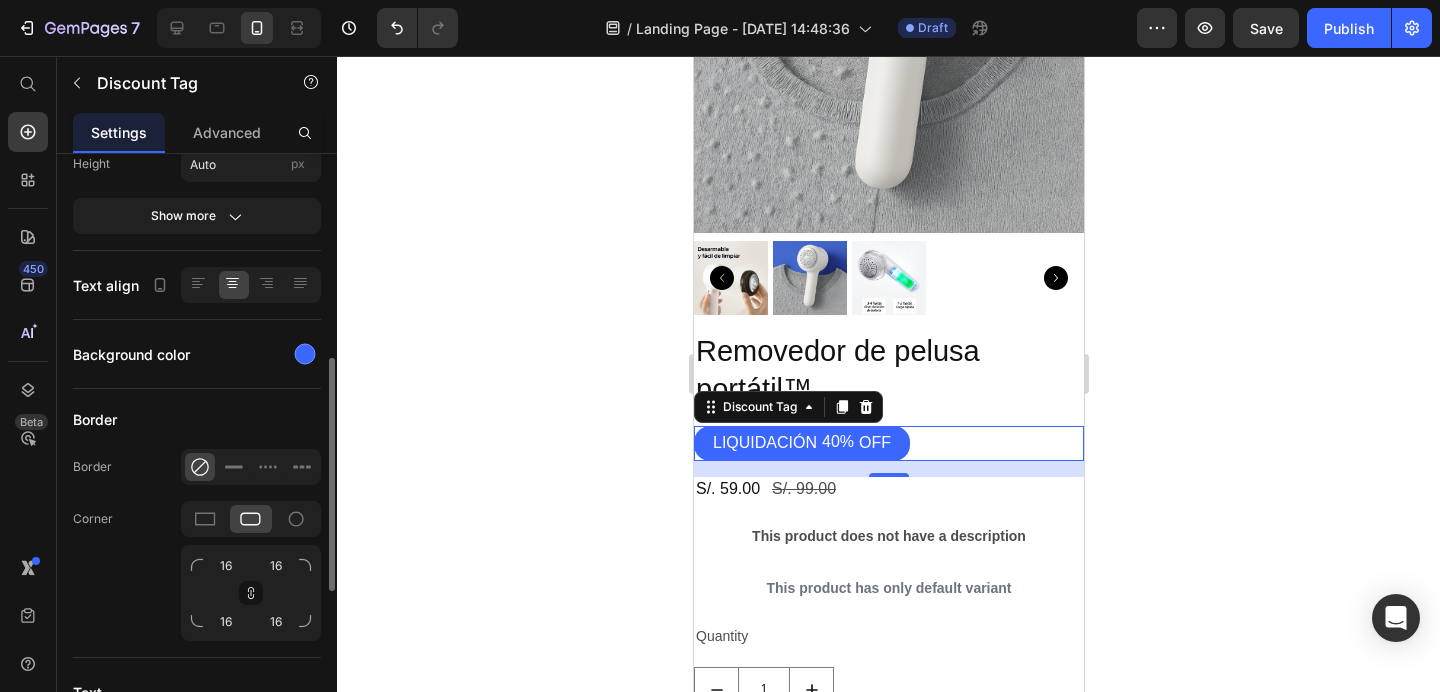 scroll, scrollTop: 587, scrollLeft: 0, axis: vertical 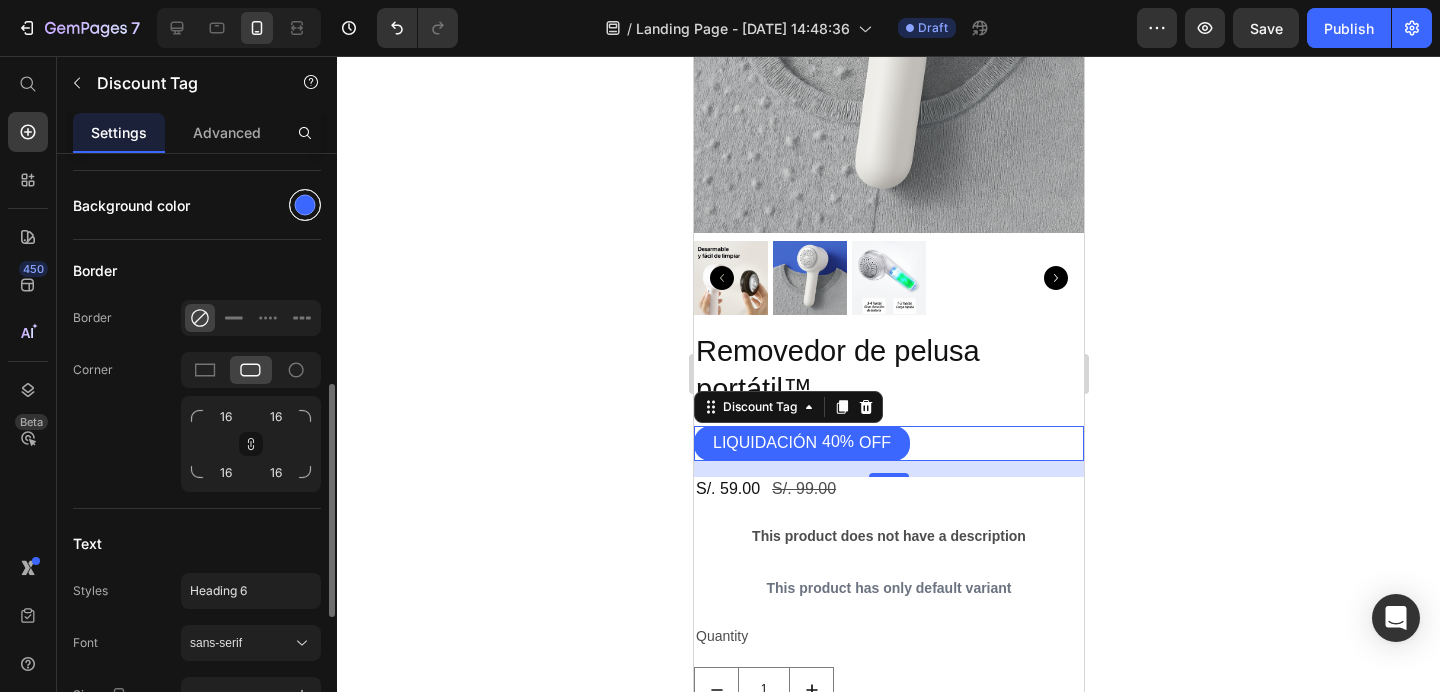 click at bounding box center (305, 205) 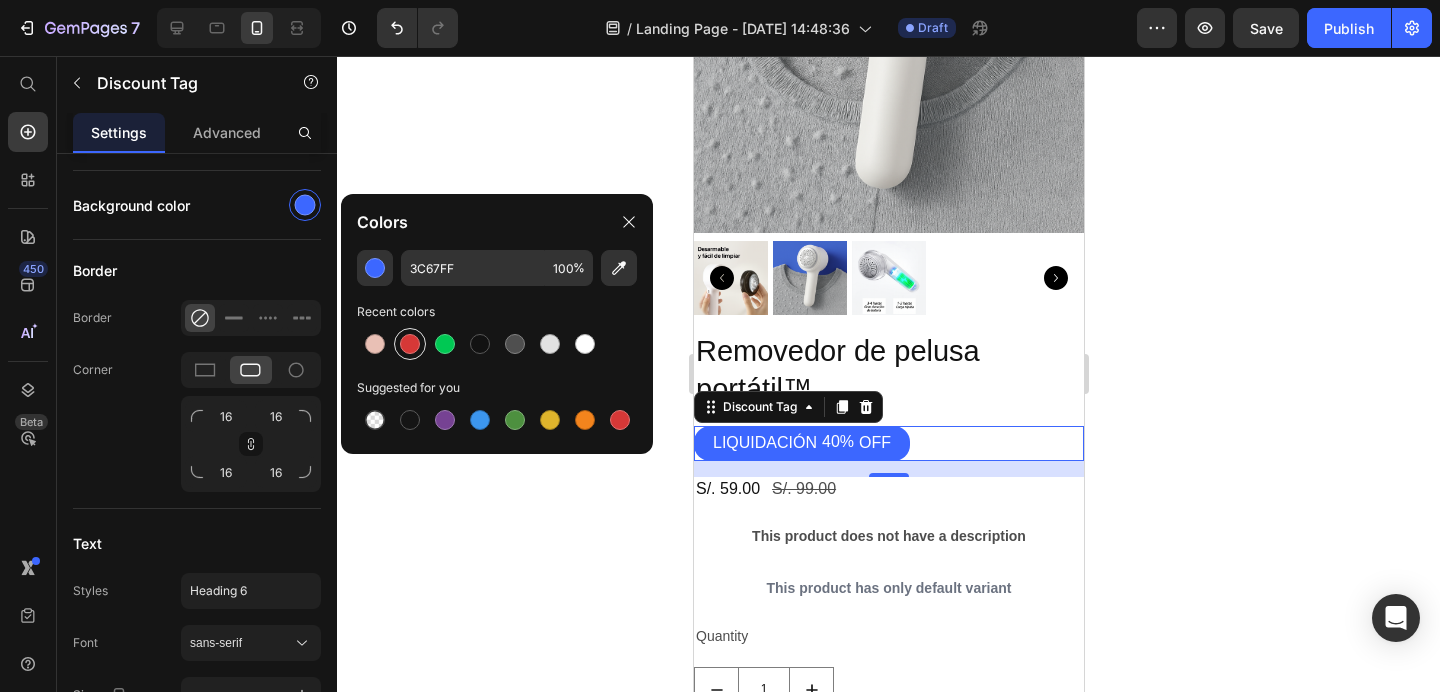 click at bounding box center [410, 344] 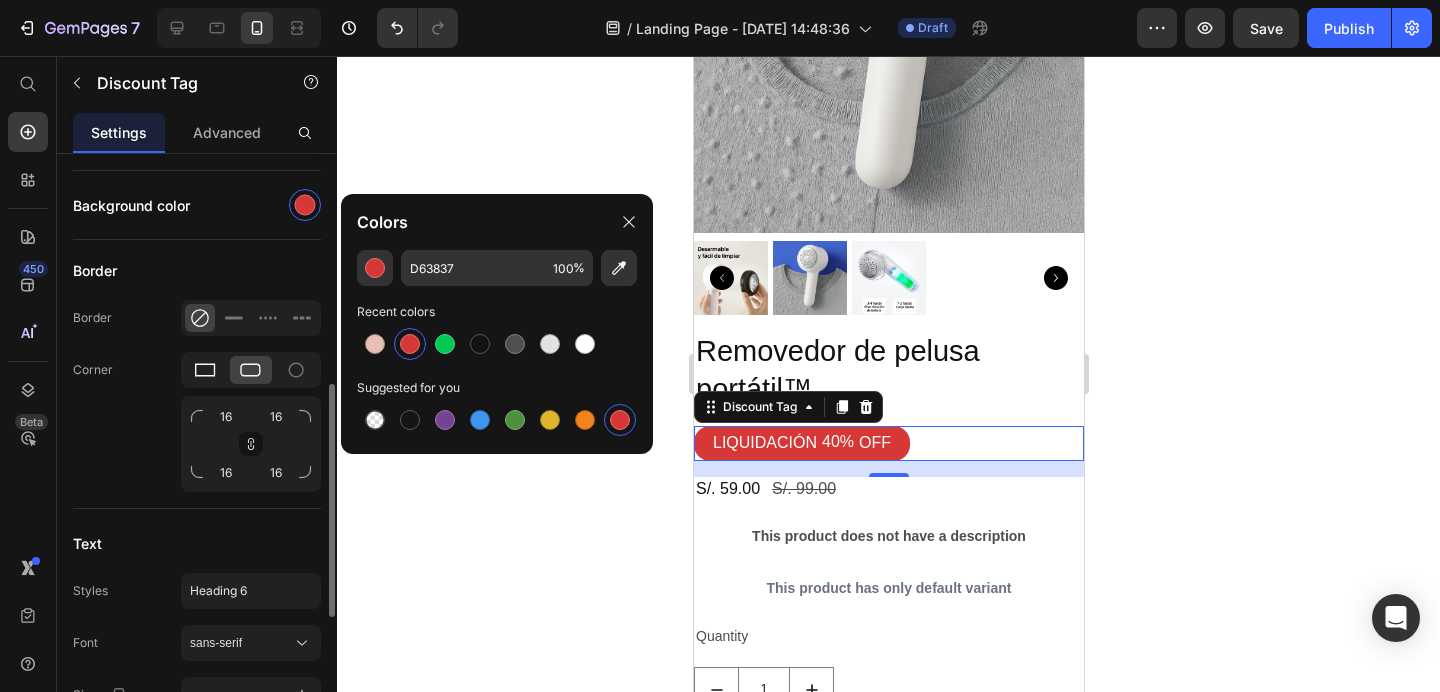 click 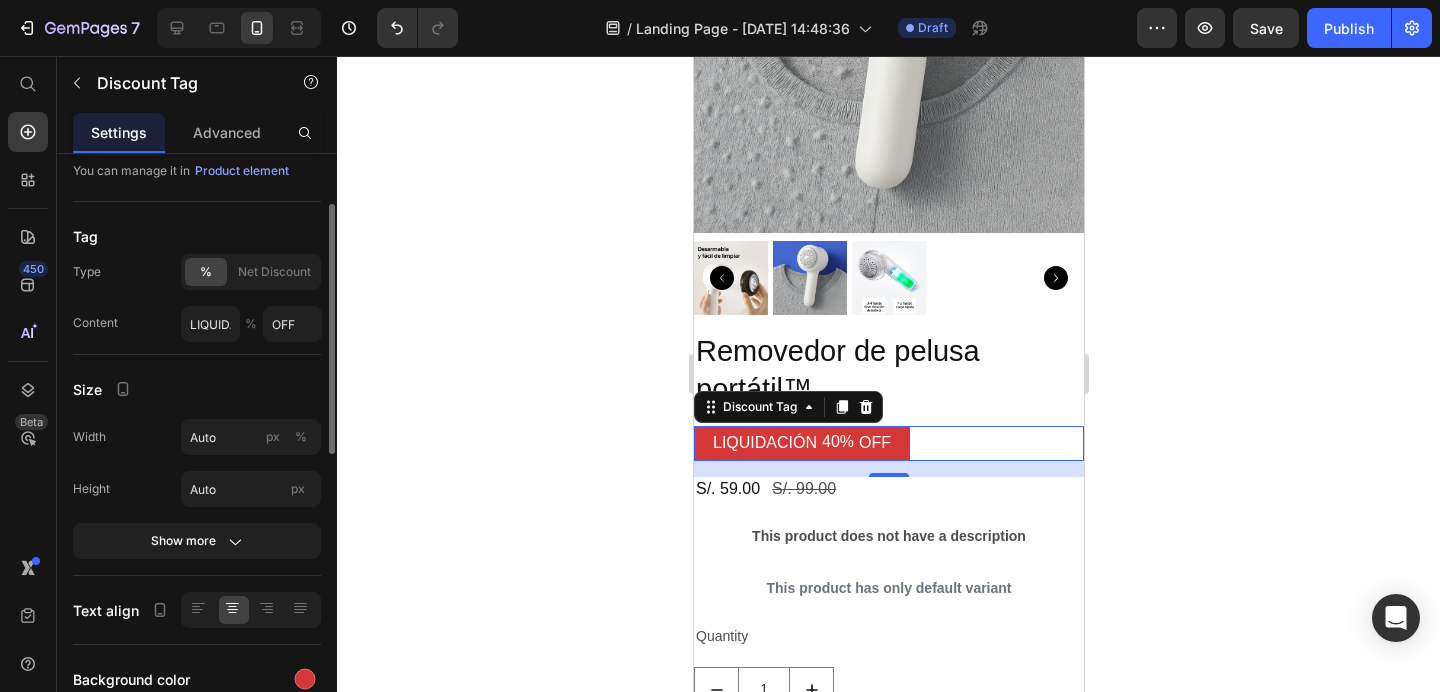 scroll, scrollTop: 115, scrollLeft: 0, axis: vertical 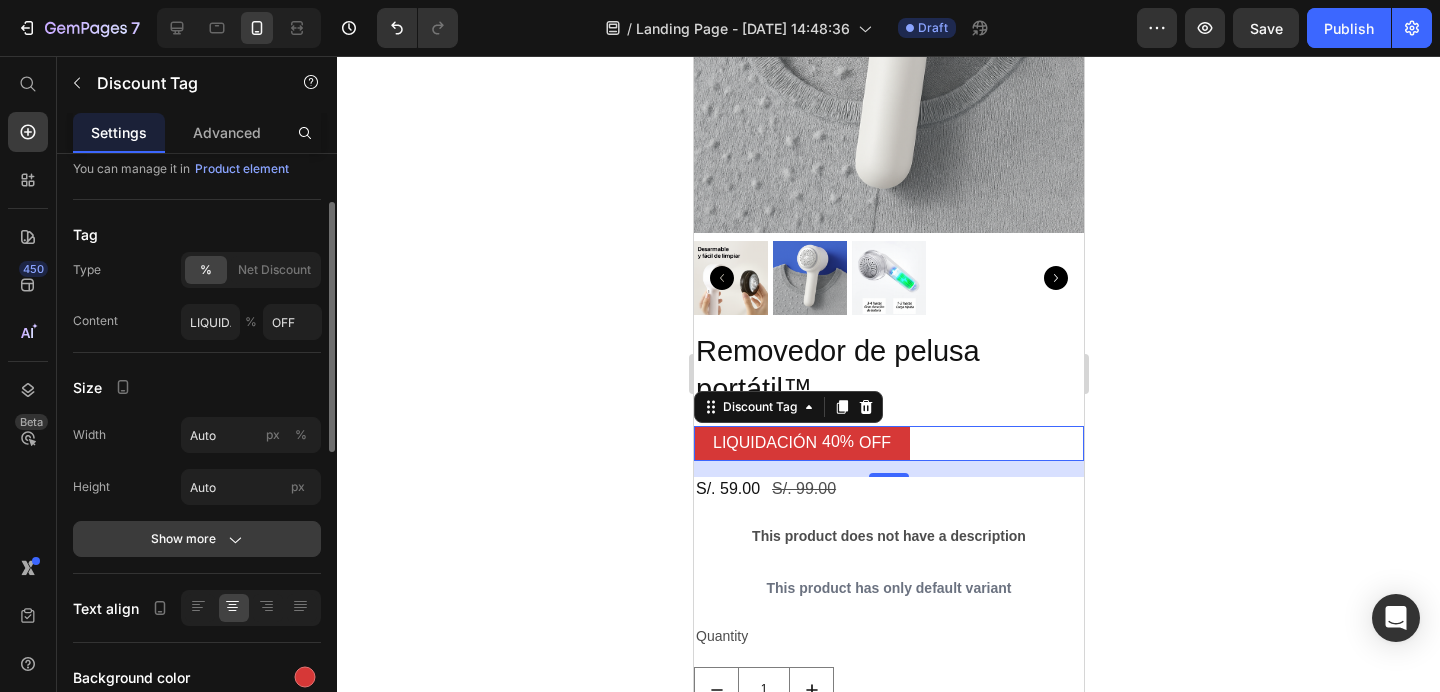 click on "Show more" 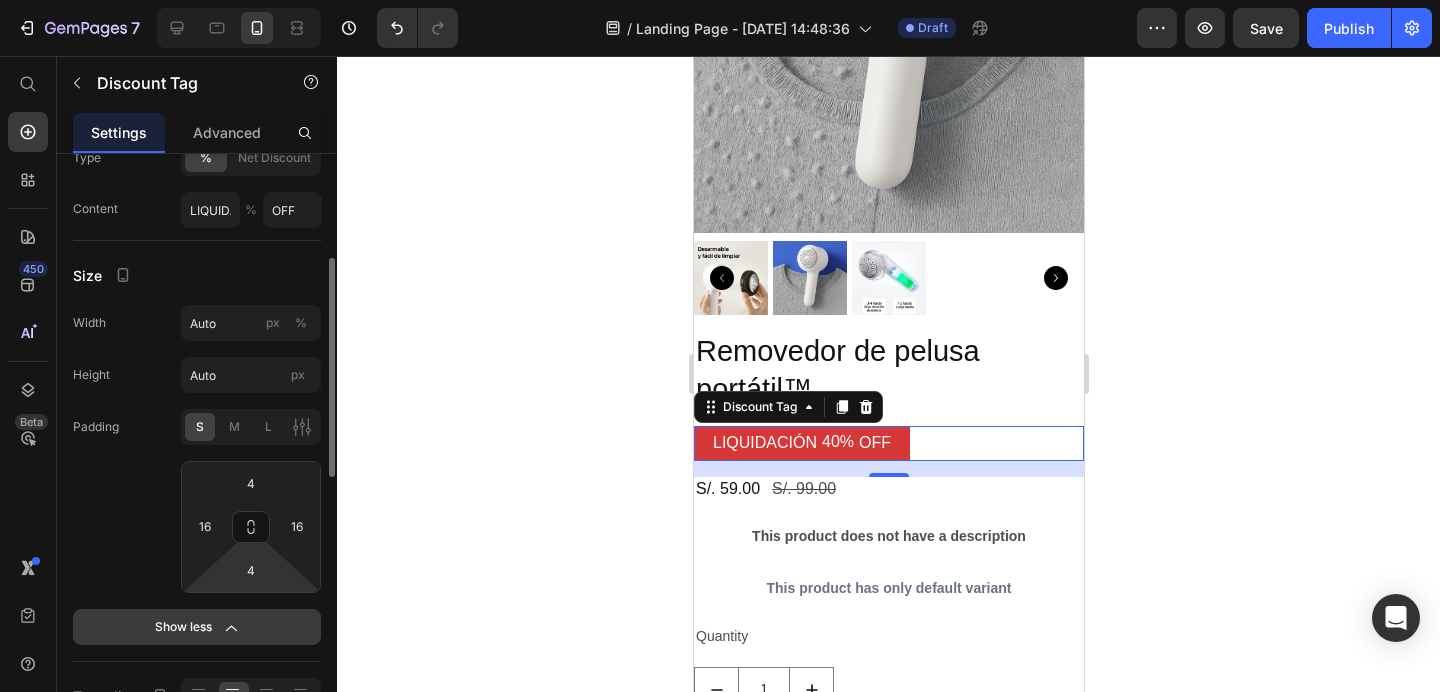 scroll, scrollTop: 264, scrollLeft: 0, axis: vertical 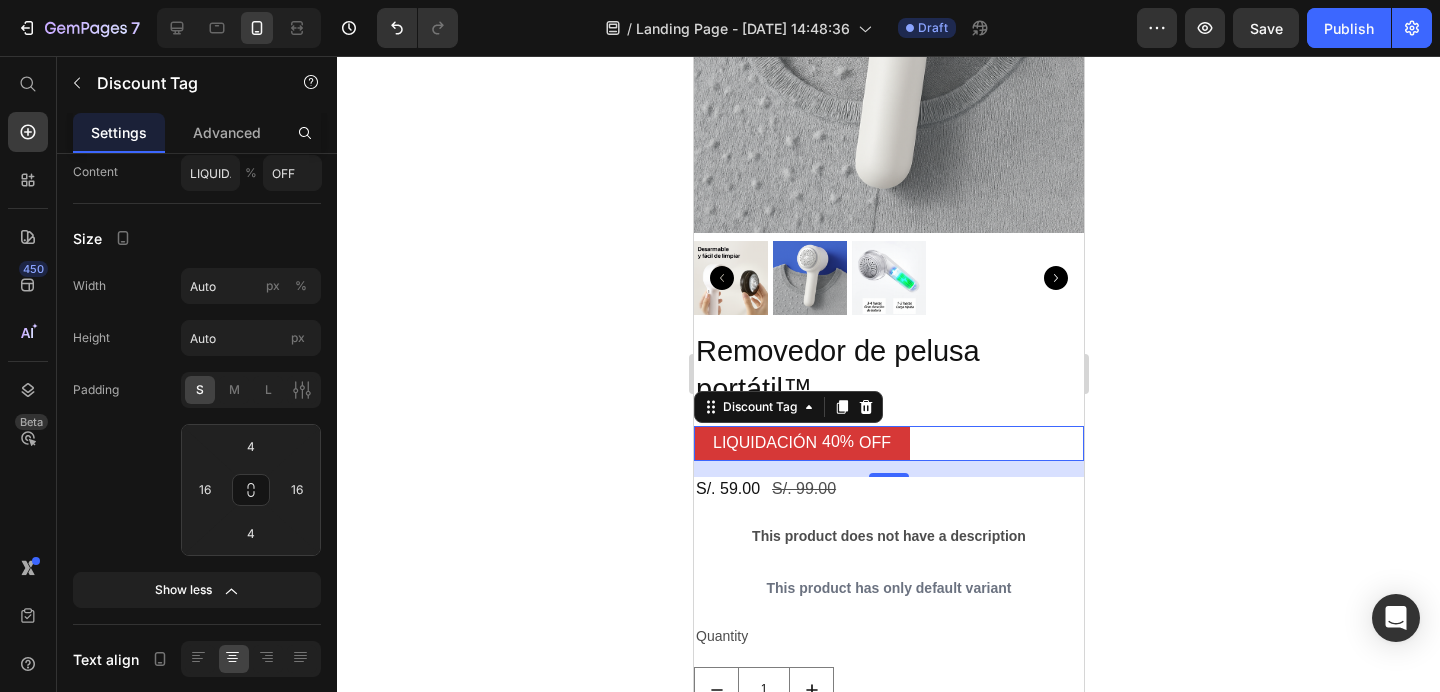 click 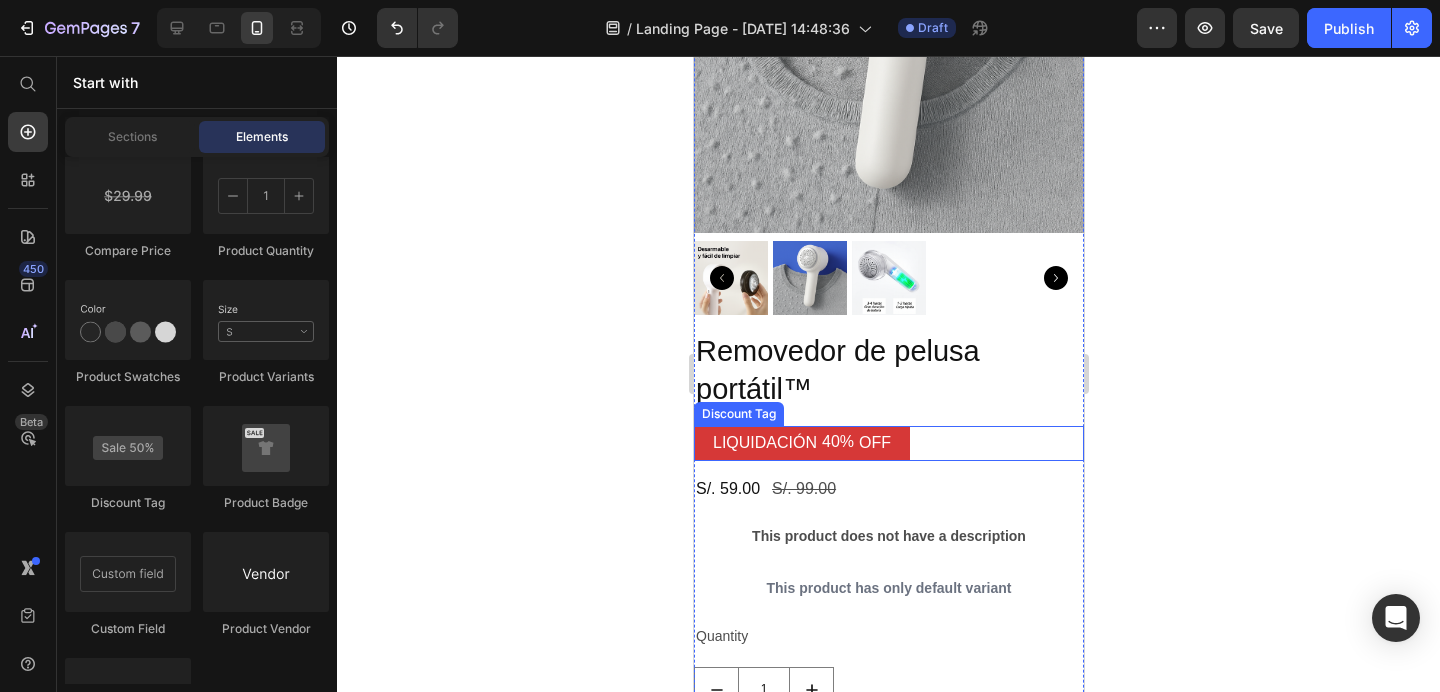 click on "LIQUIDACIÓN 40% OFF" at bounding box center (801, 443) 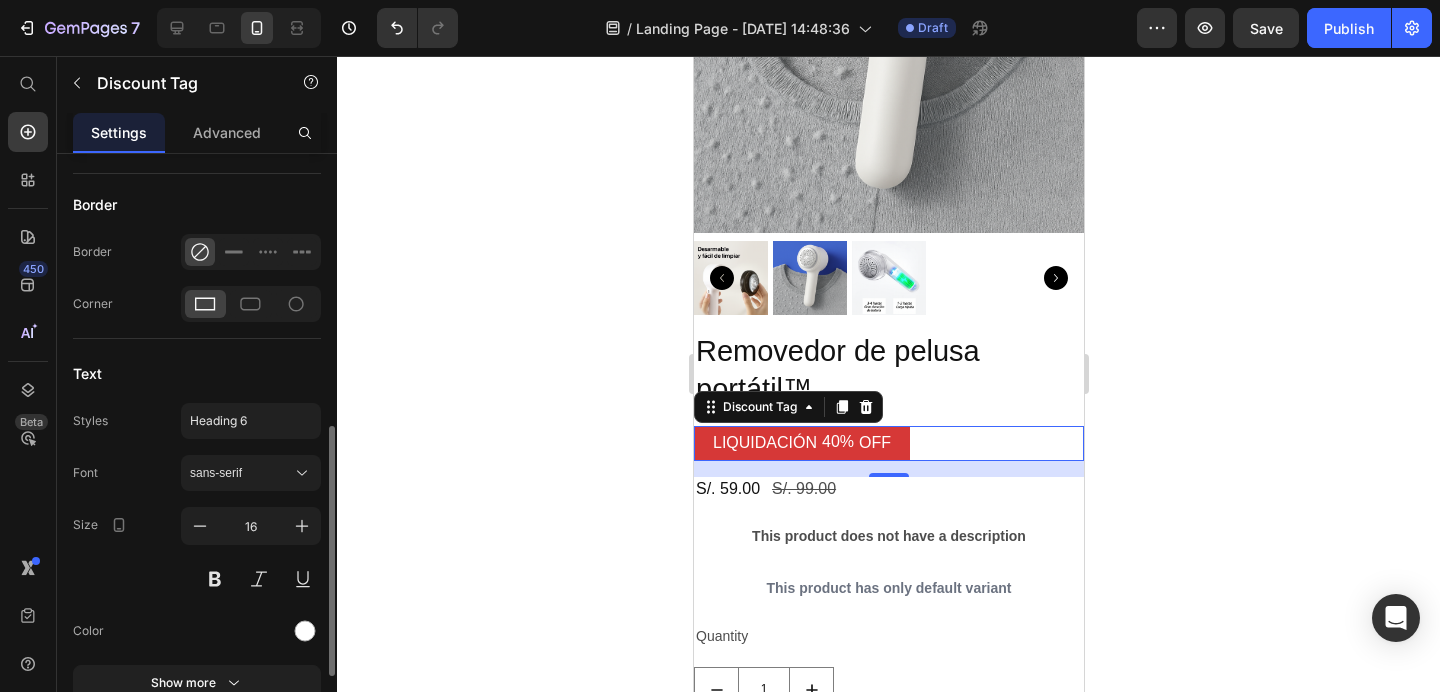 scroll, scrollTop: 655, scrollLeft: 0, axis: vertical 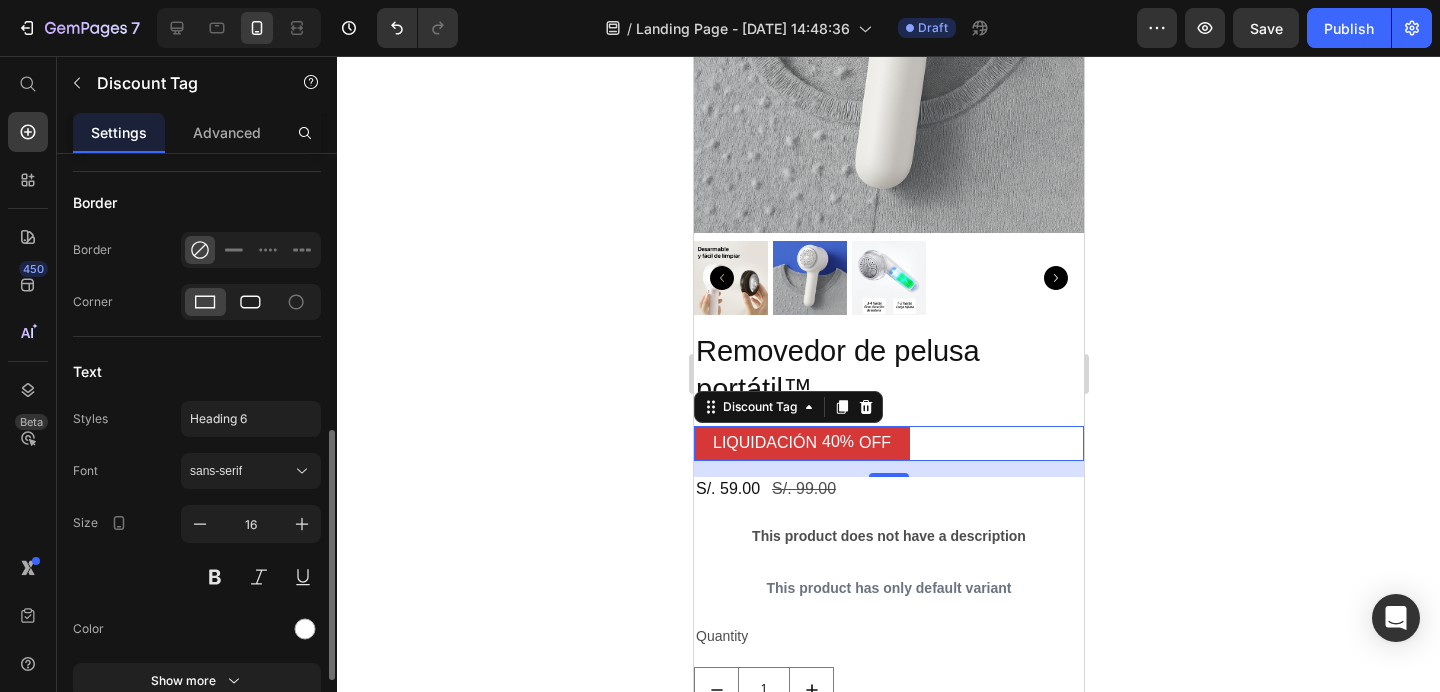 click 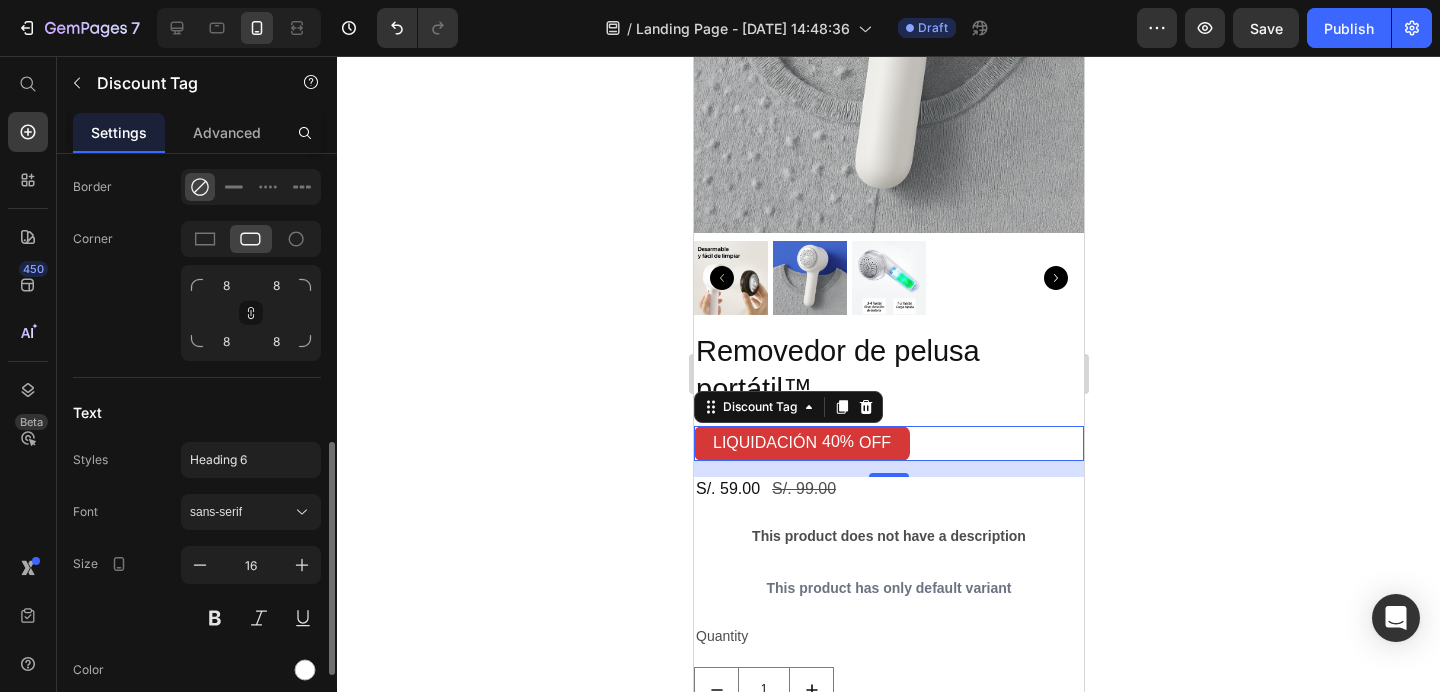 scroll, scrollTop: 725, scrollLeft: 0, axis: vertical 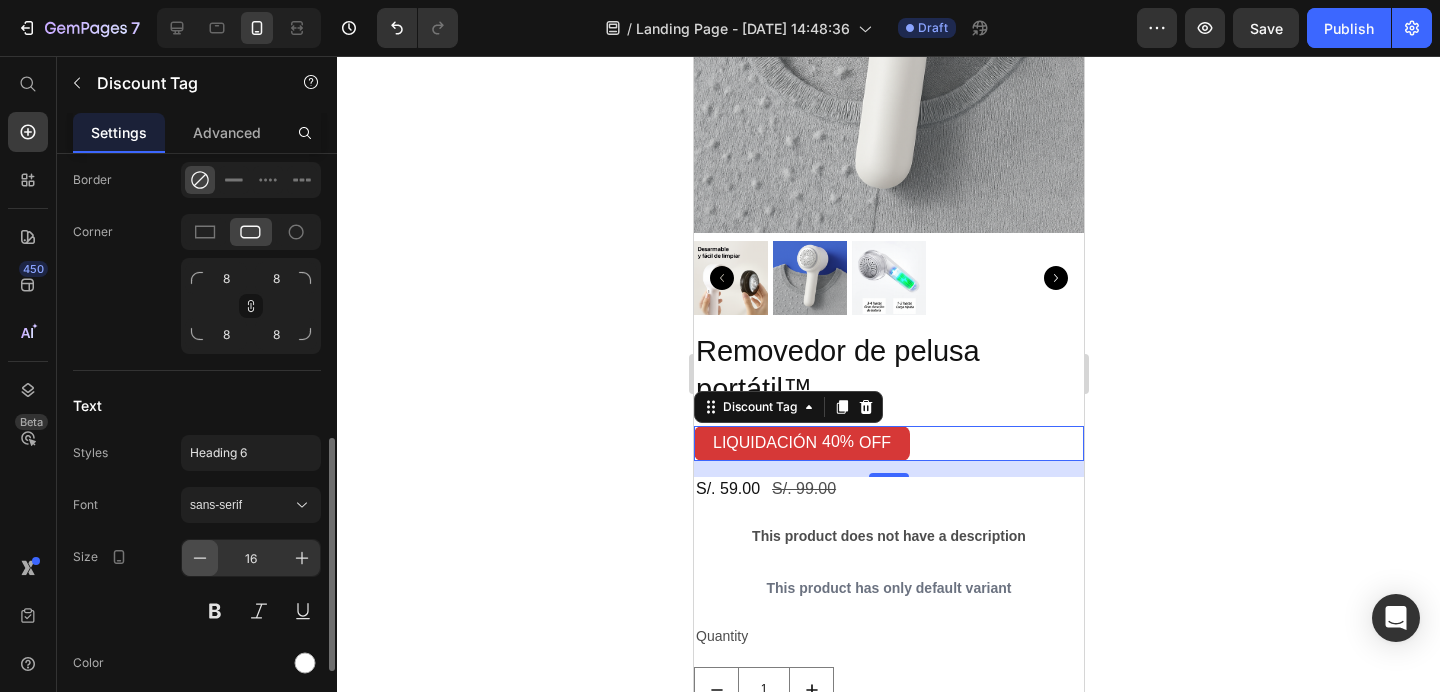 click 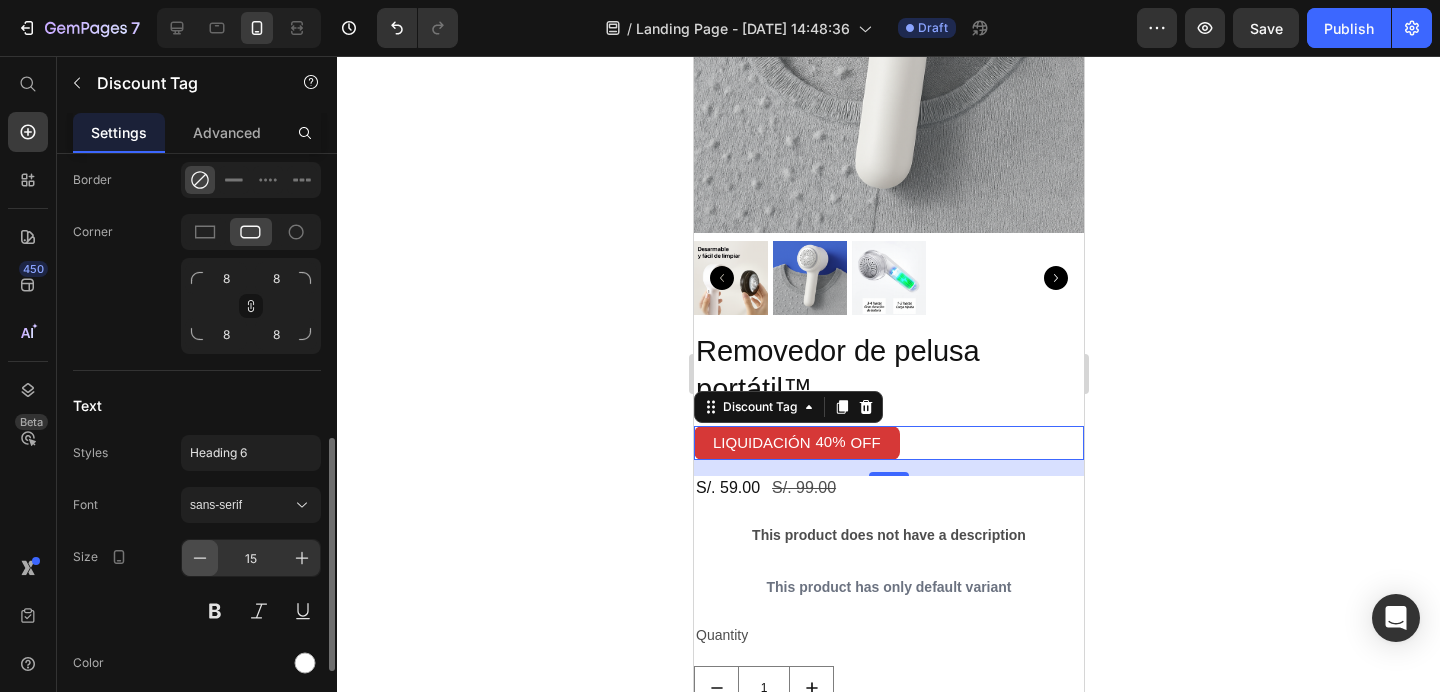 click 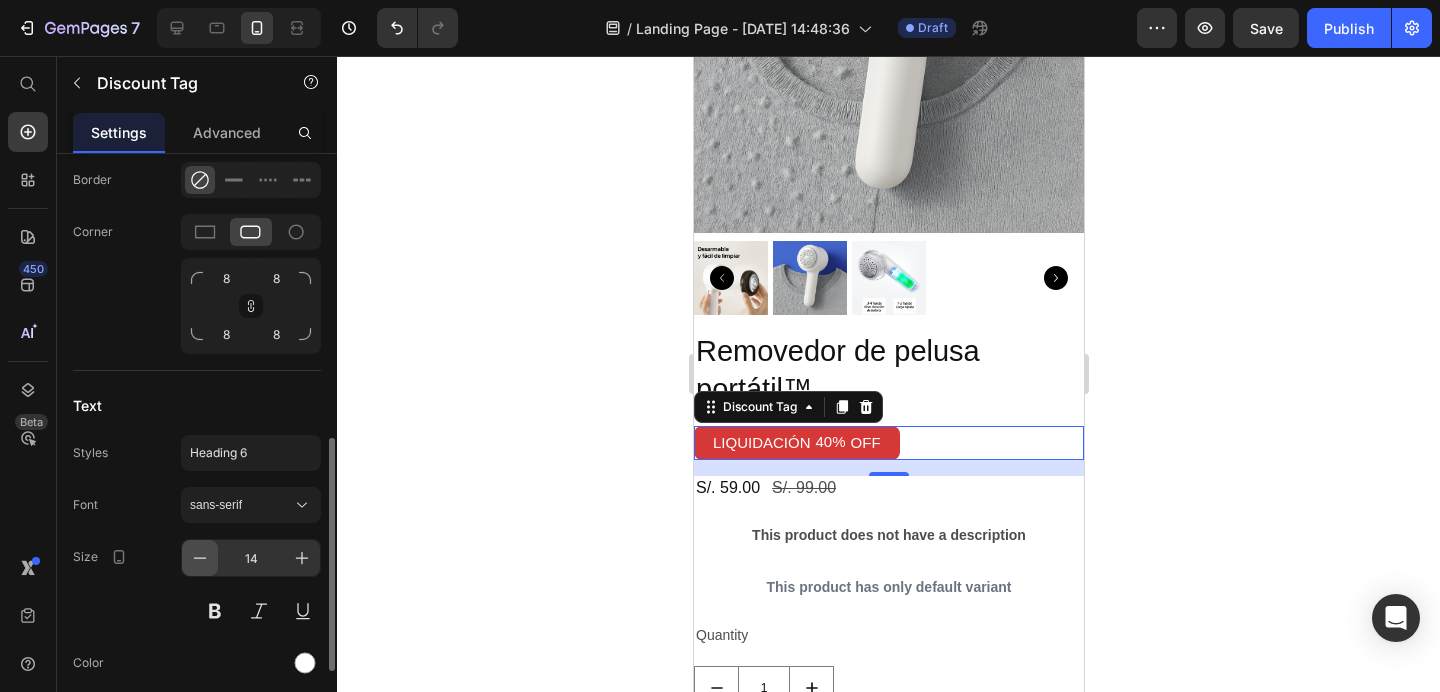 click 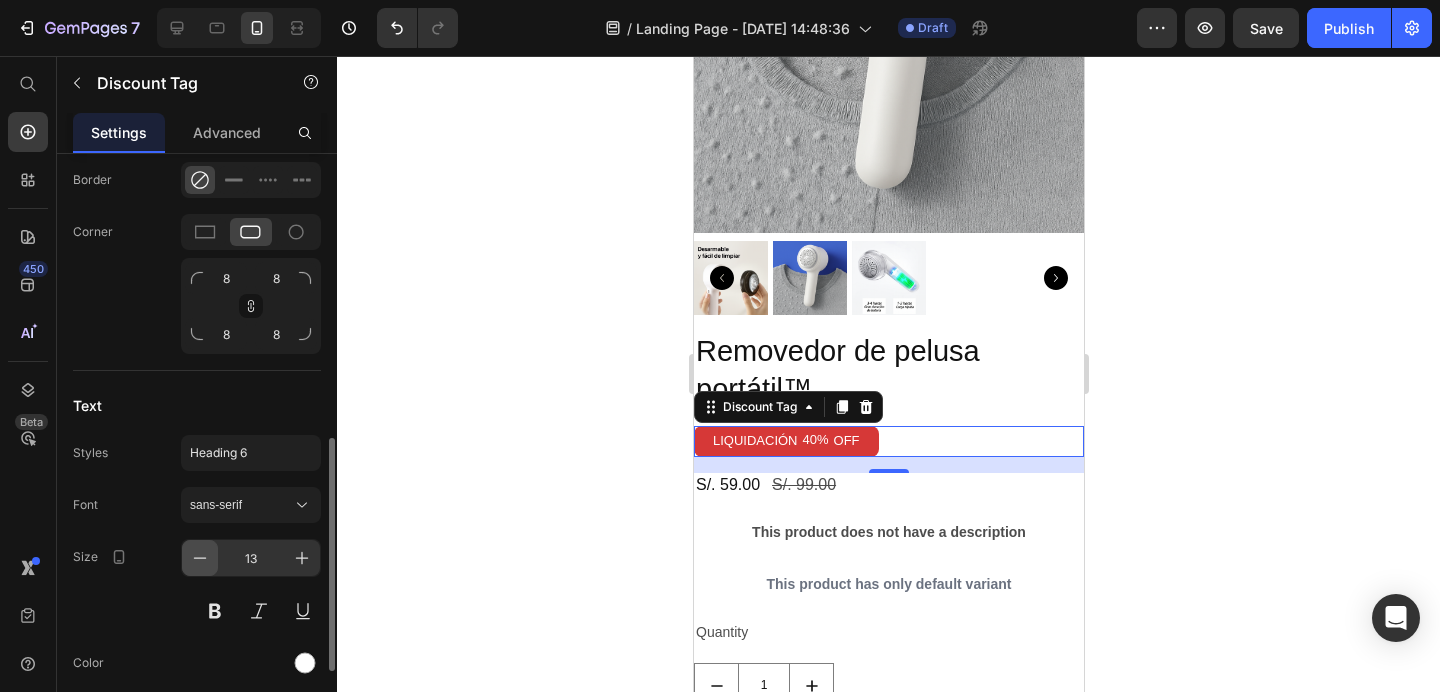 click 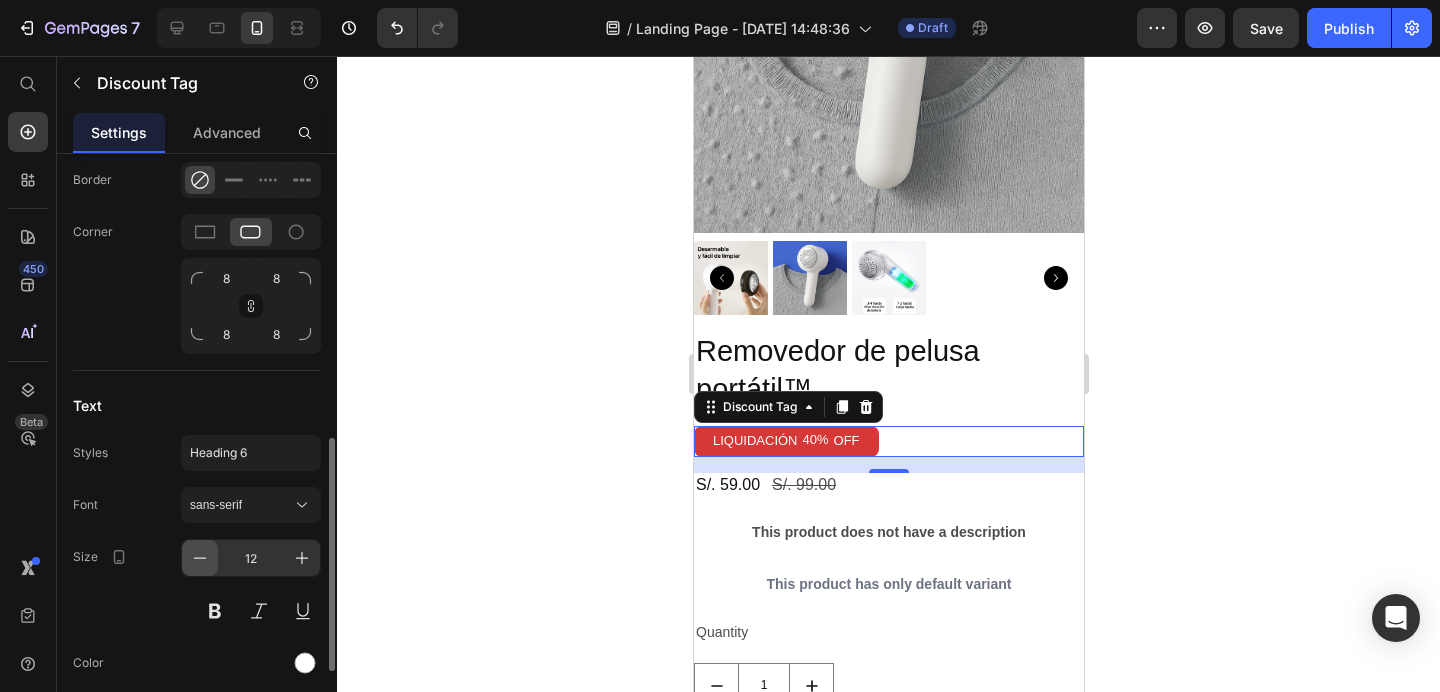 click 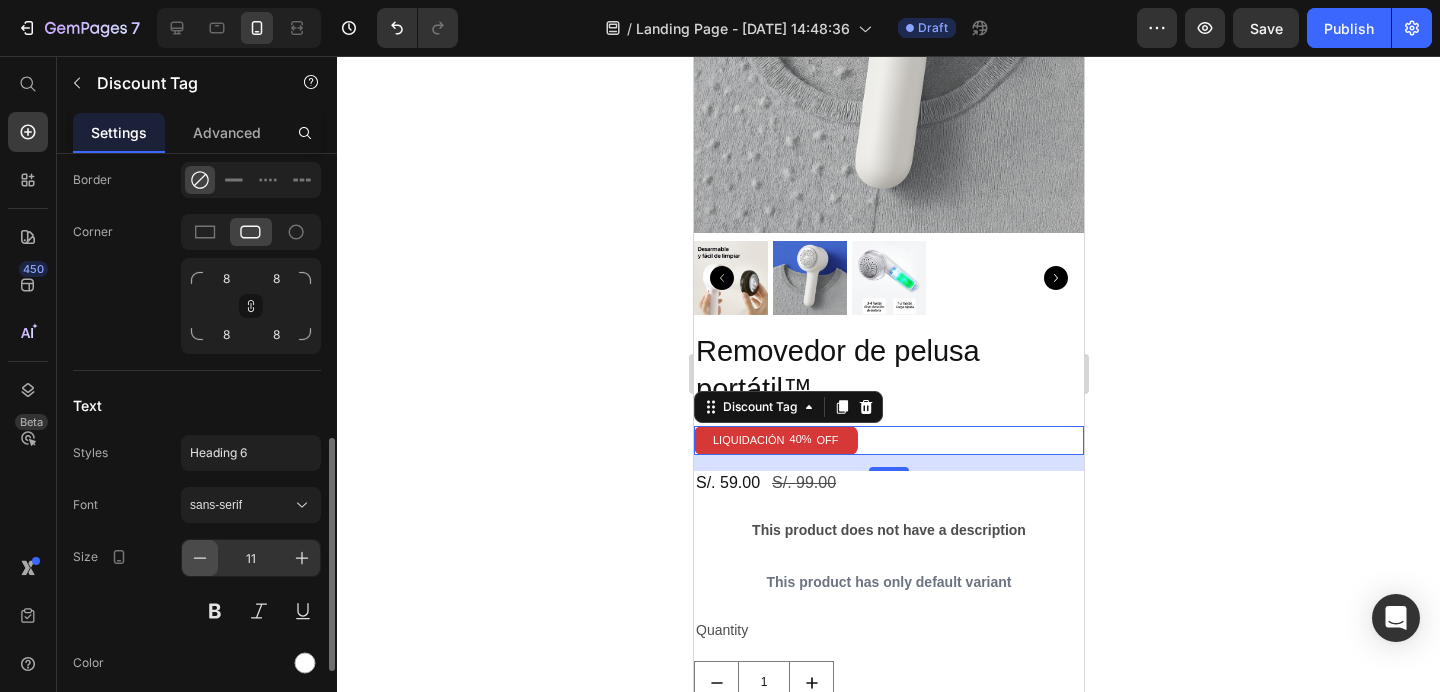 click 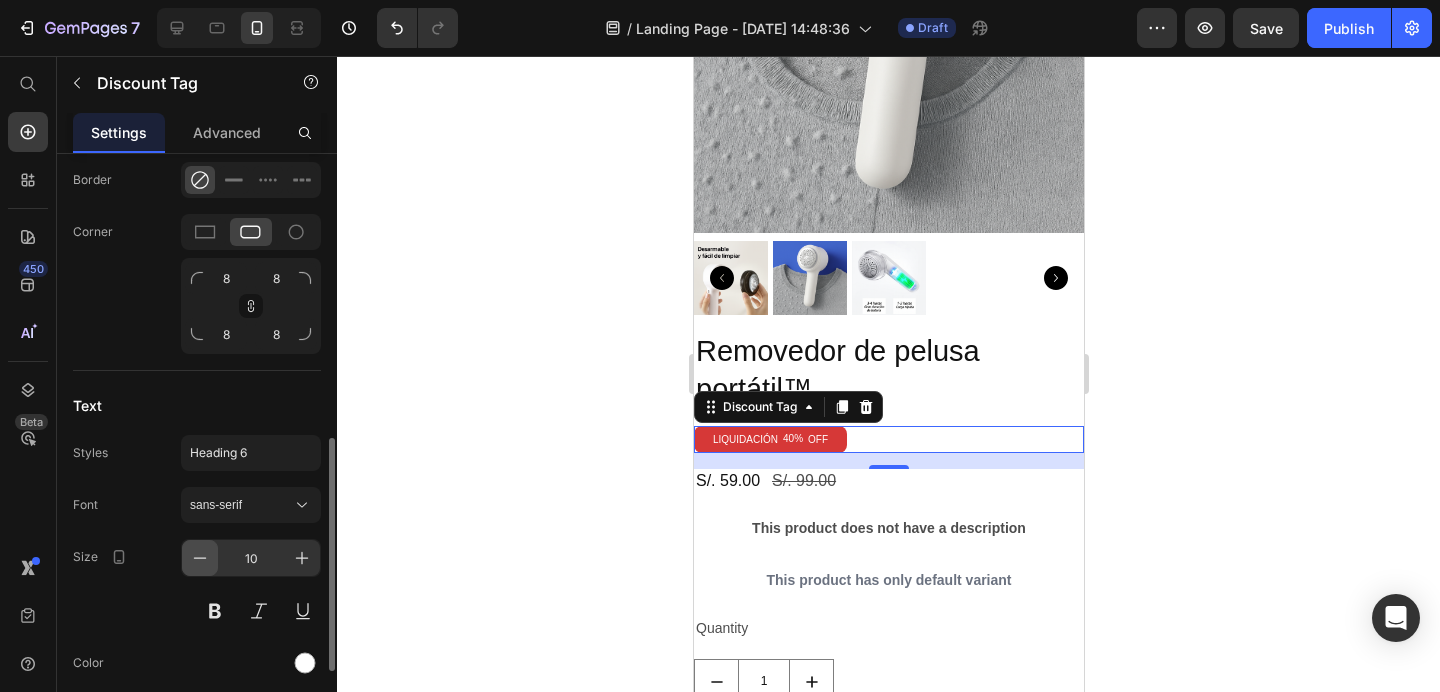click 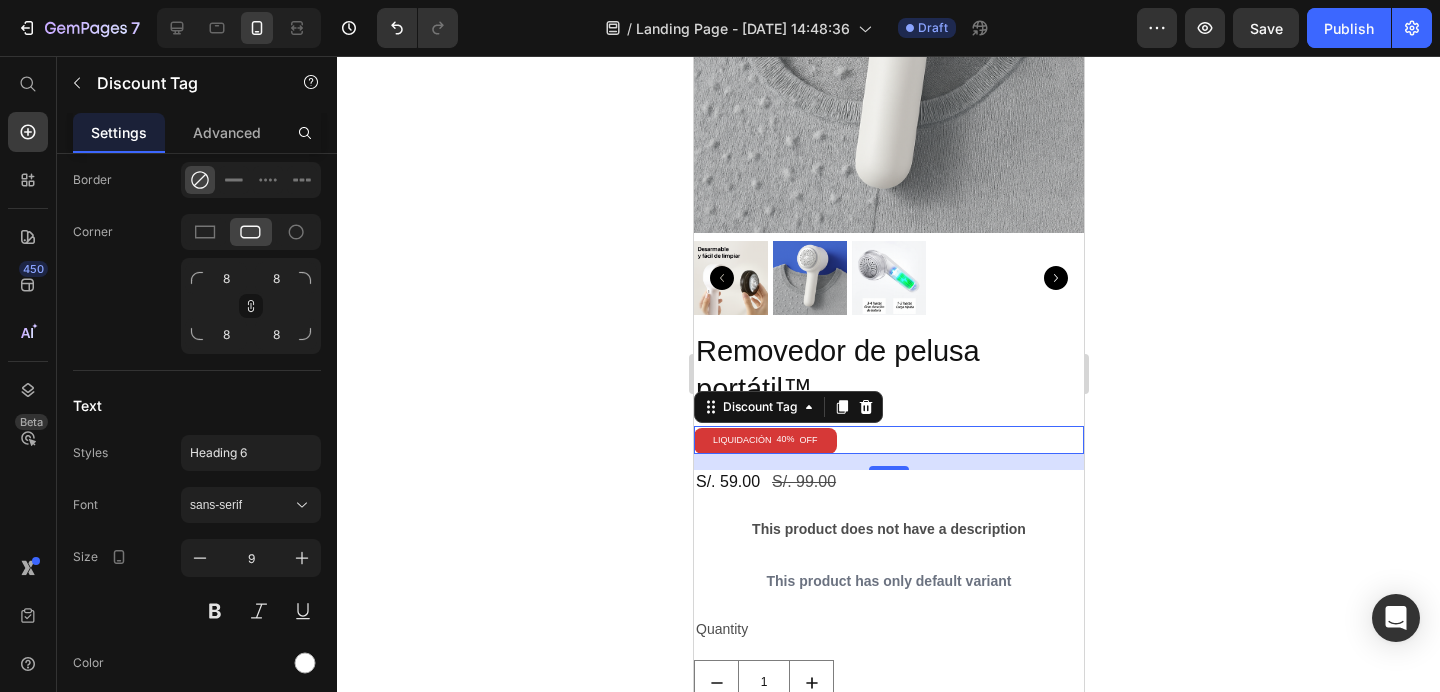 click 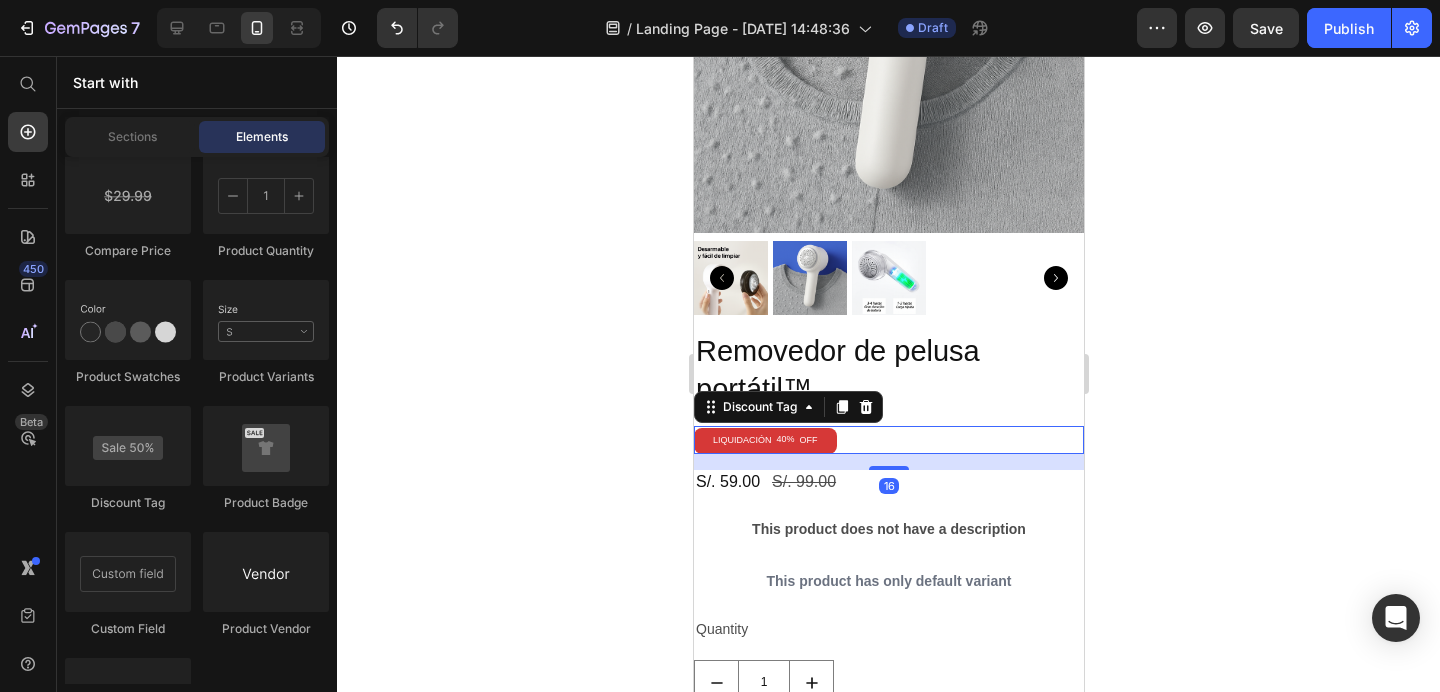 click on "LIQUIDACIÓN 40% OFF" at bounding box center (764, 441) 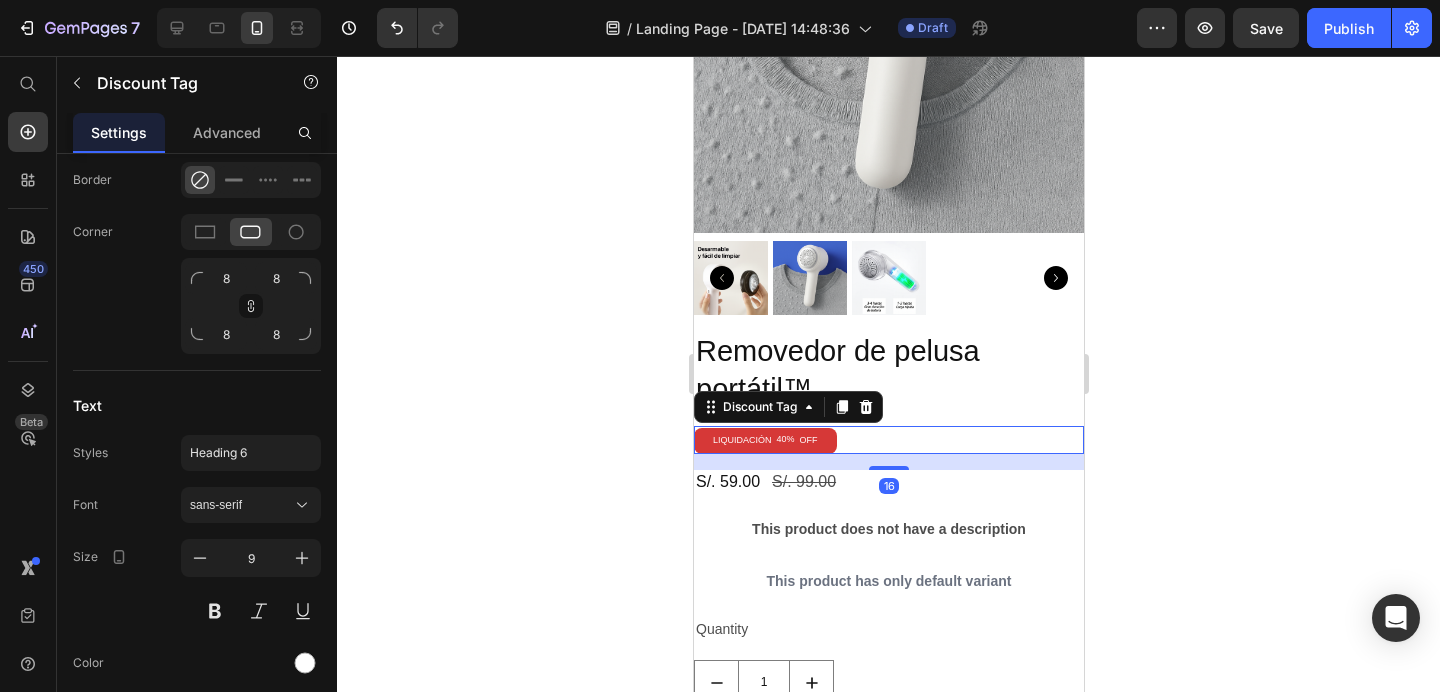 click on "LIQUIDACIÓN 40% OFF" at bounding box center [764, 441] 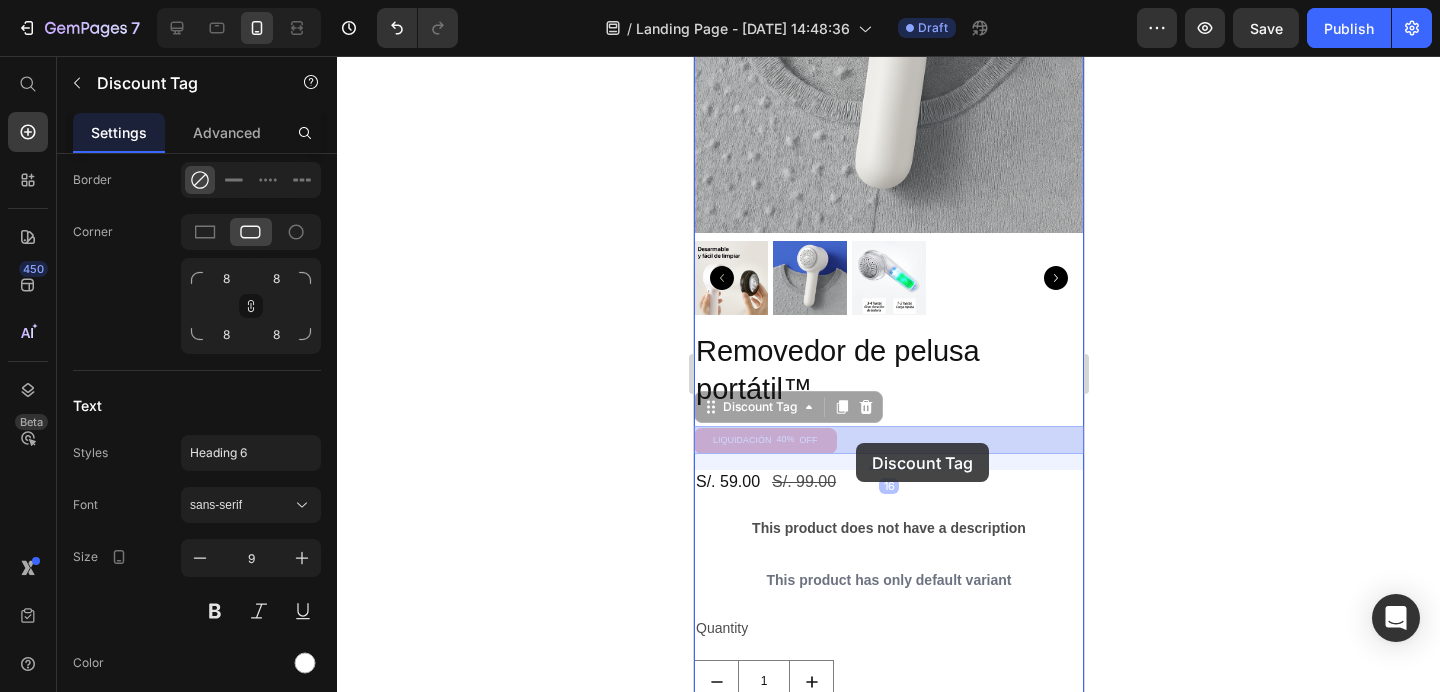 drag, startPoint x: 828, startPoint y: 443, endPoint x: 851, endPoint y: 442, distance: 23.021729 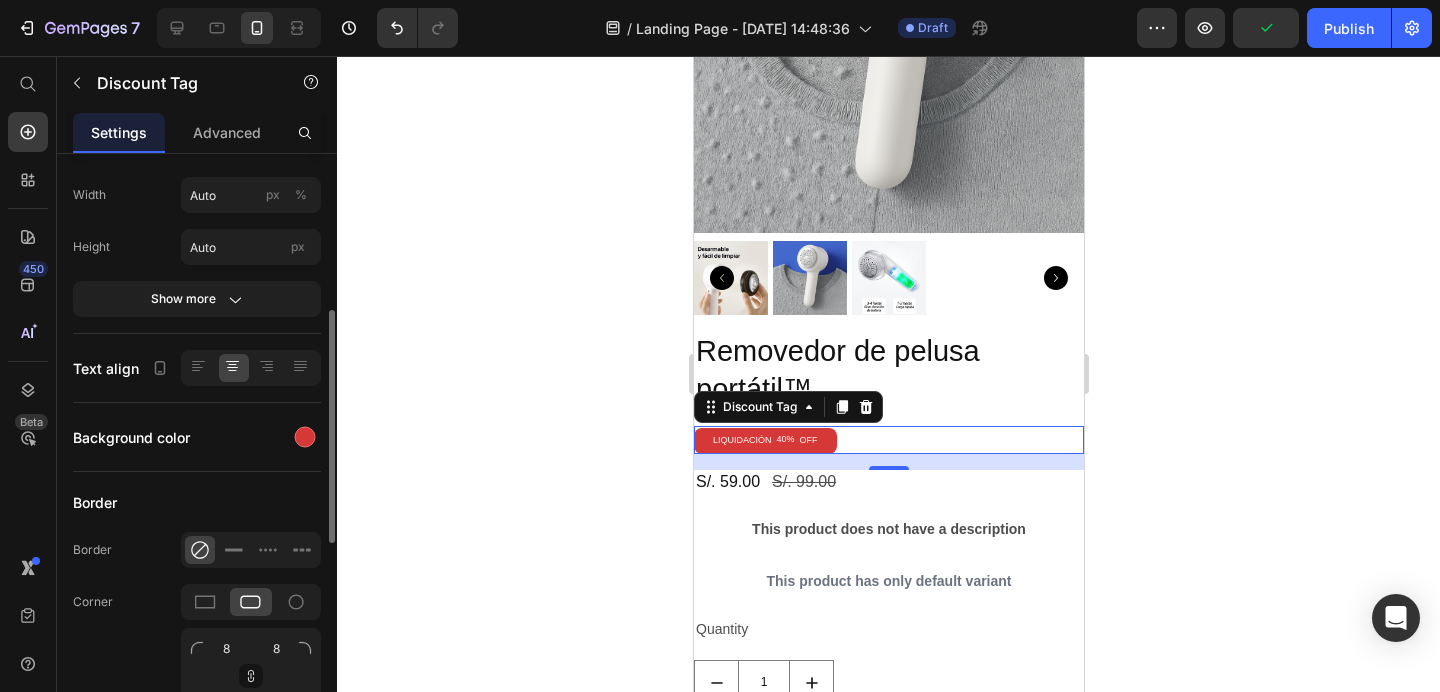scroll, scrollTop: 152, scrollLeft: 0, axis: vertical 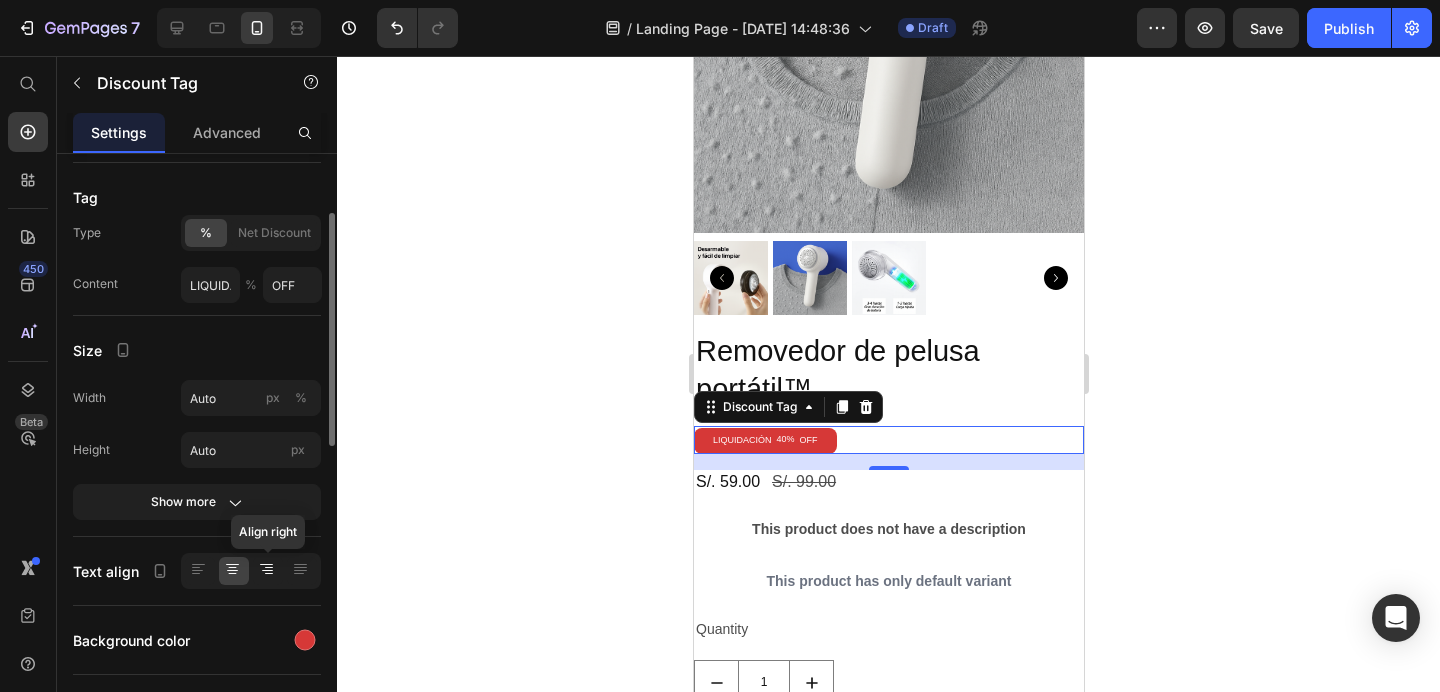 click 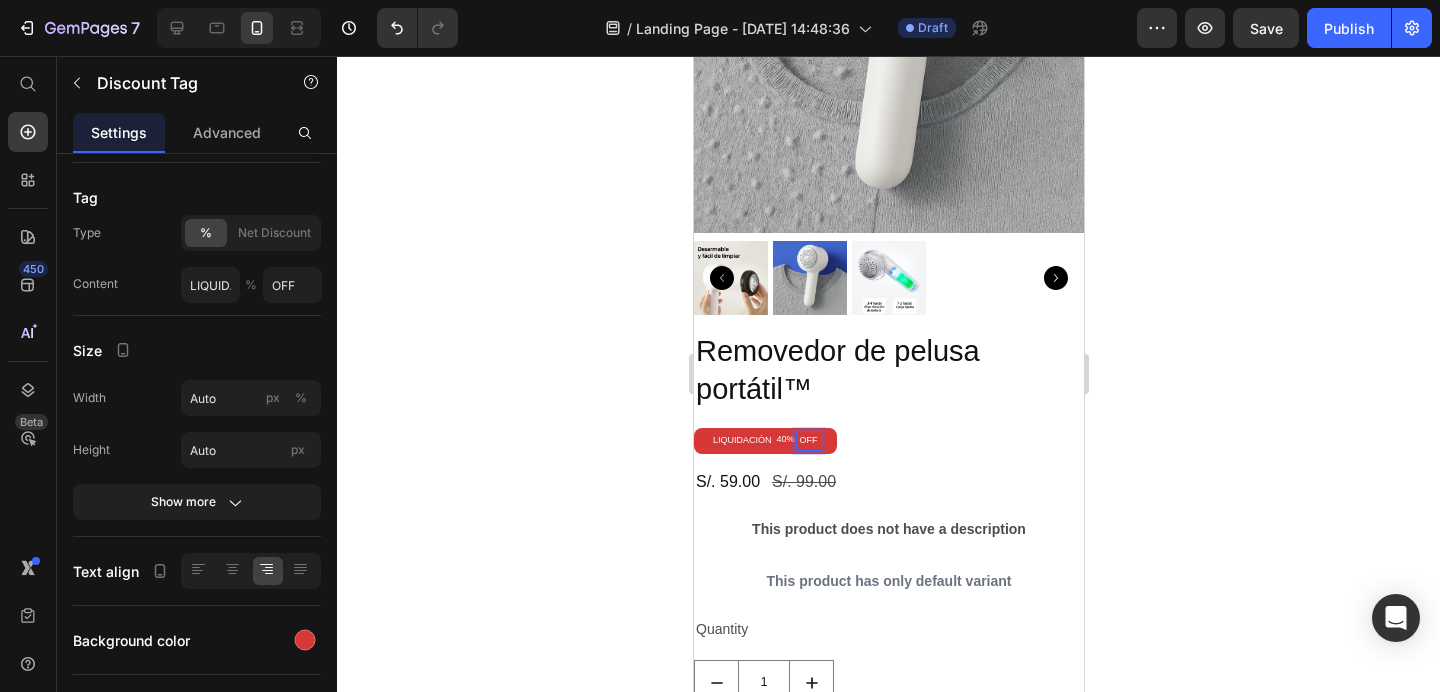 click on "LIQUIDACIÓN 40% OFF" at bounding box center (888, 440) 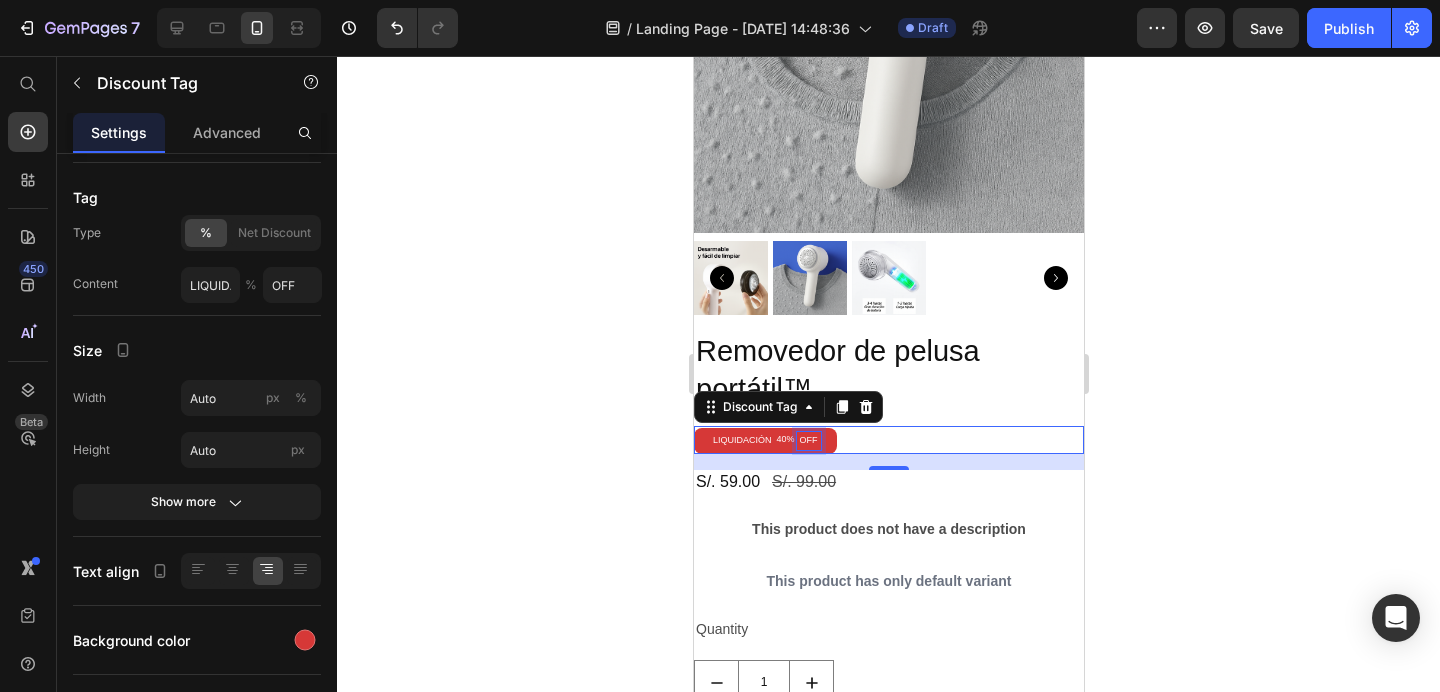 click on "OFF" at bounding box center (808, 441) 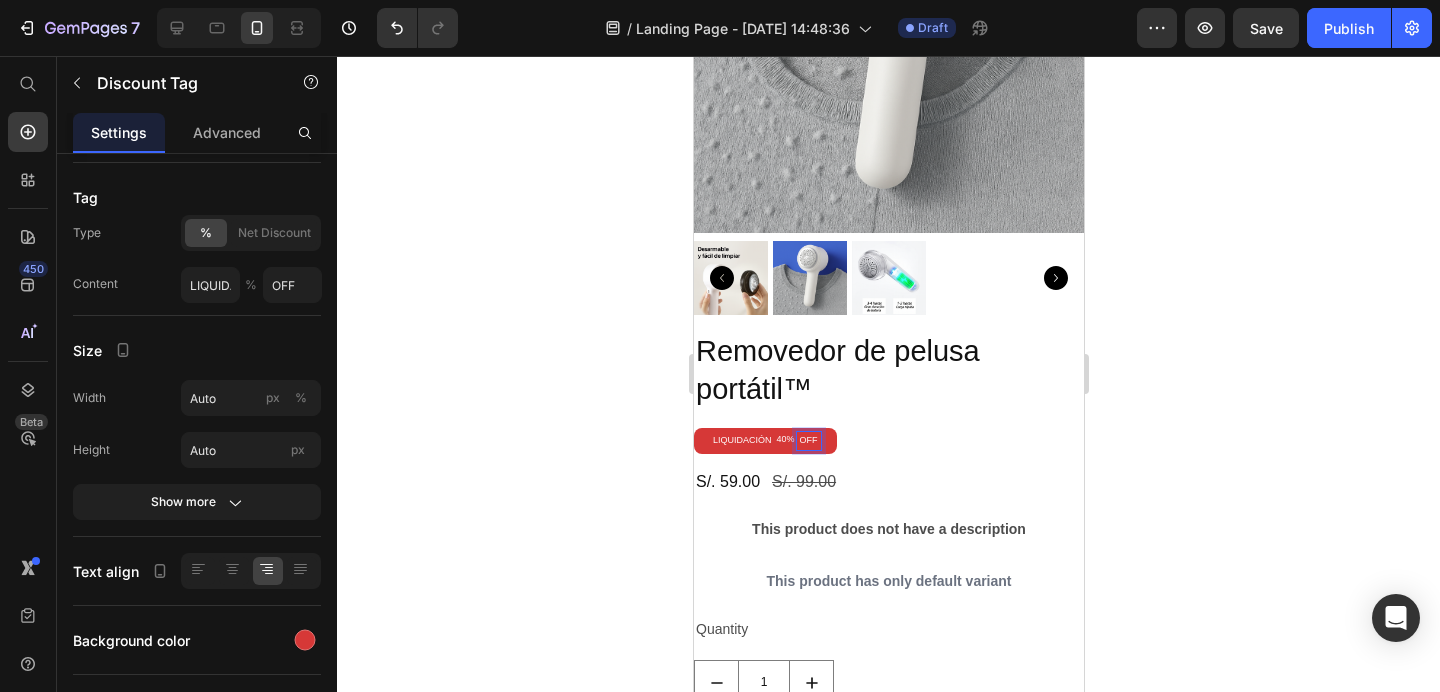 click on "OFF" at bounding box center [808, 441] 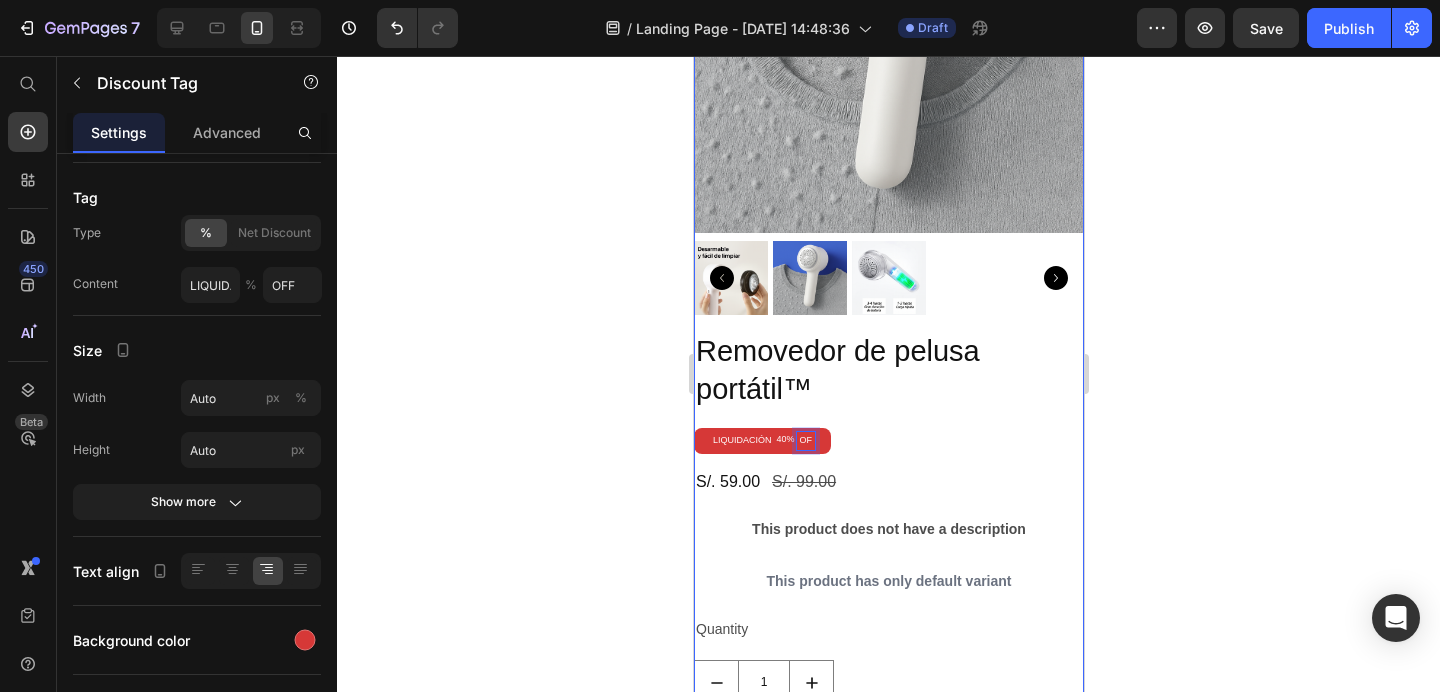 type on "O" 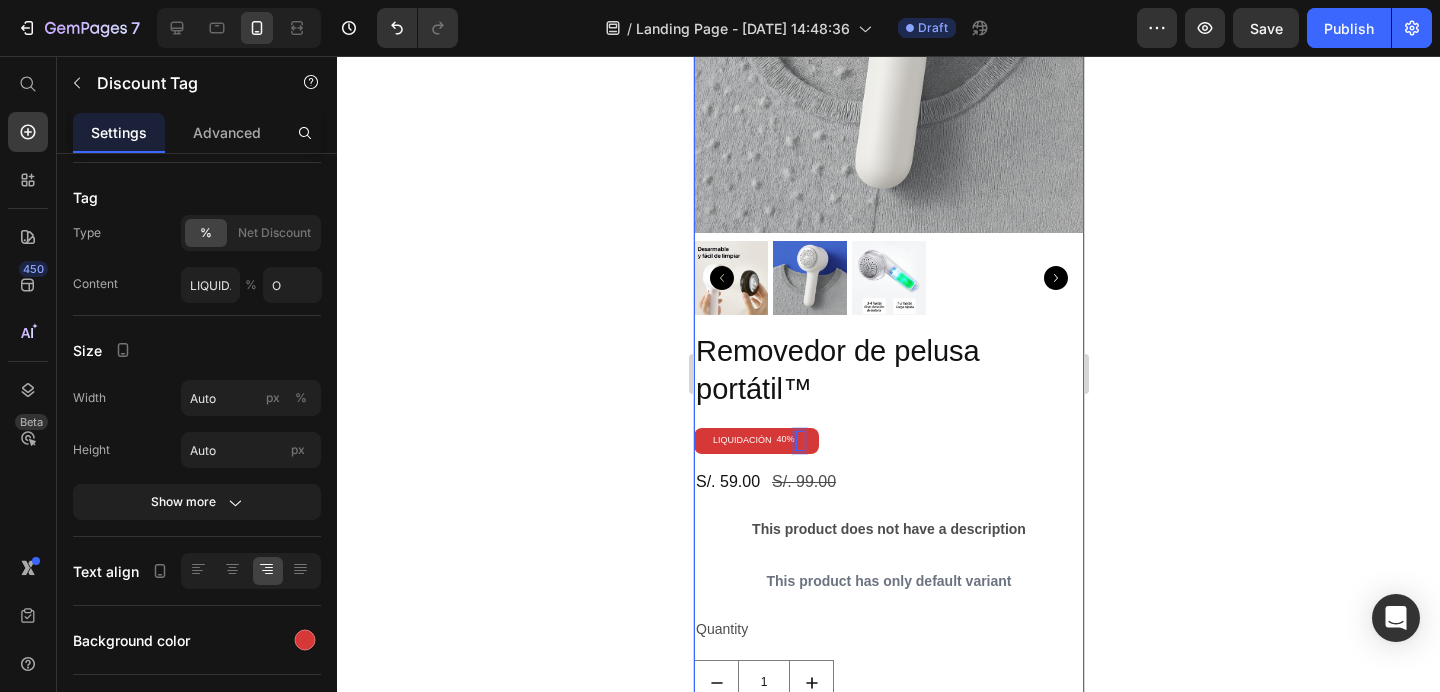 type 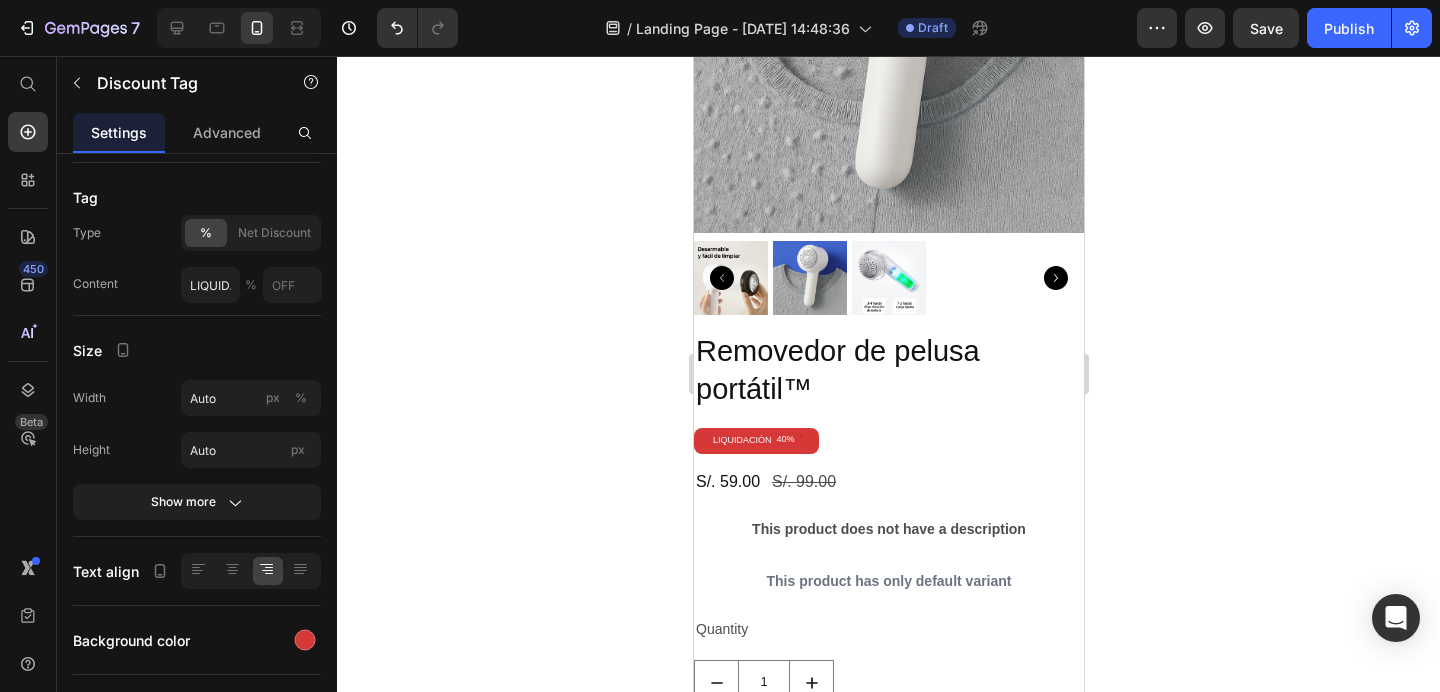 click on "40%" at bounding box center (785, 440) 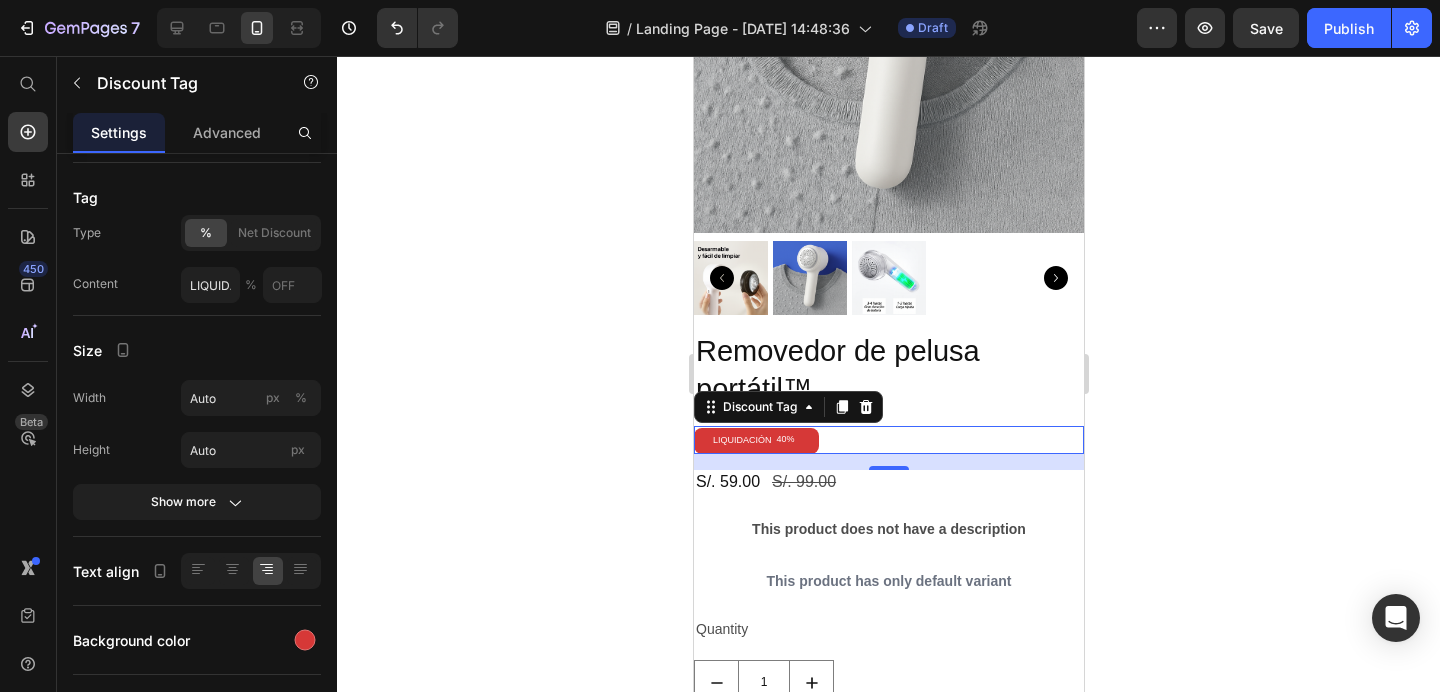 click on "40%" at bounding box center (785, 440) 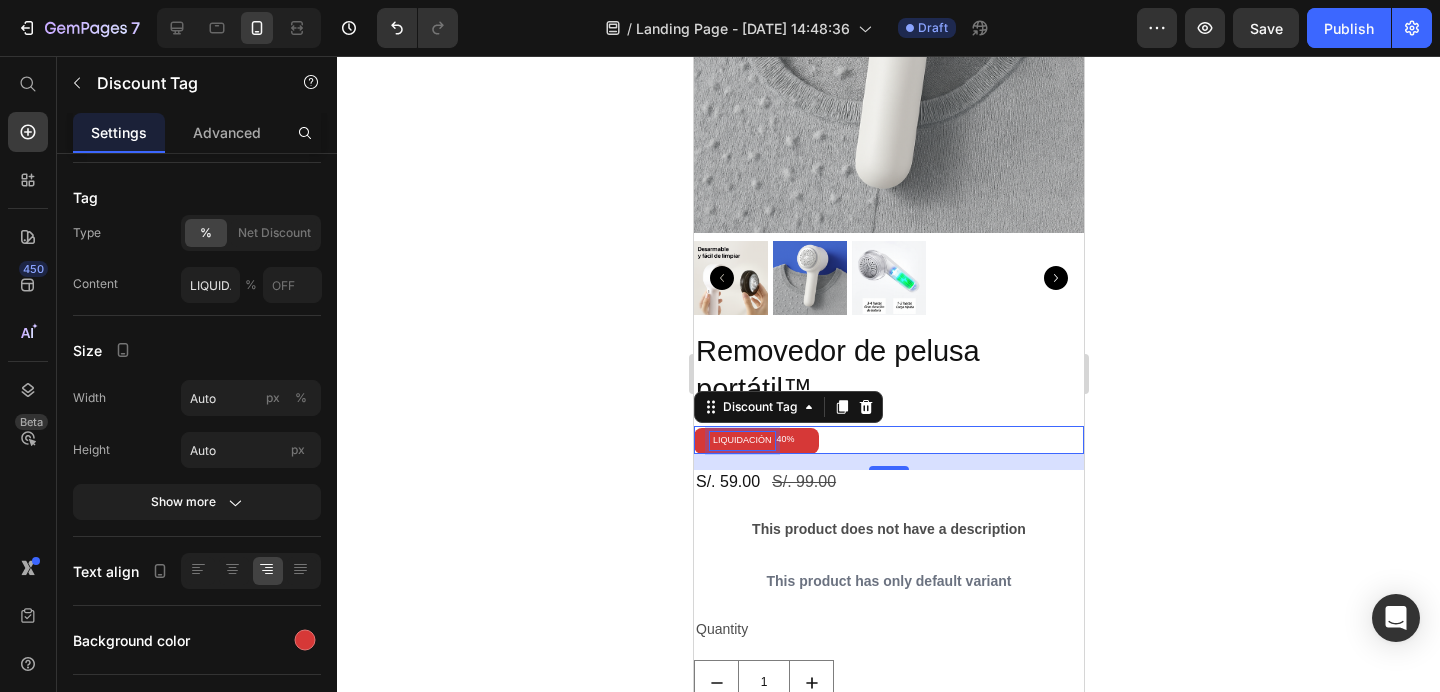 click on "LIQUIDACIÓN" at bounding box center (741, 441) 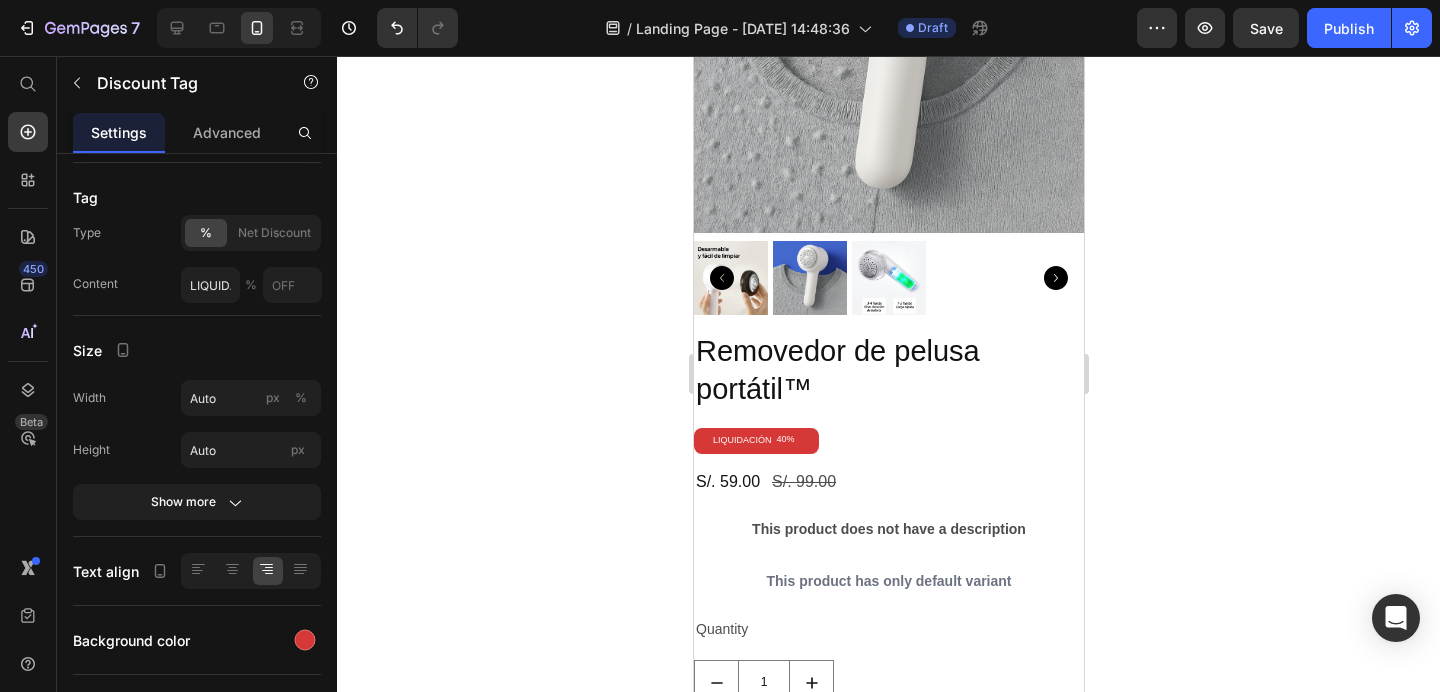 click on "40%" at bounding box center [785, 440] 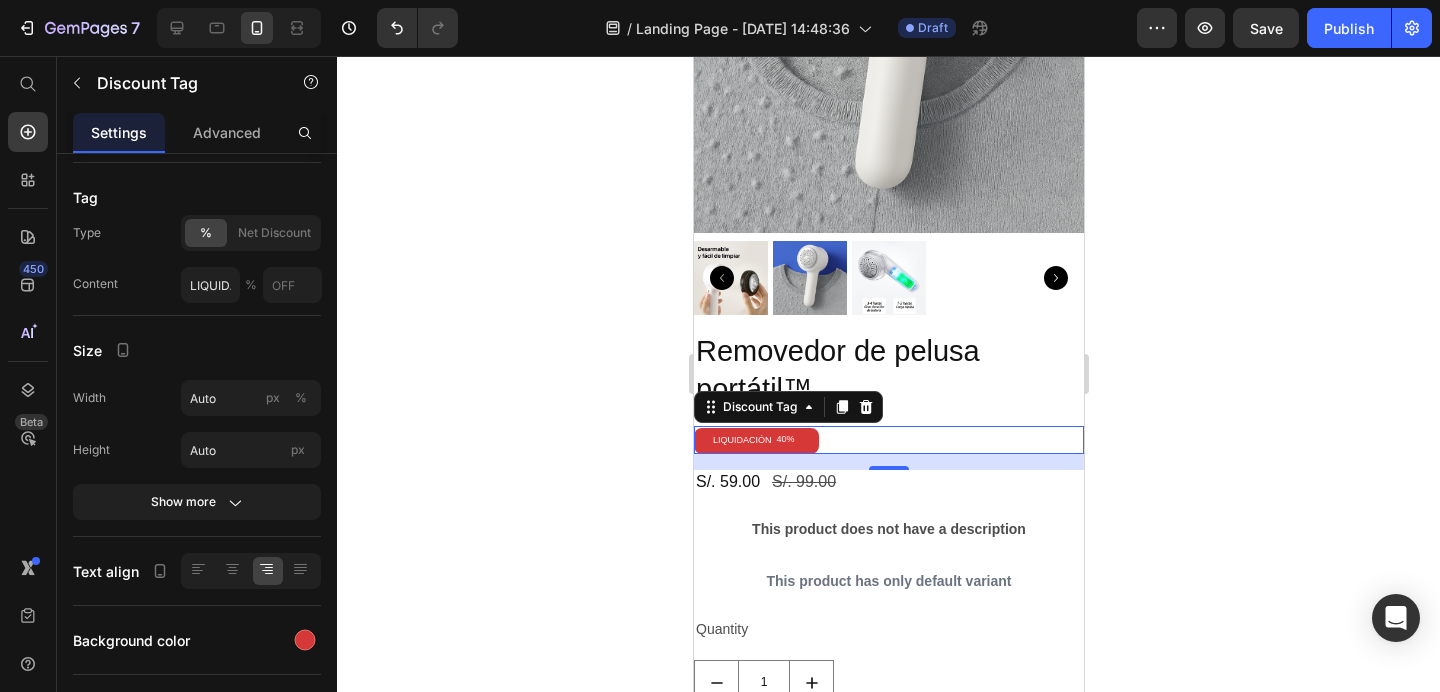 click on "40%" at bounding box center (785, 440) 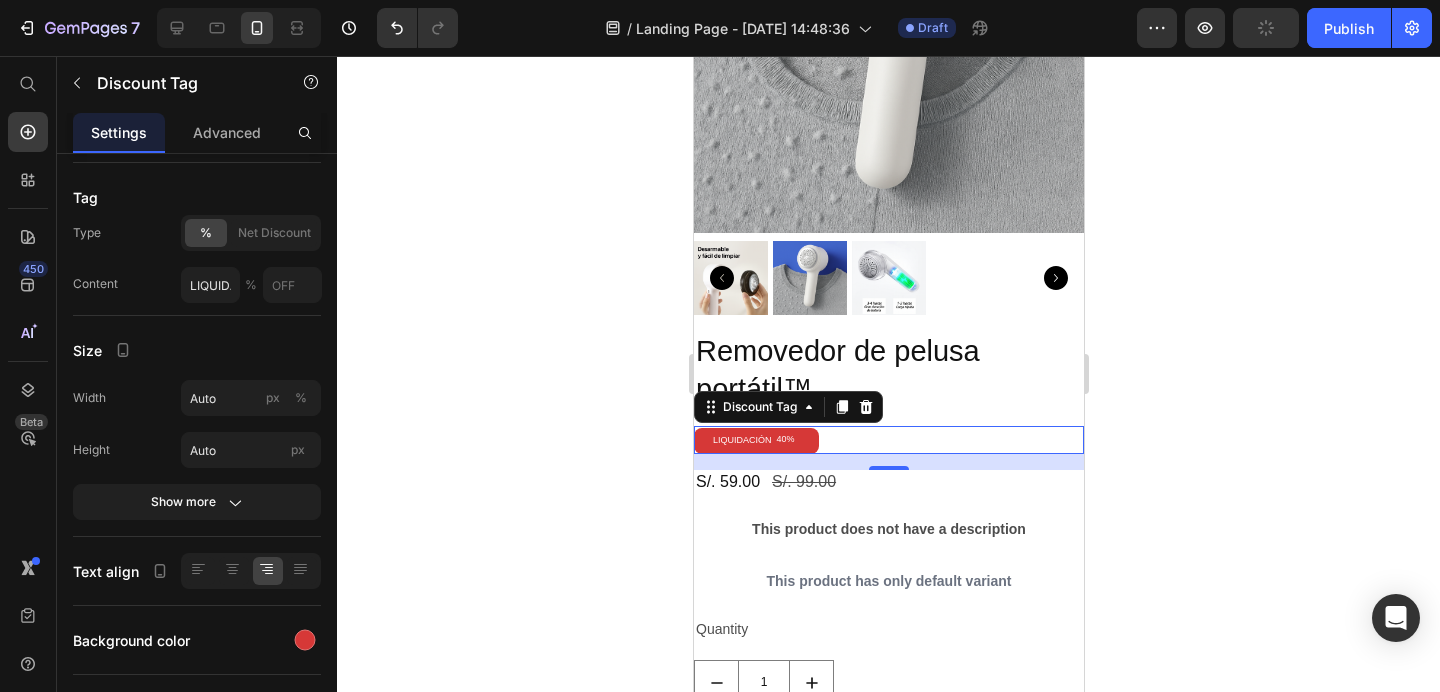 click at bounding box center [799, 441] 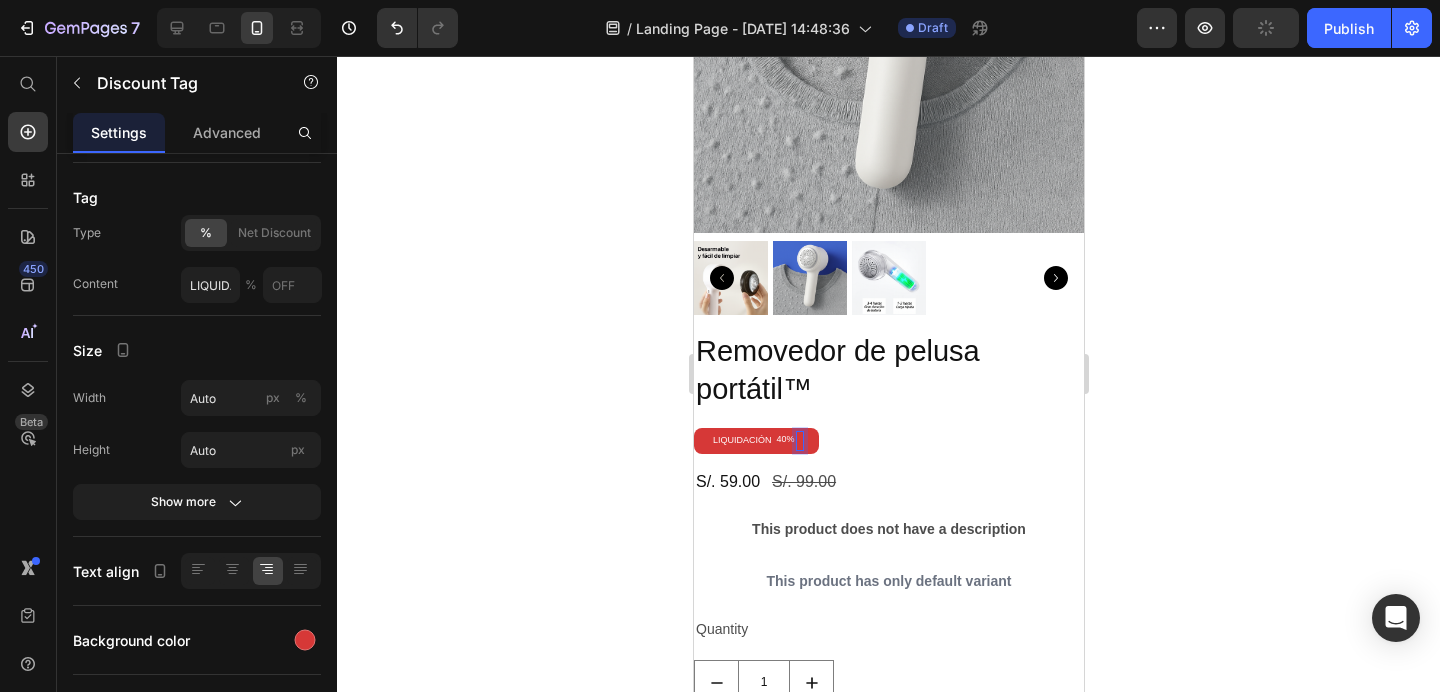 click at bounding box center (799, 441) 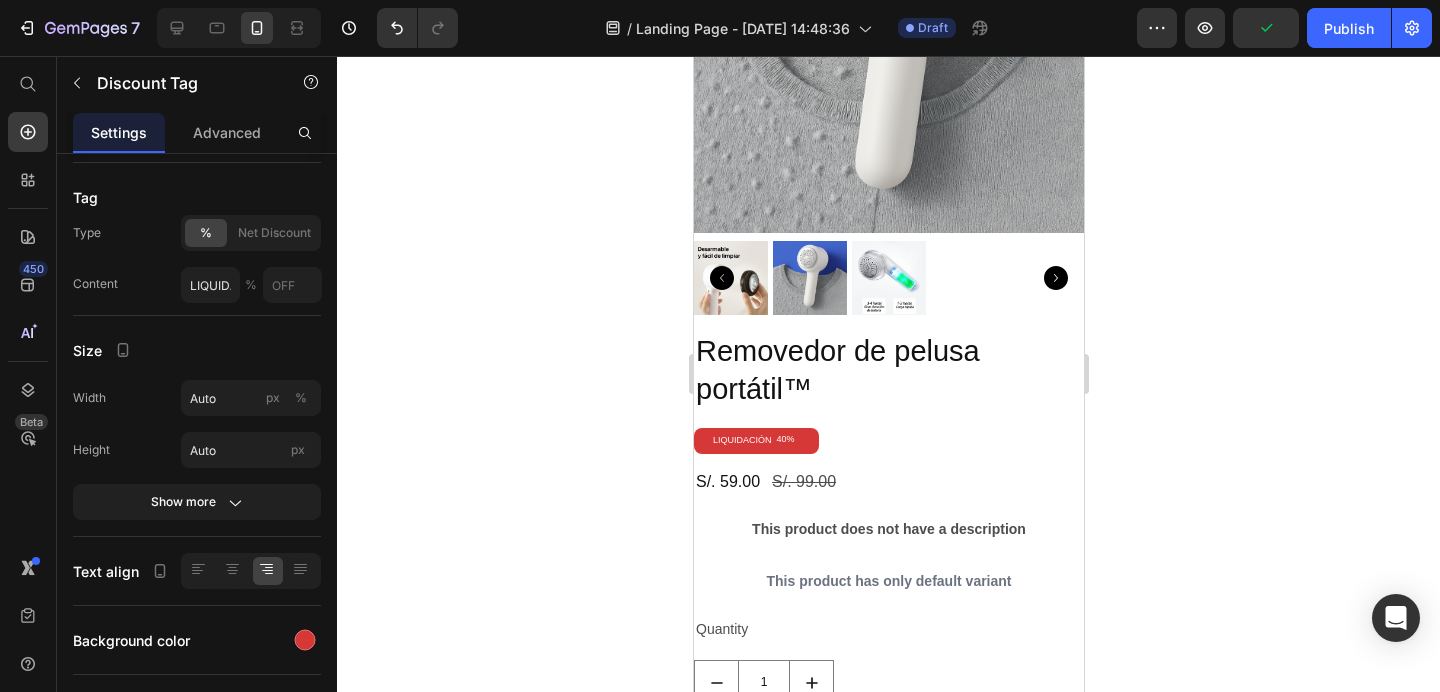 click on "40%" at bounding box center (785, 440) 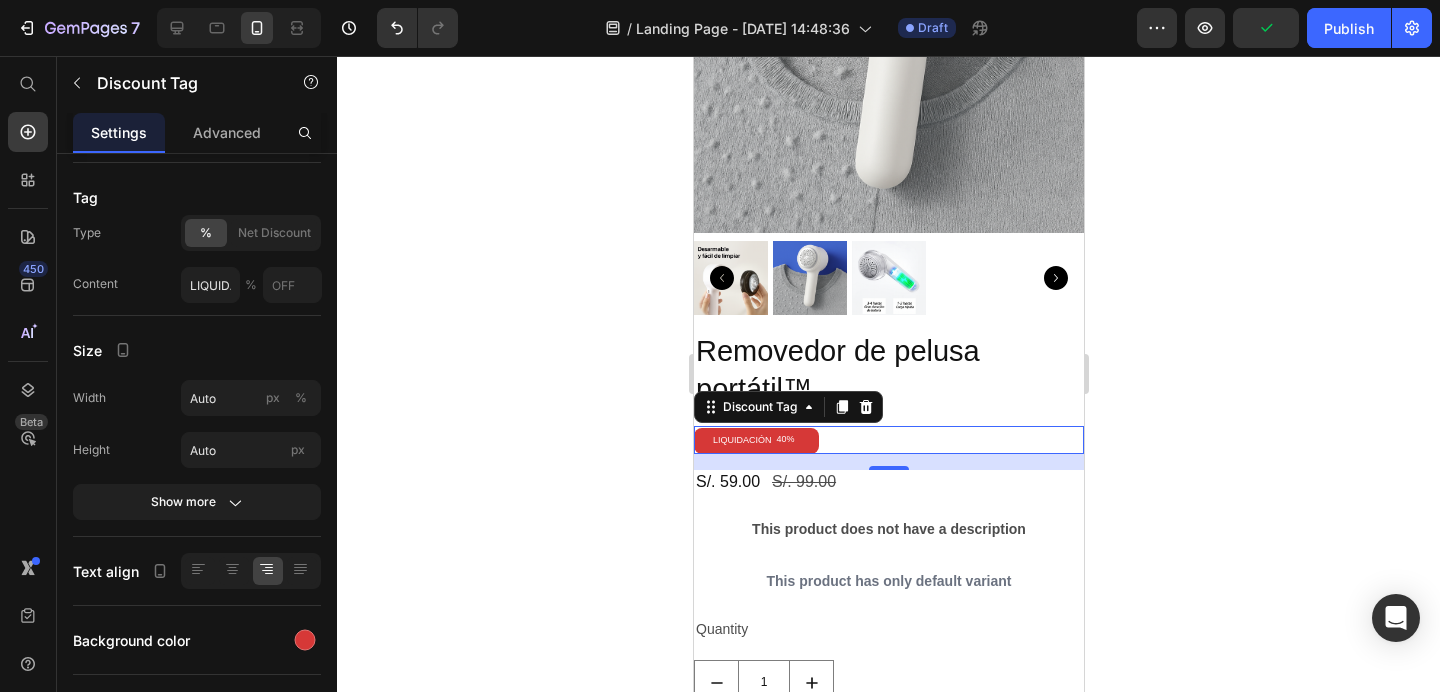 click on "40%" at bounding box center (785, 440) 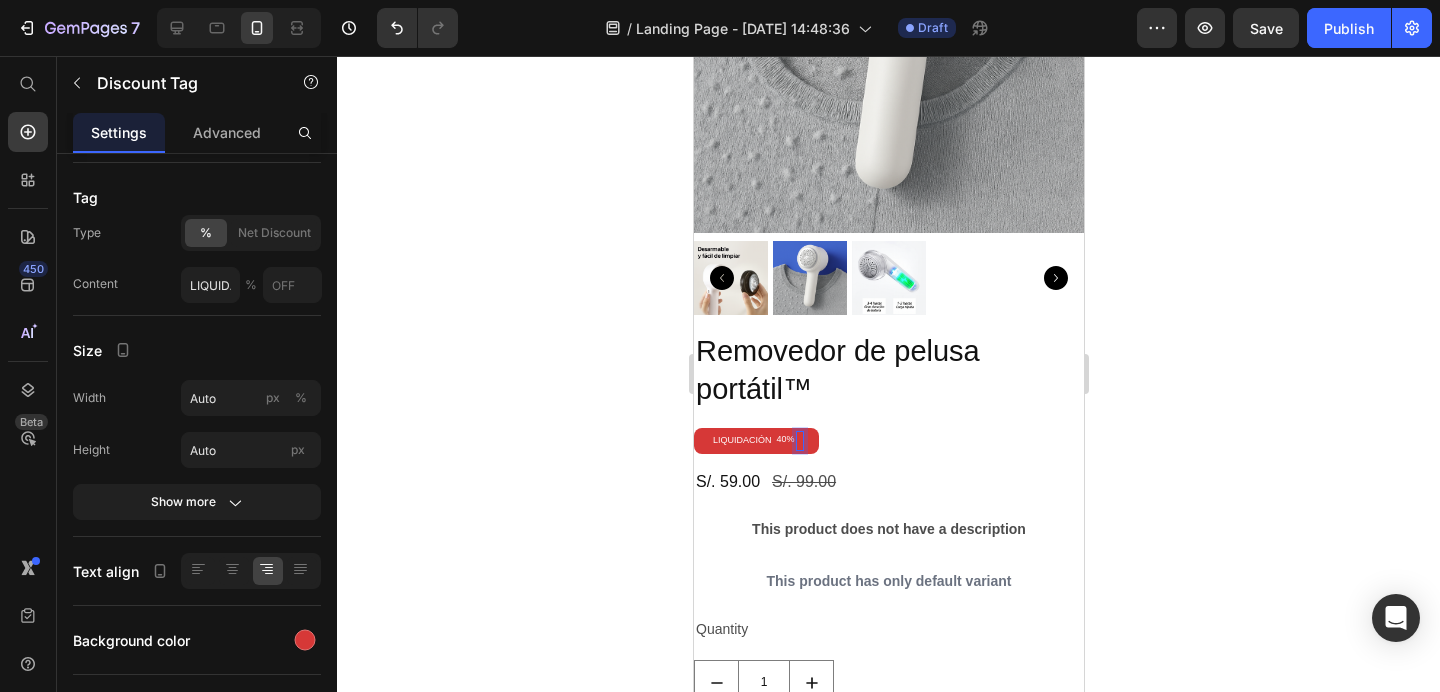 click on "40%" at bounding box center (785, 440) 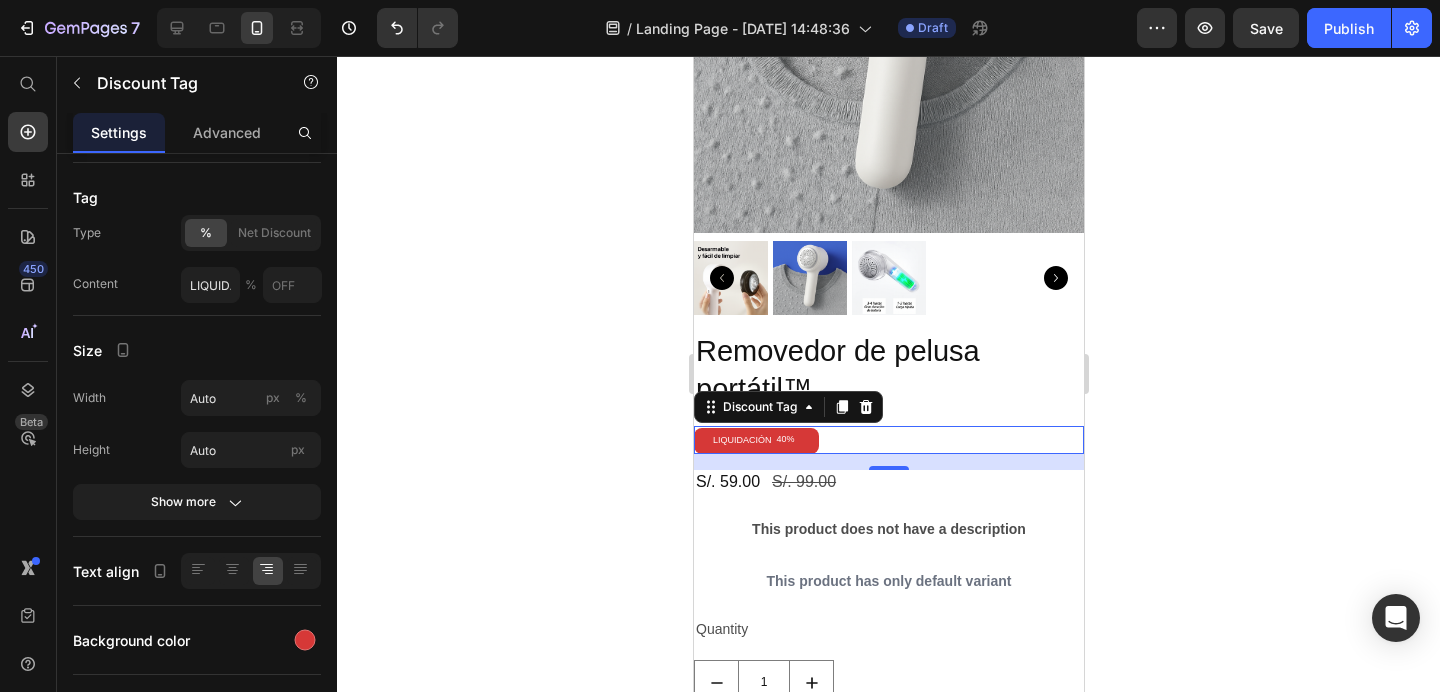 click on "40%" at bounding box center (785, 440) 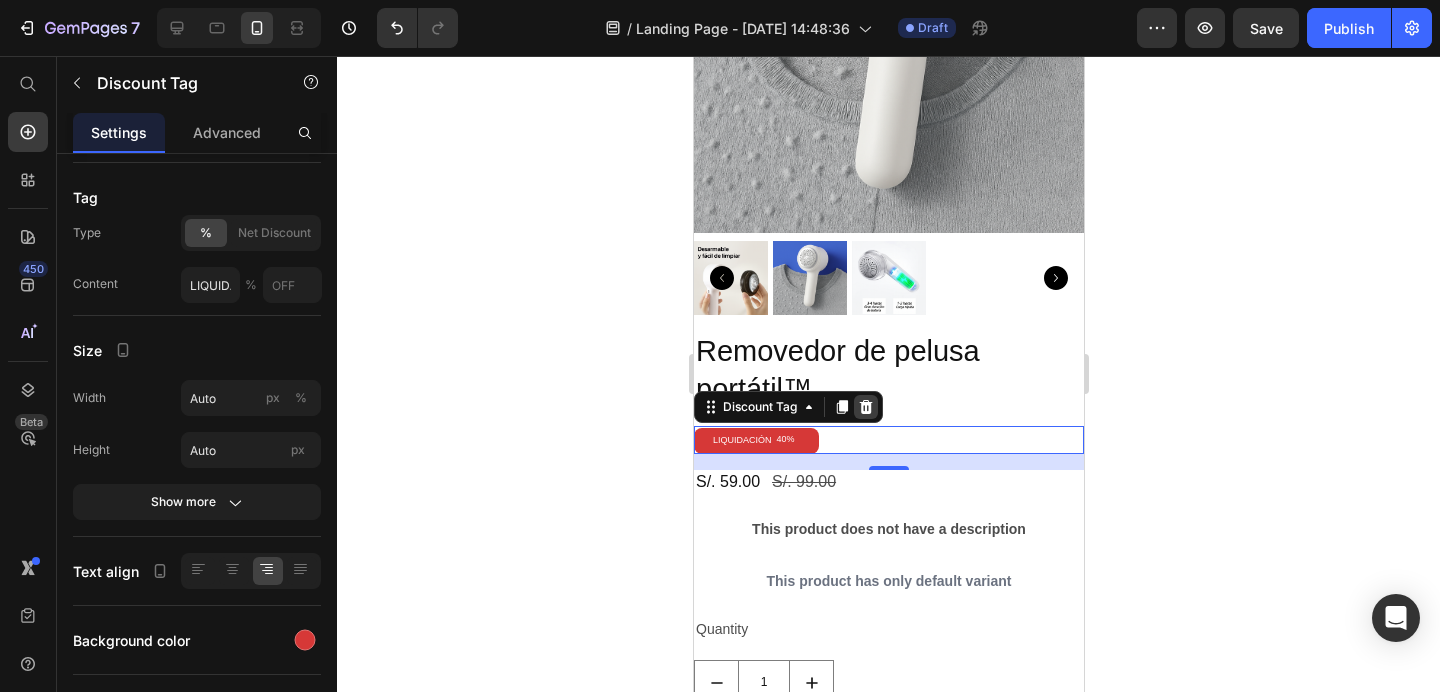 click 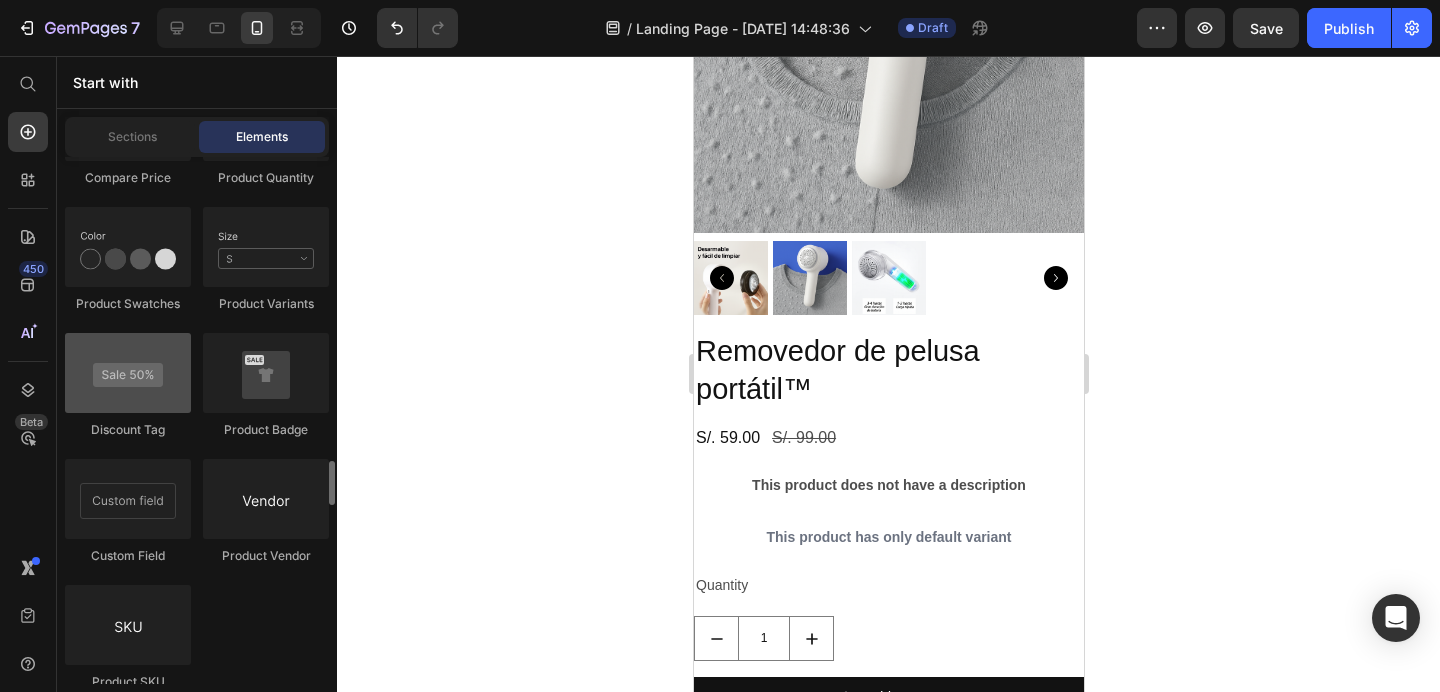 scroll, scrollTop: 3679, scrollLeft: 0, axis: vertical 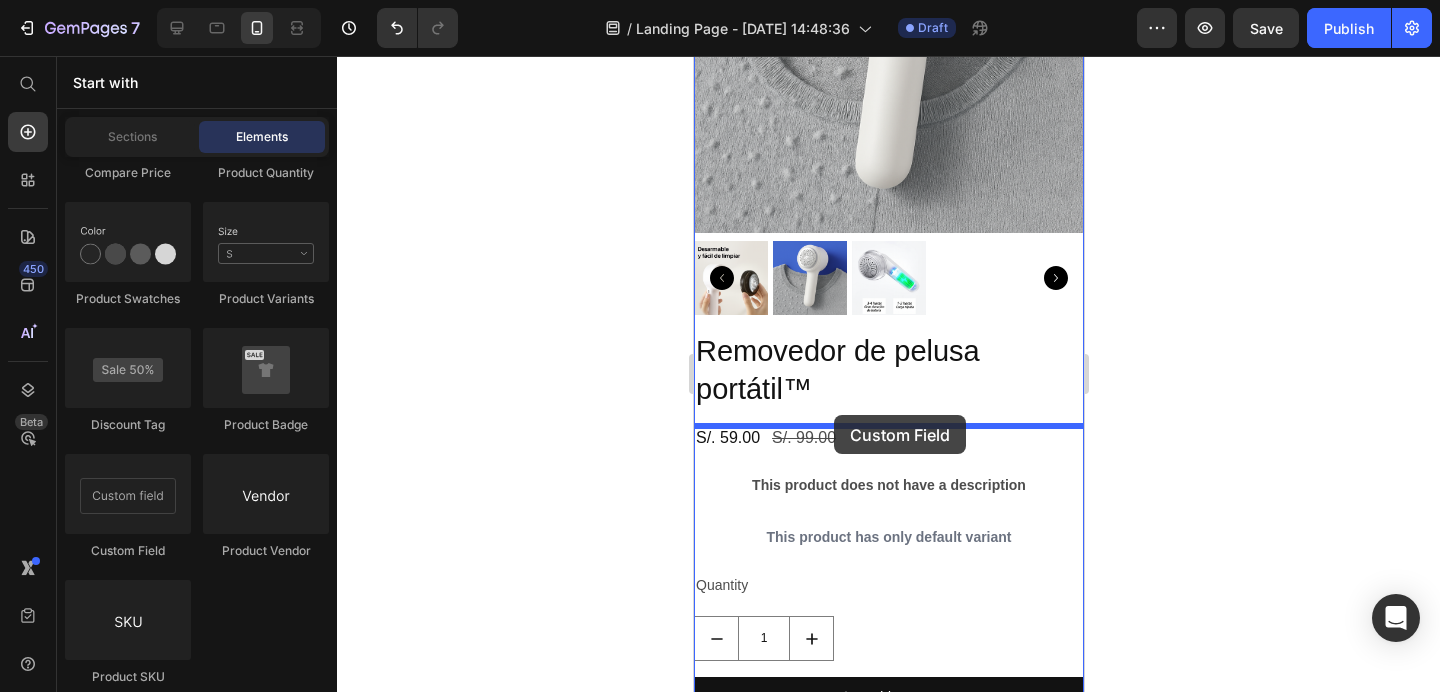 drag, startPoint x: 818, startPoint y: 543, endPoint x: 833, endPoint y: 415, distance: 128.87592 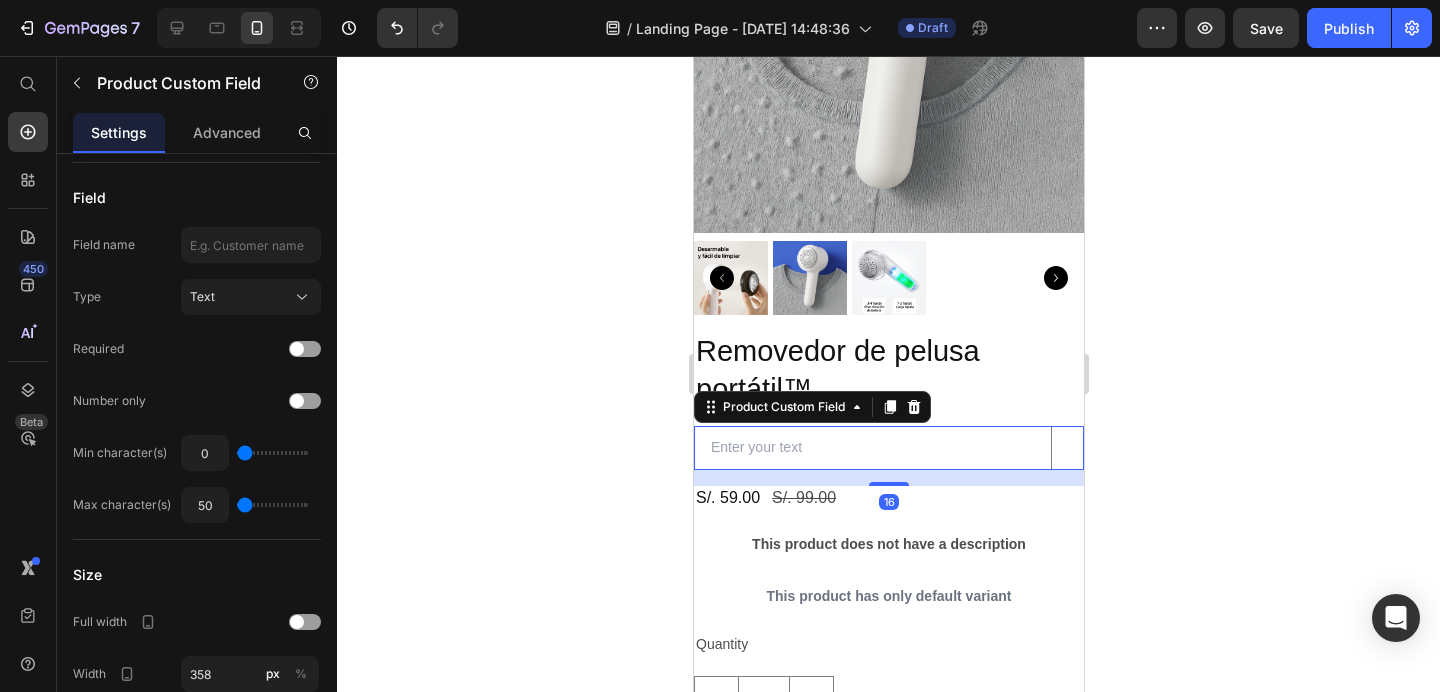 scroll, scrollTop: 0, scrollLeft: 0, axis: both 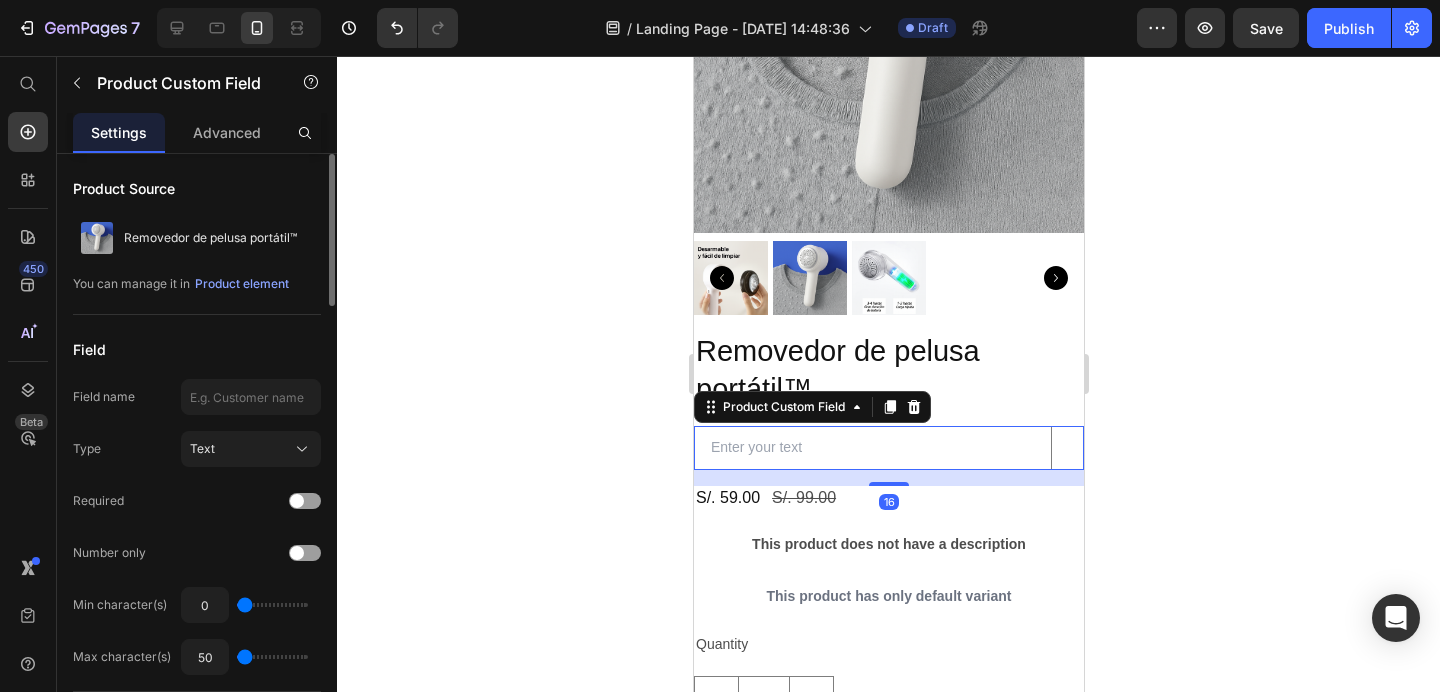 click 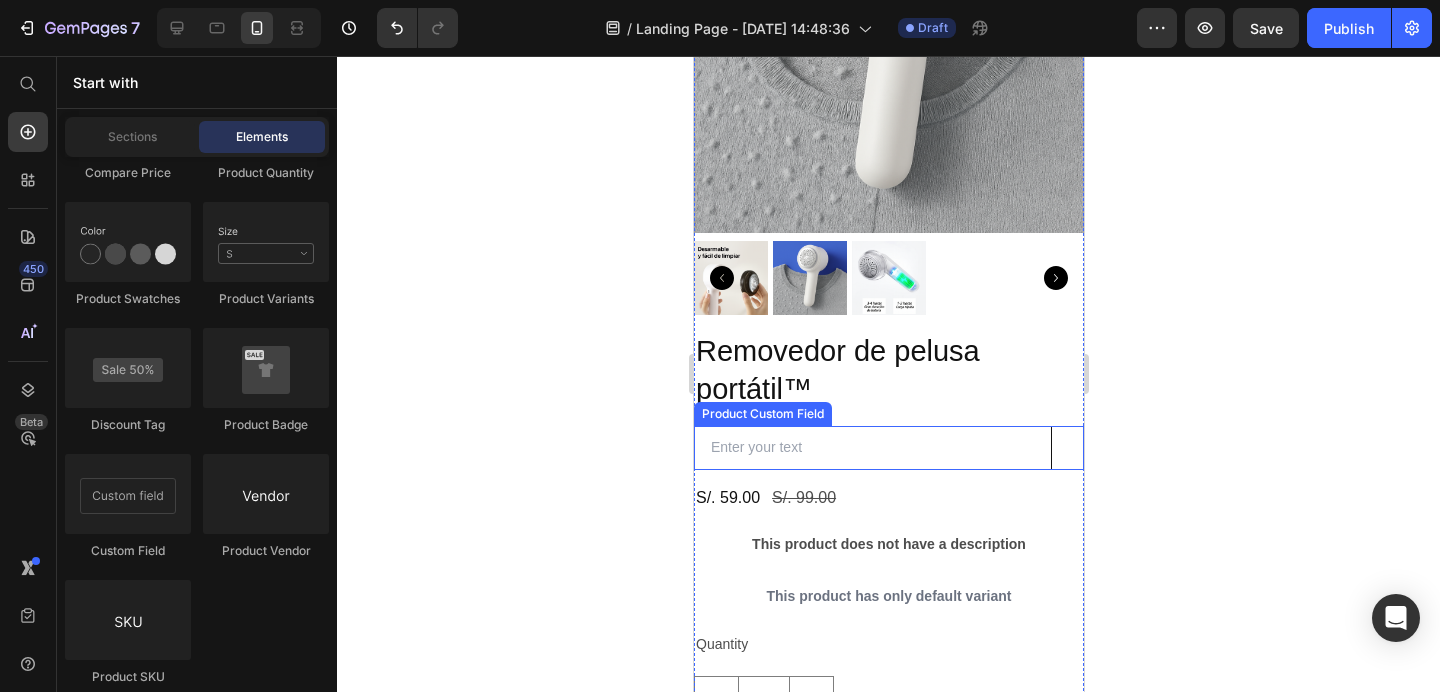 click at bounding box center (872, 447) 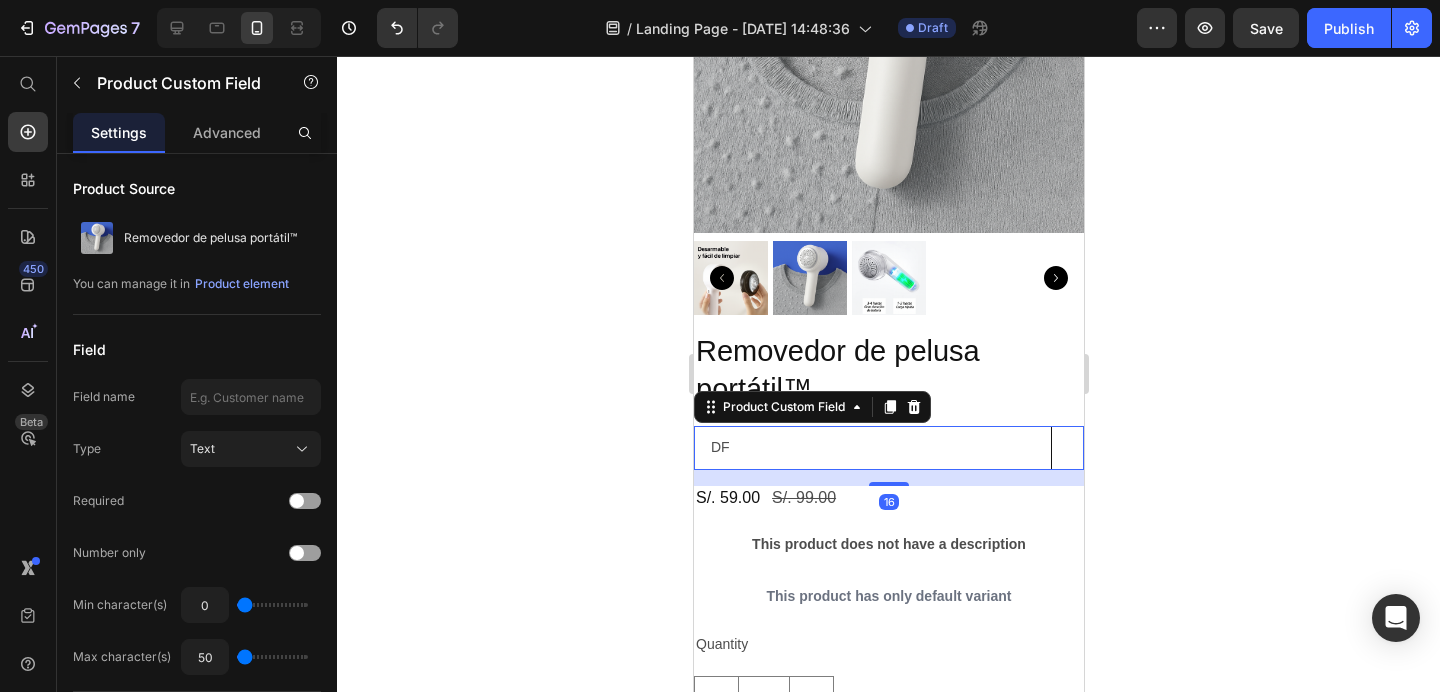 type on "D" 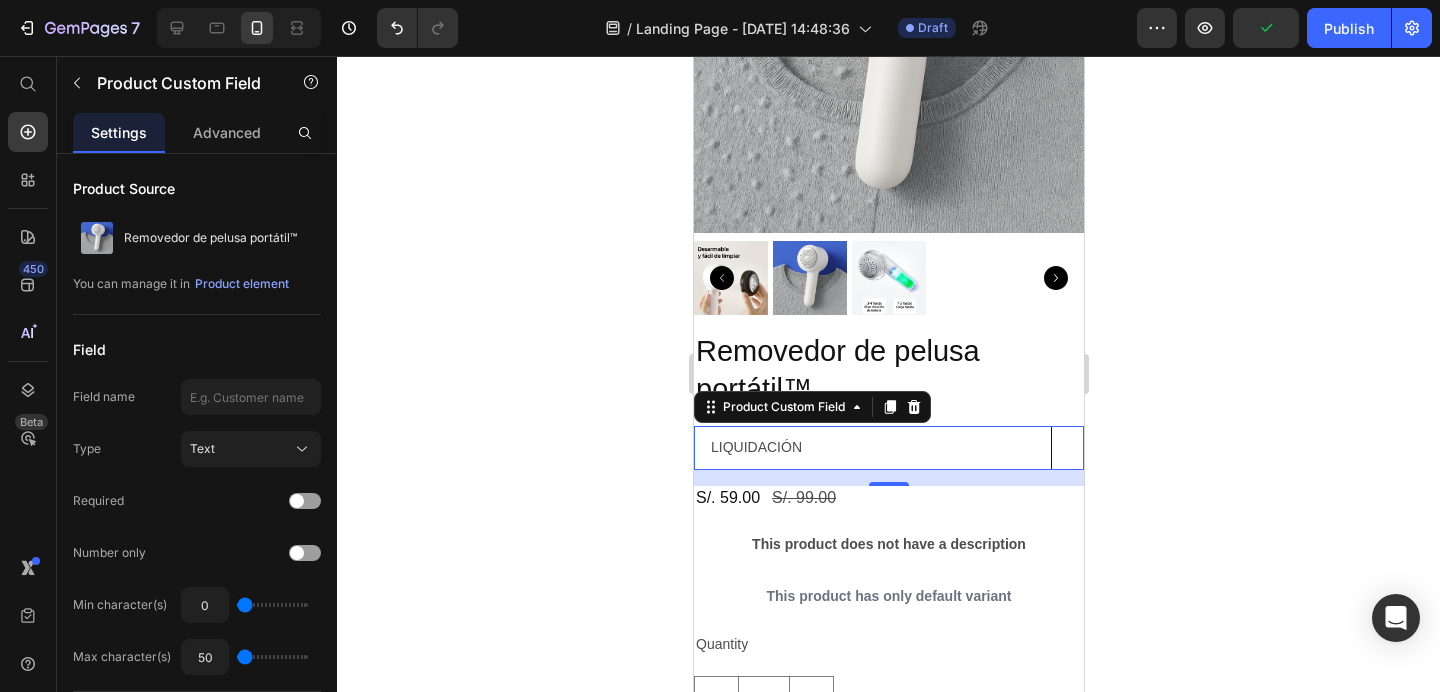 type on "LIQUIDACIÓN" 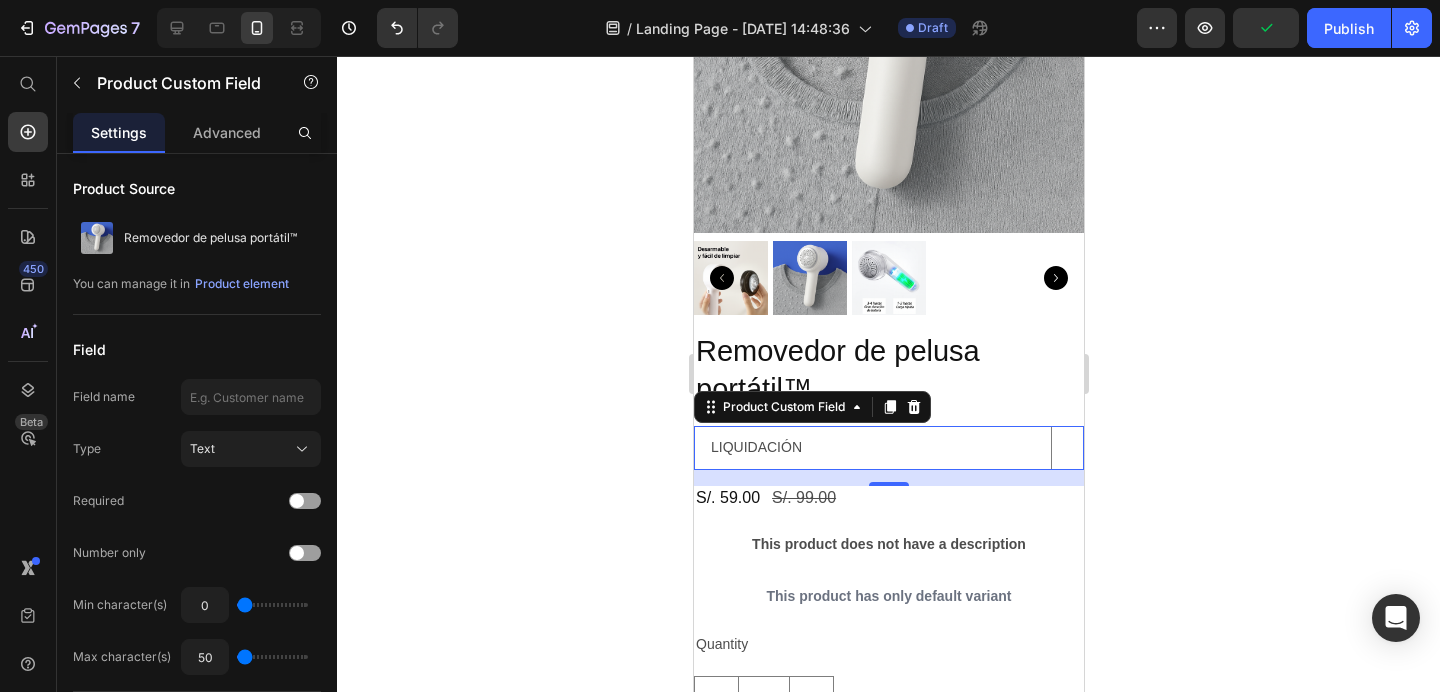 click 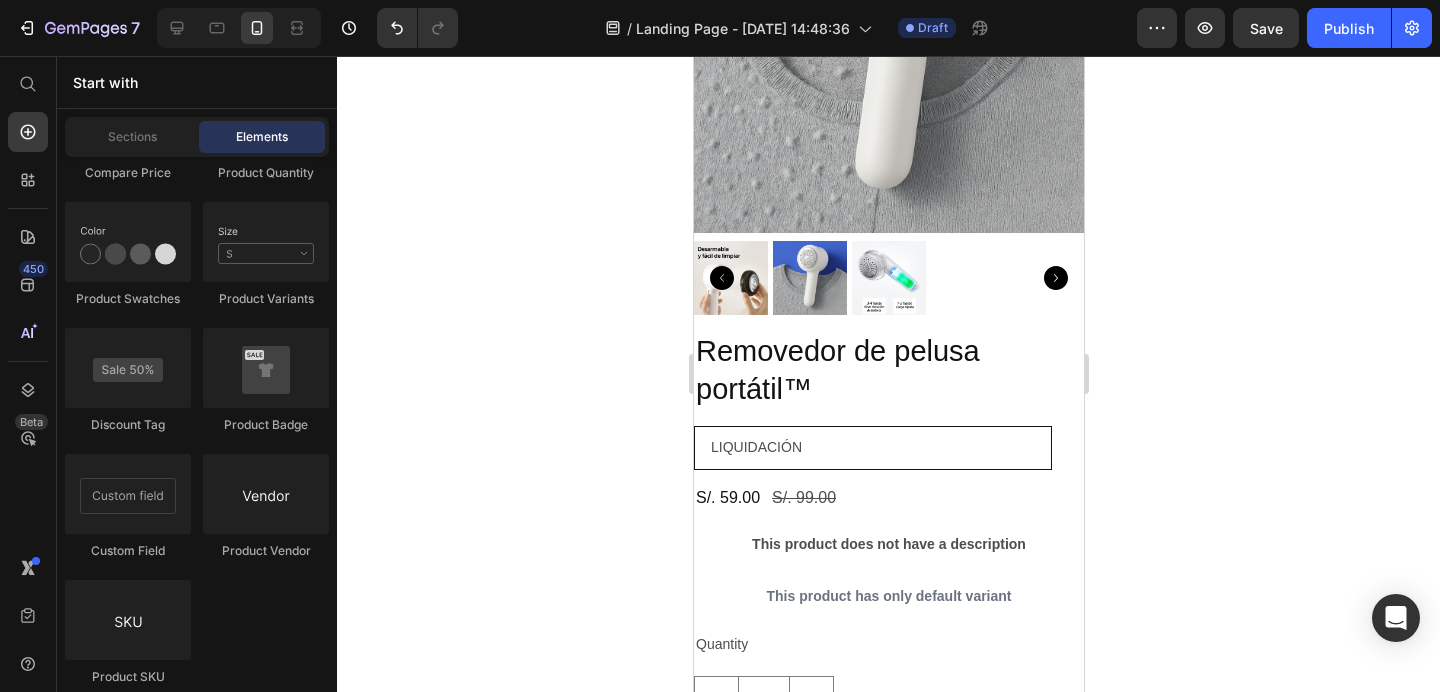 click on "LIQUIDACIÓN" at bounding box center (872, 447) 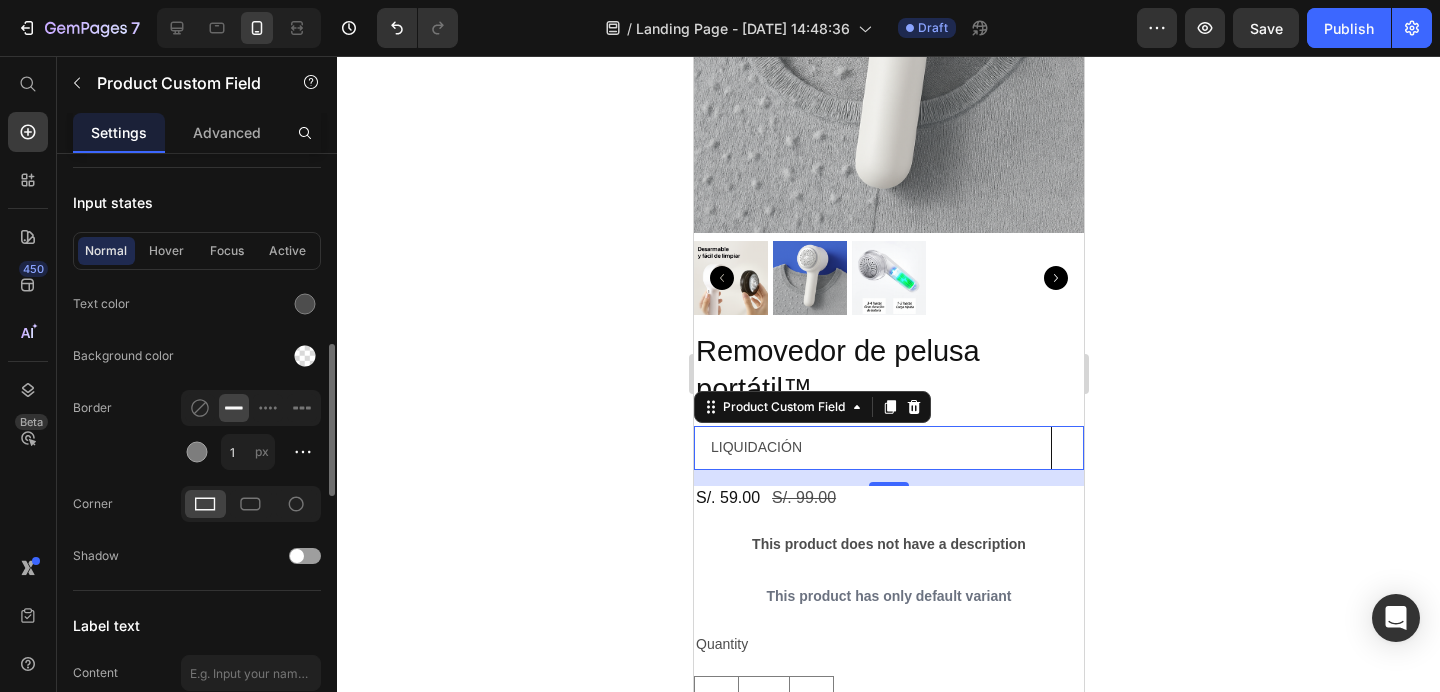 scroll, scrollTop: 755, scrollLeft: 0, axis: vertical 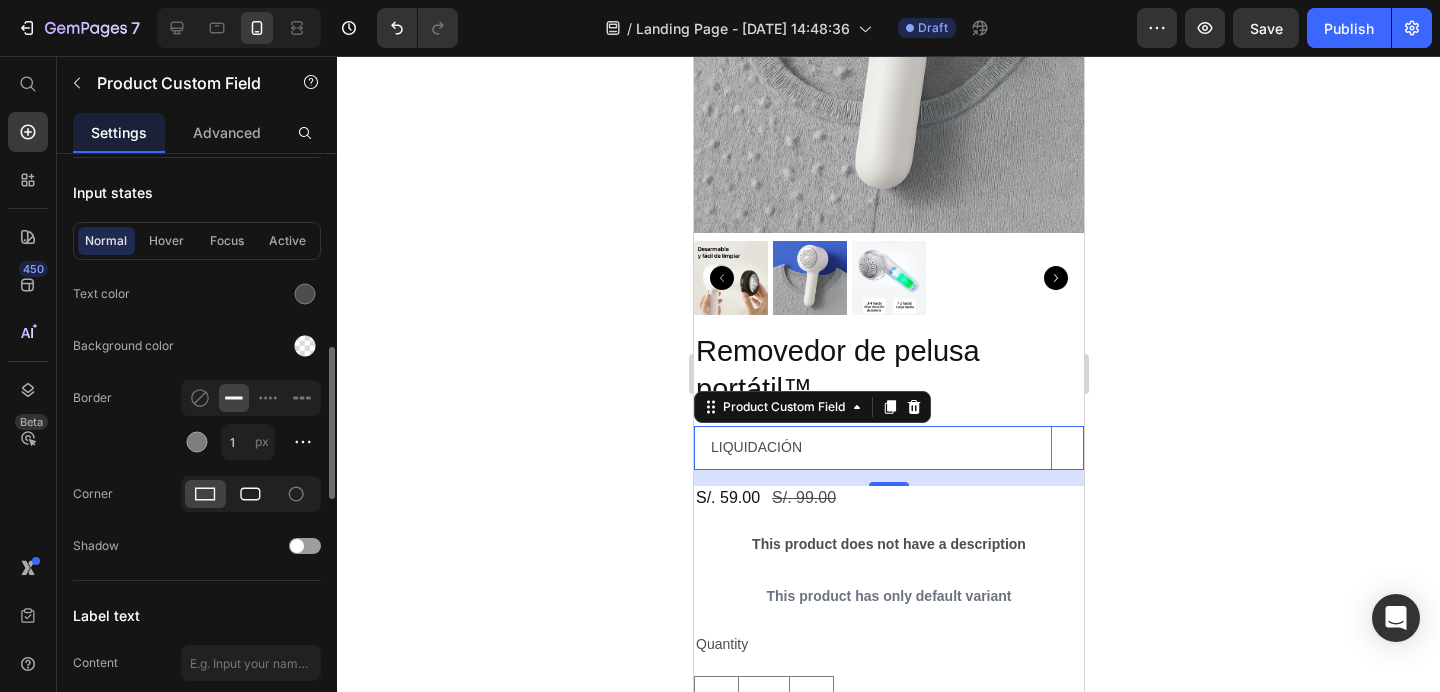 click 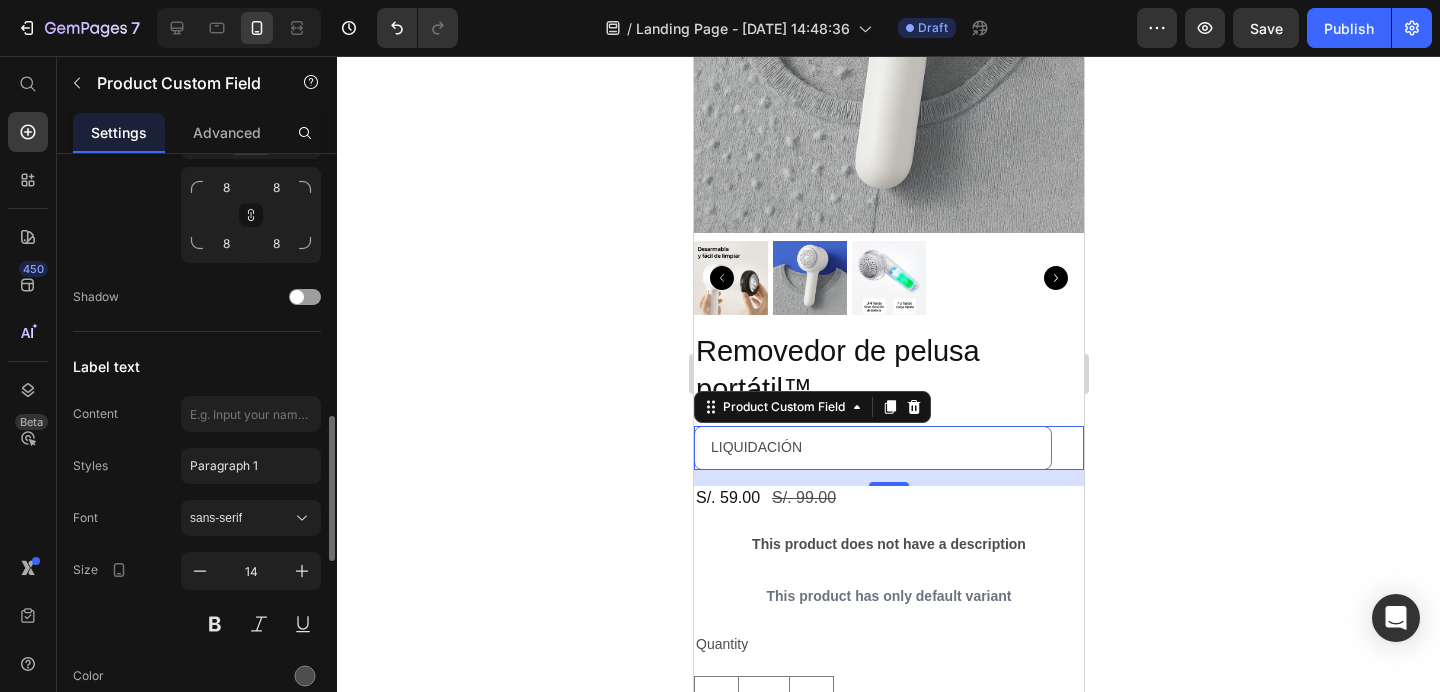 scroll, scrollTop: 1178, scrollLeft: 0, axis: vertical 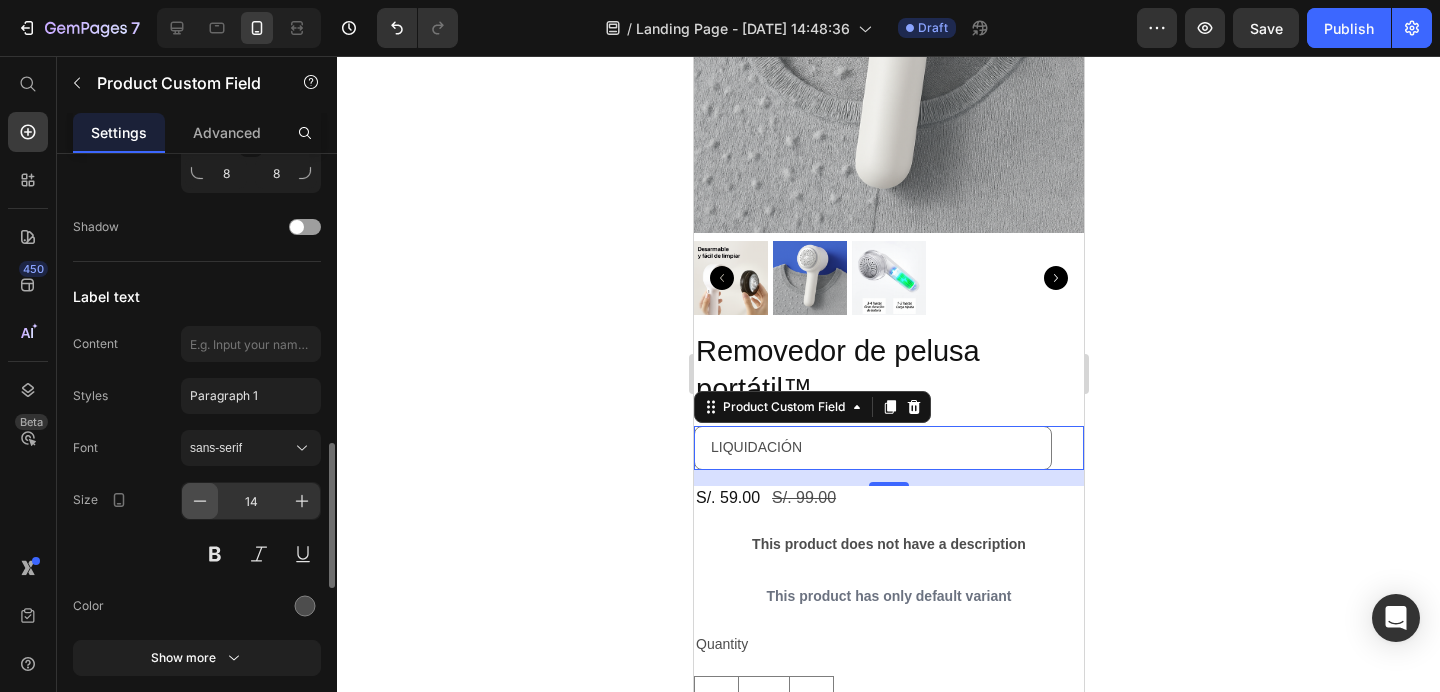 click 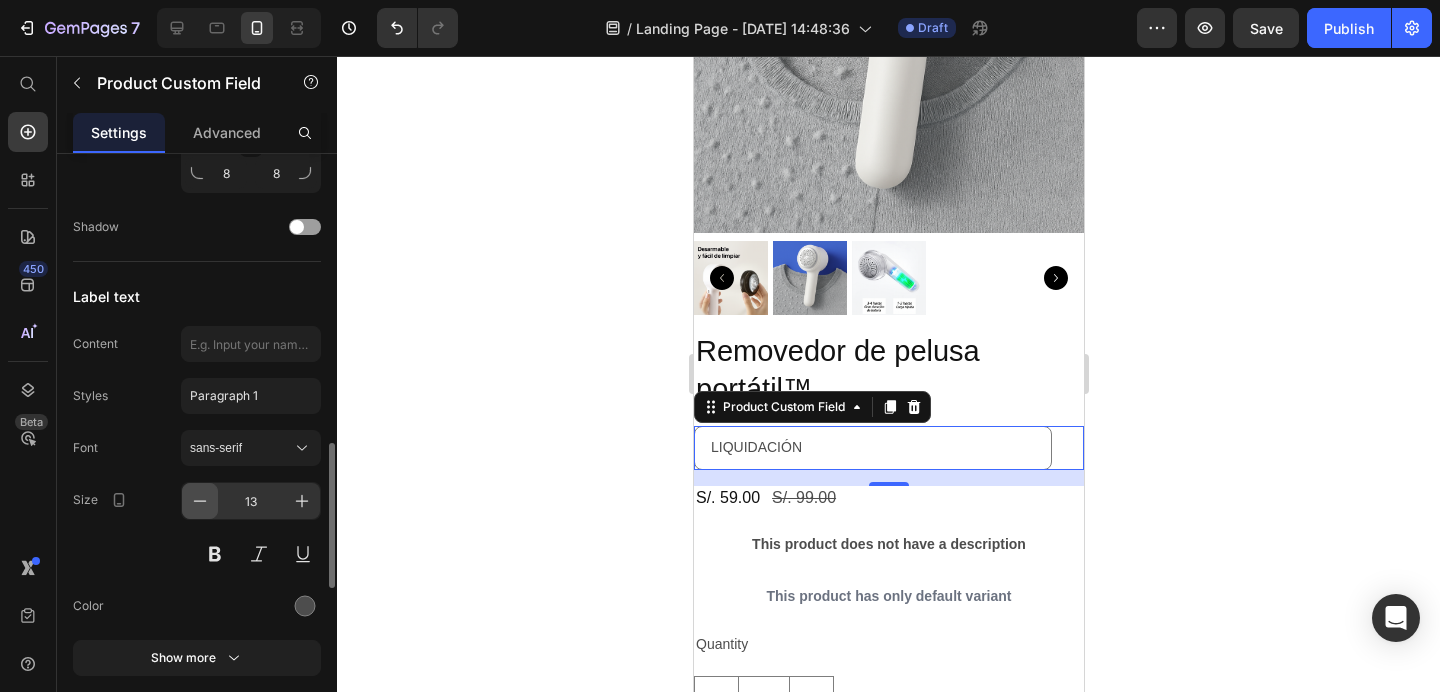 click 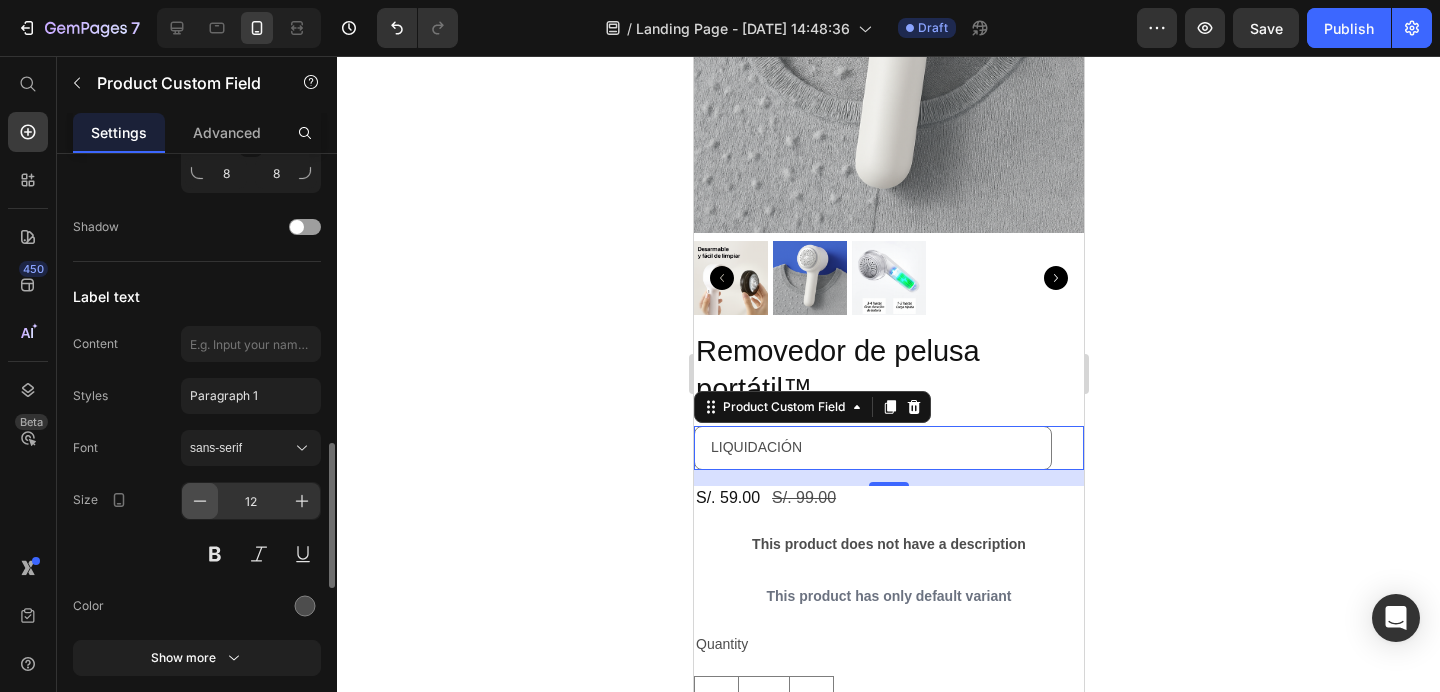 click 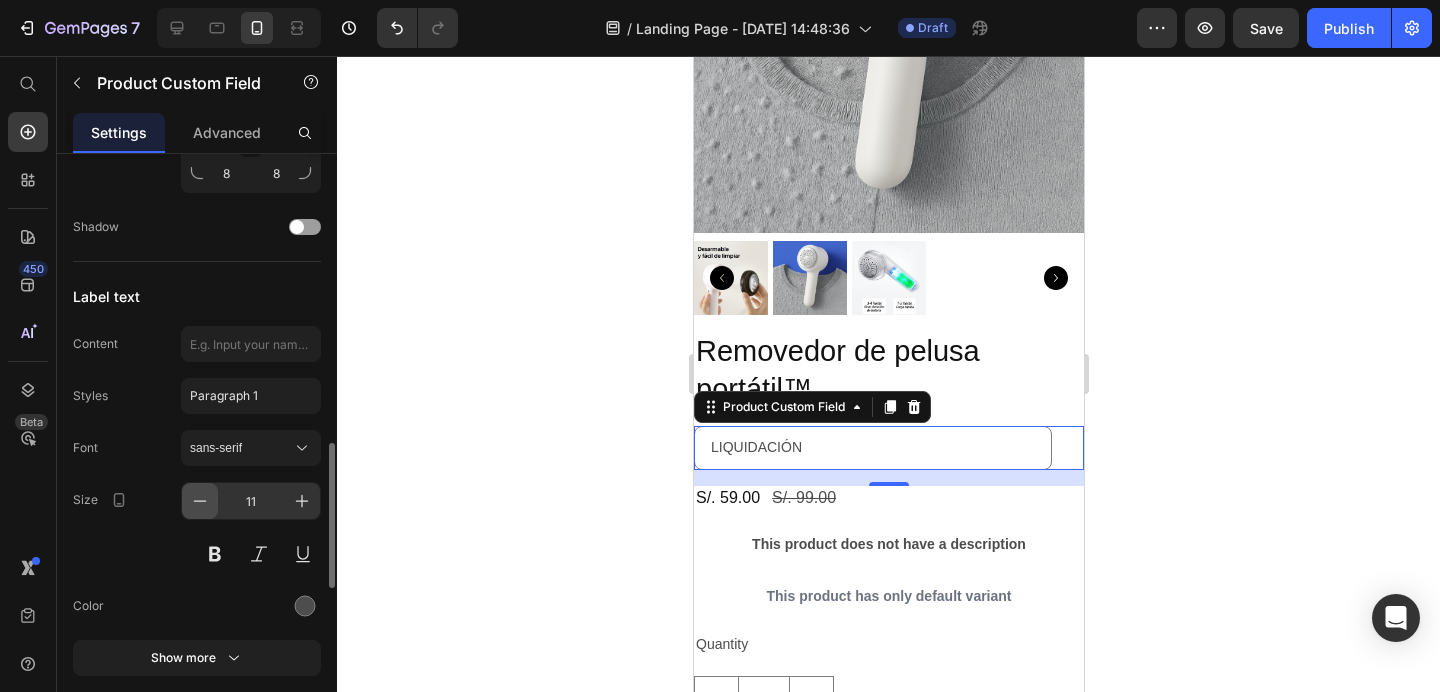 click 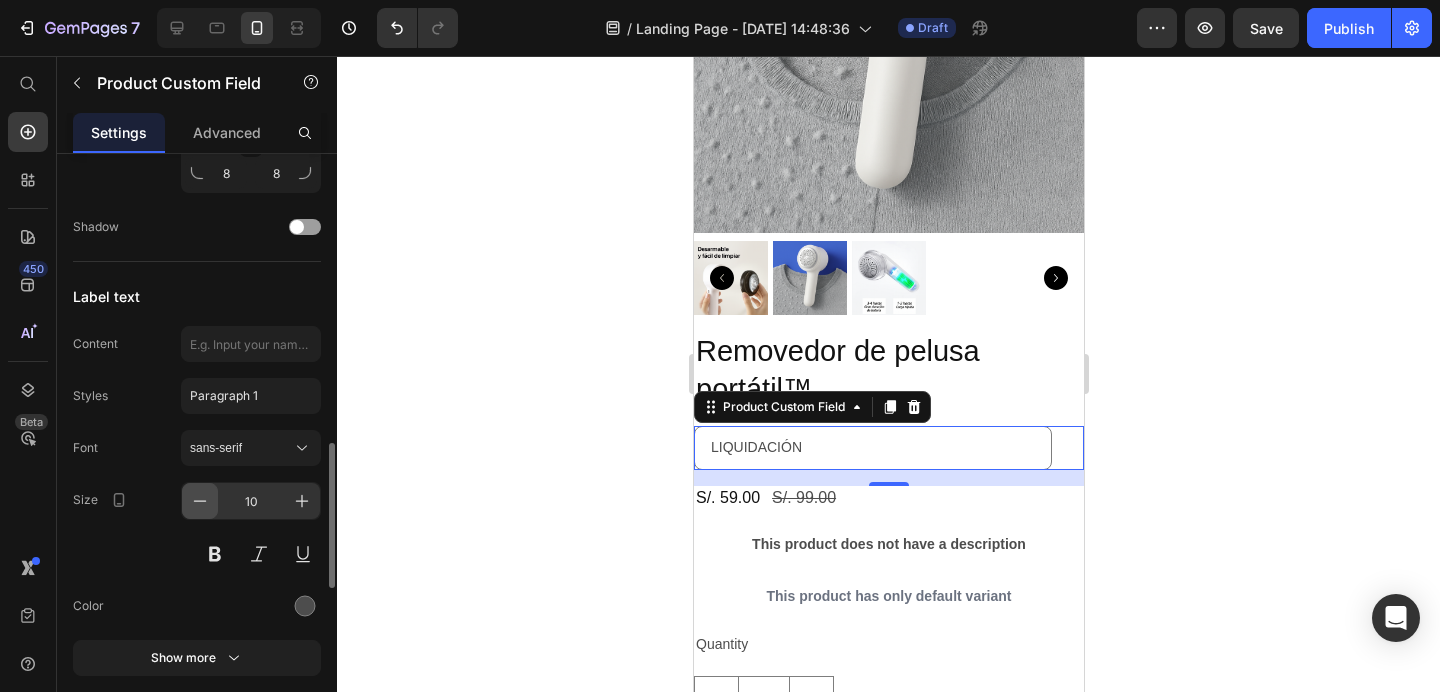 click 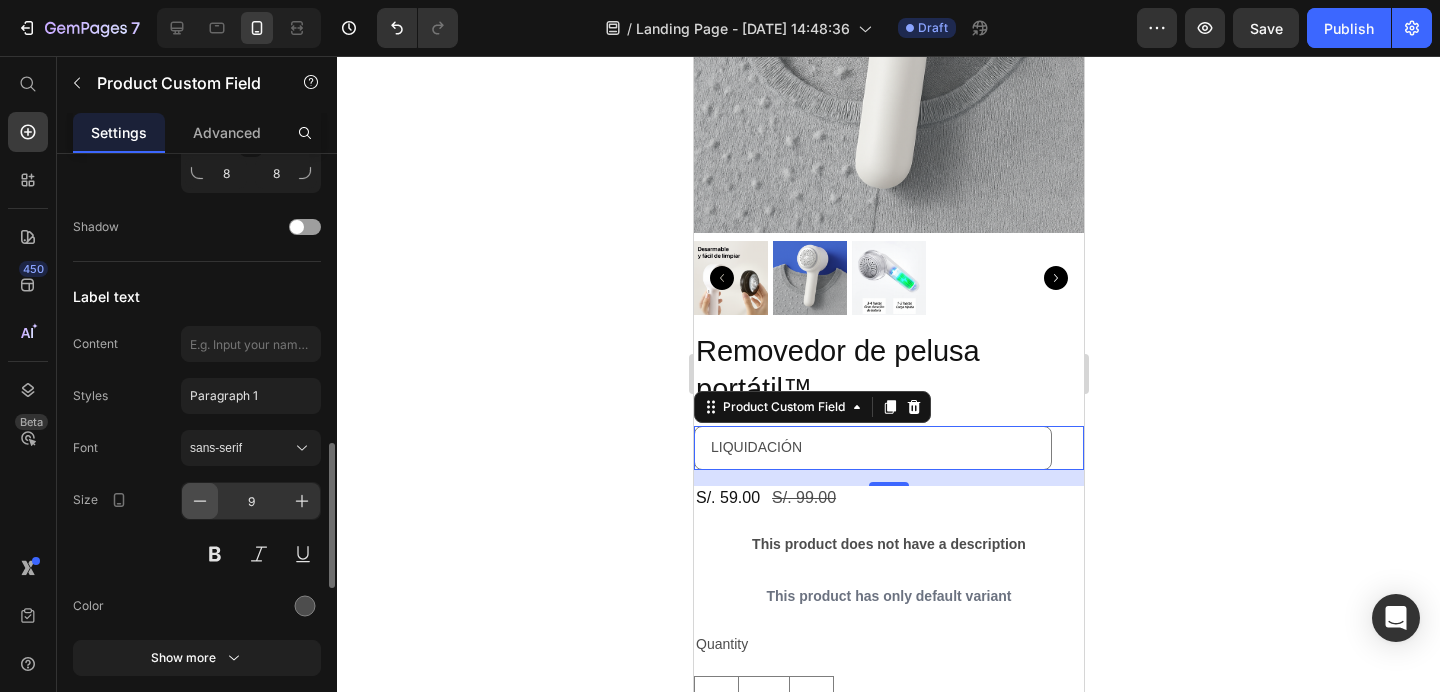 click 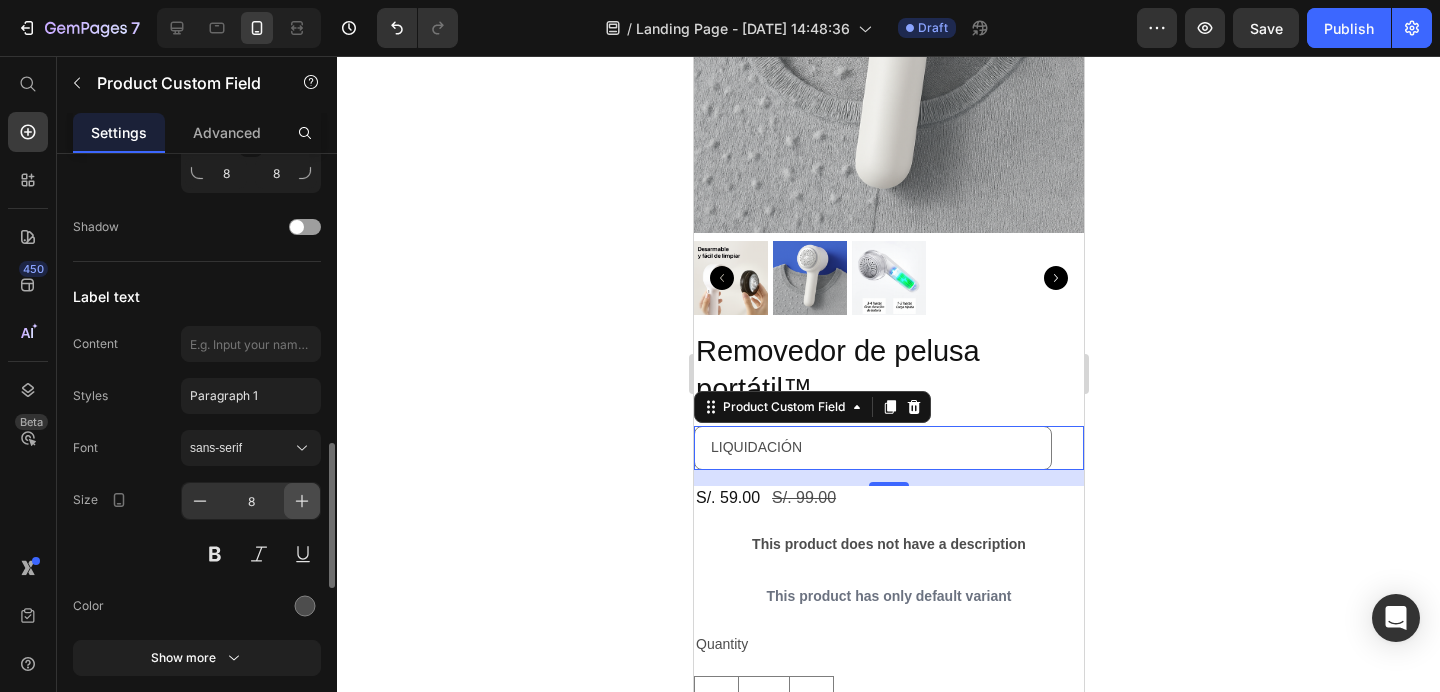 click 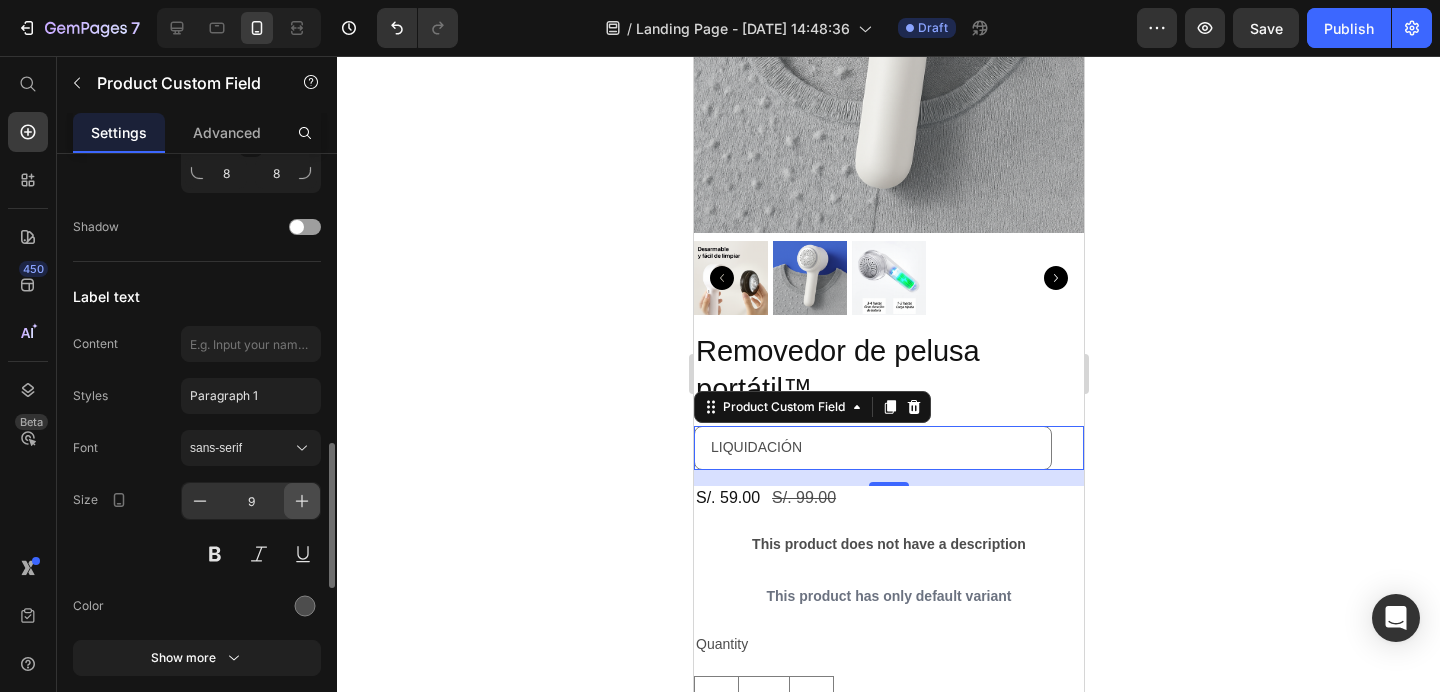 click 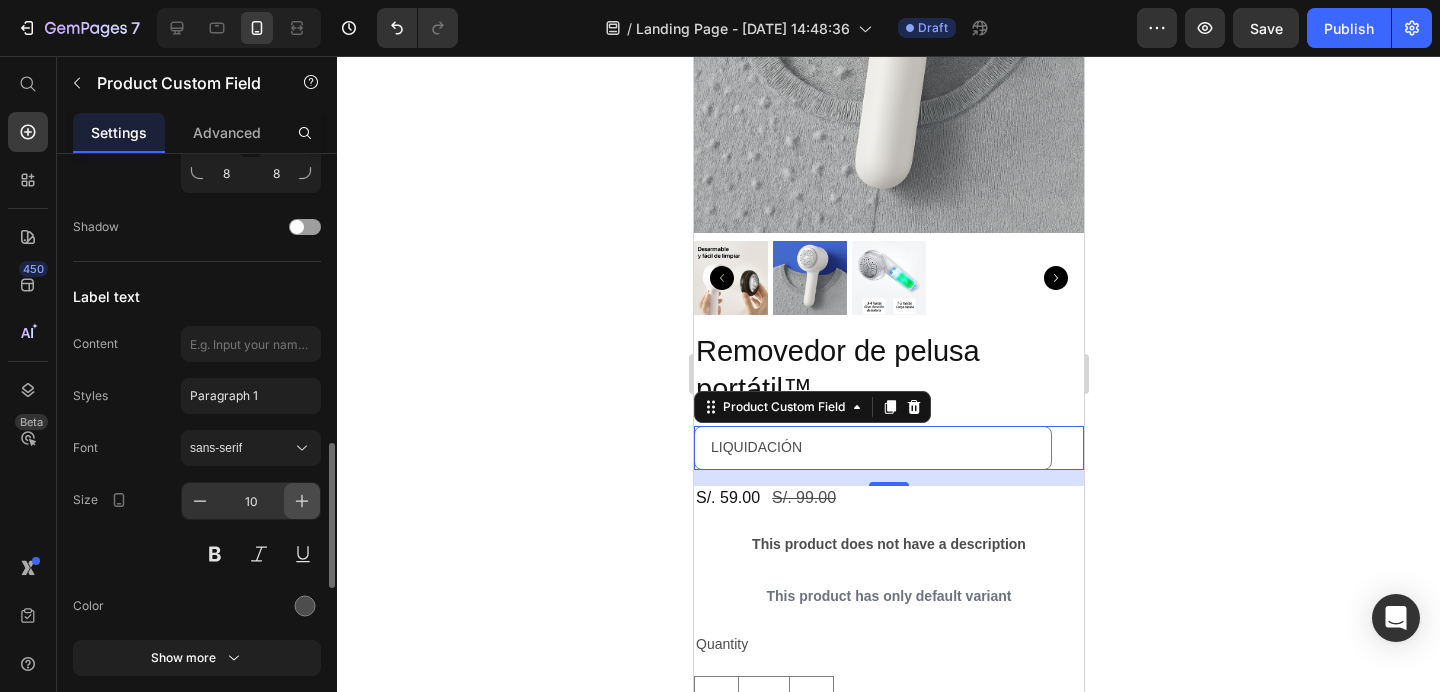 click 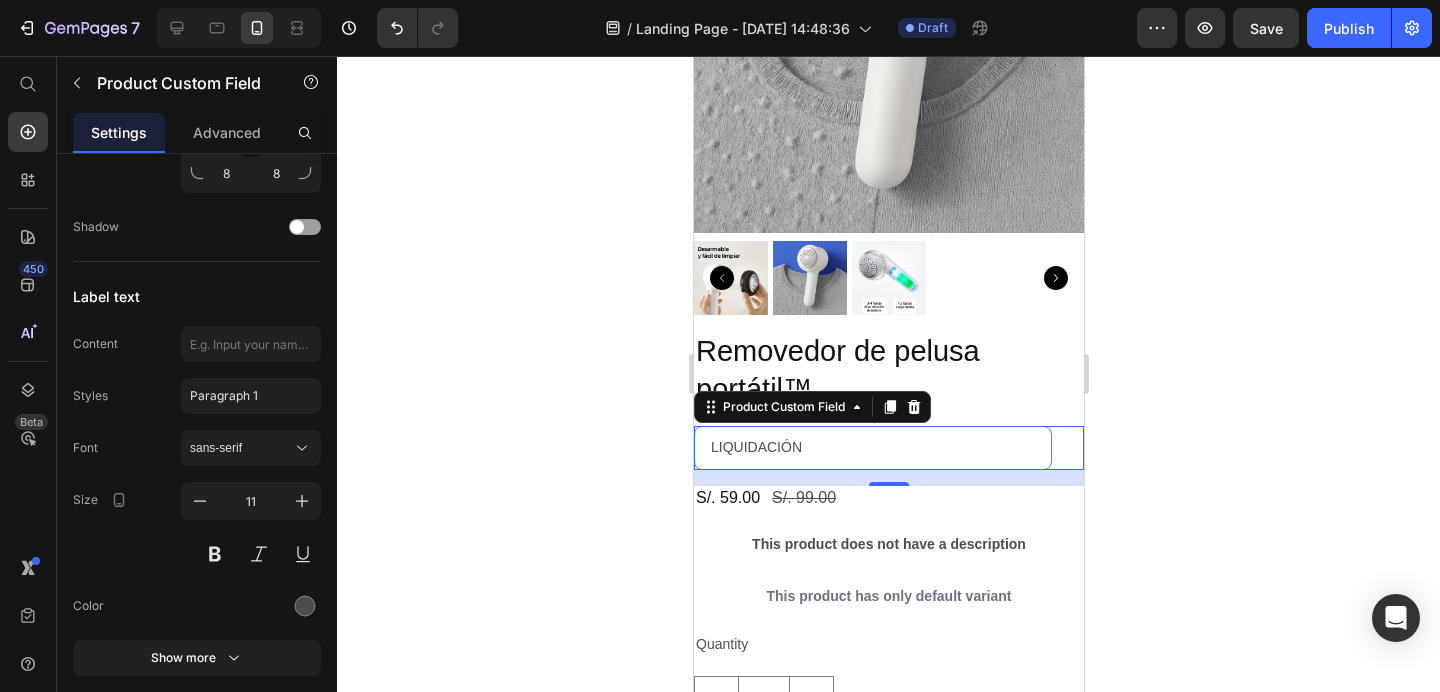 click 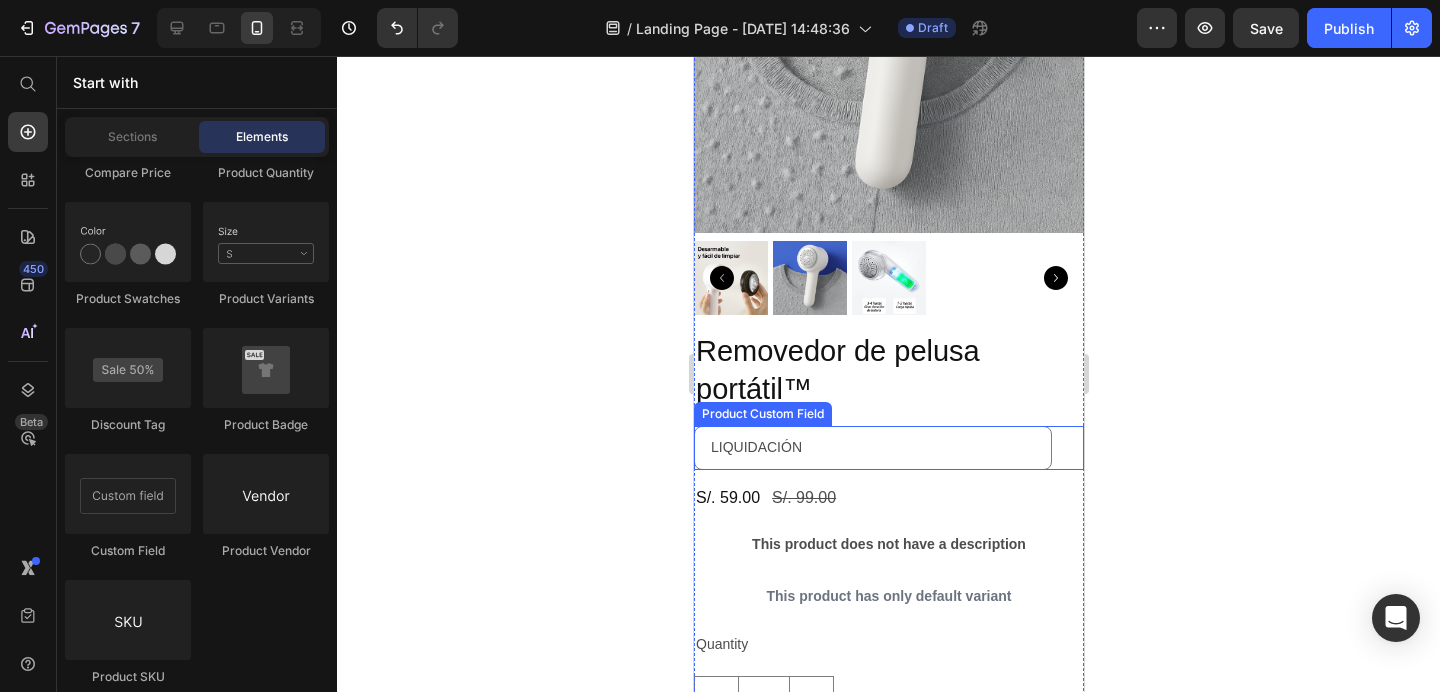click on "LIQUIDACIÓN" at bounding box center (888, 447) 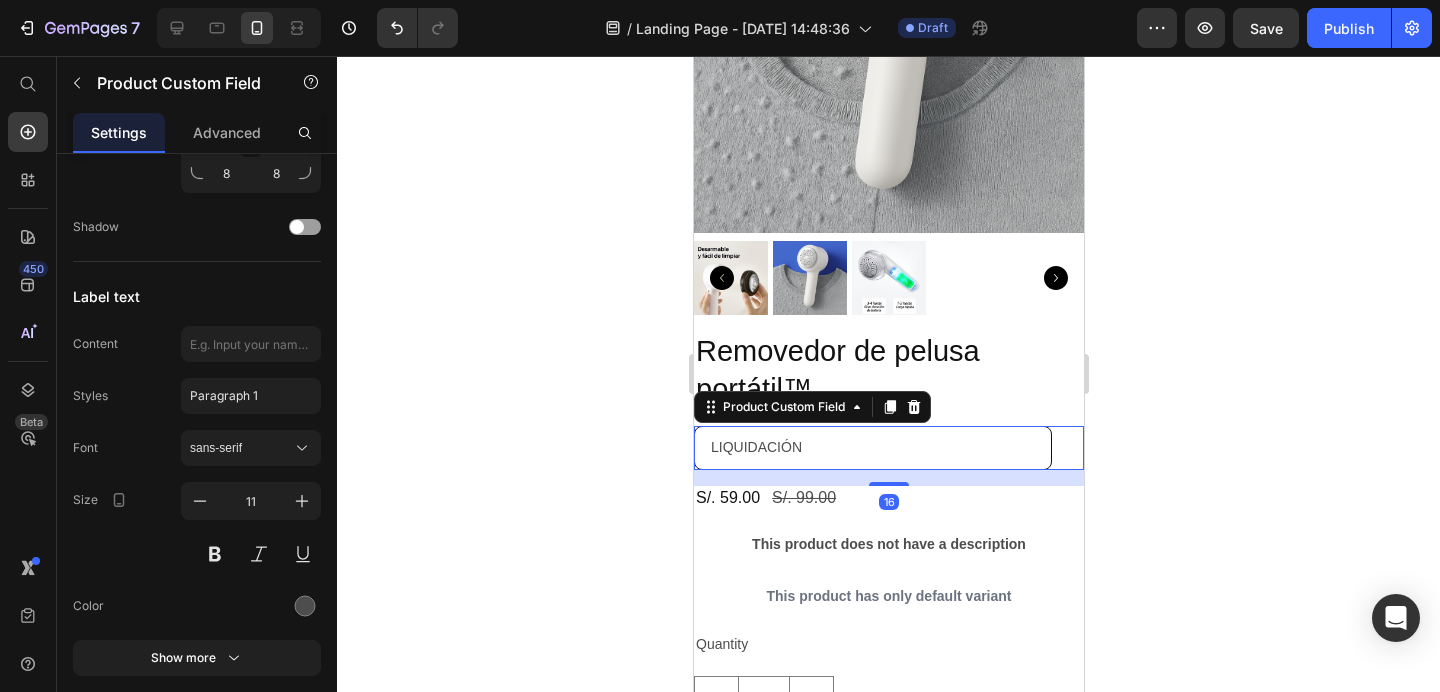 click on "LIQUIDACIÓN" at bounding box center (872, 447) 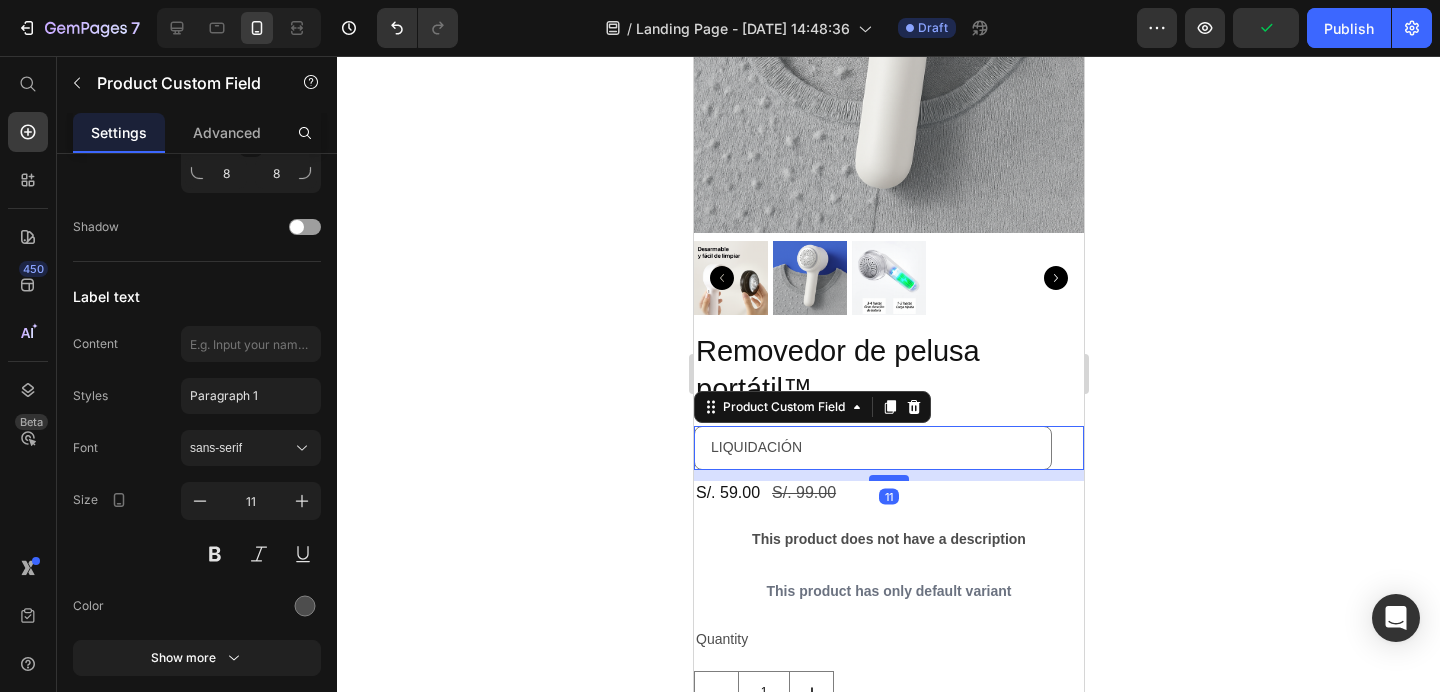 click at bounding box center (888, 478) 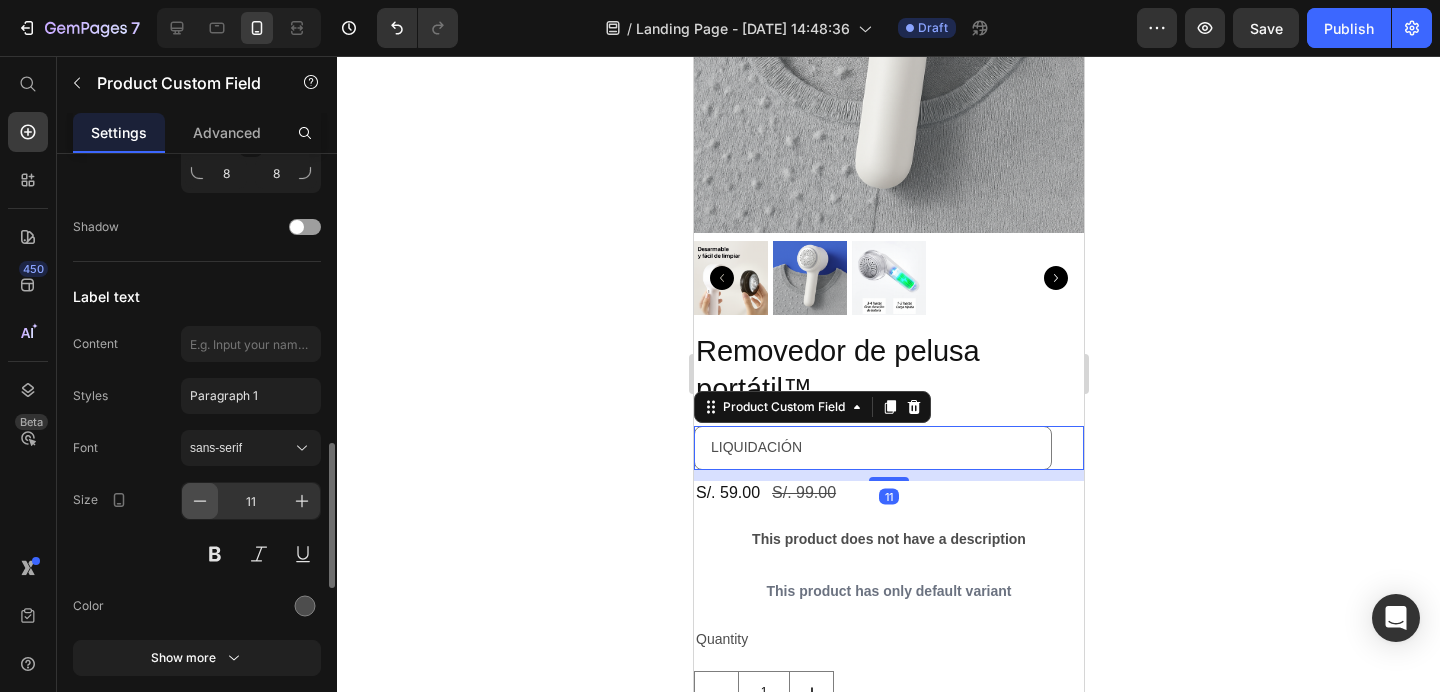 click at bounding box center [200, 501] 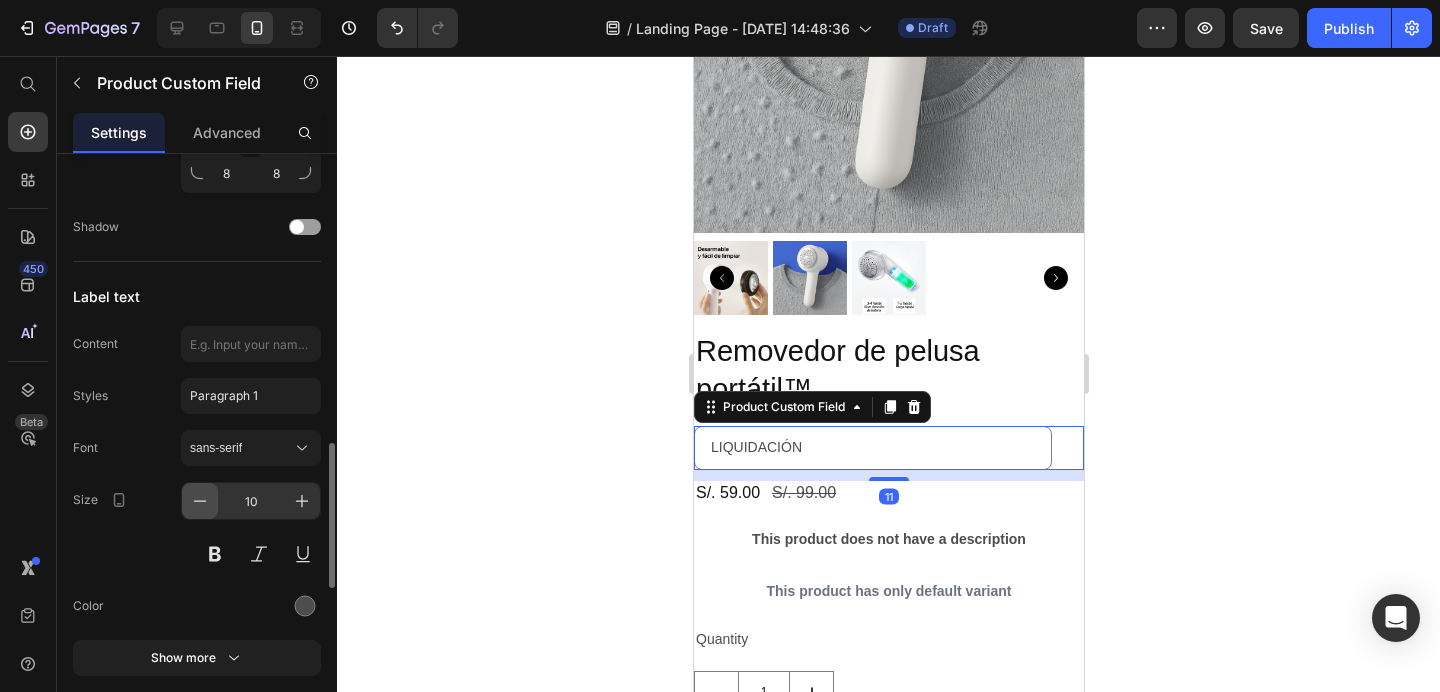 click at bounding box center (200, 501) 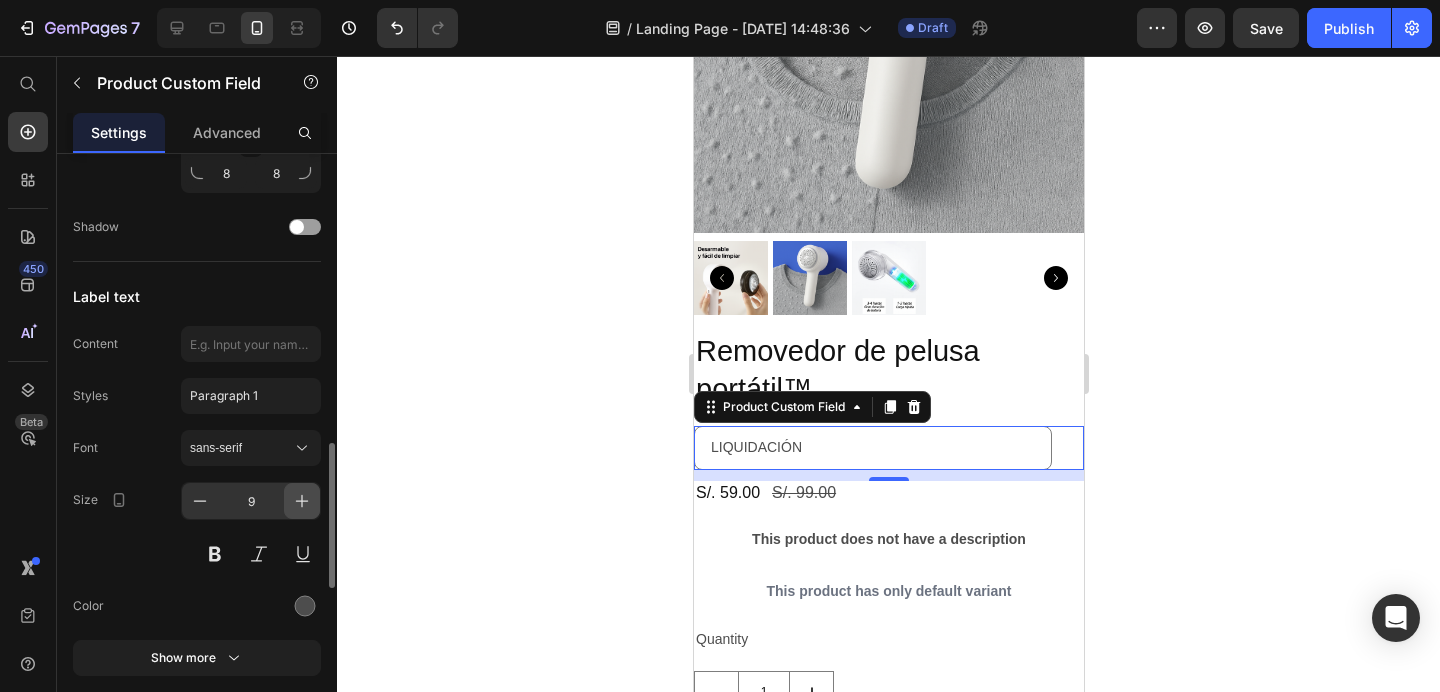 click 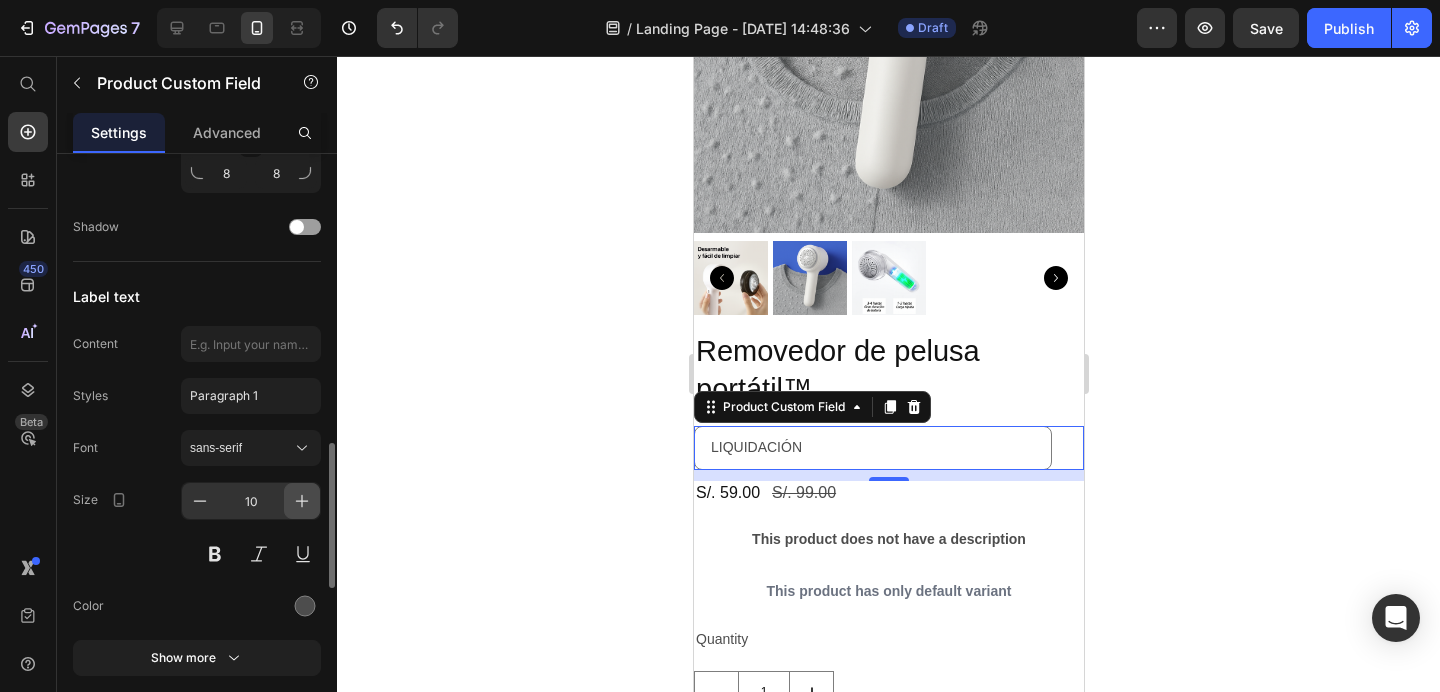 click 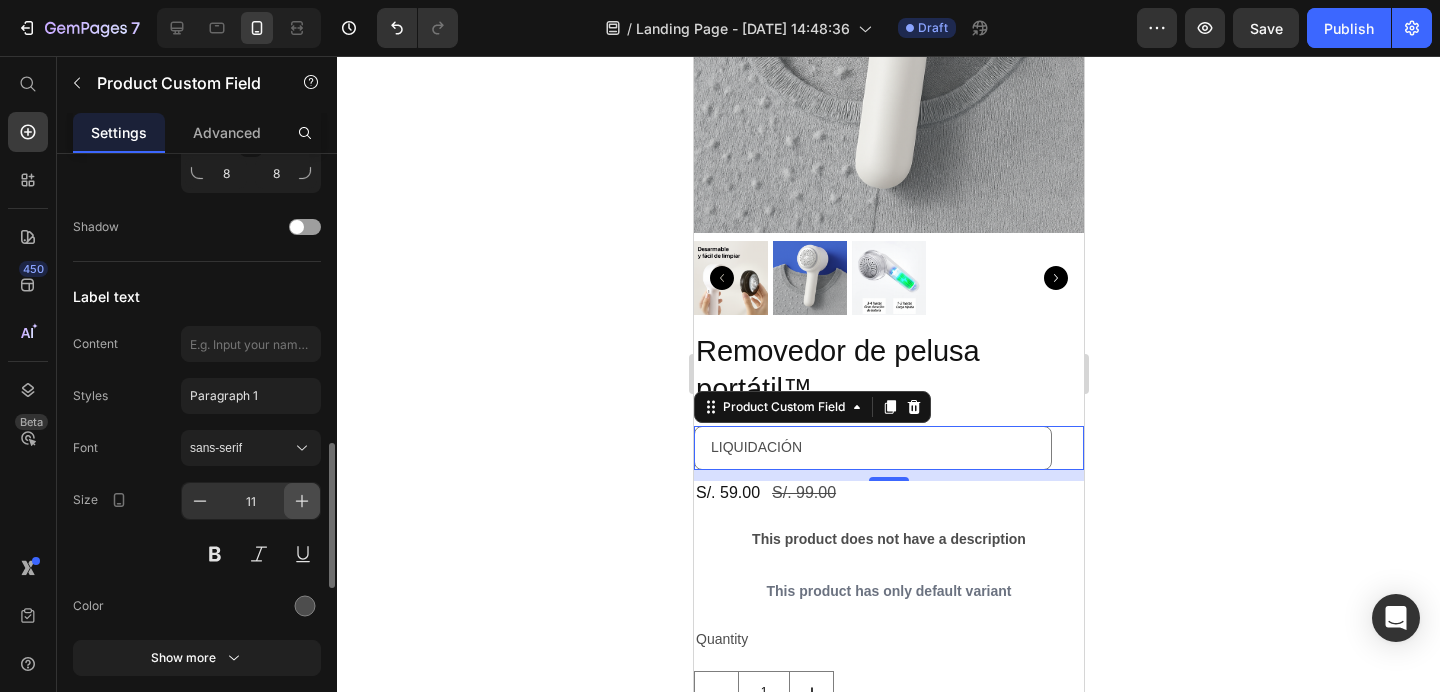 click 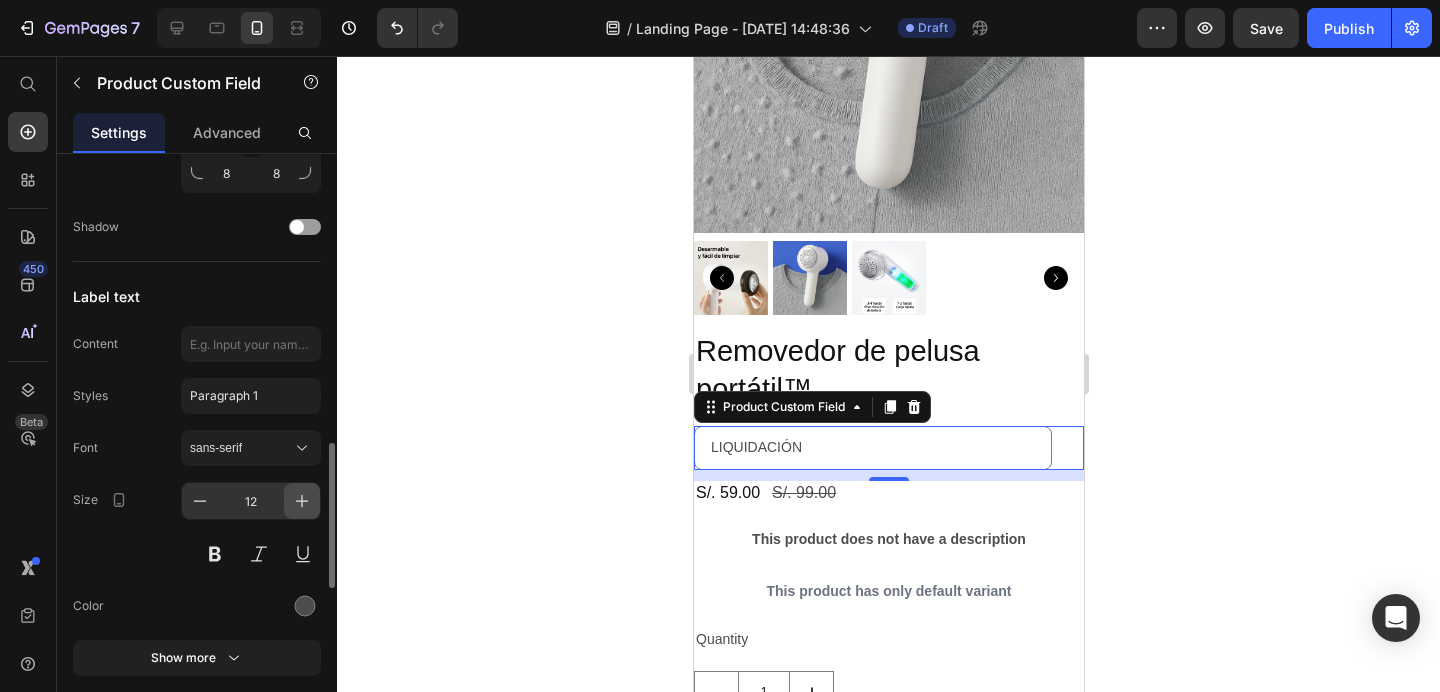 click 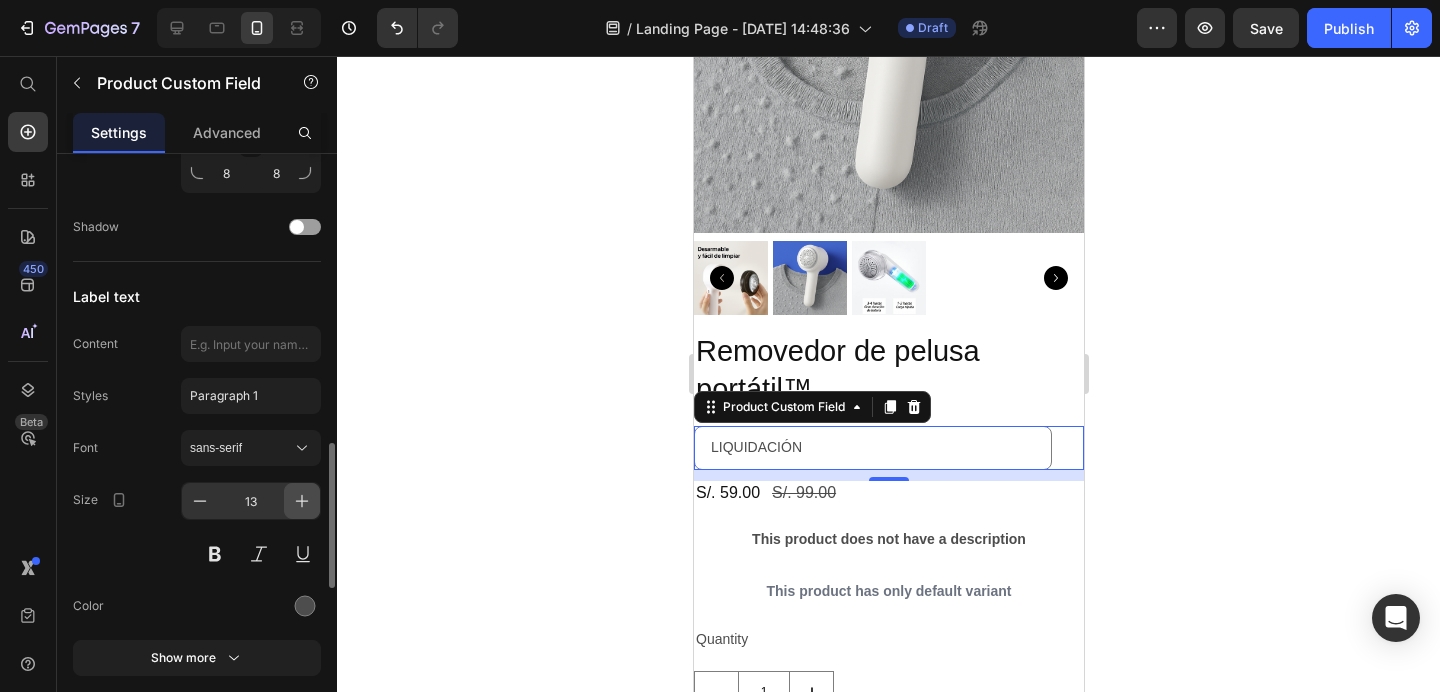 click 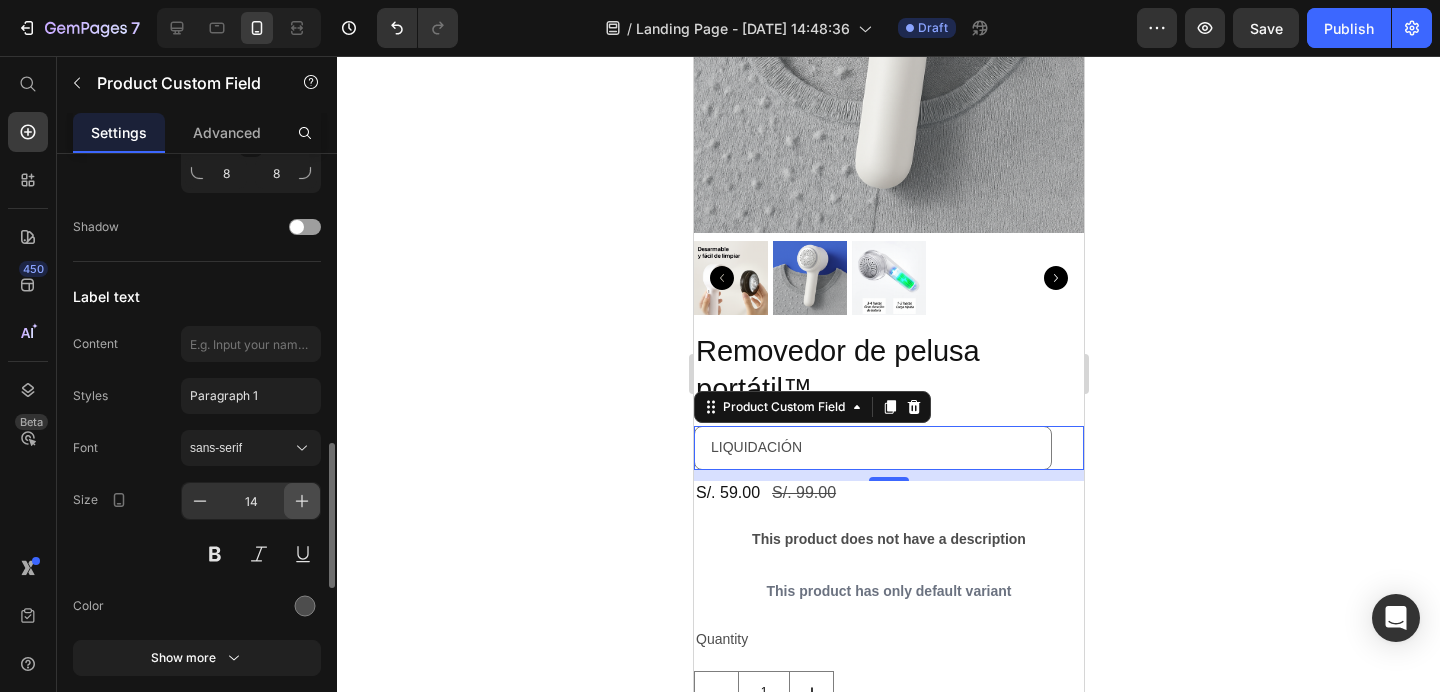 click 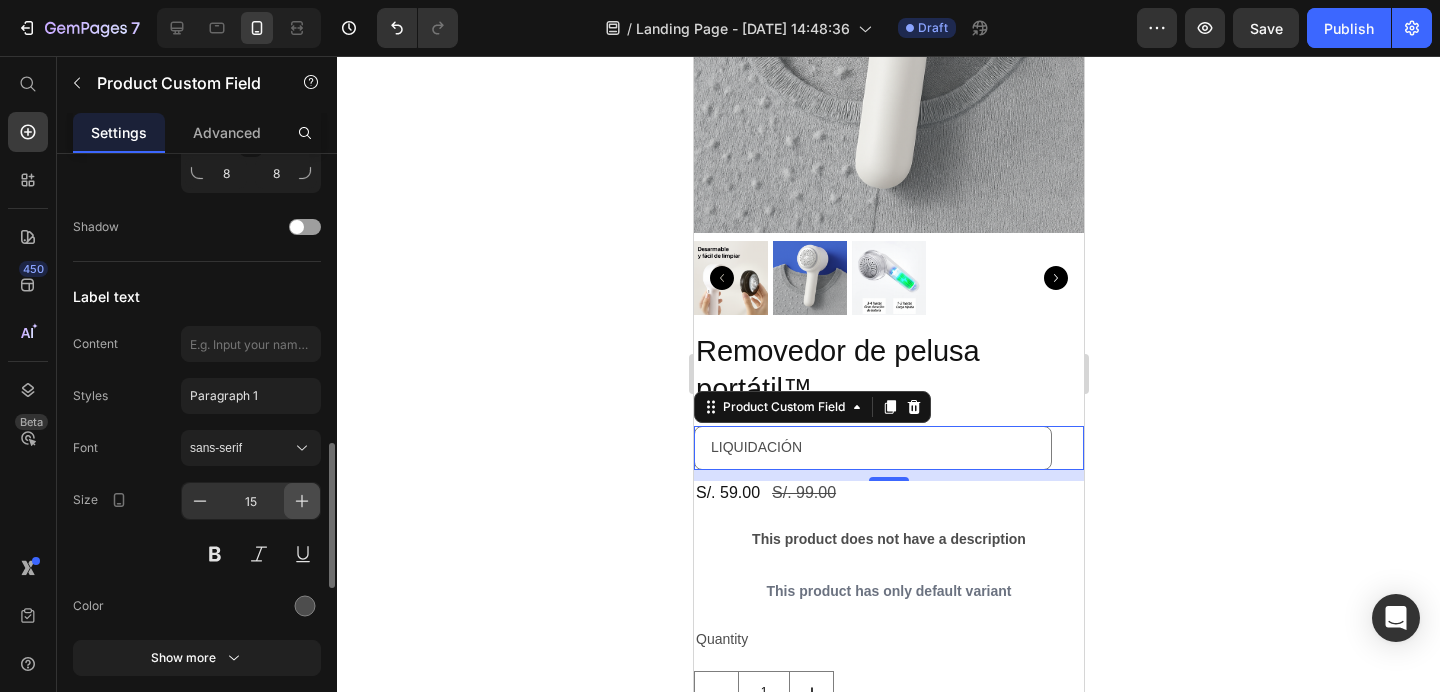 click 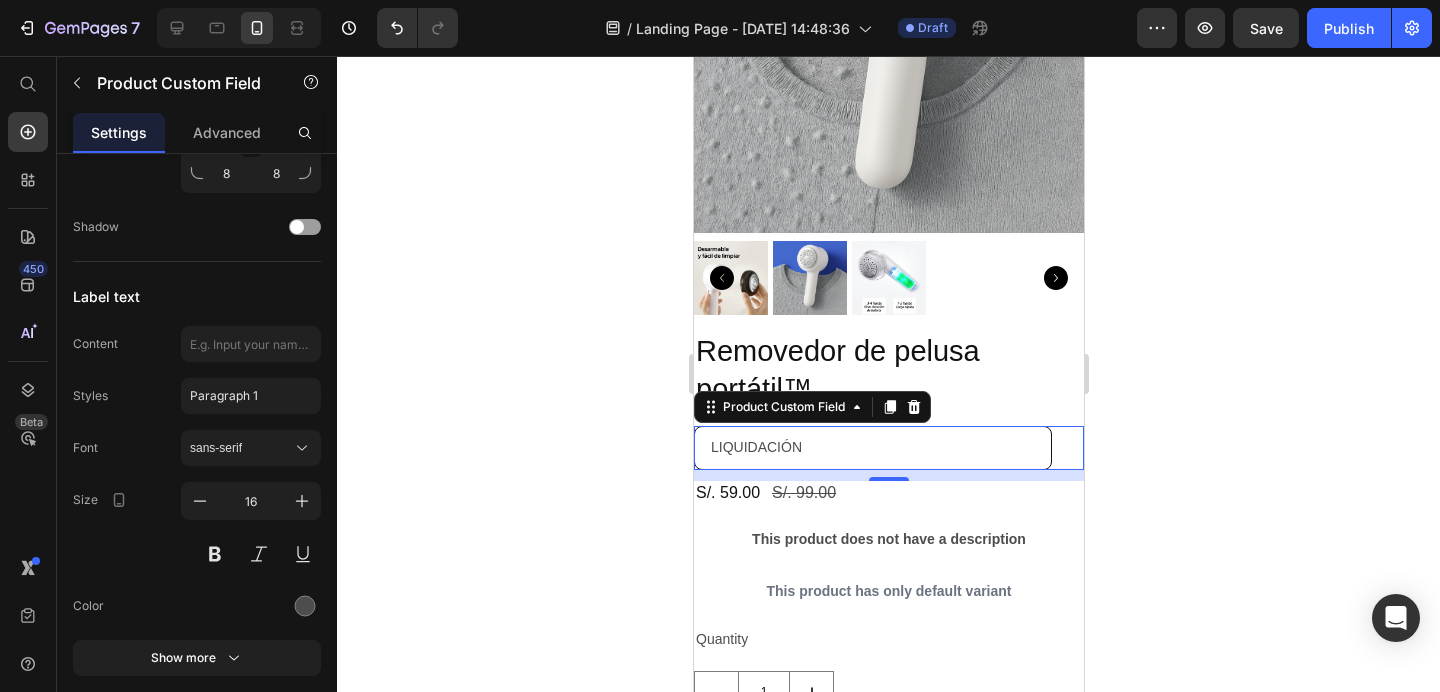 click on "LIQUIDACIÓN" at bounding box center (872, 447) 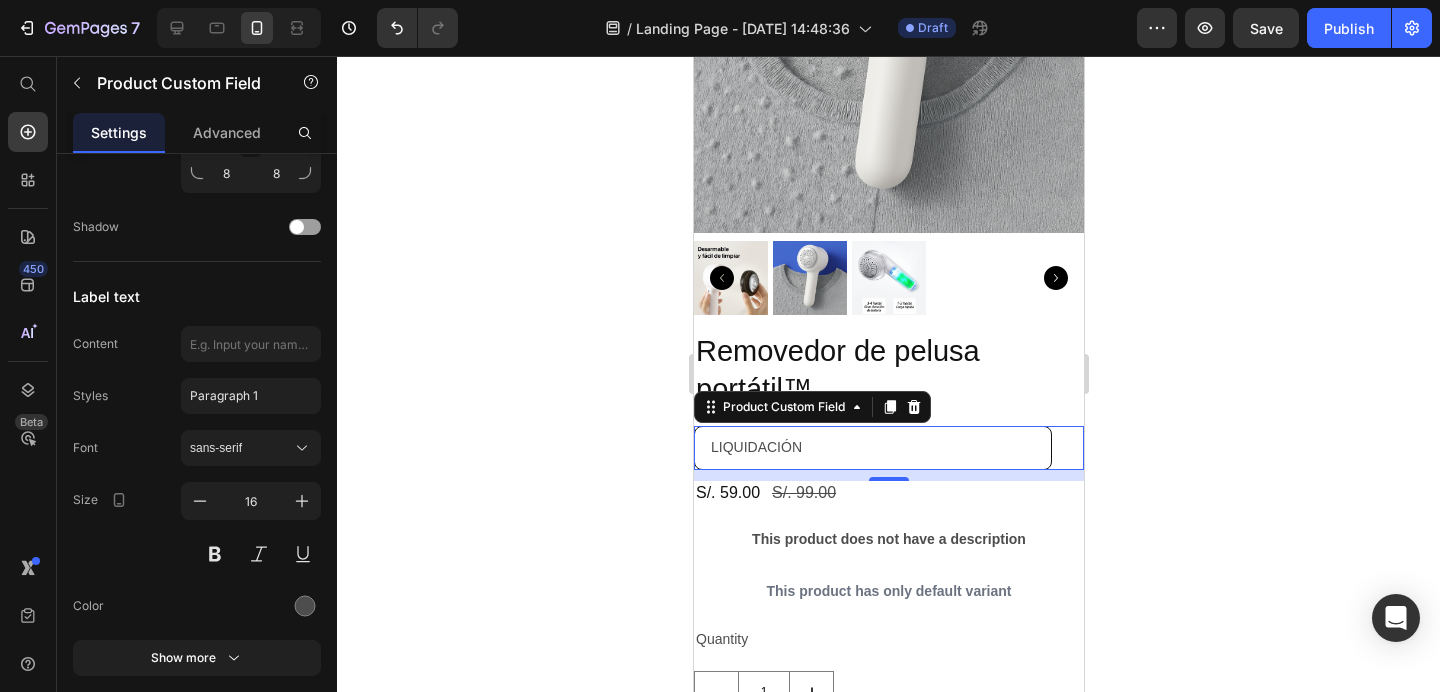 click on "LIQUIDACIÓN" at bounding box center [872, 447] 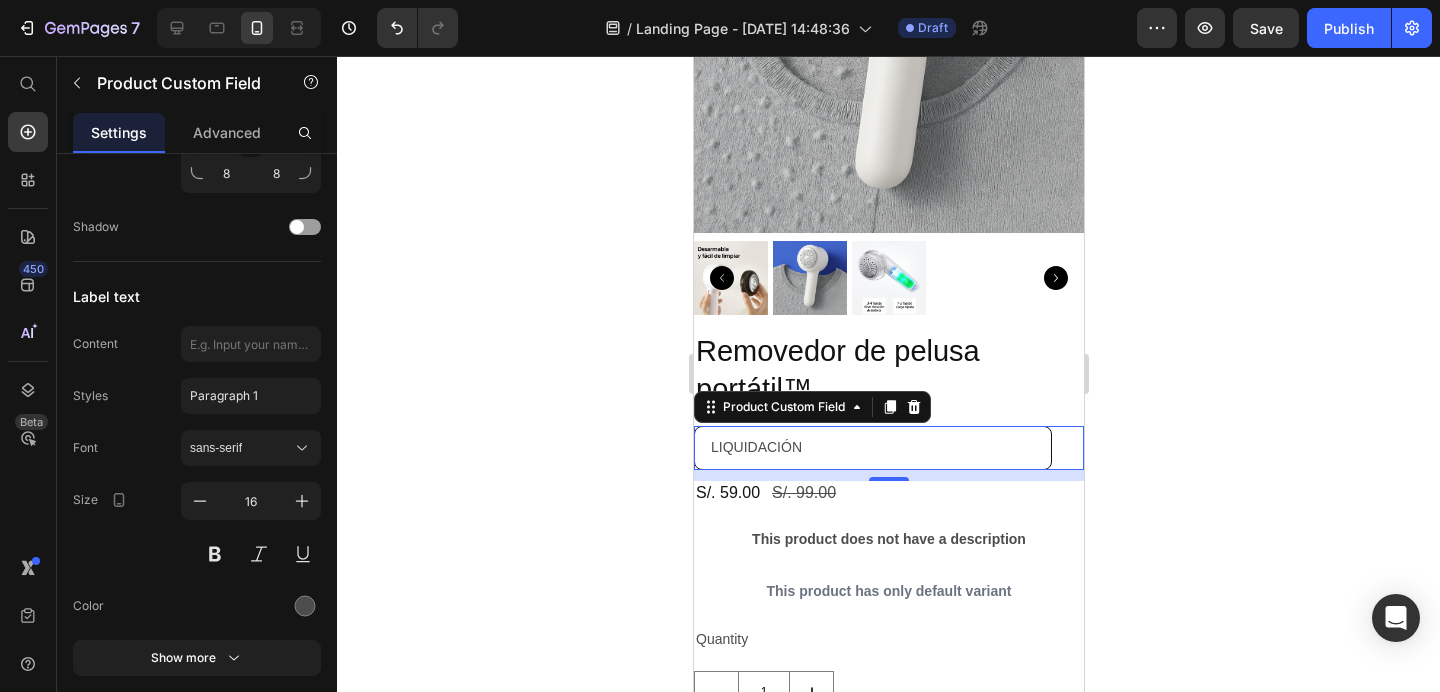 click on "LIQUIDACIÓN" at bounding box center (872, 447) 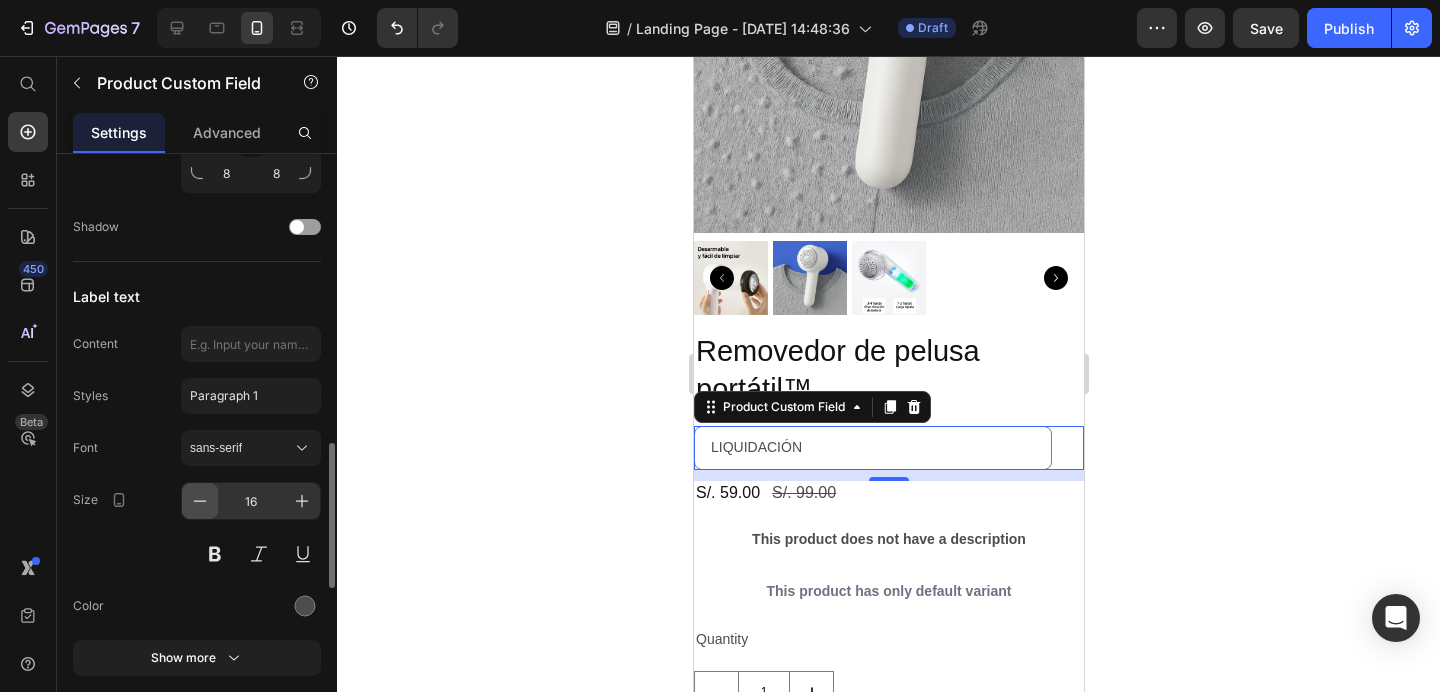 click 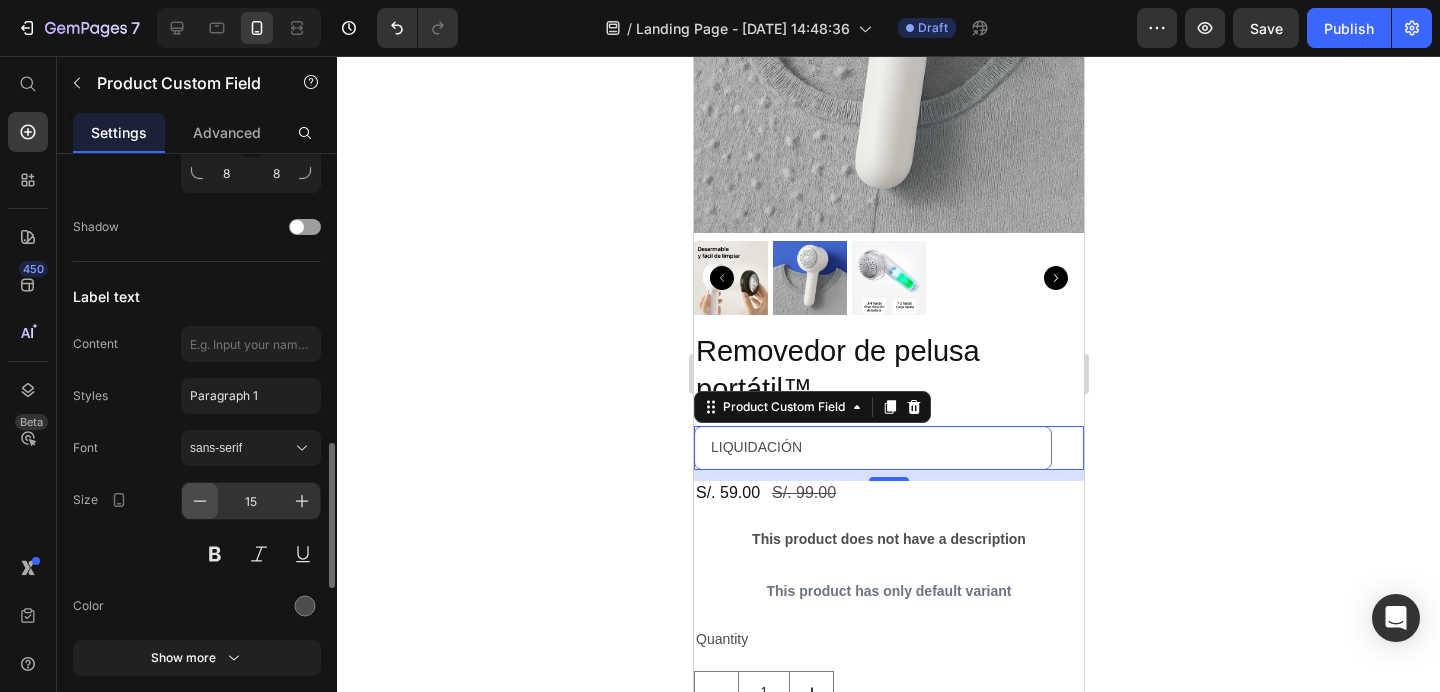 click 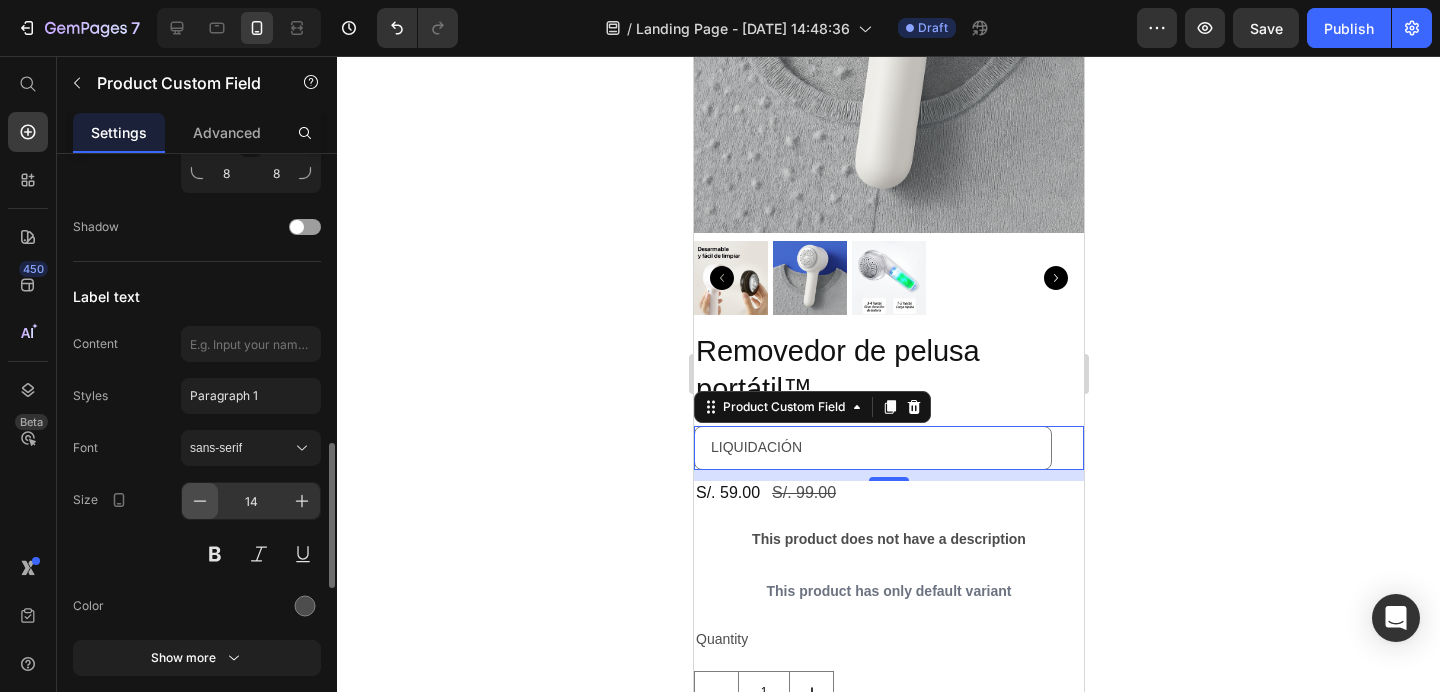 click 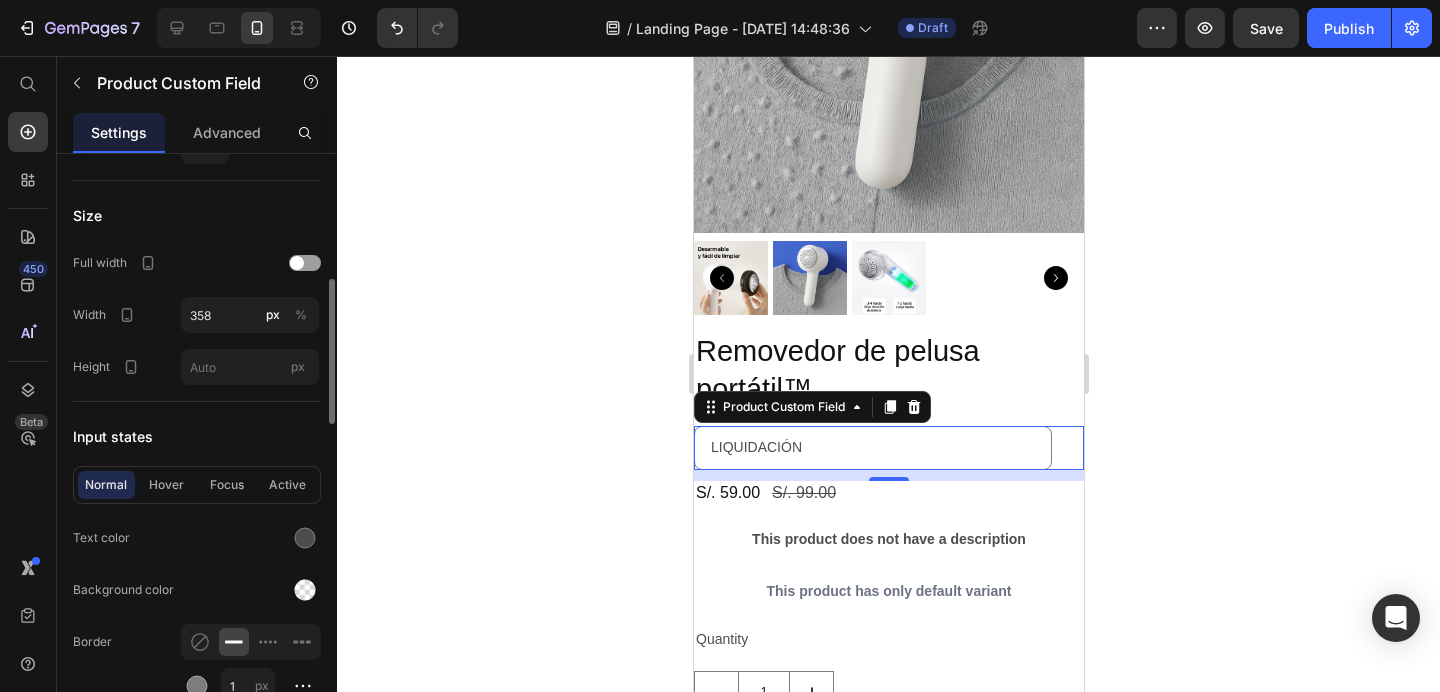 scroll, scrollTop: 507, scrollLeft: 0, axis: vertical 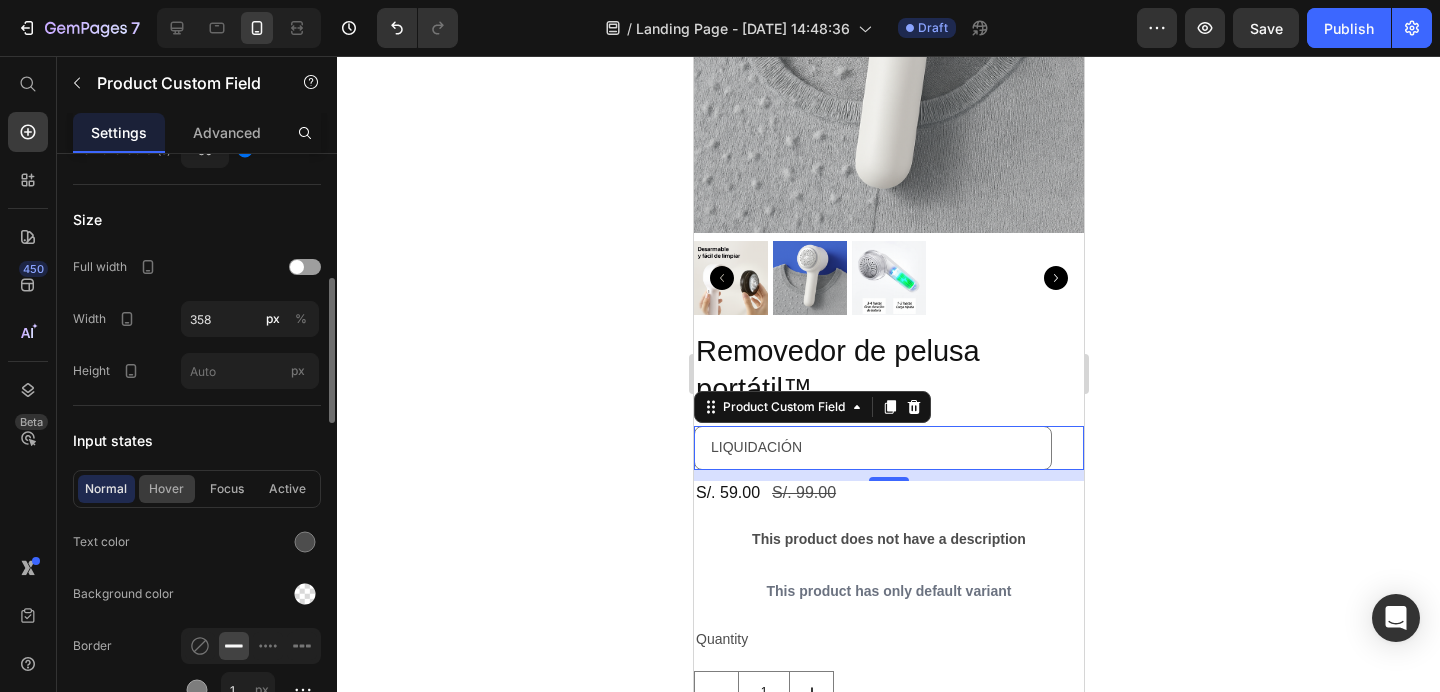 click on "Hover" at bounding box center (167, 489) 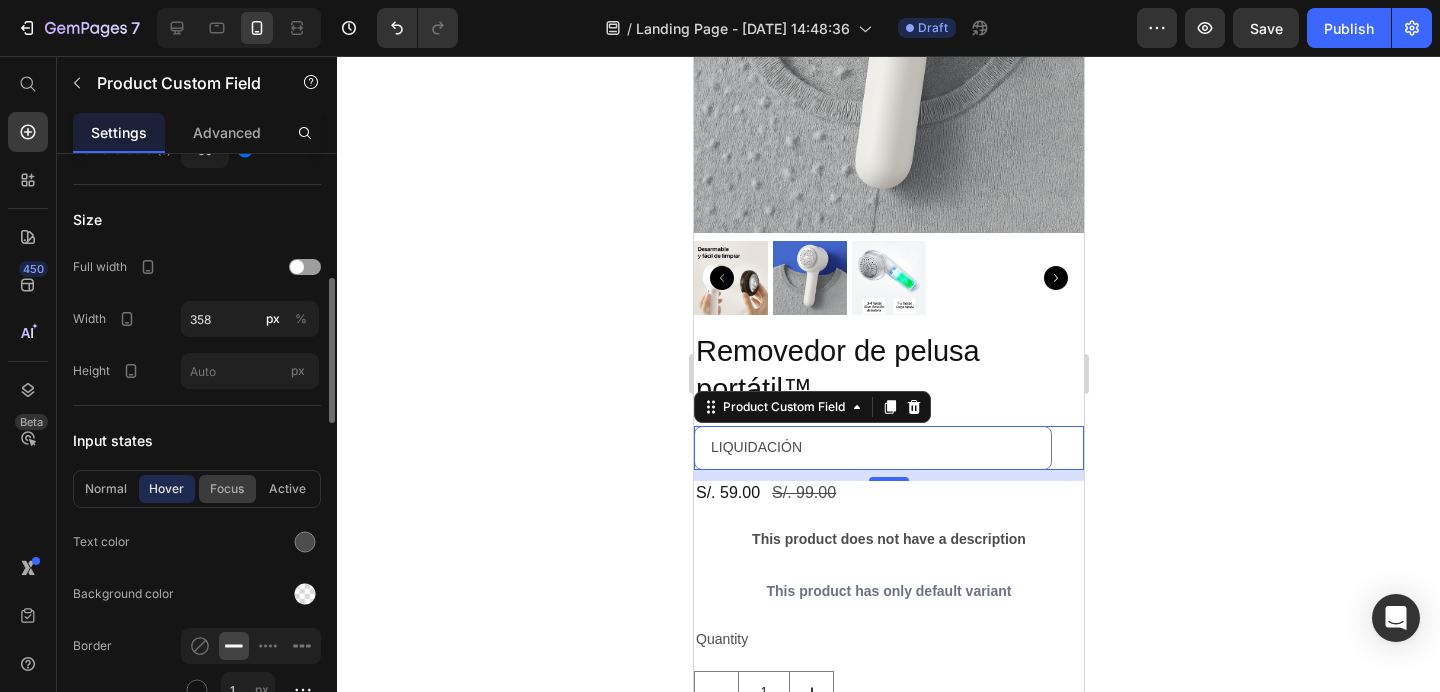 click on "Focus" at bounding box center (227, 489) 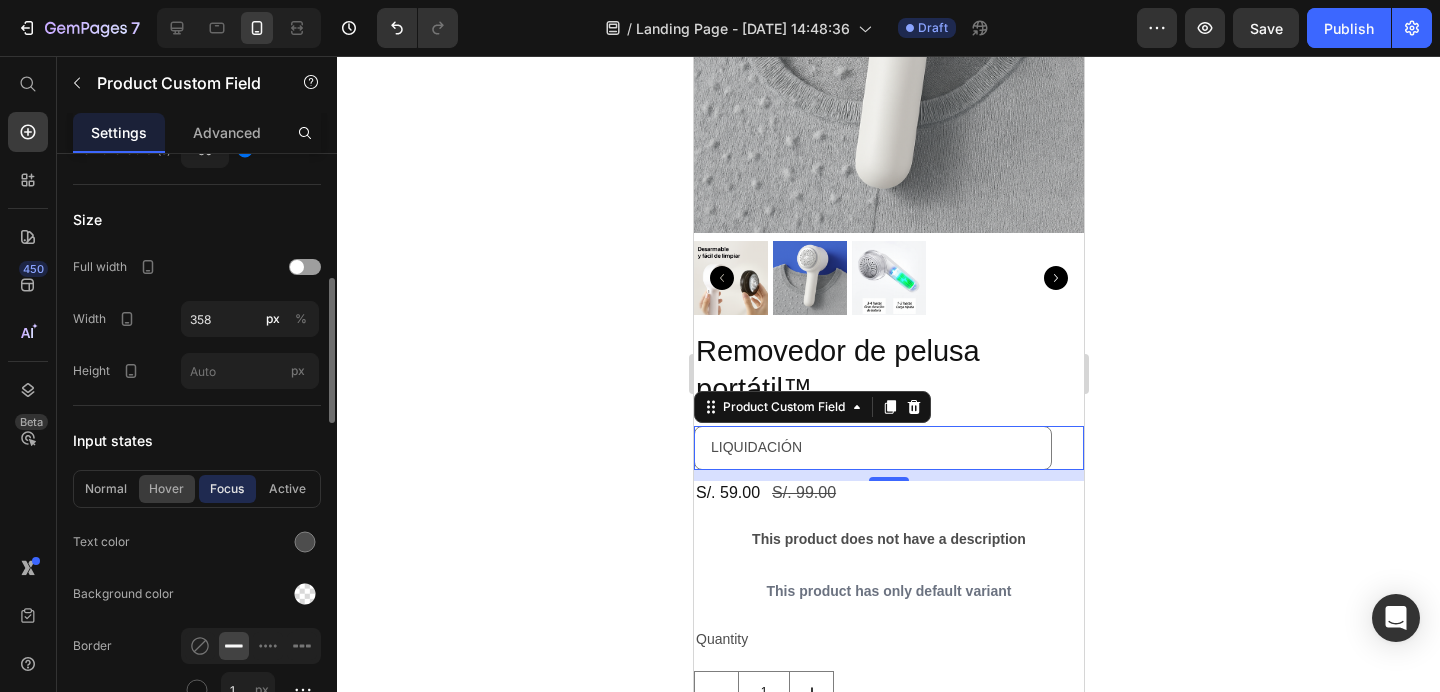 click on "Hover" at bounding box center [167, 489] 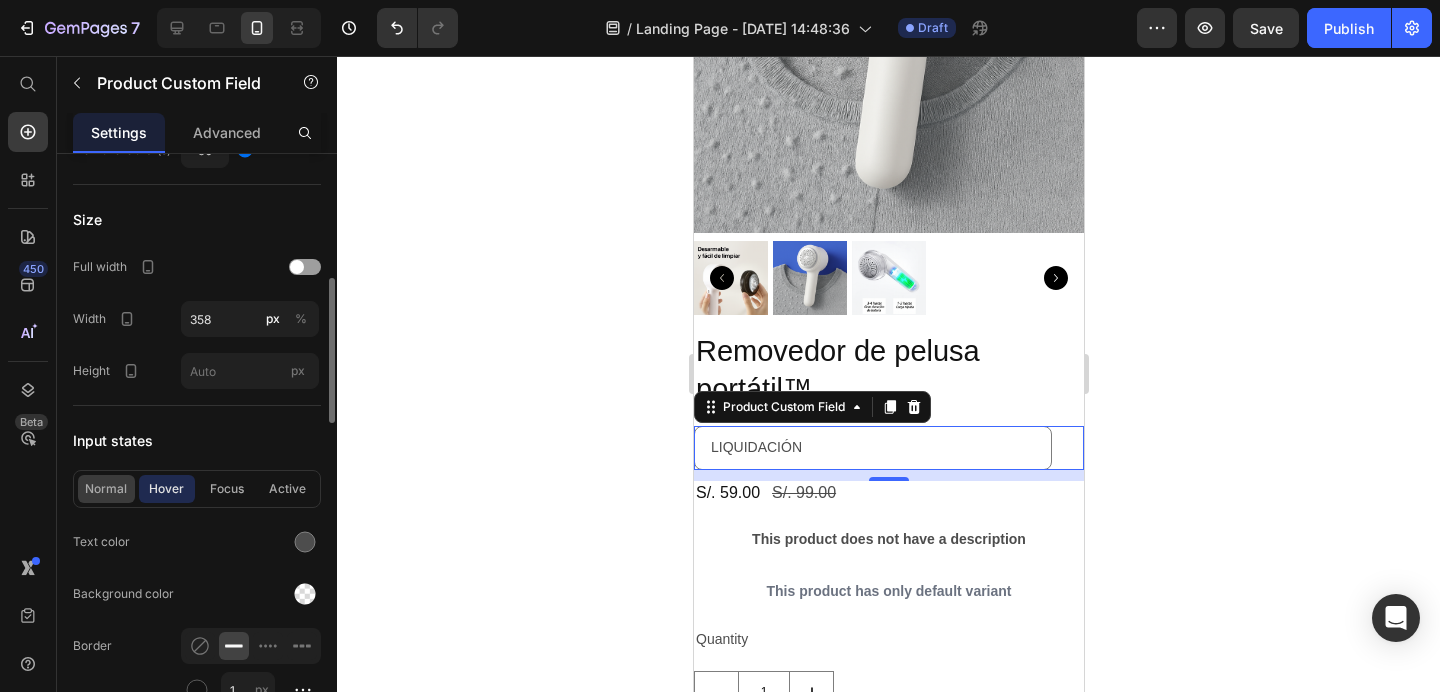 click on "Normal" at bounding box center (106, 489) 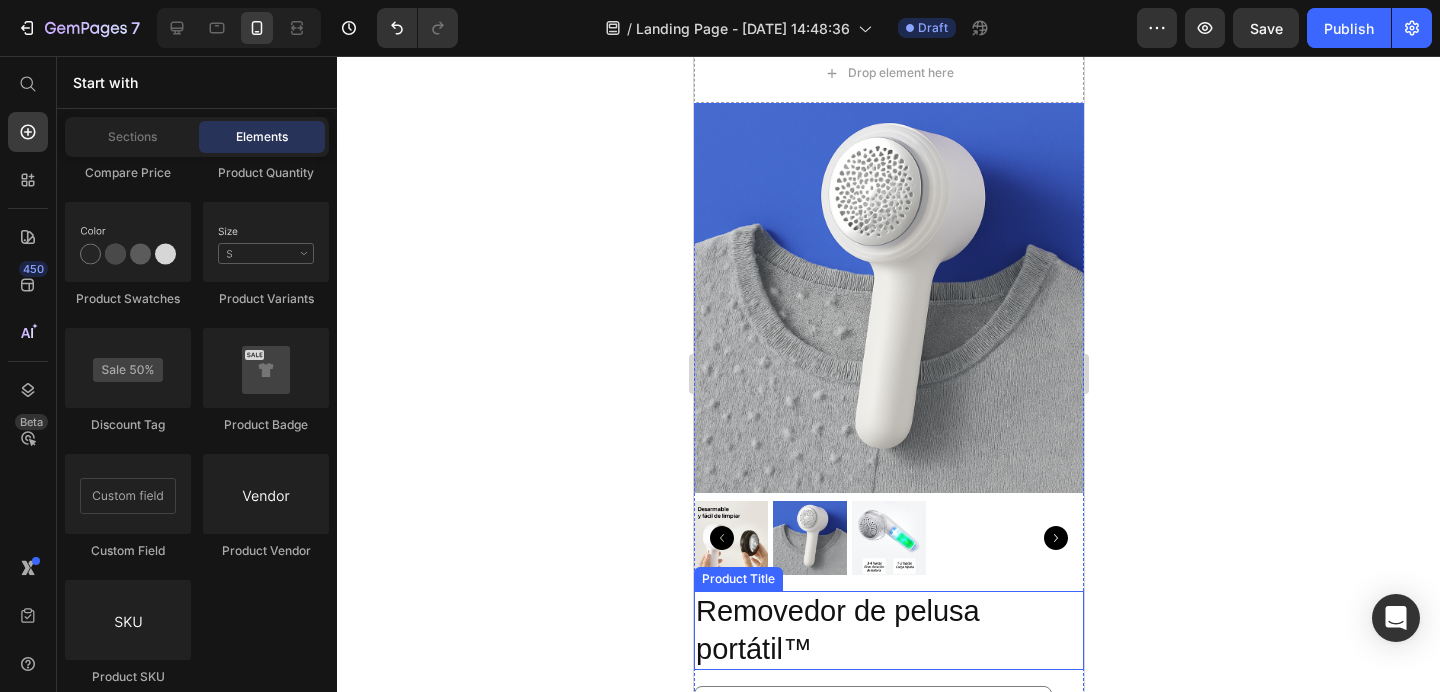scroll, scrollTop: 0, scrollLeft: 0, axis: both 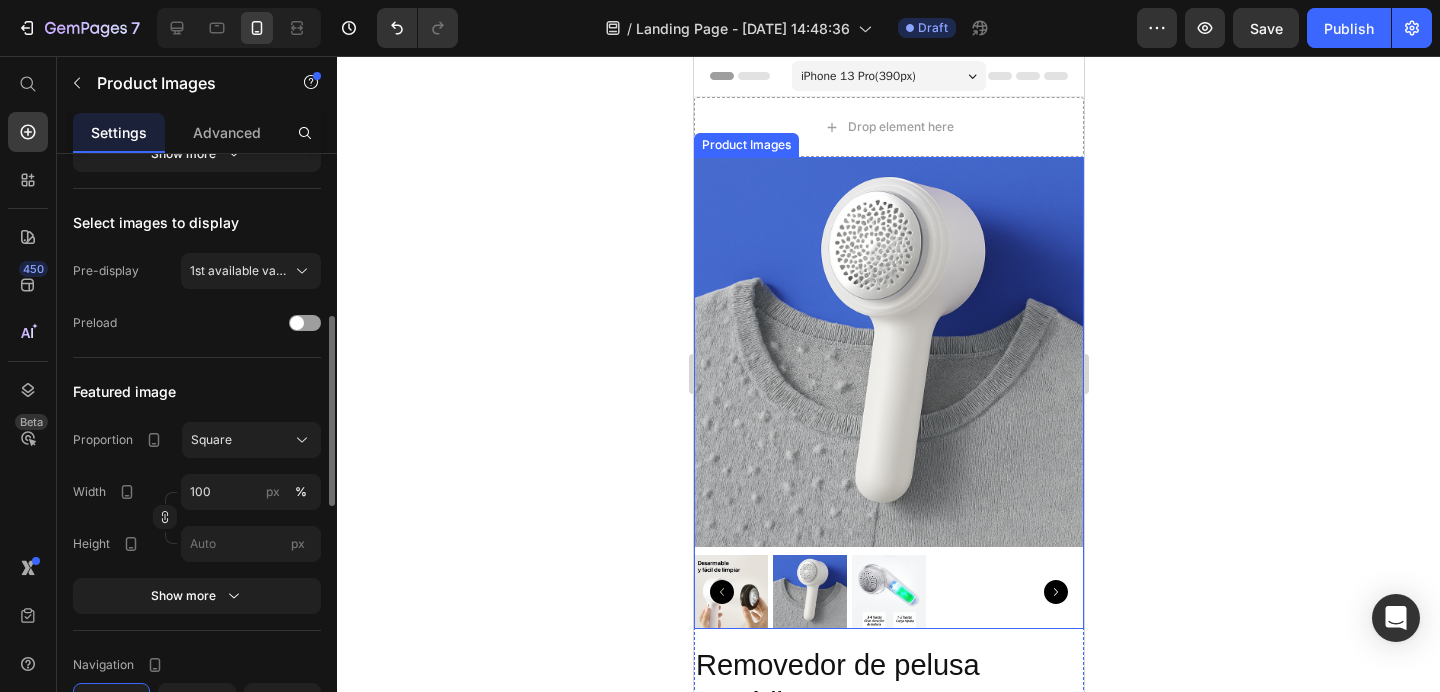 click at bounding box center (888, 352) 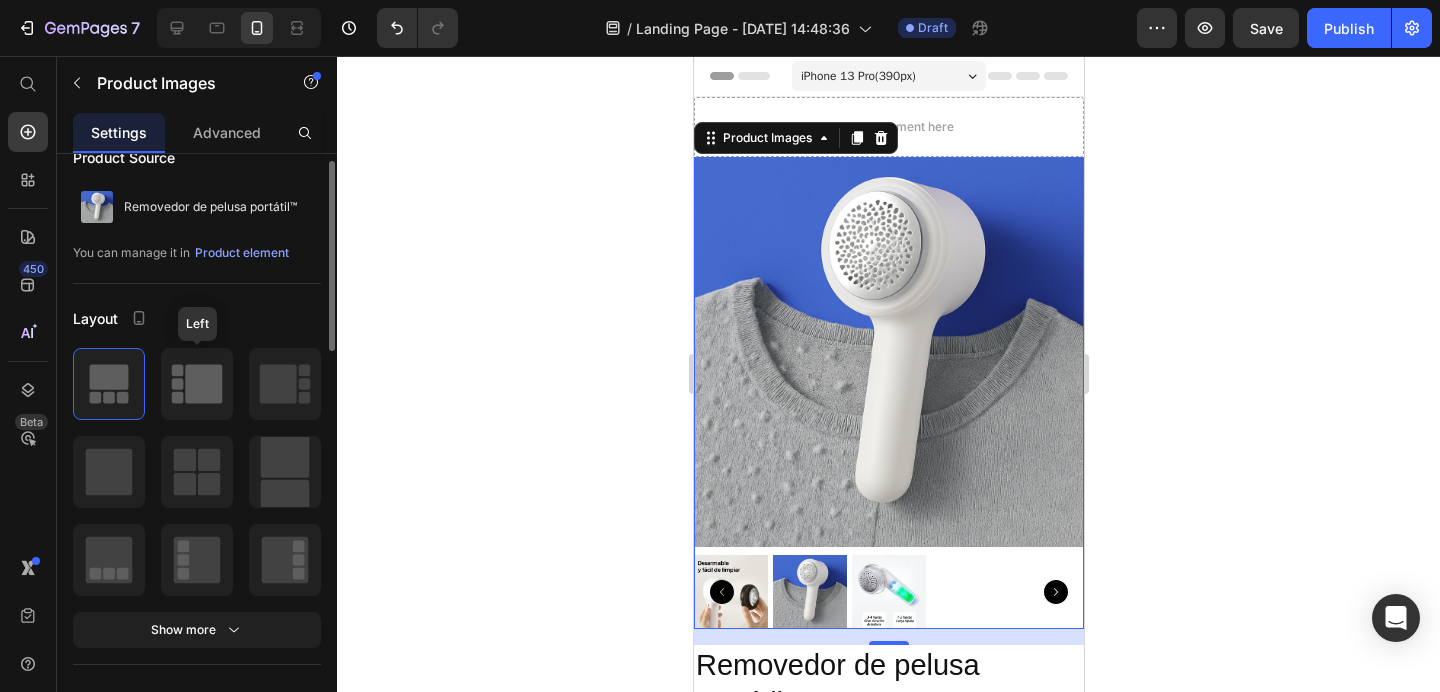 scroll, scrollTop: 33, scrollLeft: 0, axis: vertical 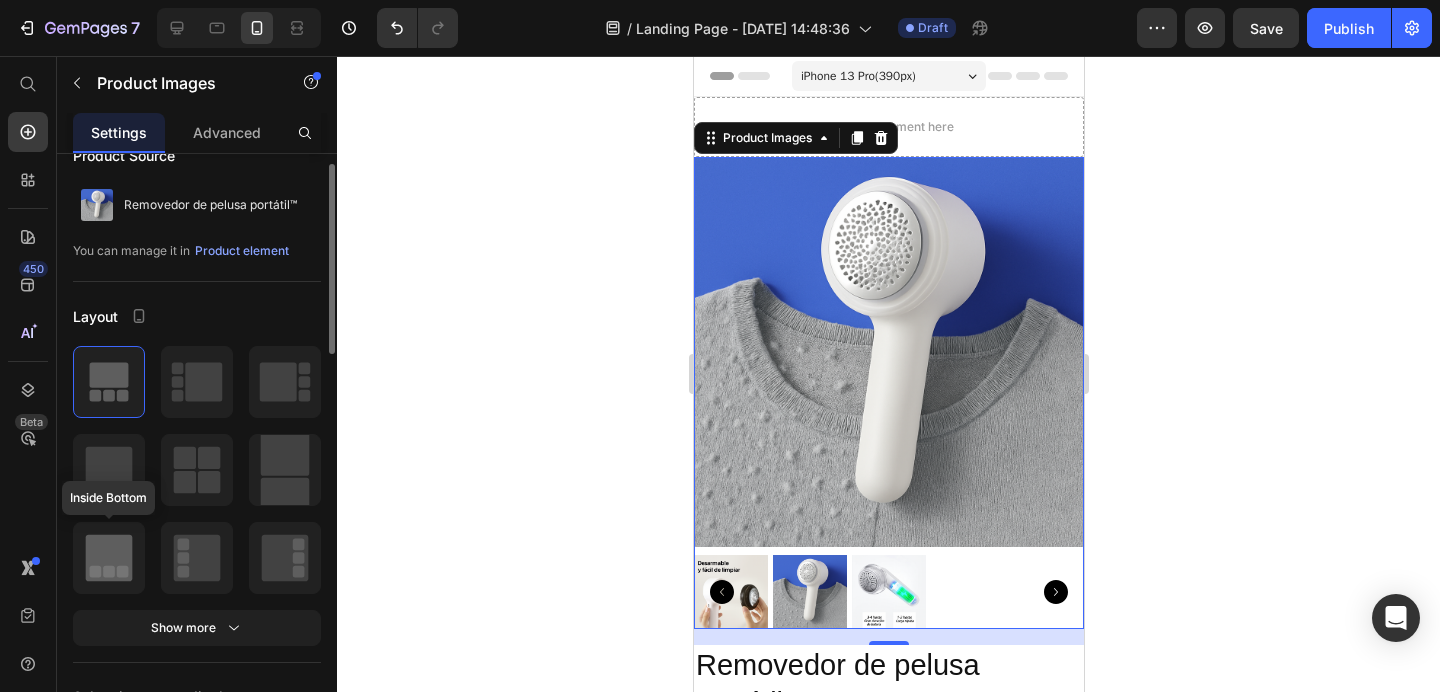 click 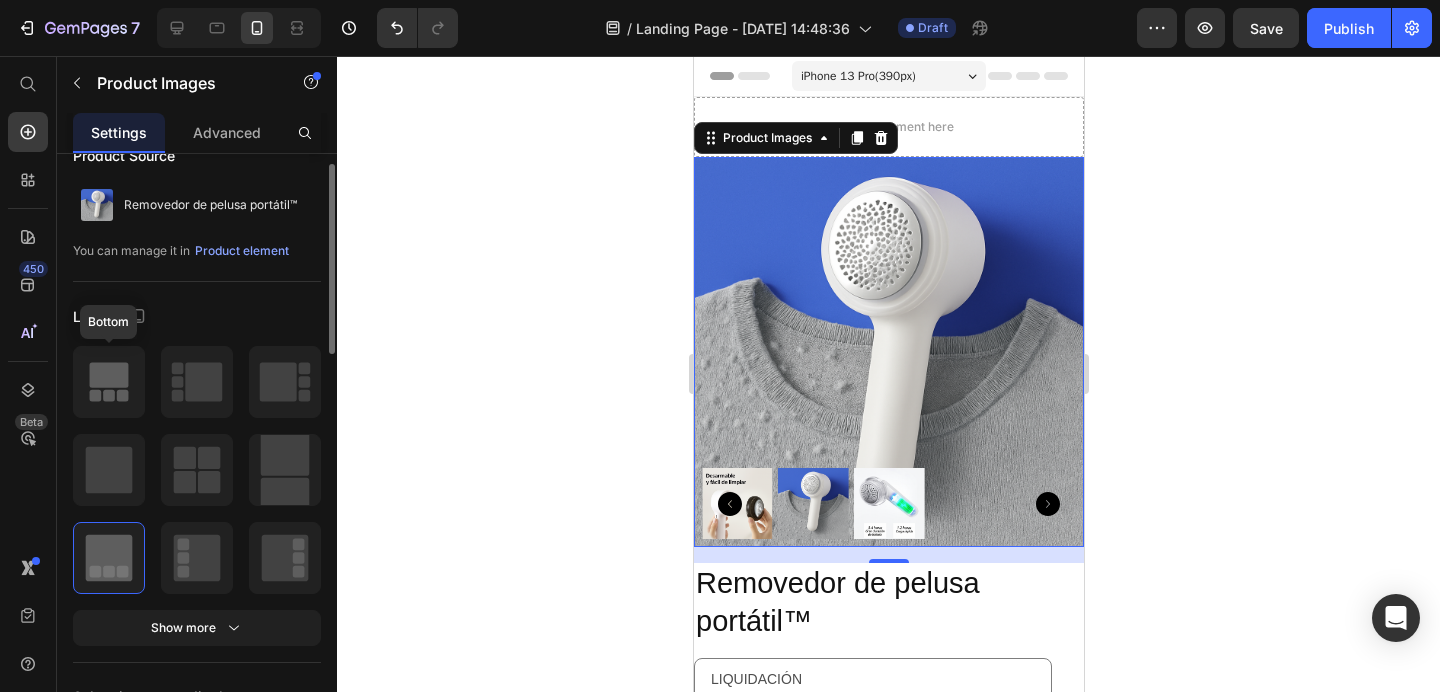click 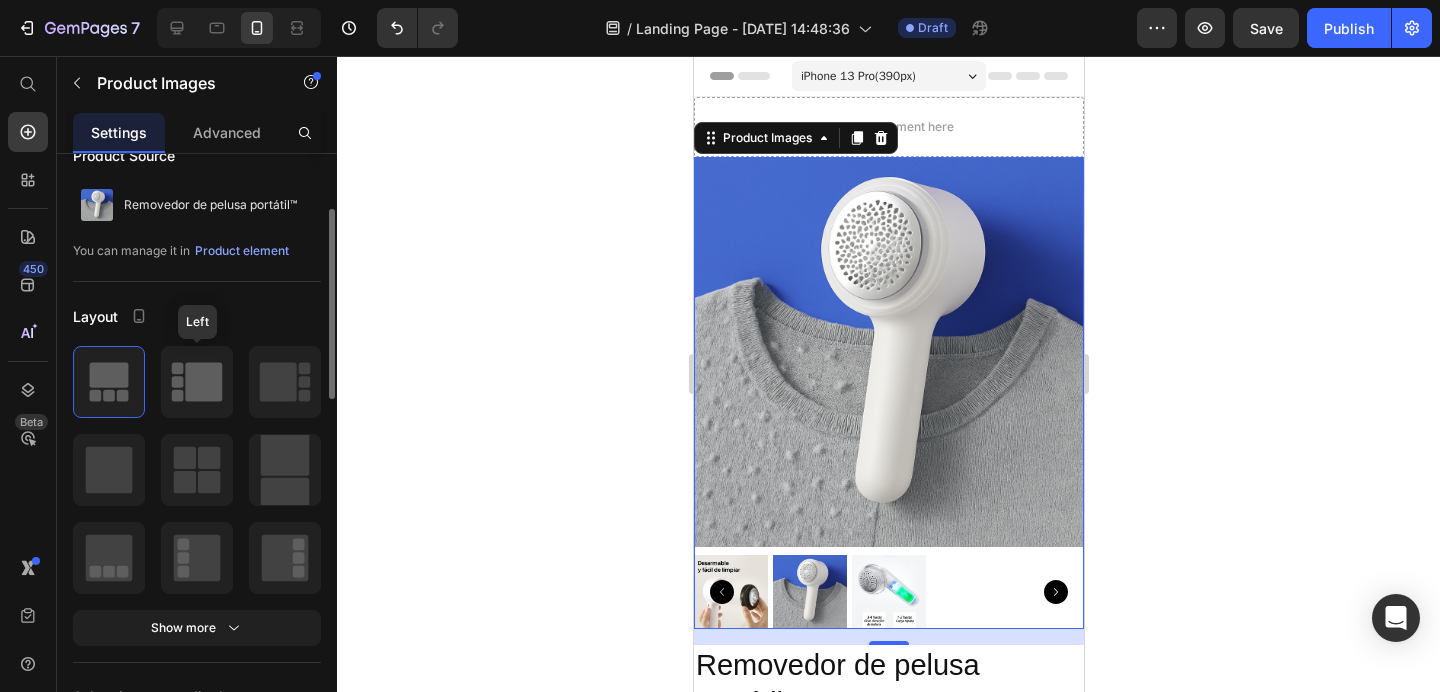 scroll, scrollTop: 92, scrollLeft: 0, axis: vertical 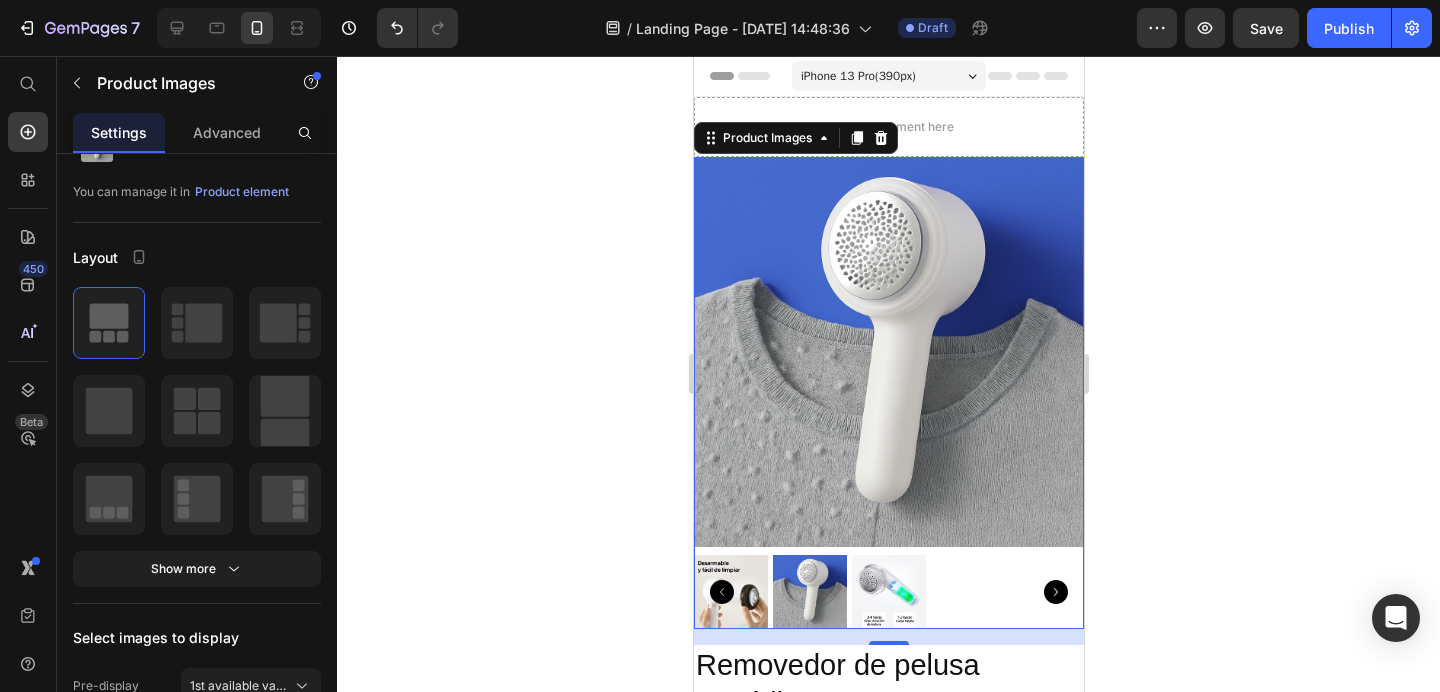 click 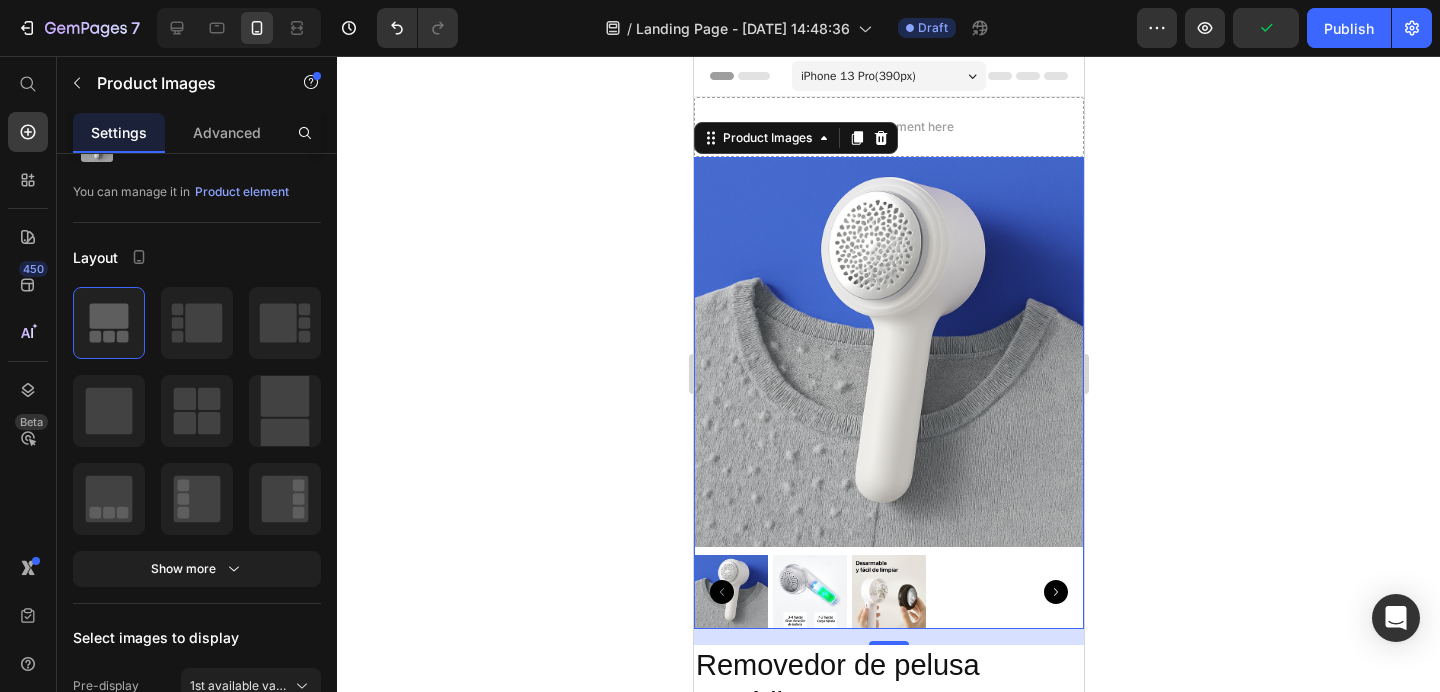 click 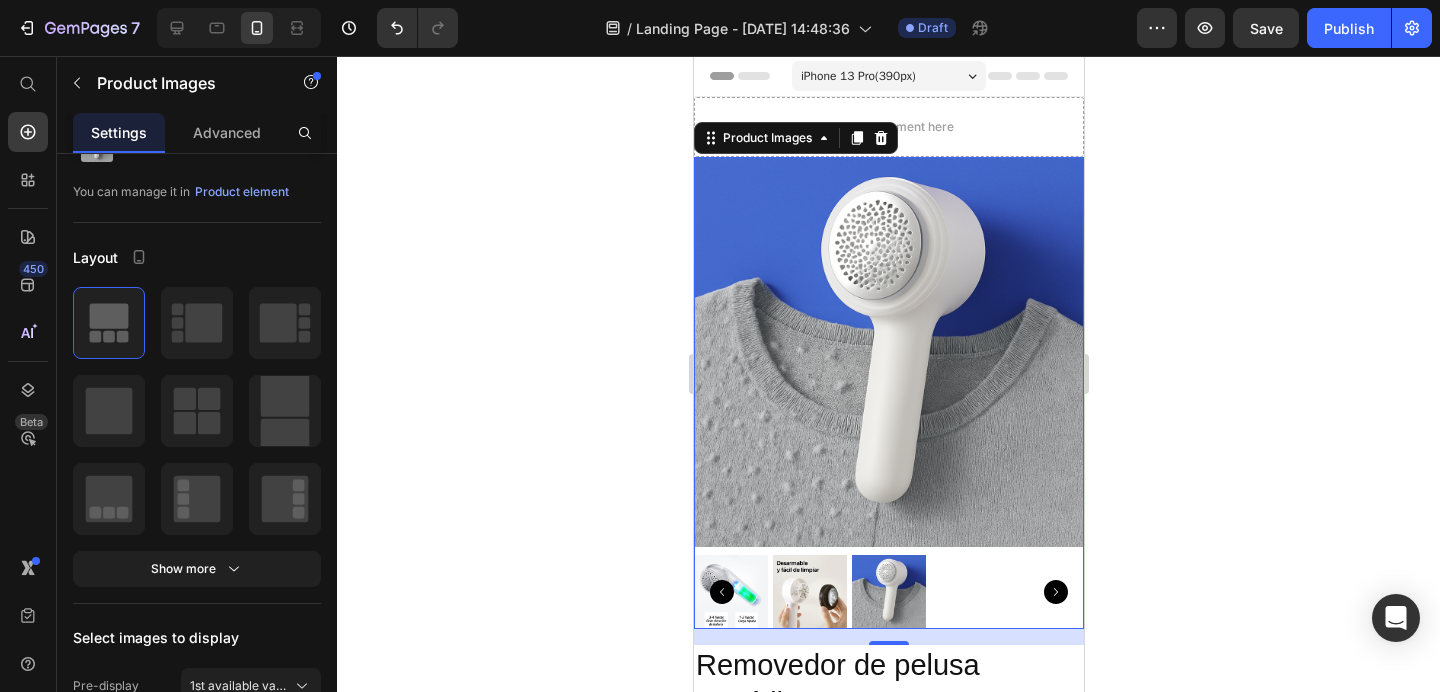 click 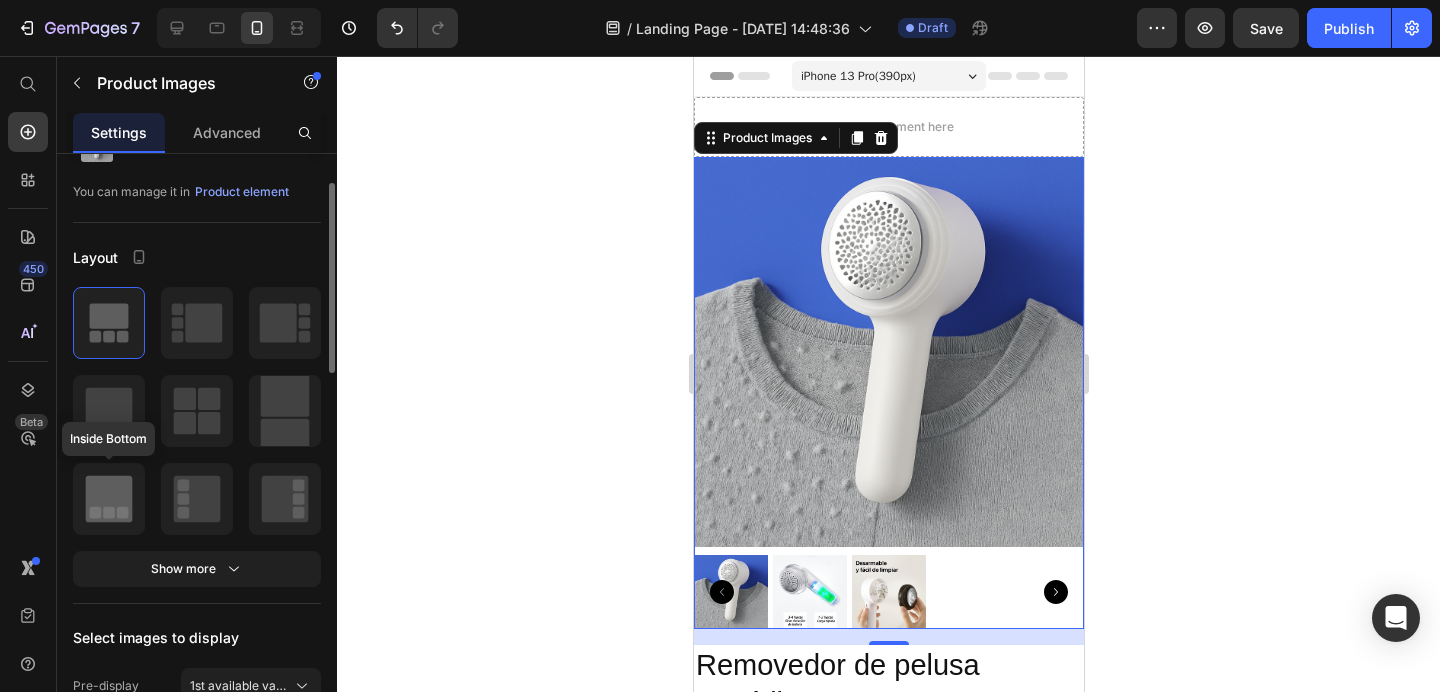 click 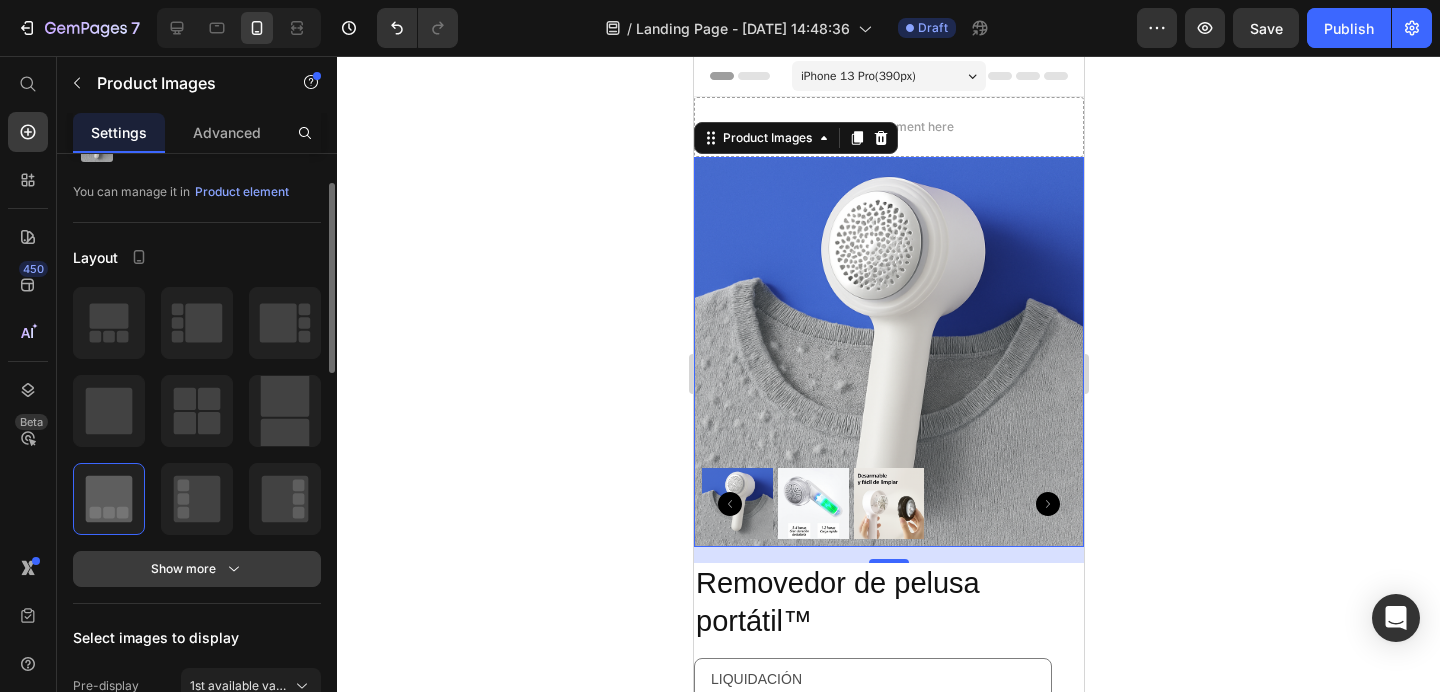 click on "Show more" at bounding box center [197, 569] 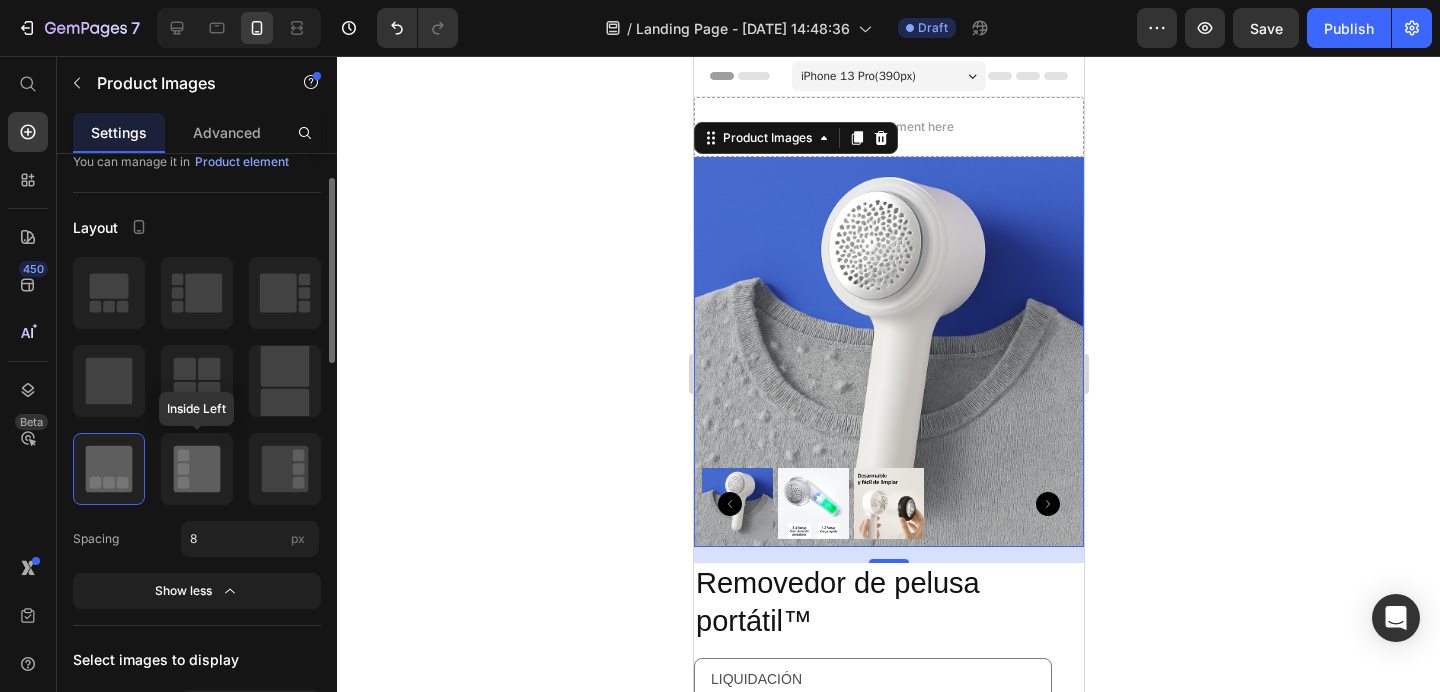 scroll, scrollTop: 110, scrollLeft: 0, axis: vertical 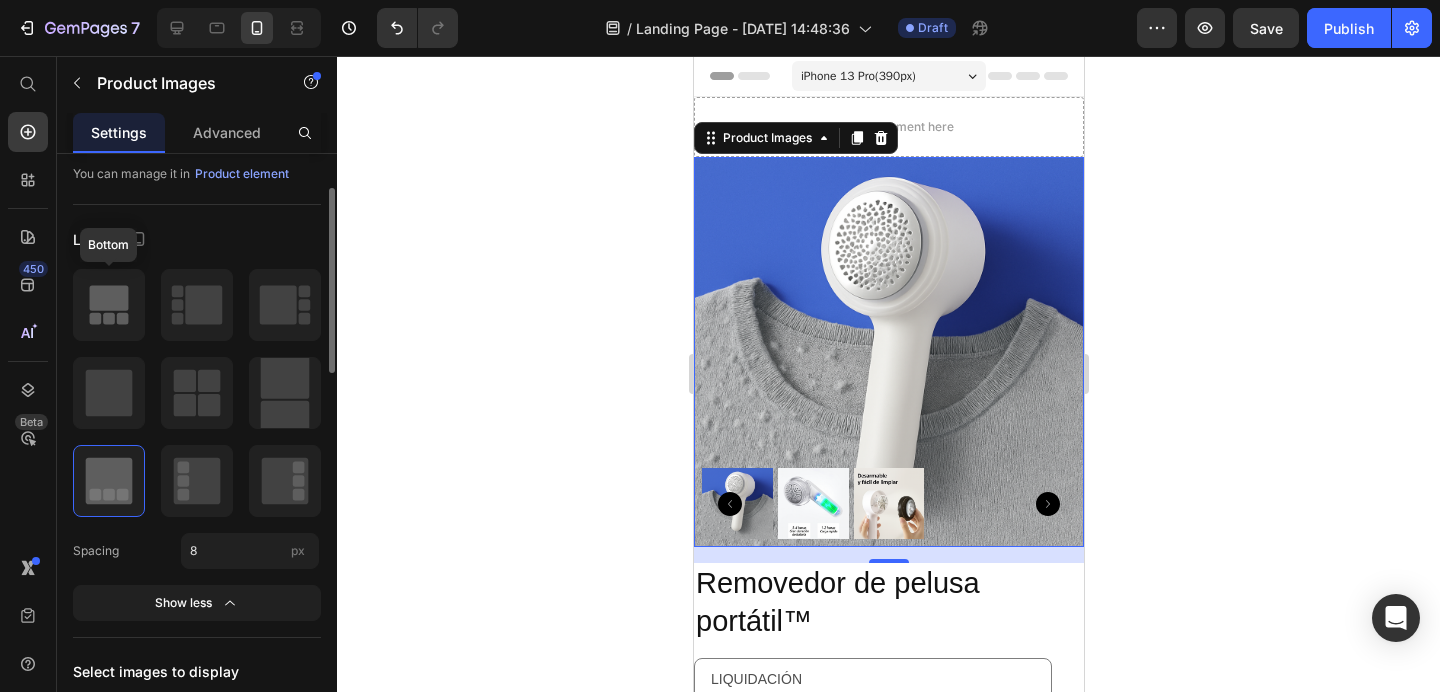 click 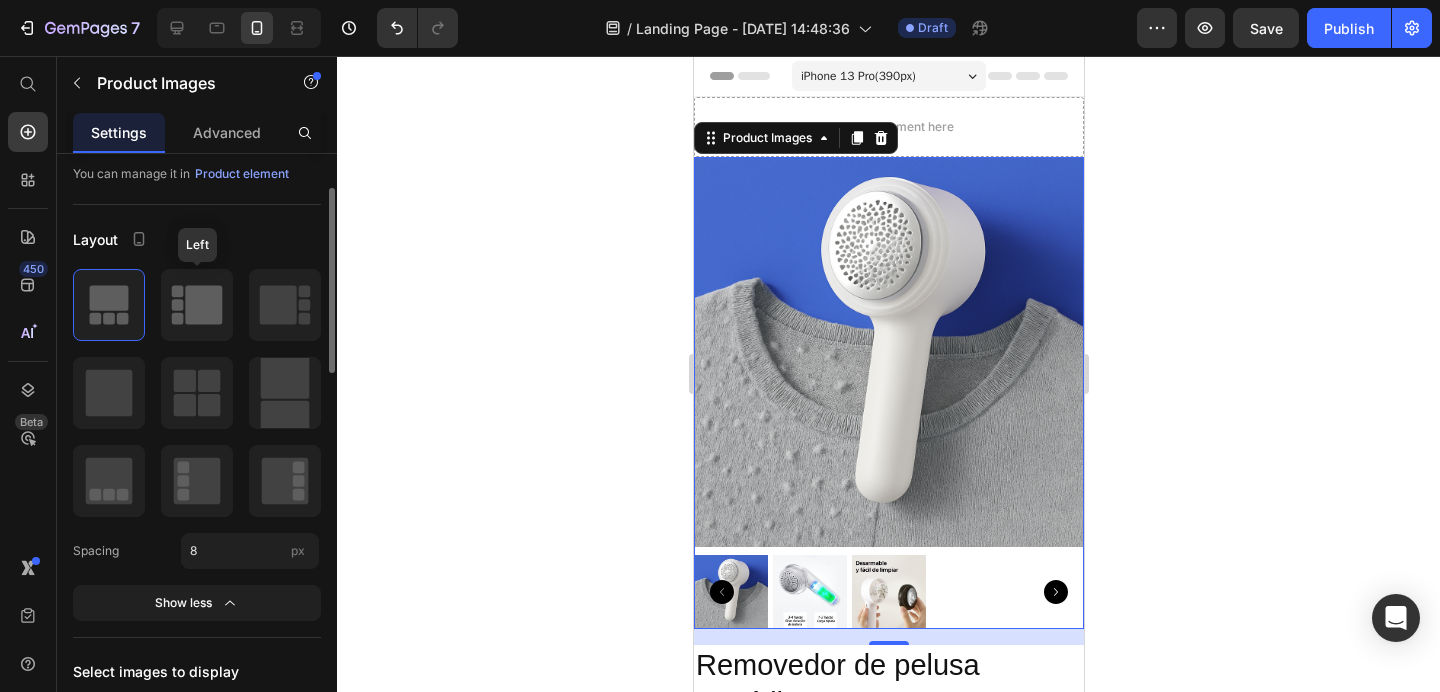 click 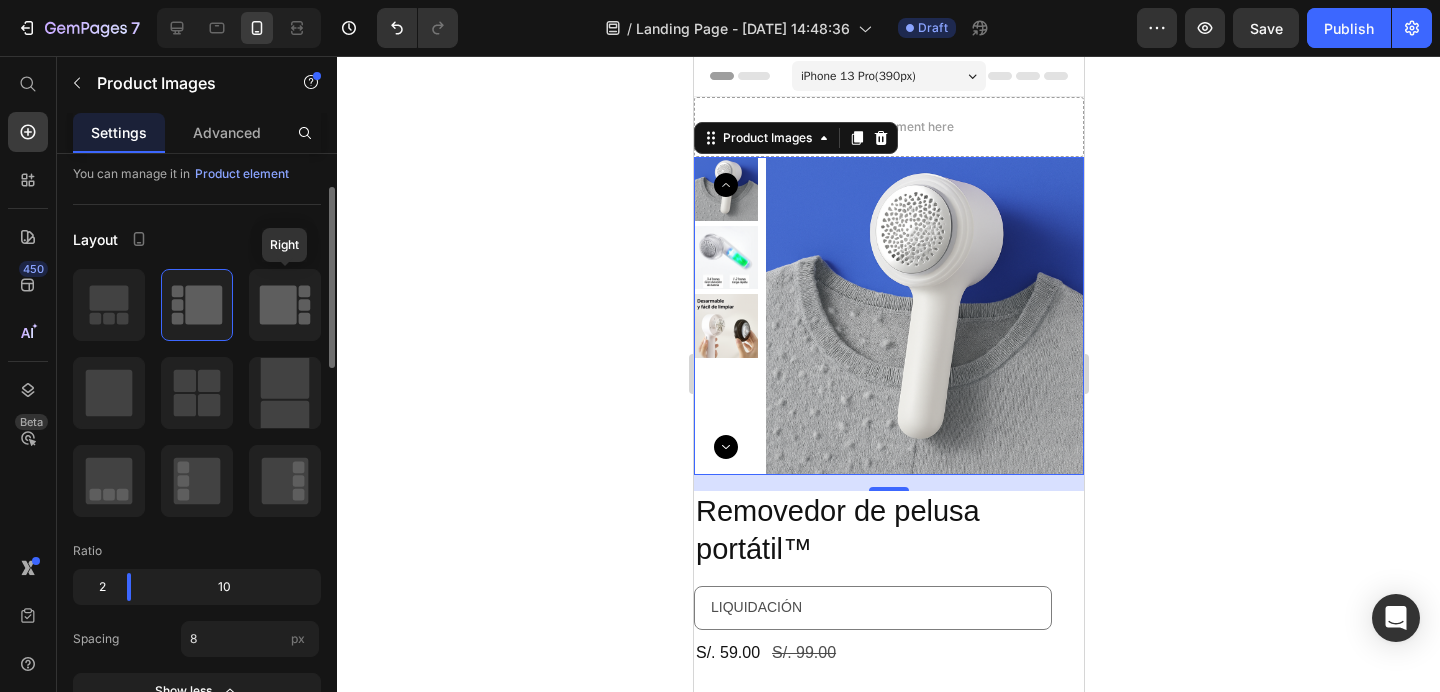 click 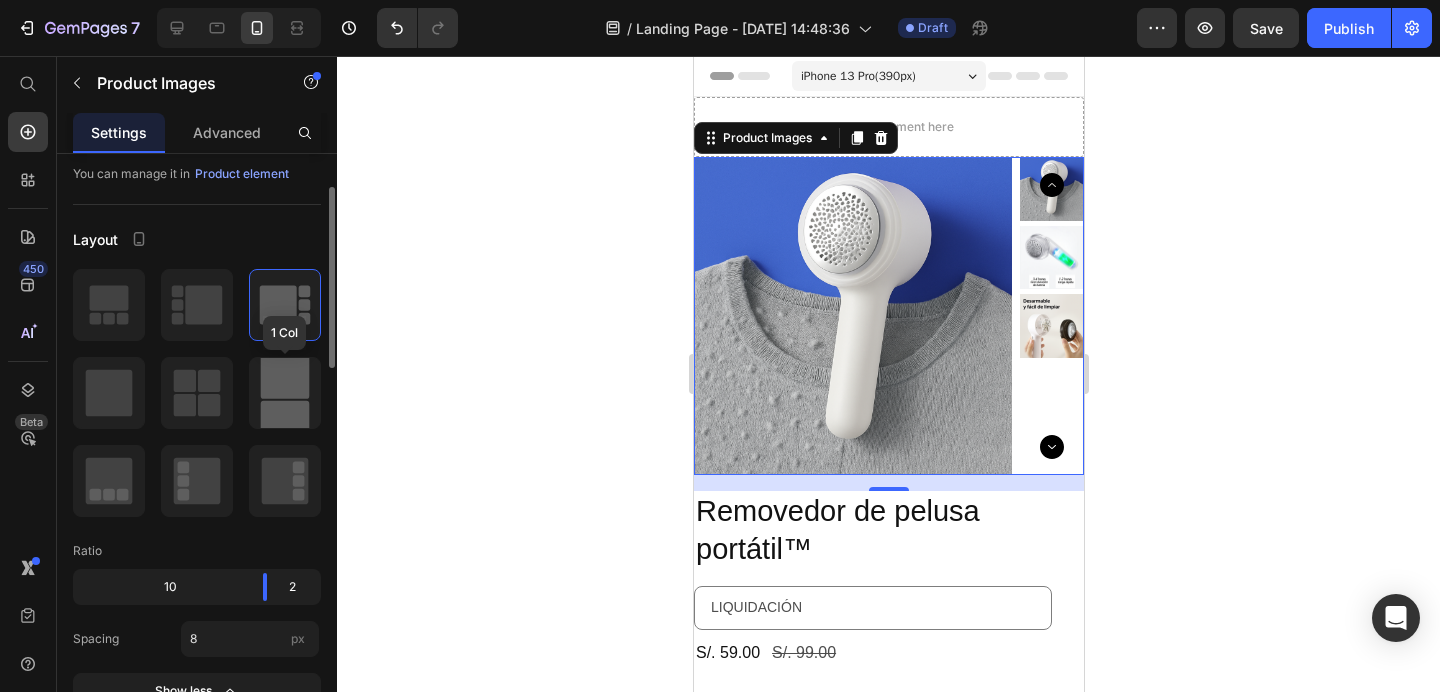 click 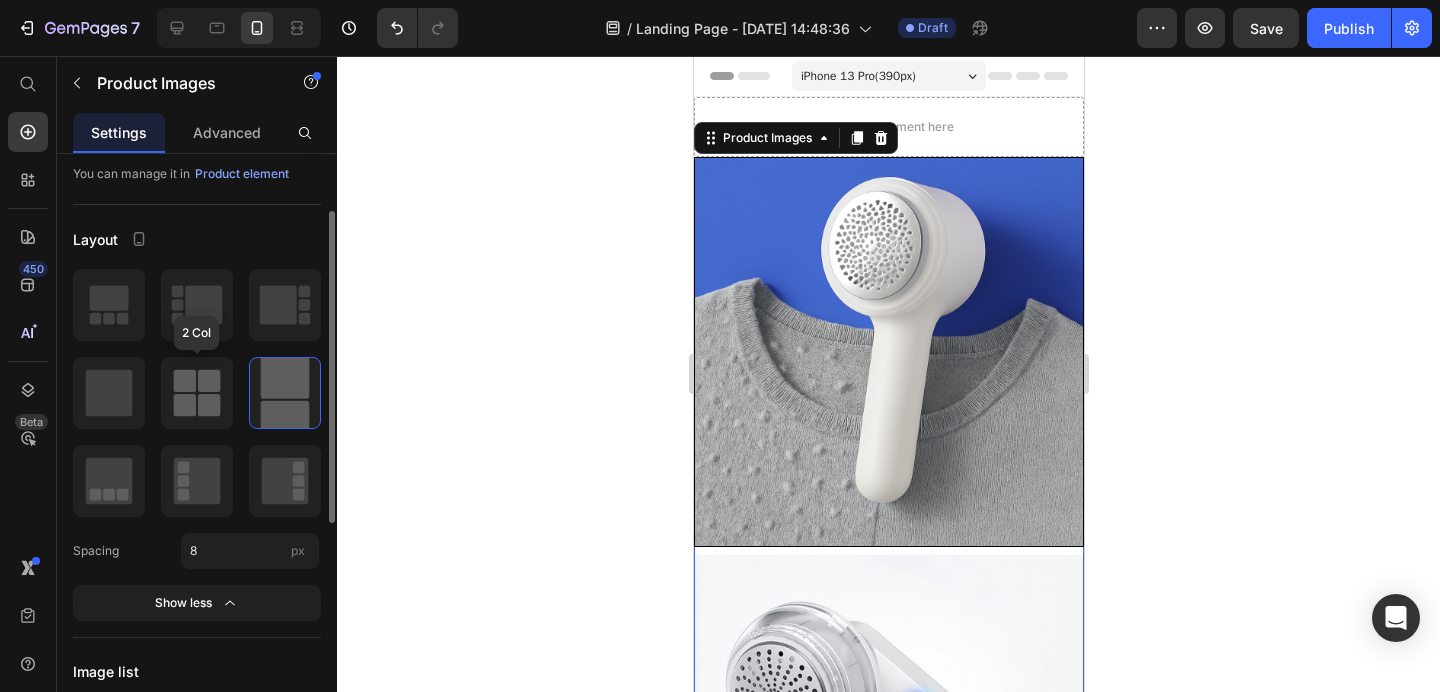 click 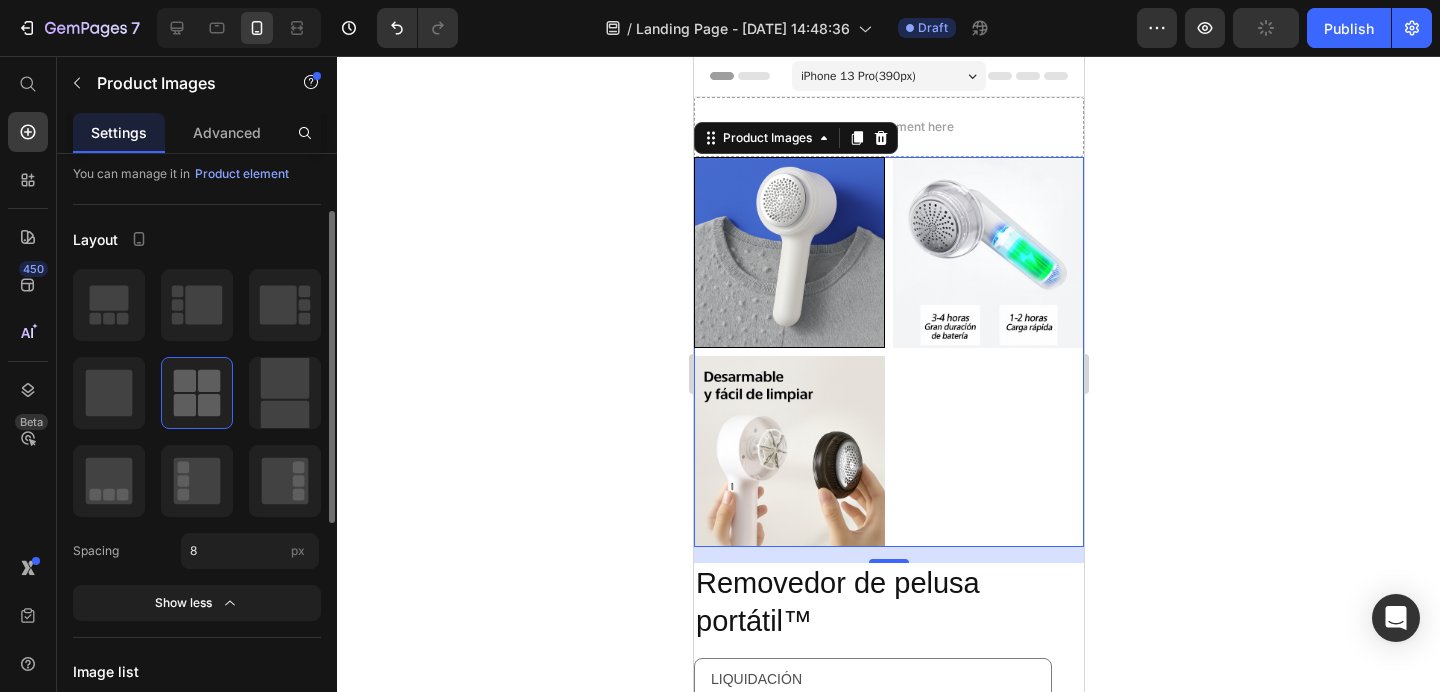 click 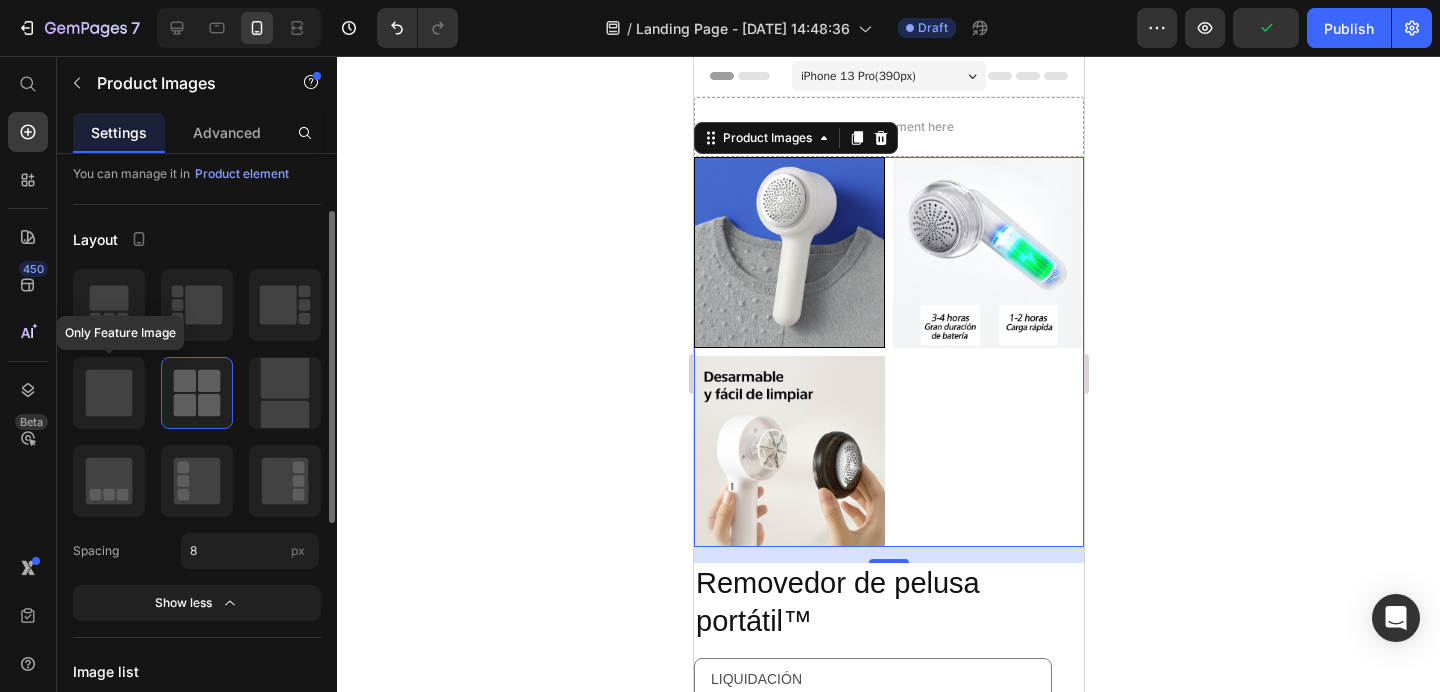 click 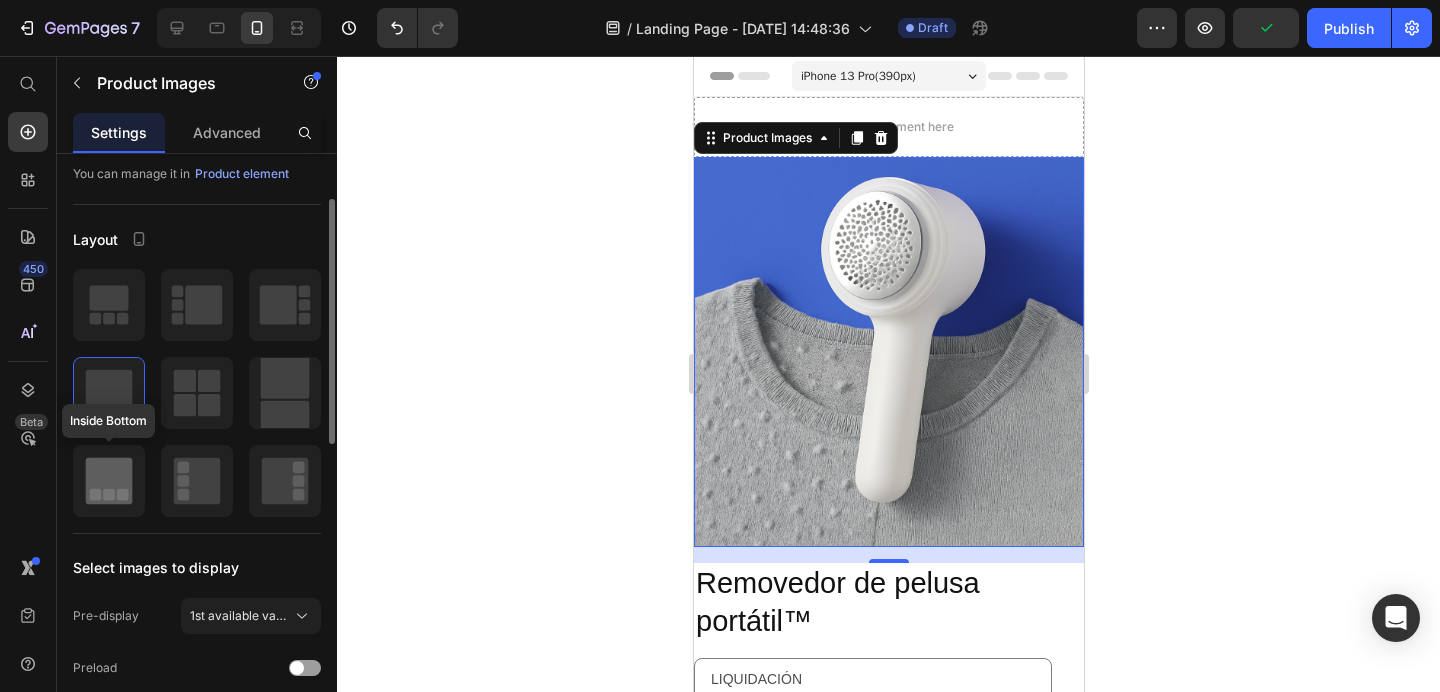 click 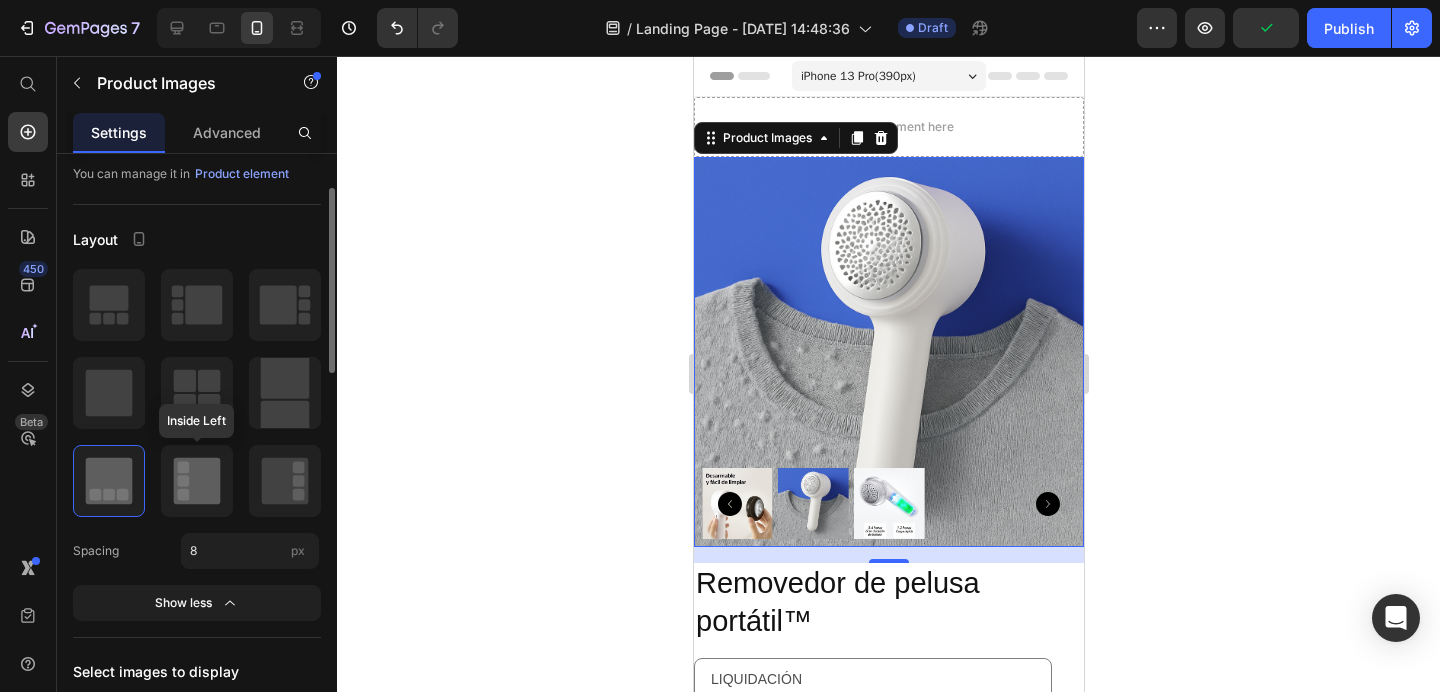 click 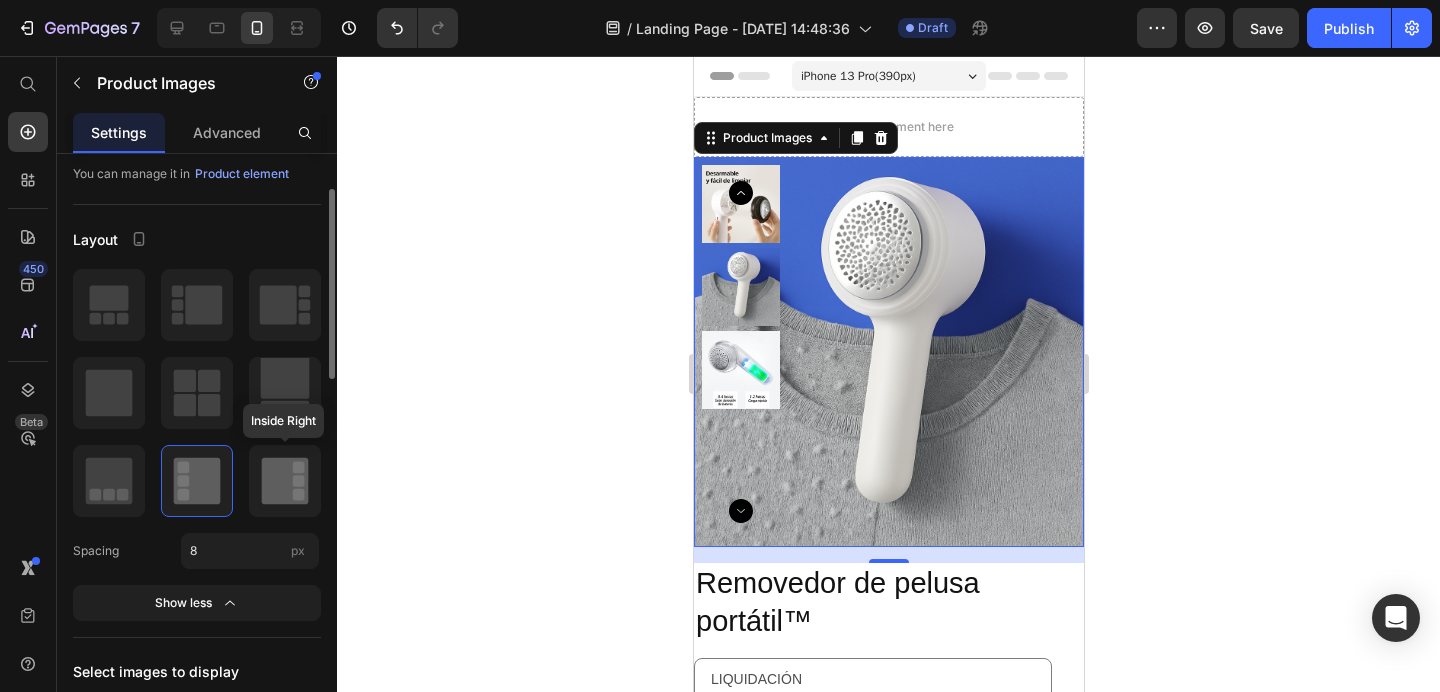 click 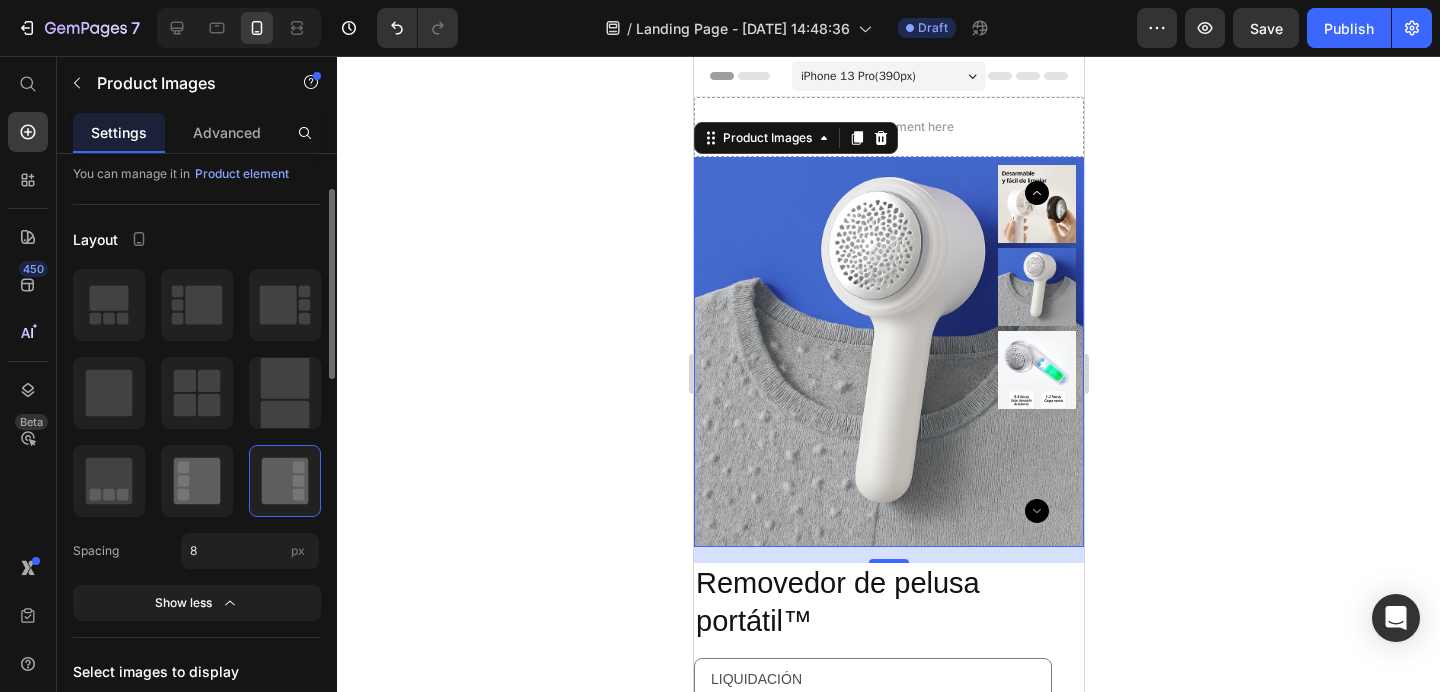 click 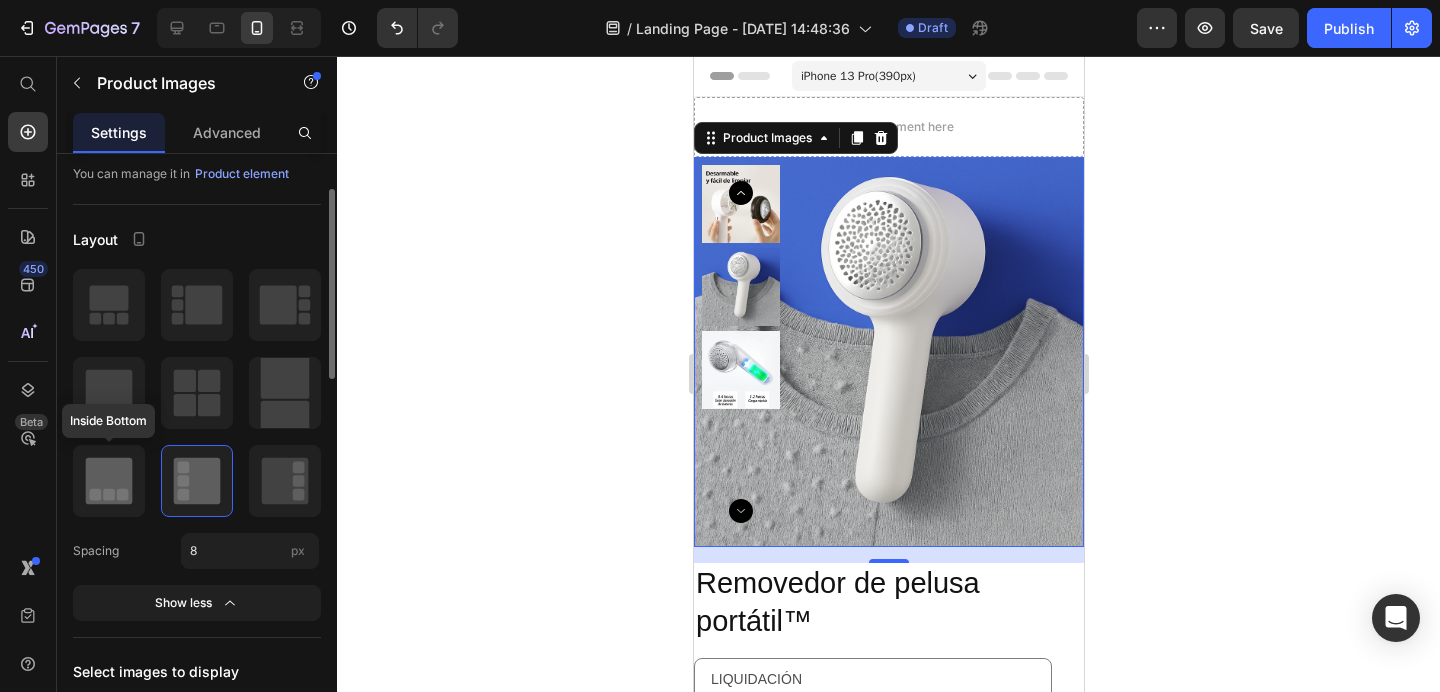 click 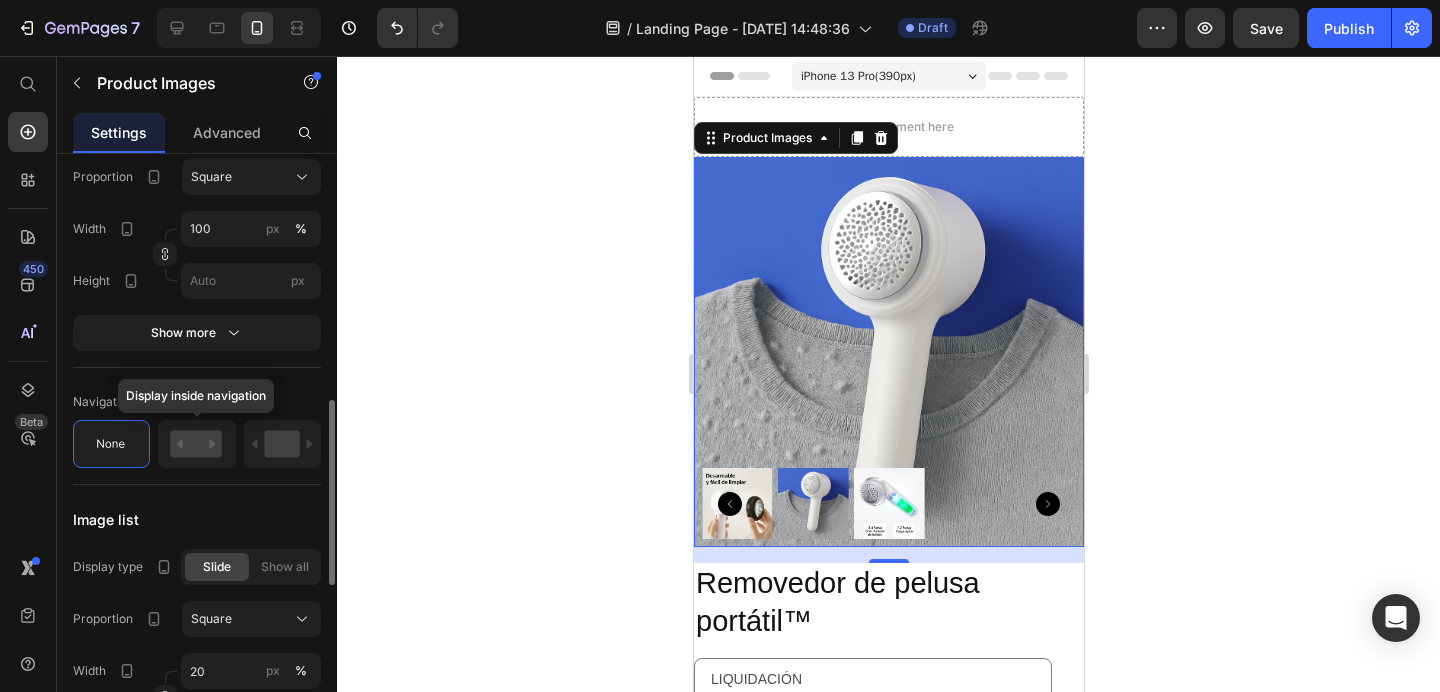 scroll, scrollTop: 823, scrollLeft: 0, axis: vertical 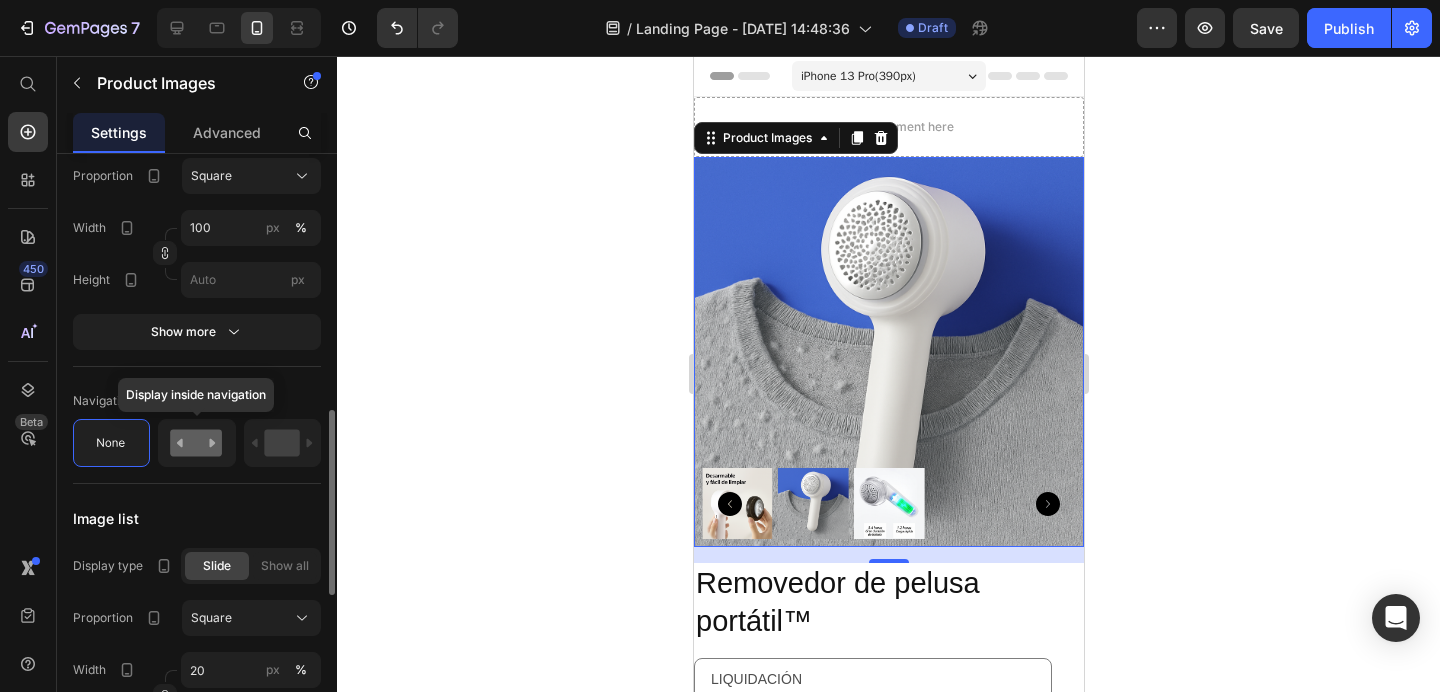 click 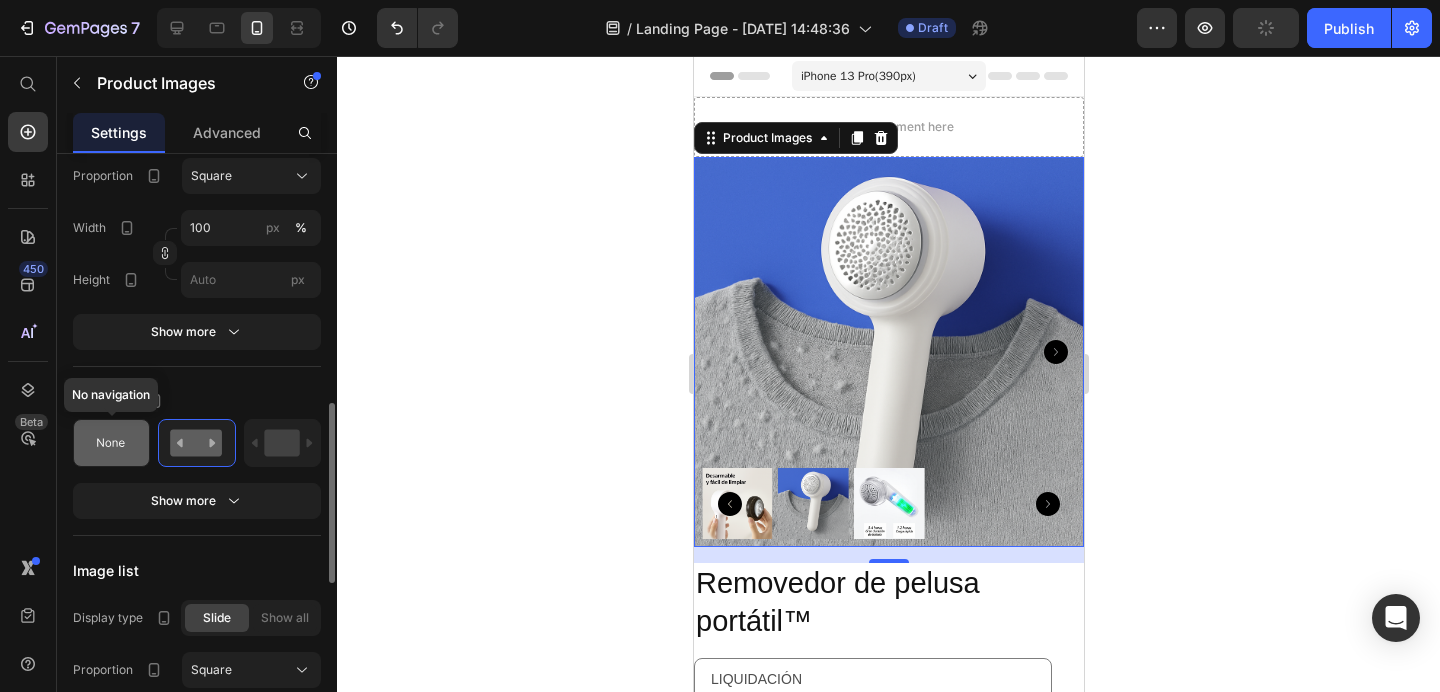 click 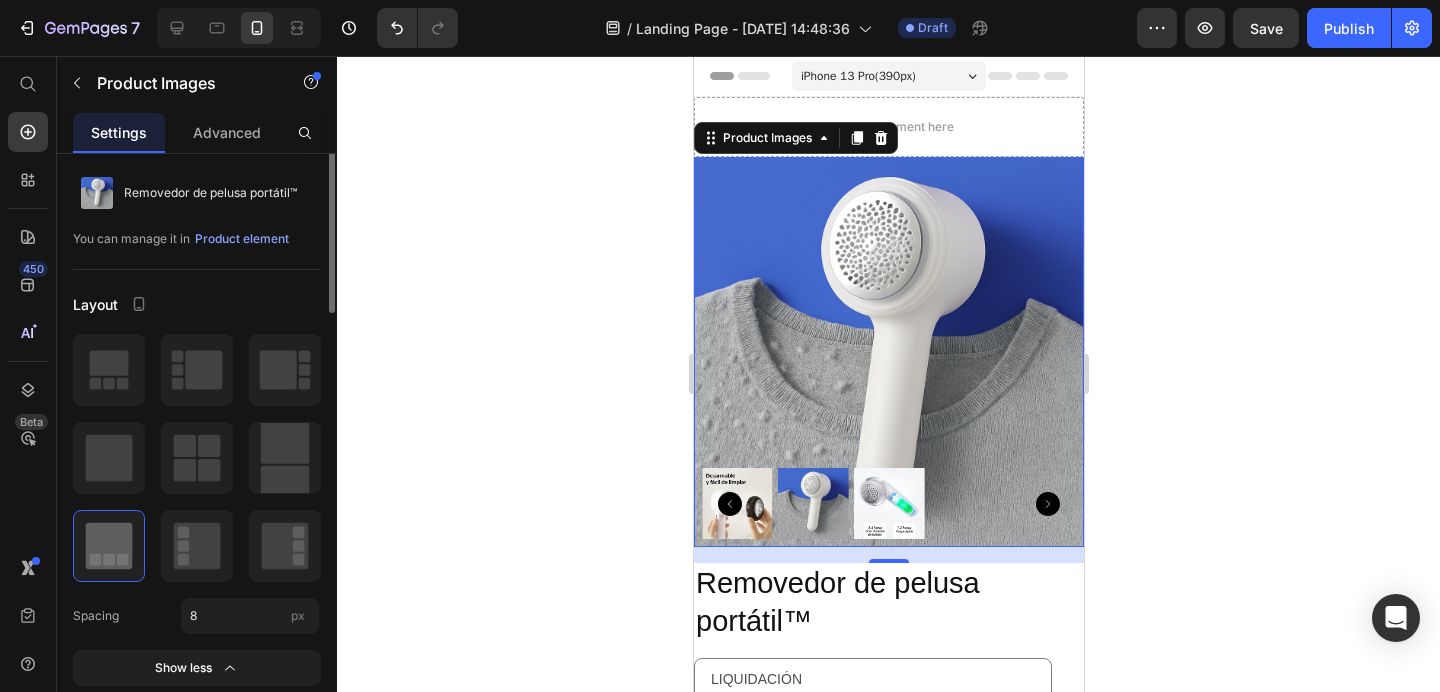 scroll, scrollTop: 0, scrollLeft: 0, axis: both 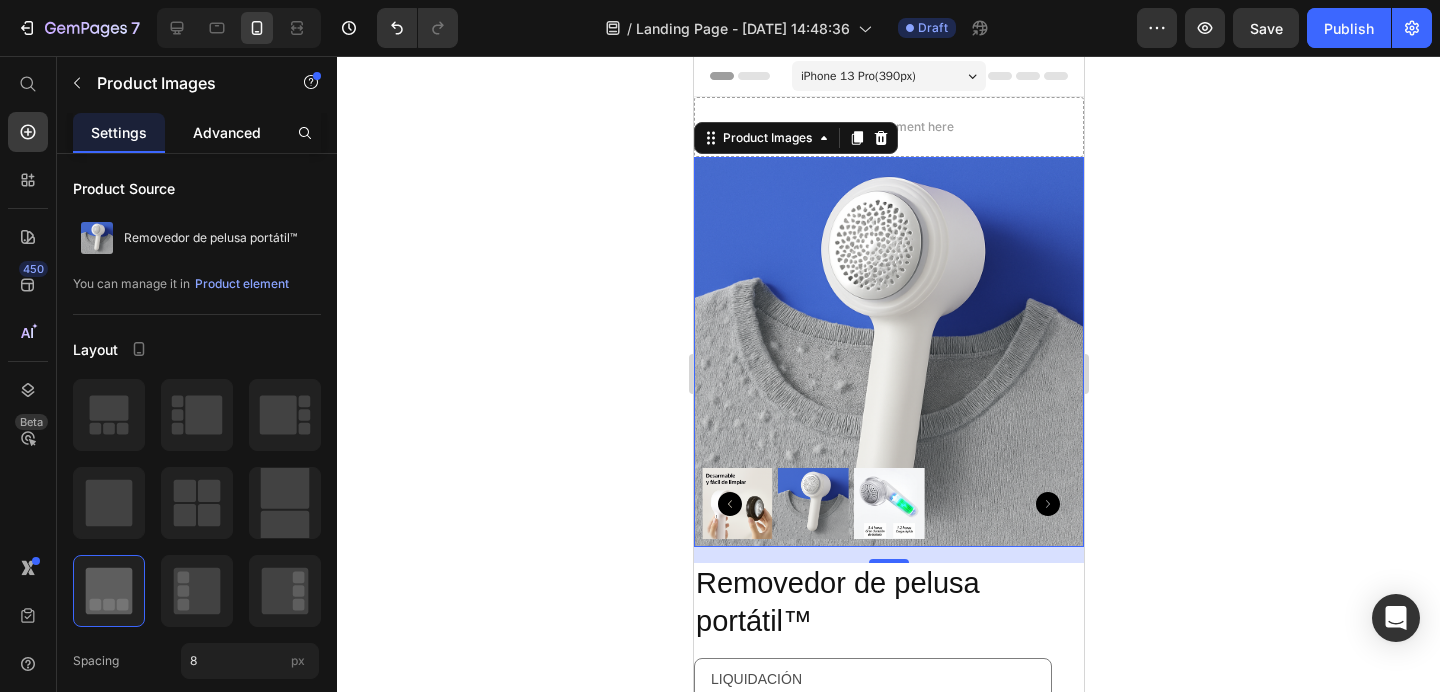 click on "Advanced" at bounding box center (227, 132) 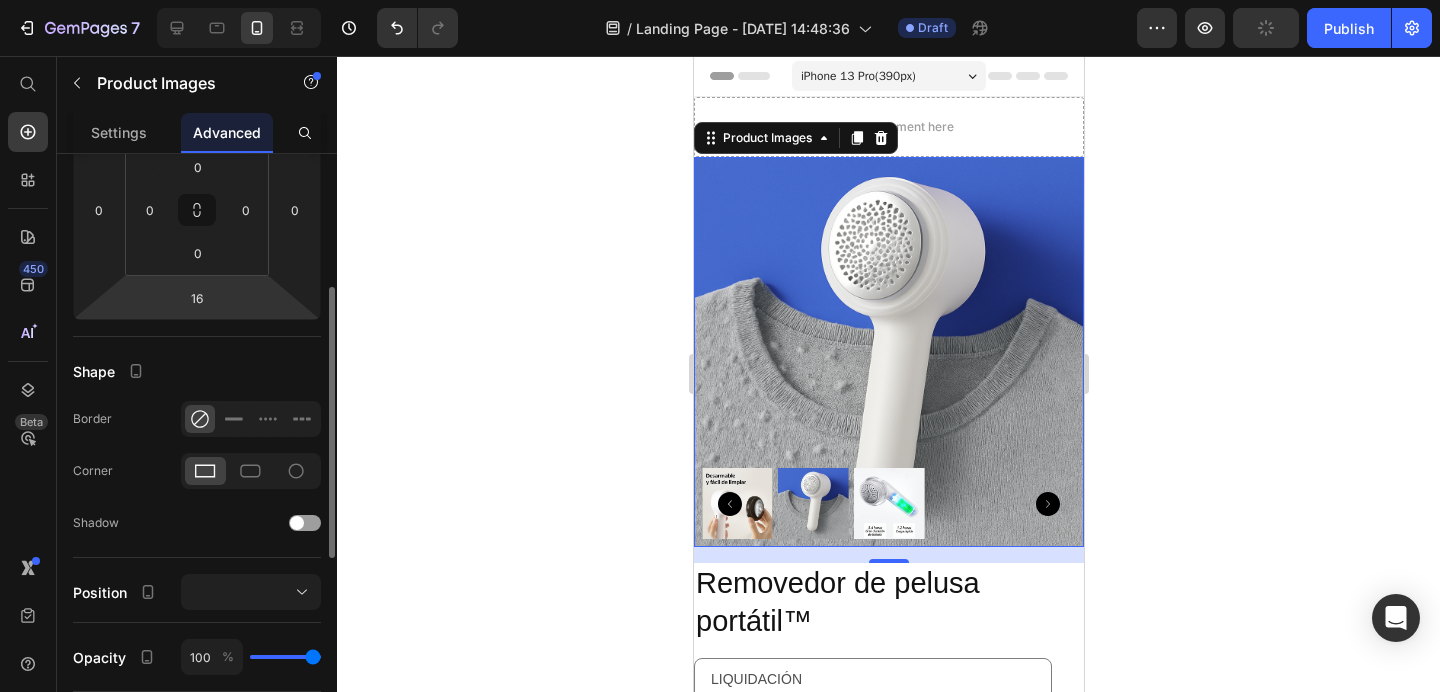 scroll, scrollTop: 291, scrollLeft: 0, axis: vertical 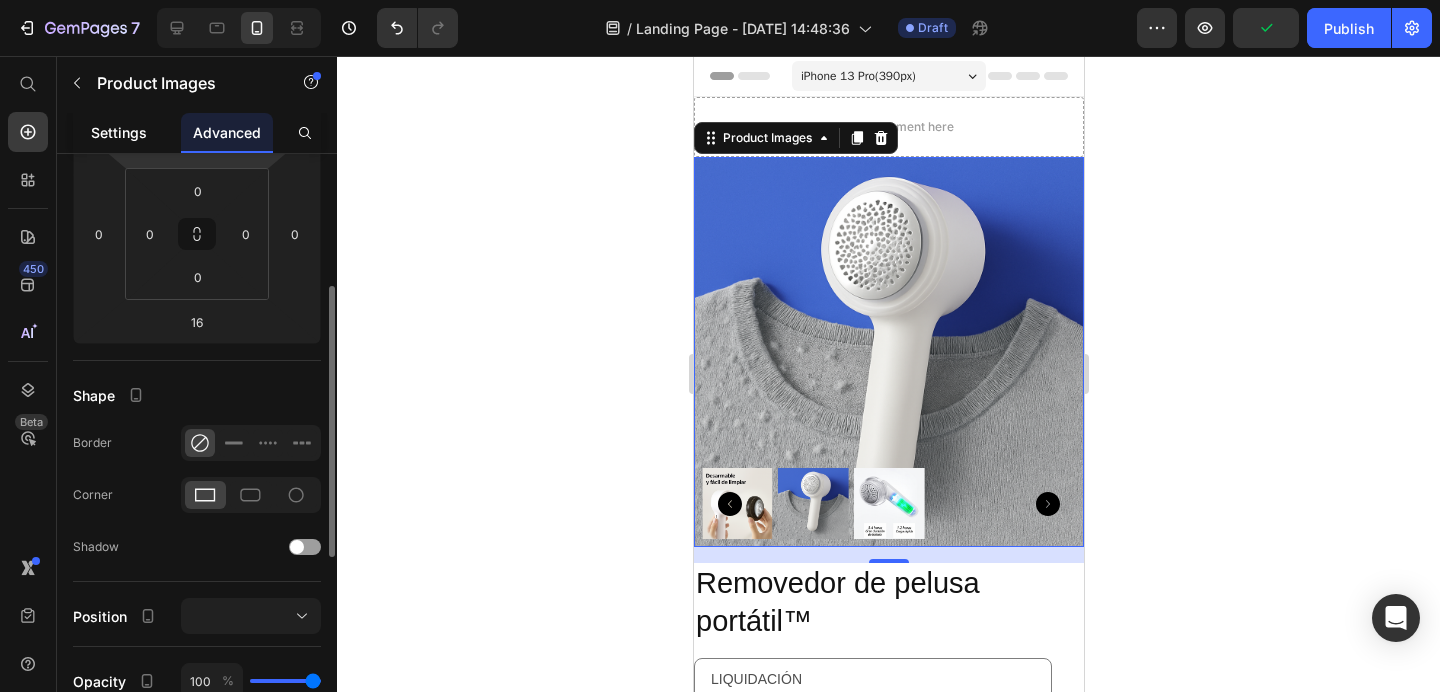 click on "Settings" 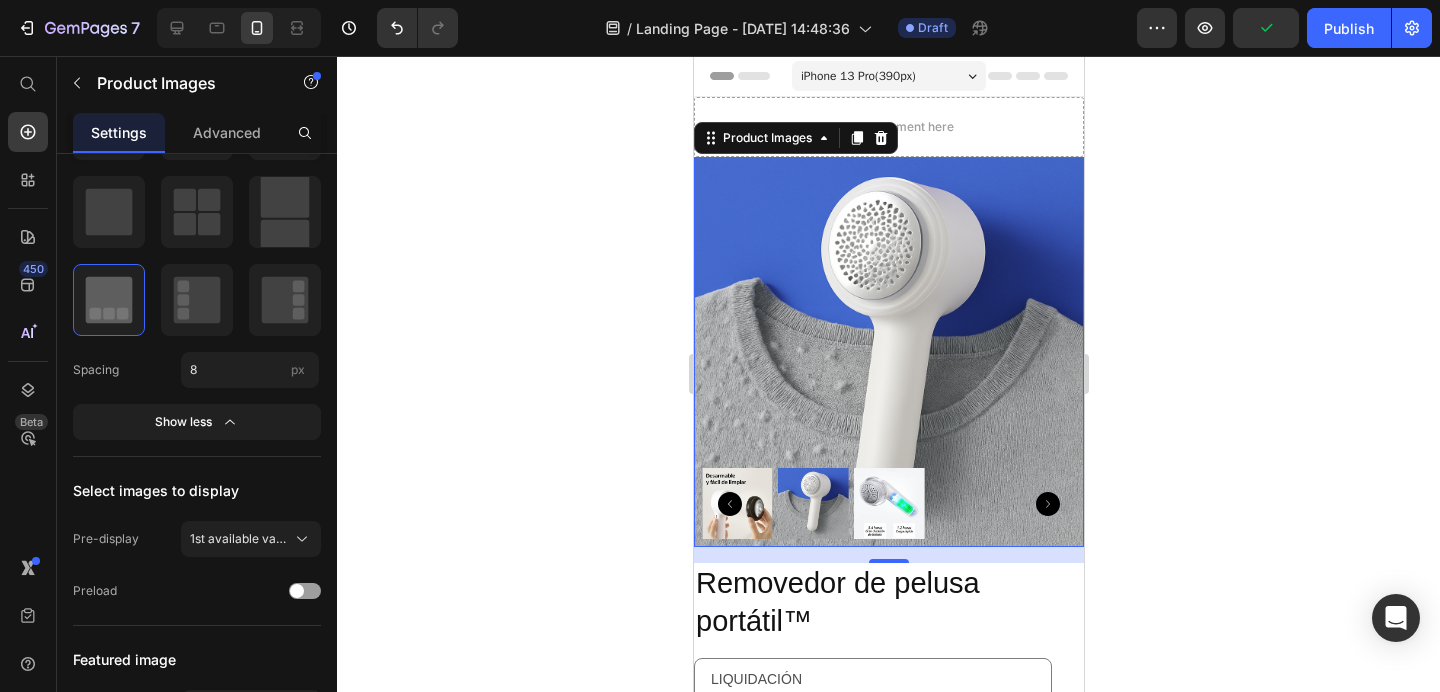 scroll, scrollTop: 0, scrollLeft: 0, axis: both 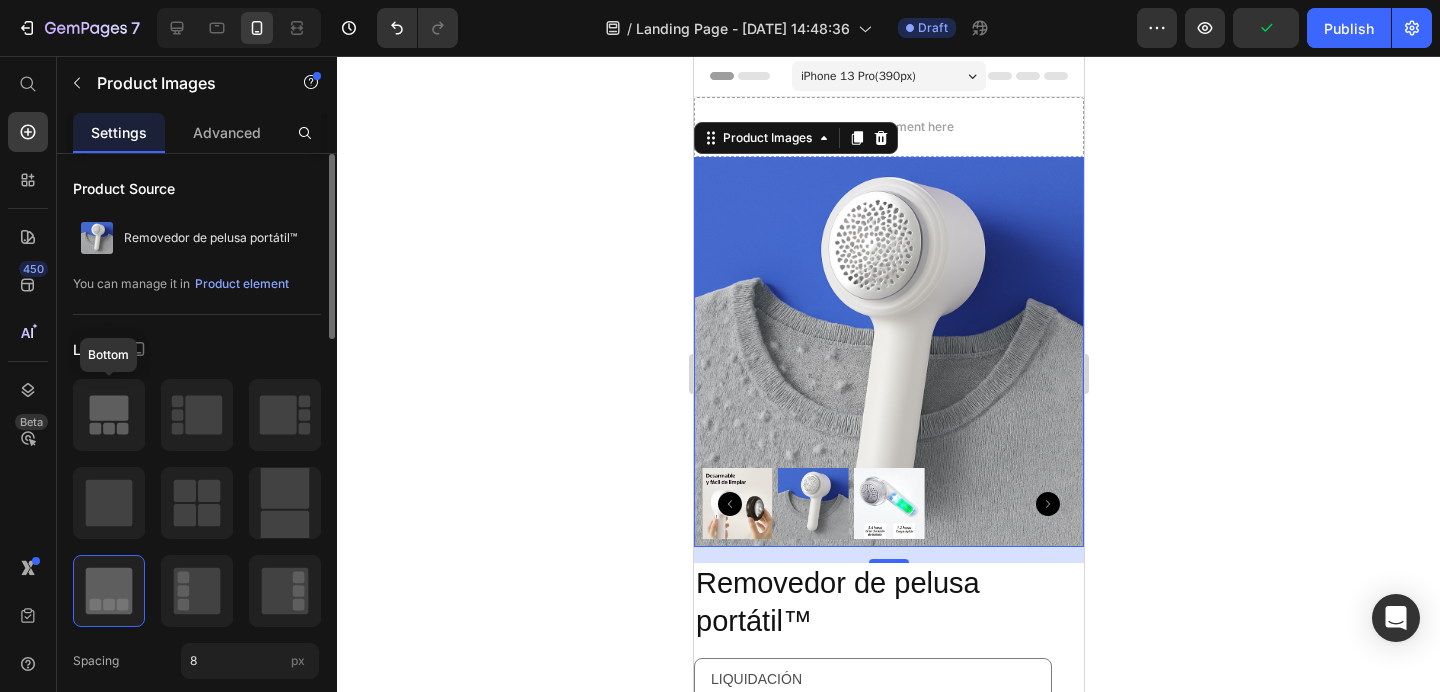 click 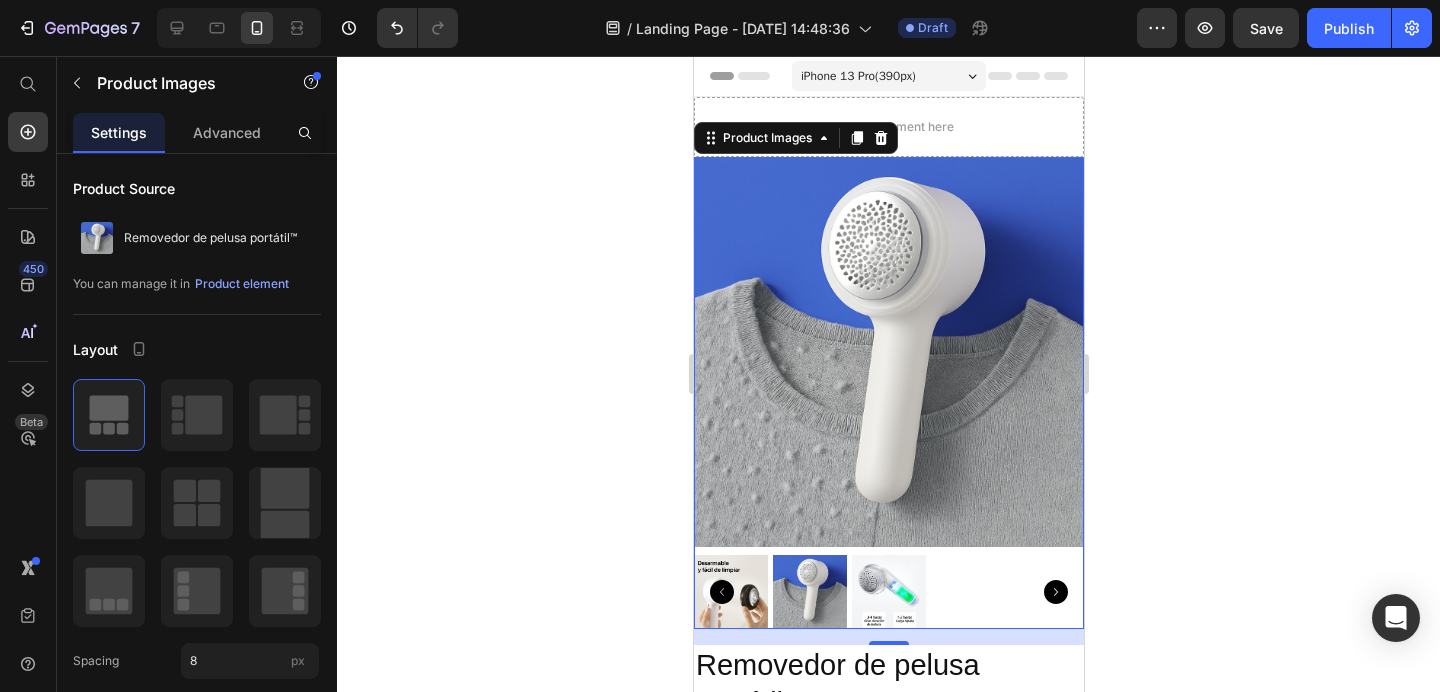 click at bounding box center [888, 592] 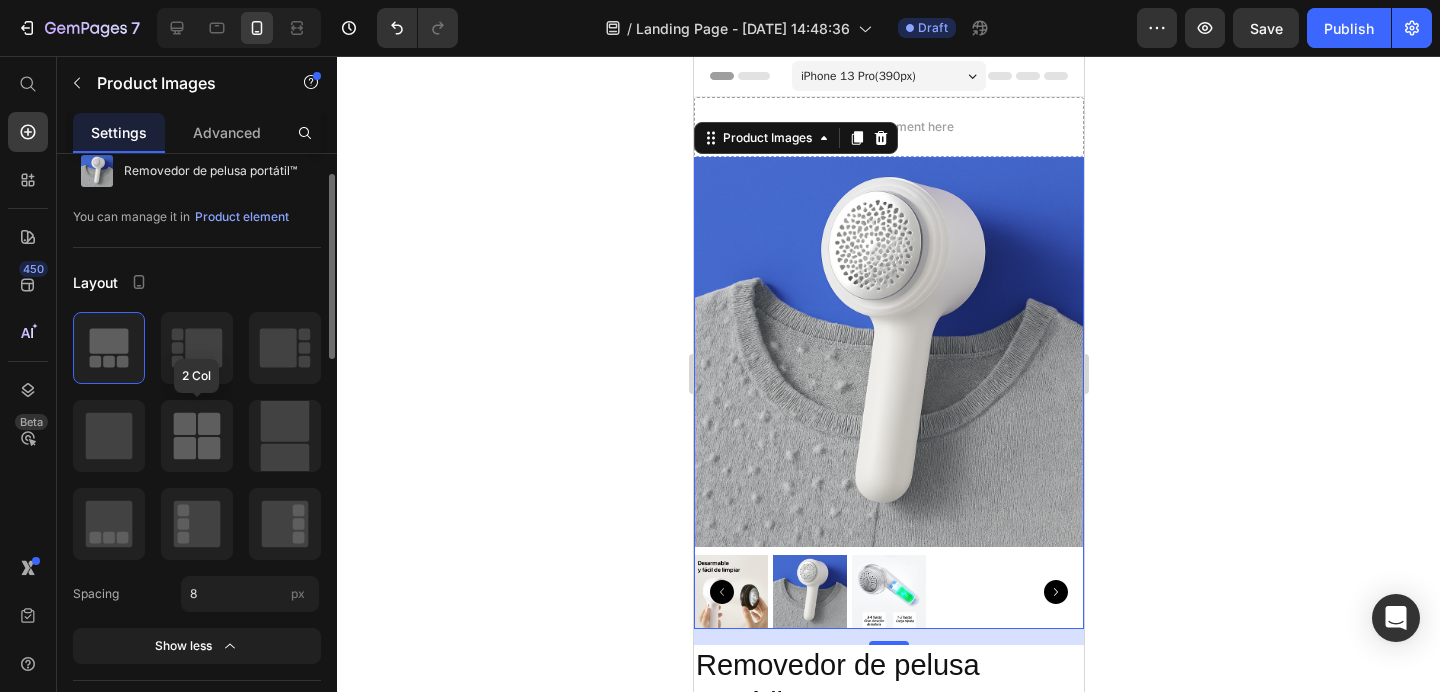 scroll, scrollTop: 0, scrollLeft: 0, axis: both 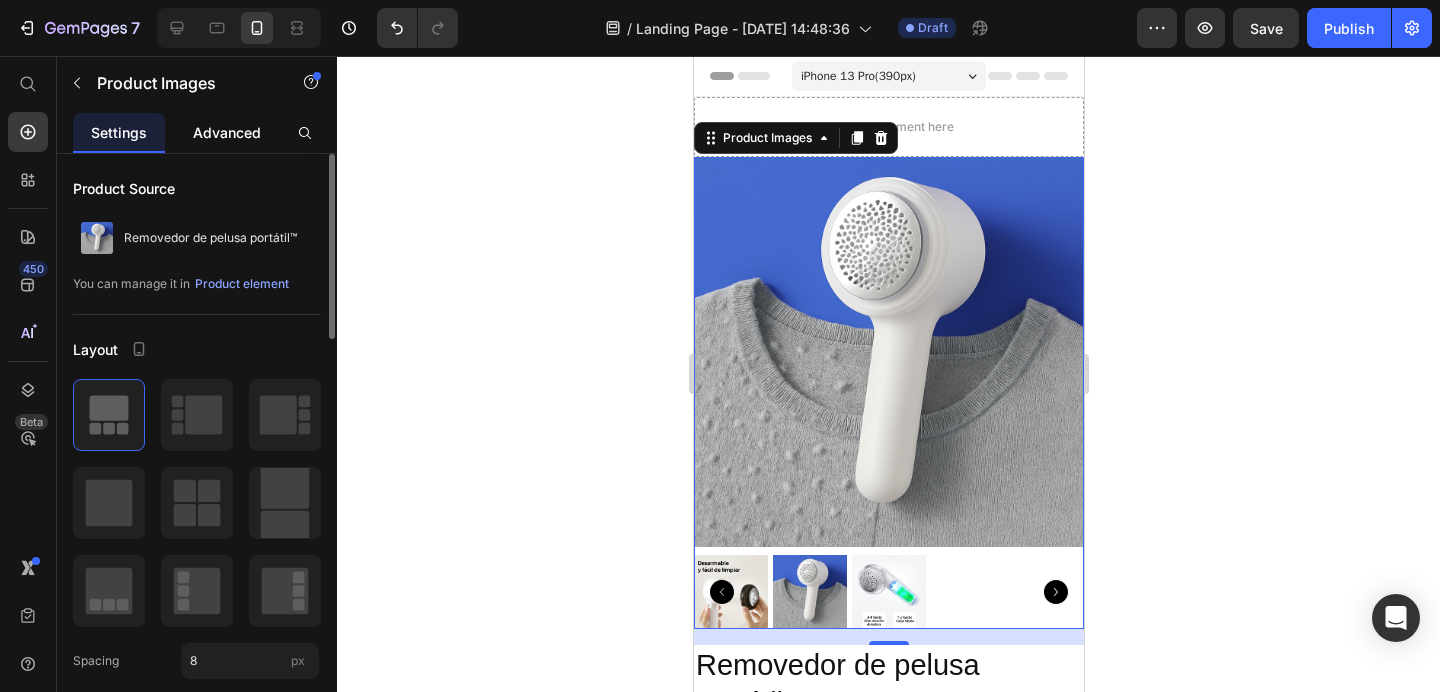 click on "Advanced" at bounding box center [227, 132] 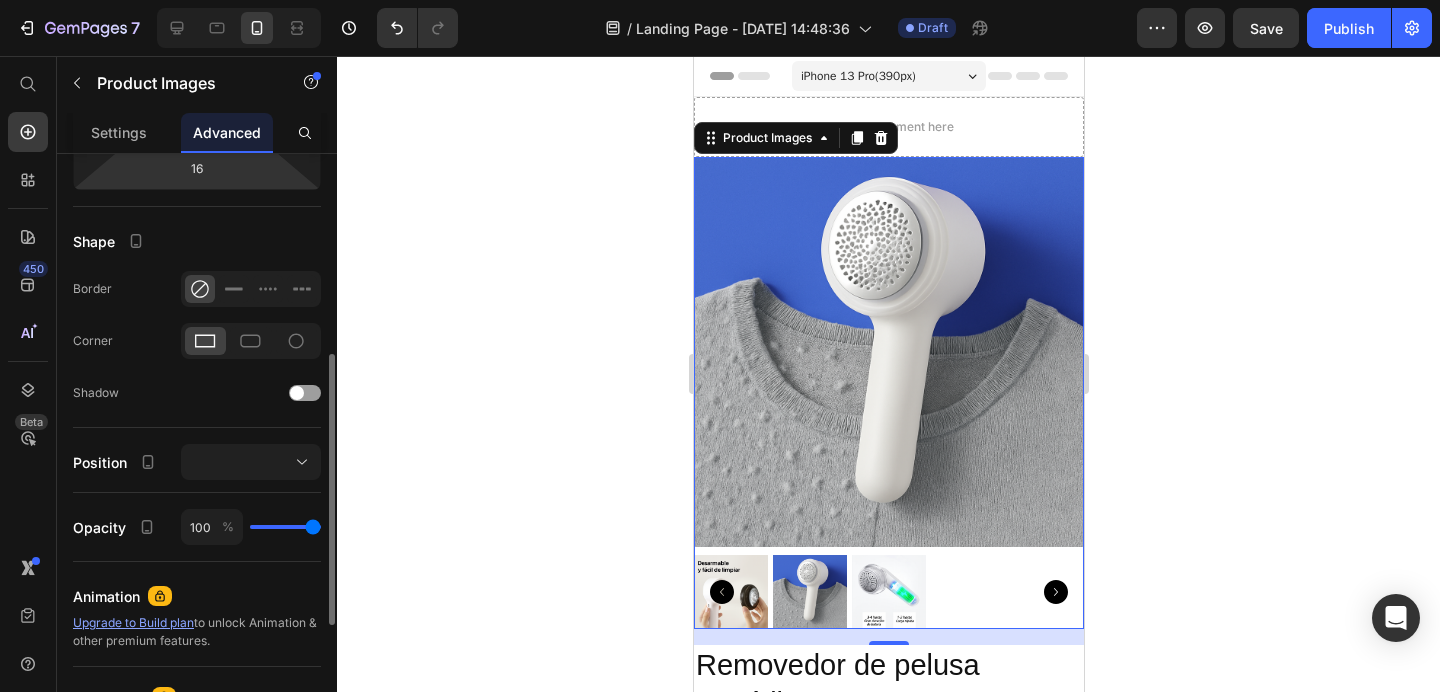 scroll, scrollTop: 443, scrollLeft: 0, axis: vertical 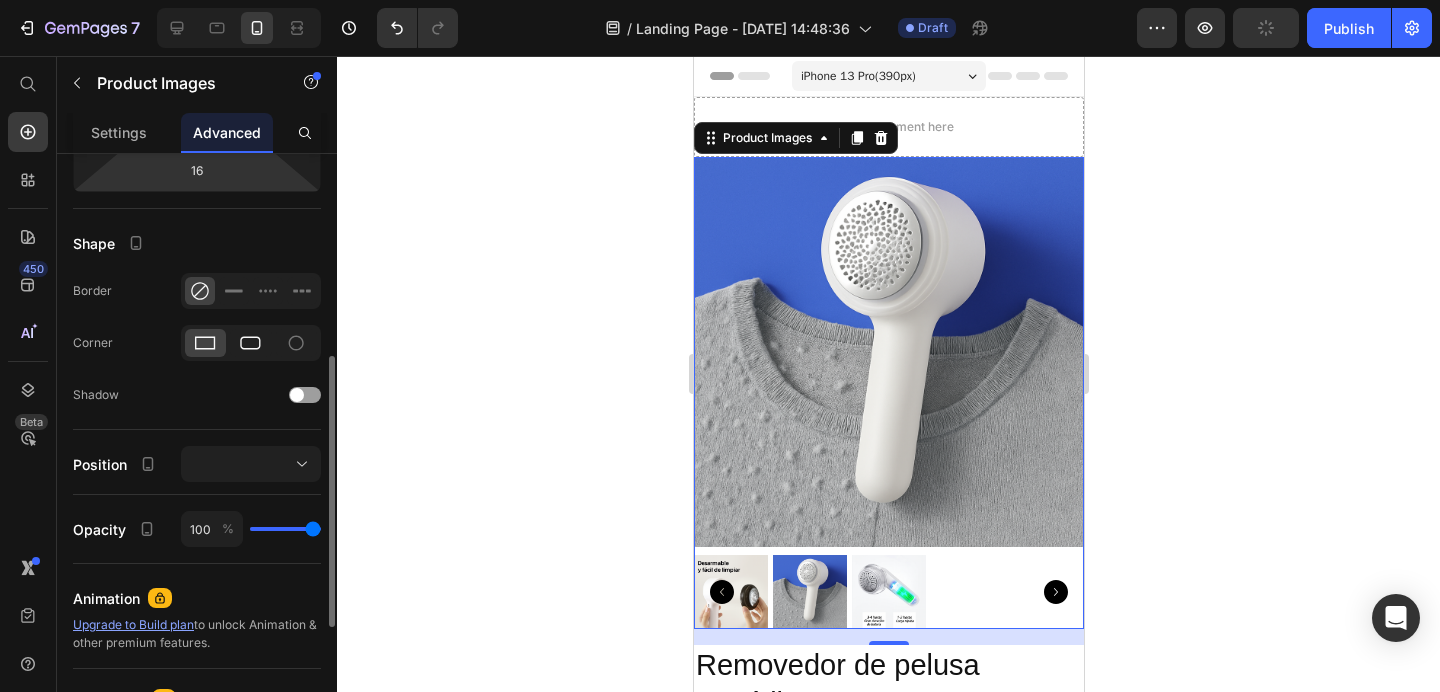 click 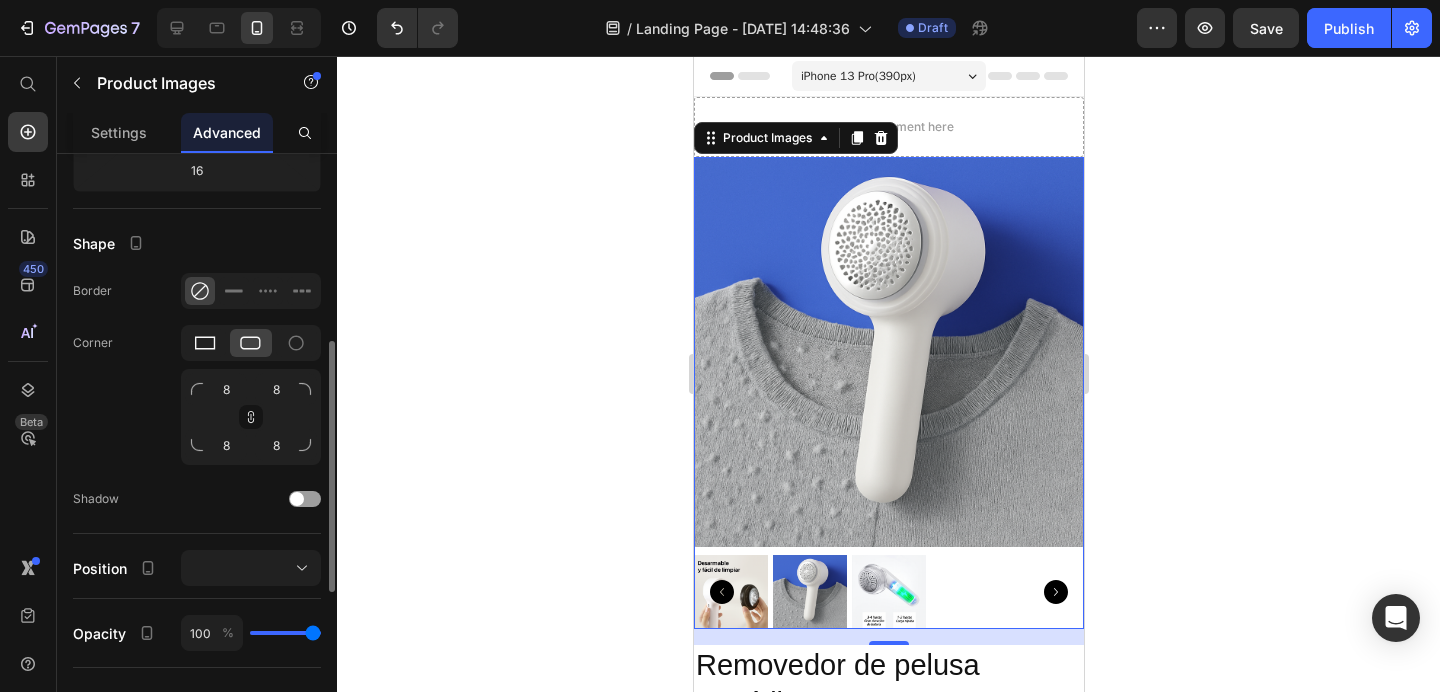 click 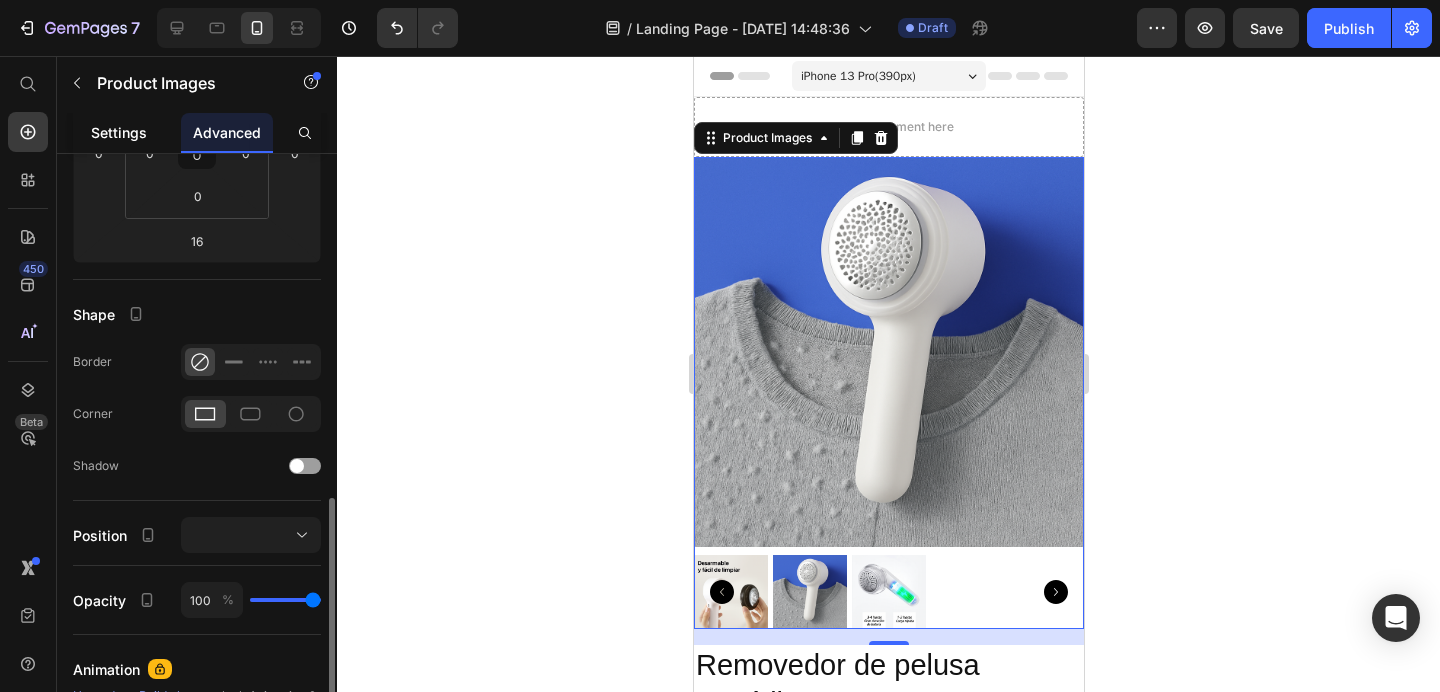 scroll, scrollTop: 333, scrollLeft: 0, axis: vertical 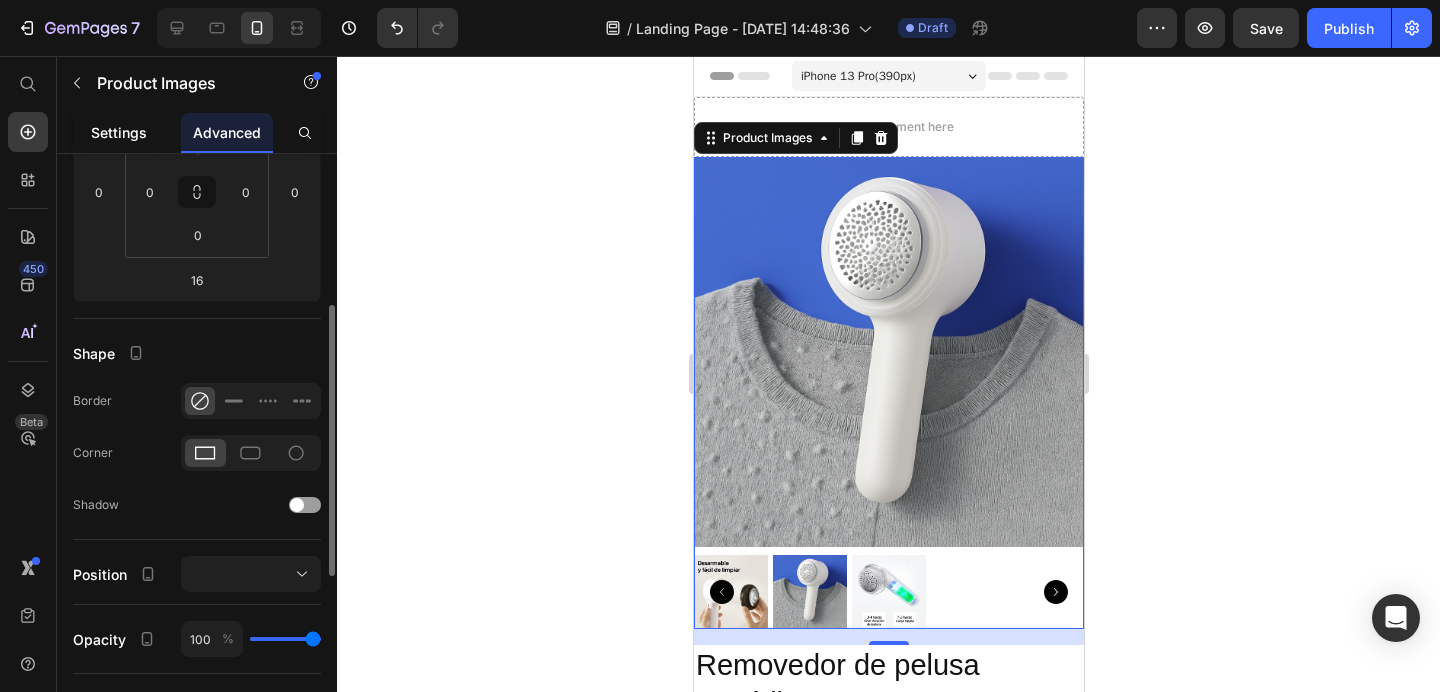 click on "Settings" at bounding box center (119, 132) 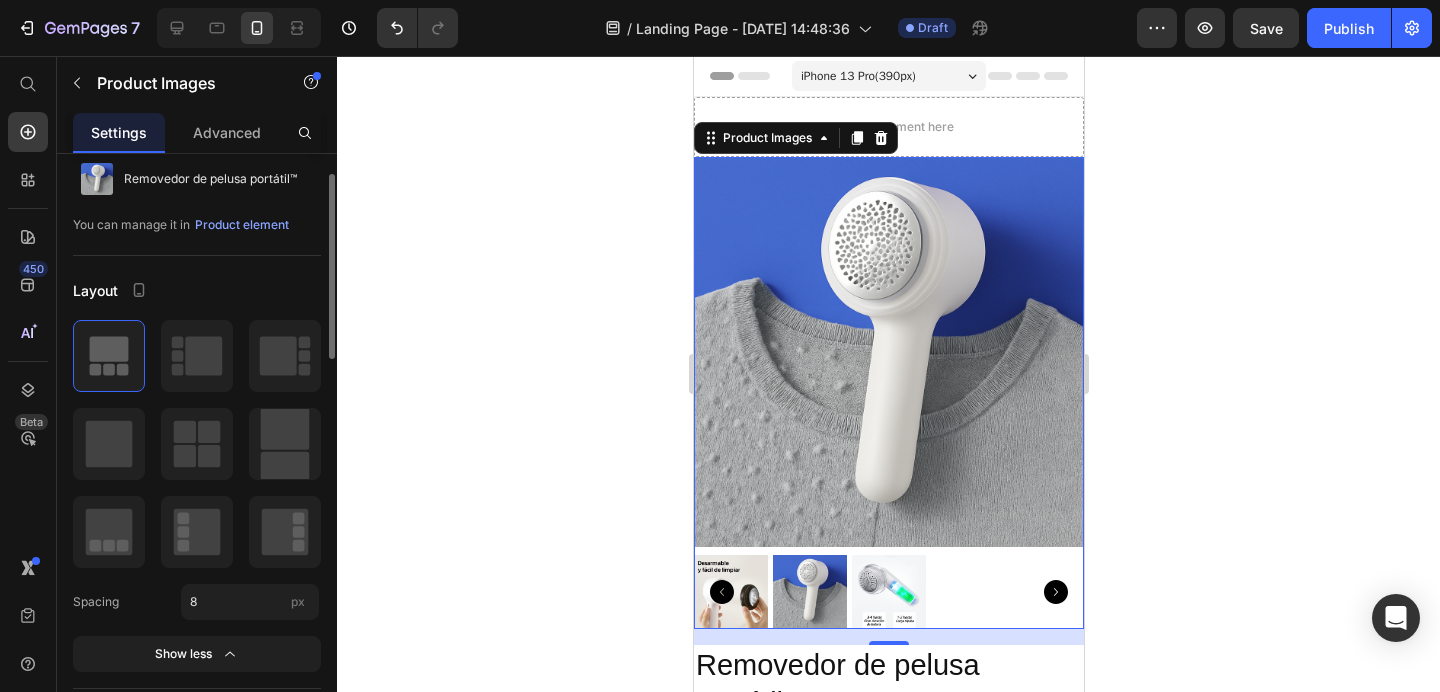 scroll, scrollTop: 61, scrollLeft: 0, axis: vertical 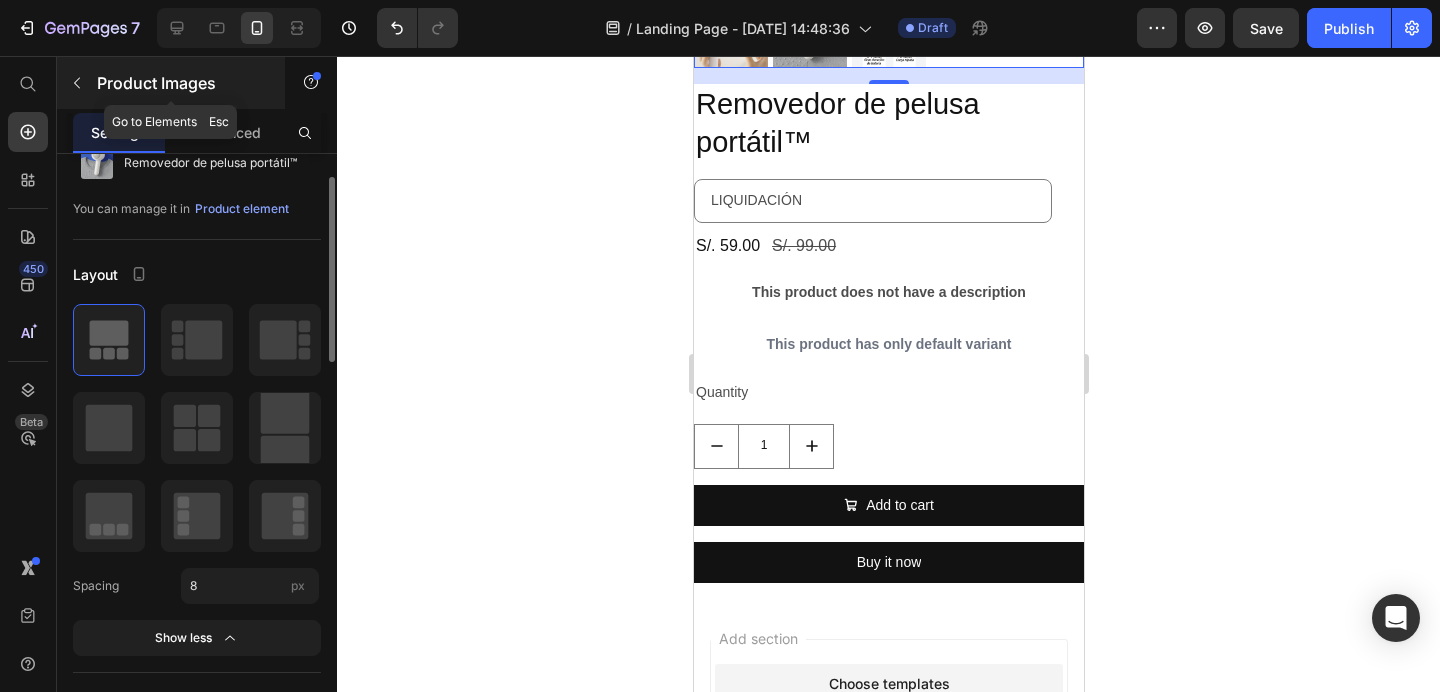 click 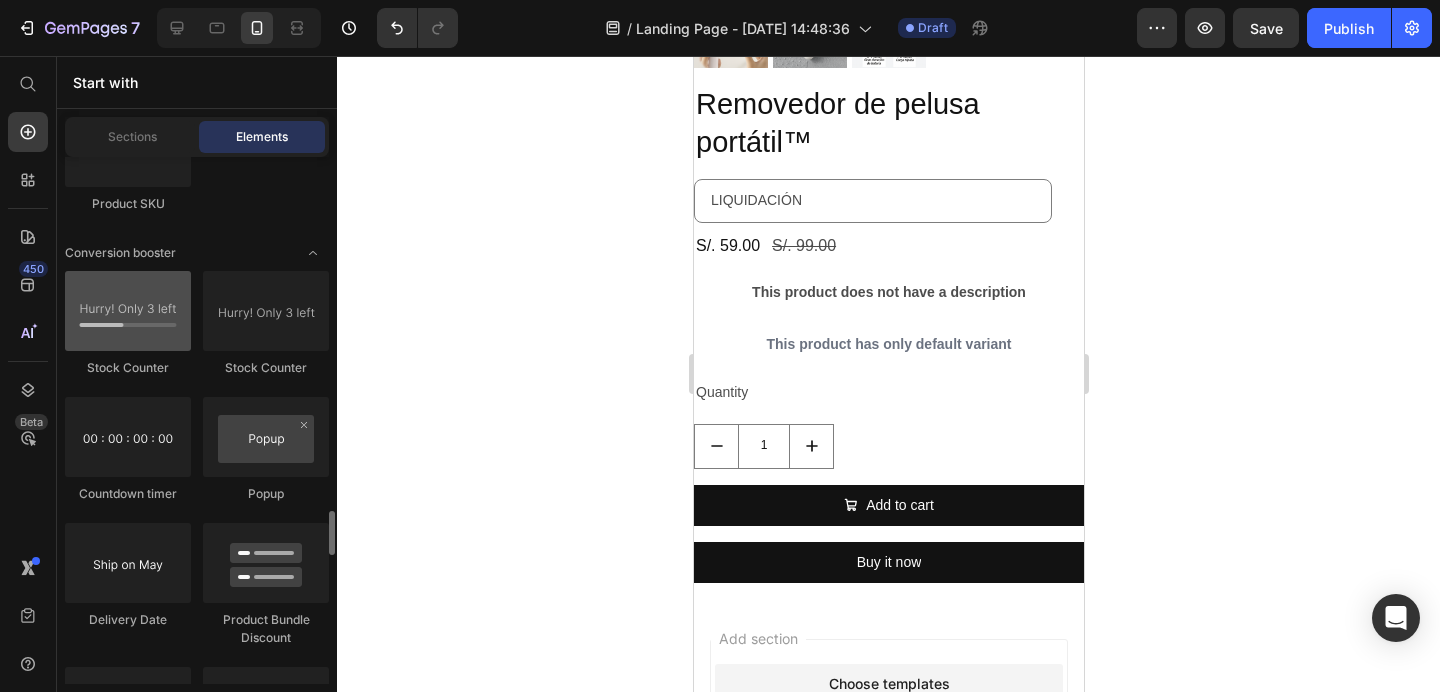 scroll, scrollTop: 4155, scrollLeft: 0, axis: vertical 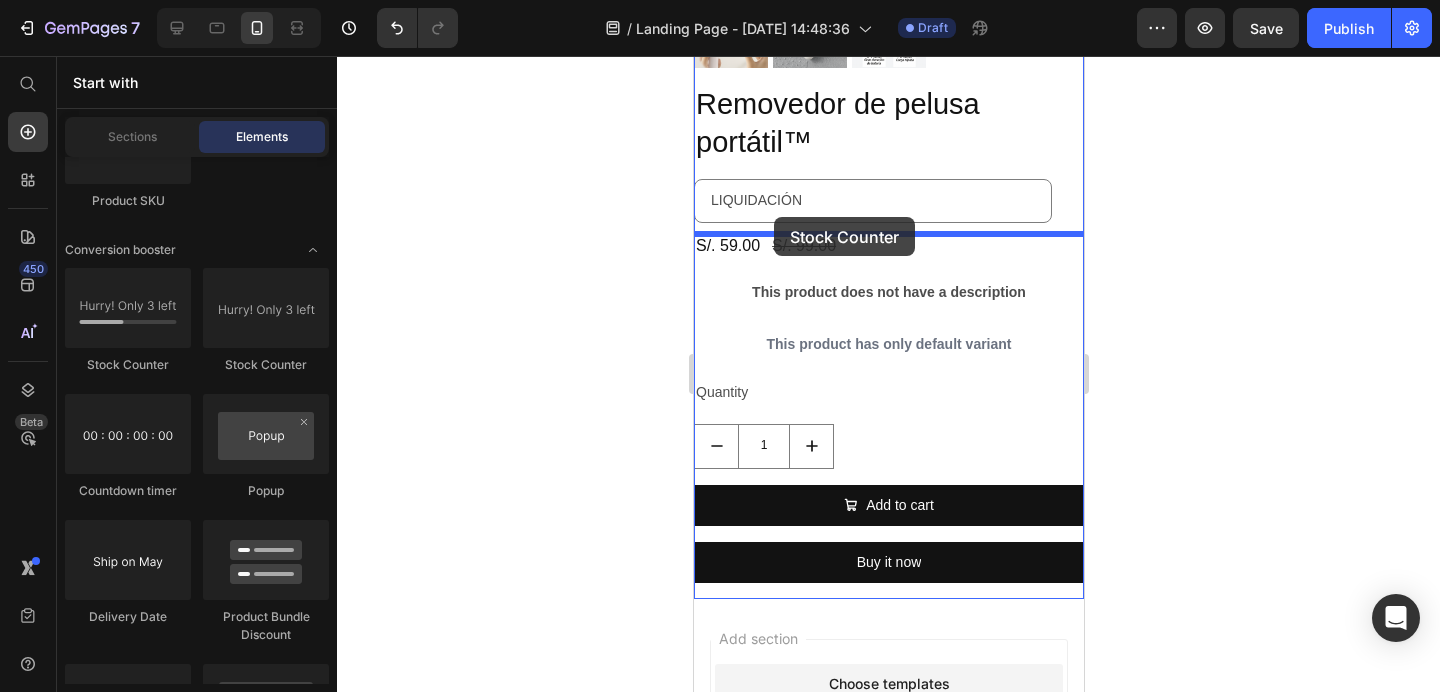drag, startPoint x: 851, startPoint y: 378, endPoint x: 773, endPoint y: 218, distance: 178 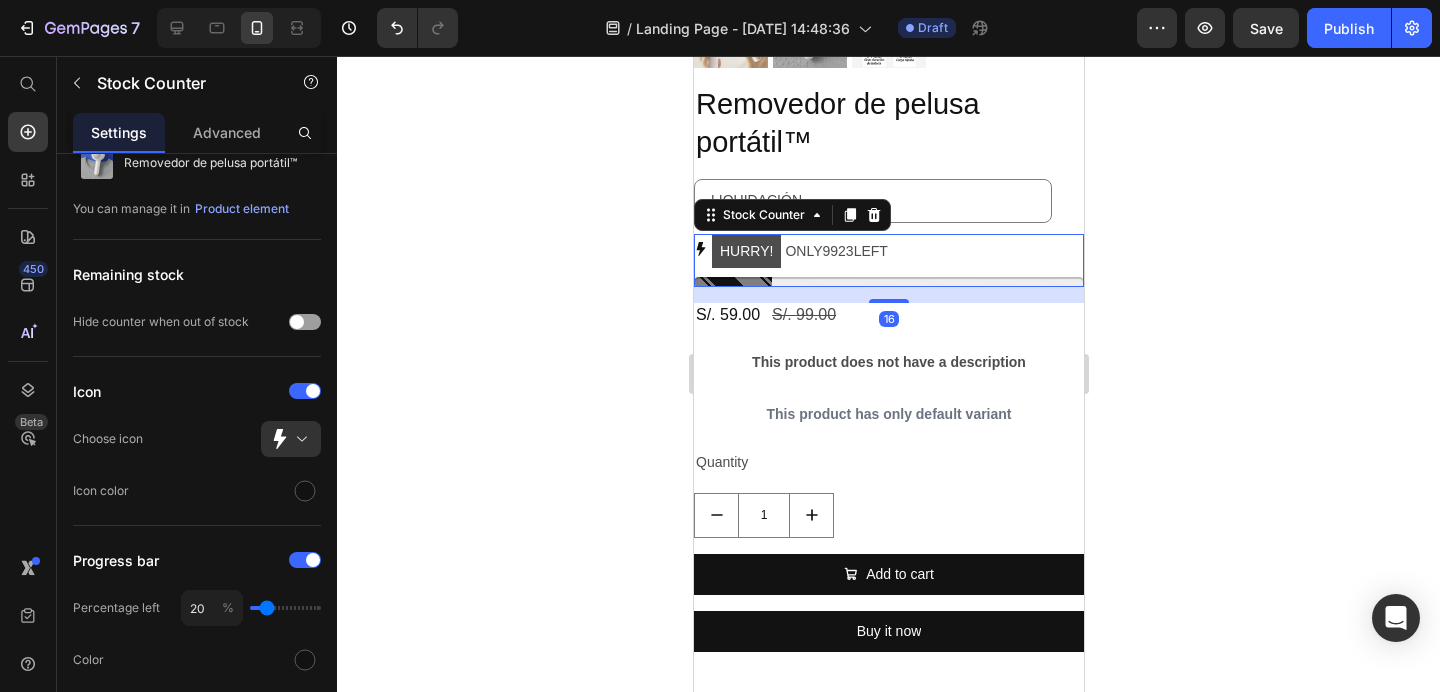 scroll, scrollTop: 0, scrollLeft: 0, axis: both 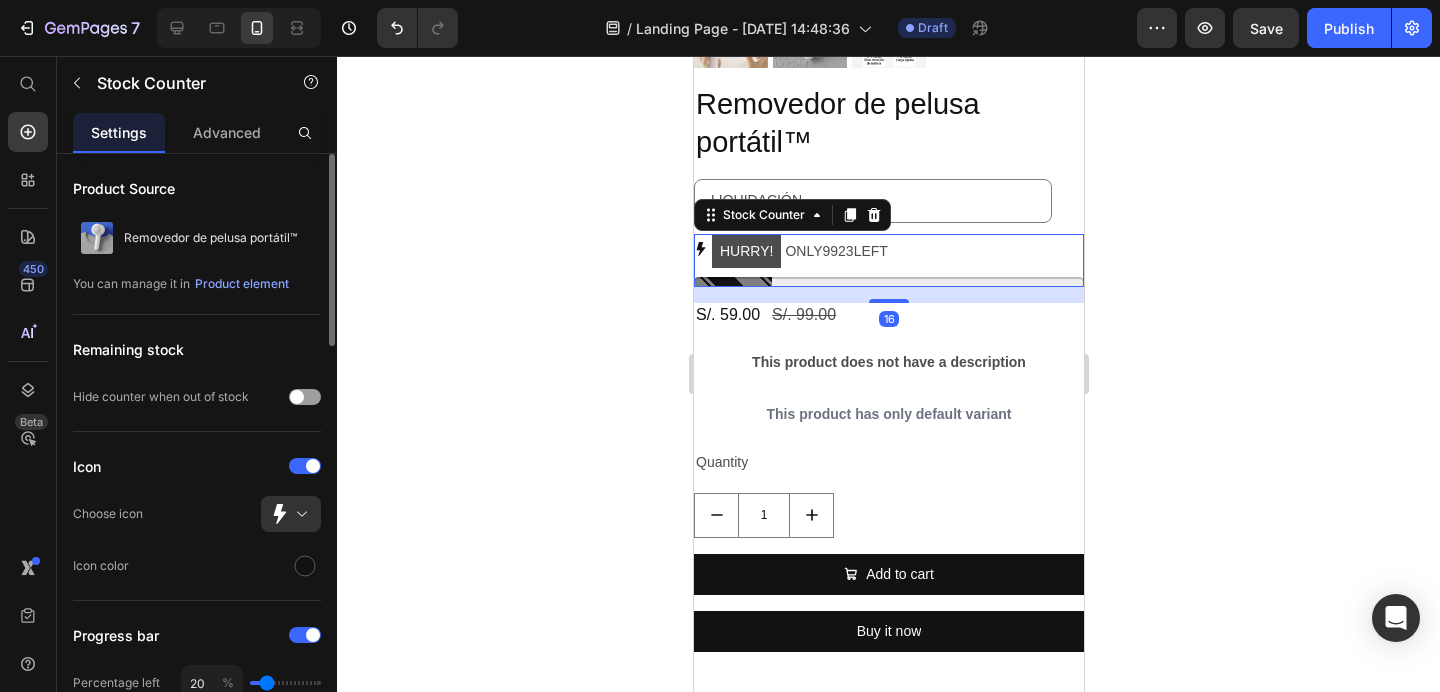 click 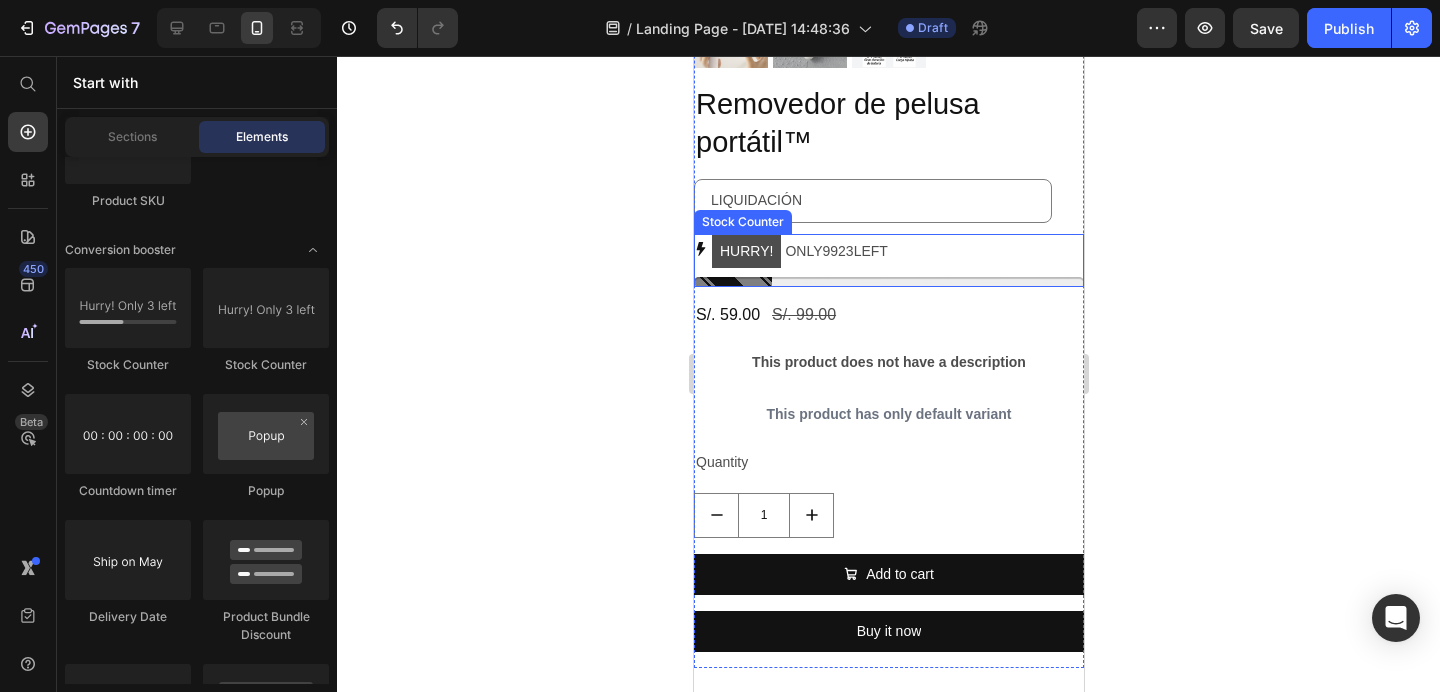 click on "HURRY!  ONLY  9923  LEFT" at bounding box center [888, 251] 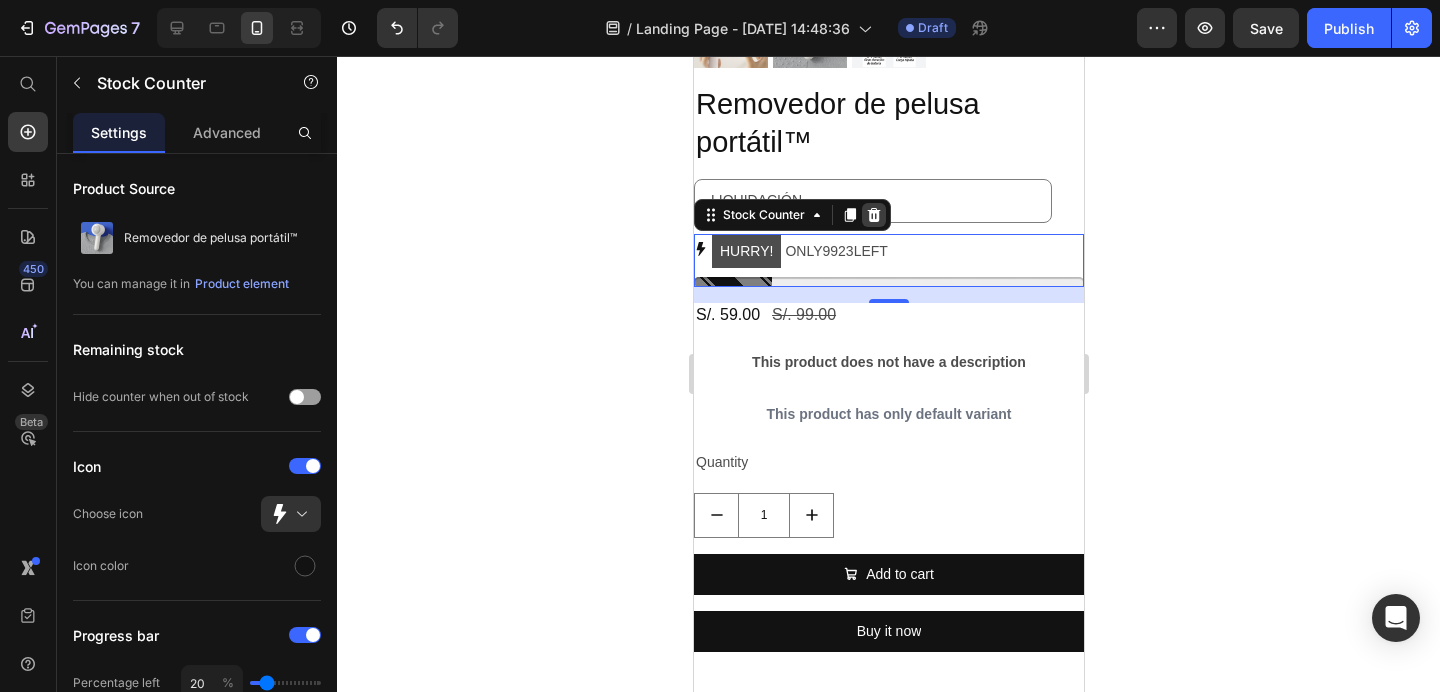 click 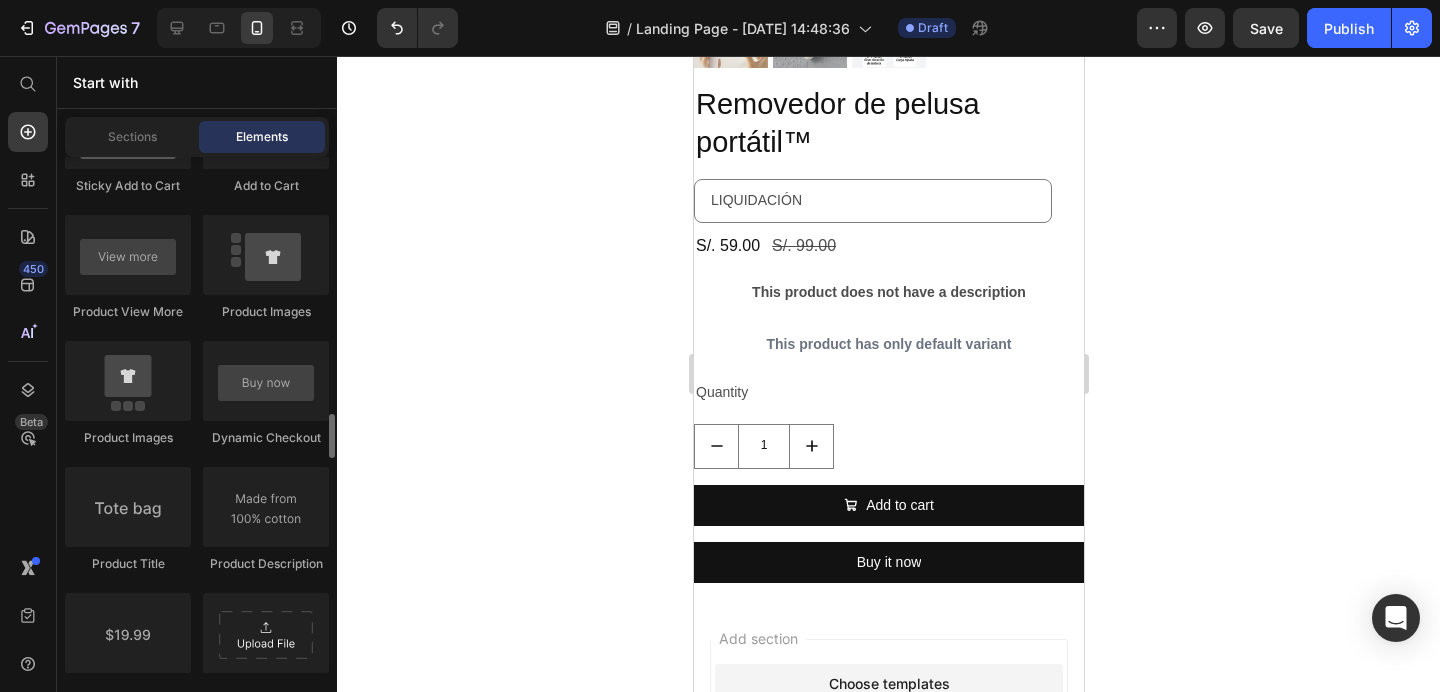 scroll, scrollTop: 3034, scrollLeft: 0, axis: vertical 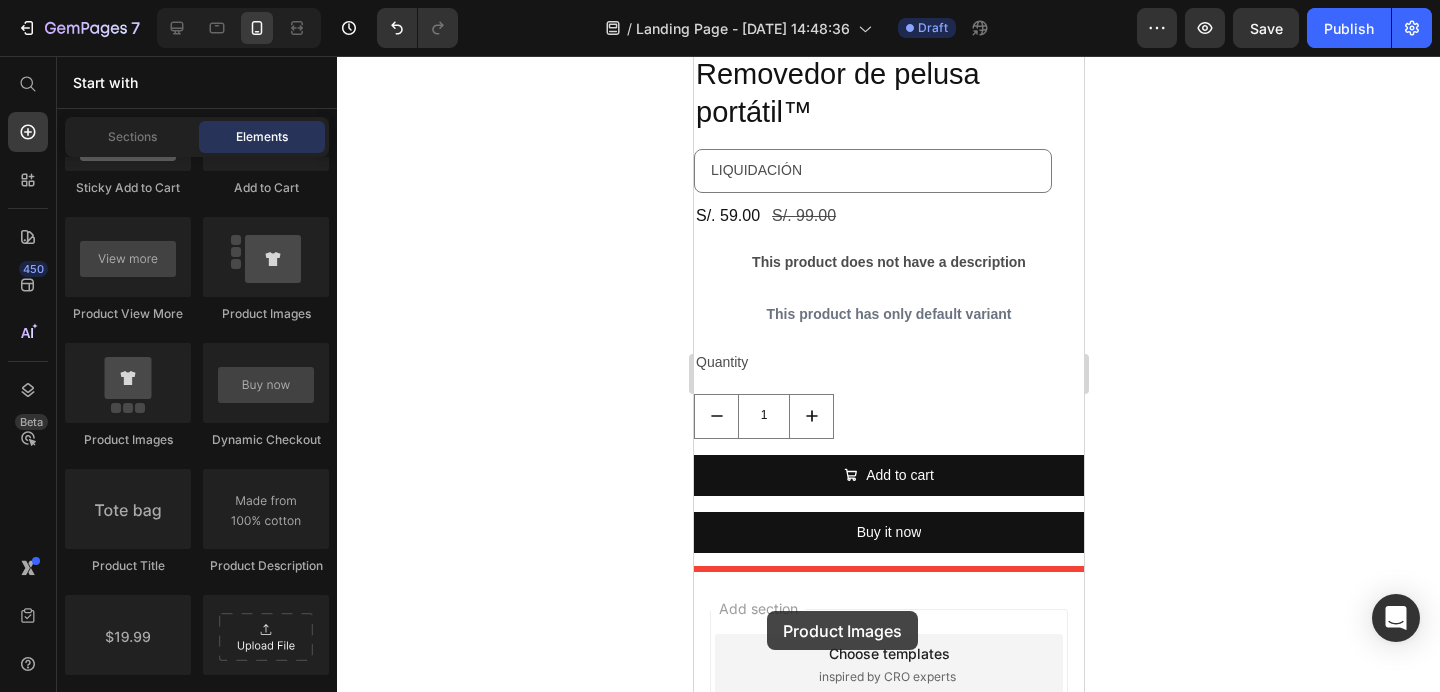 drag, startPoint x: 854, startPoint y: 459, endPoint x: 771, endPoint y: 602, distance: 165.34207 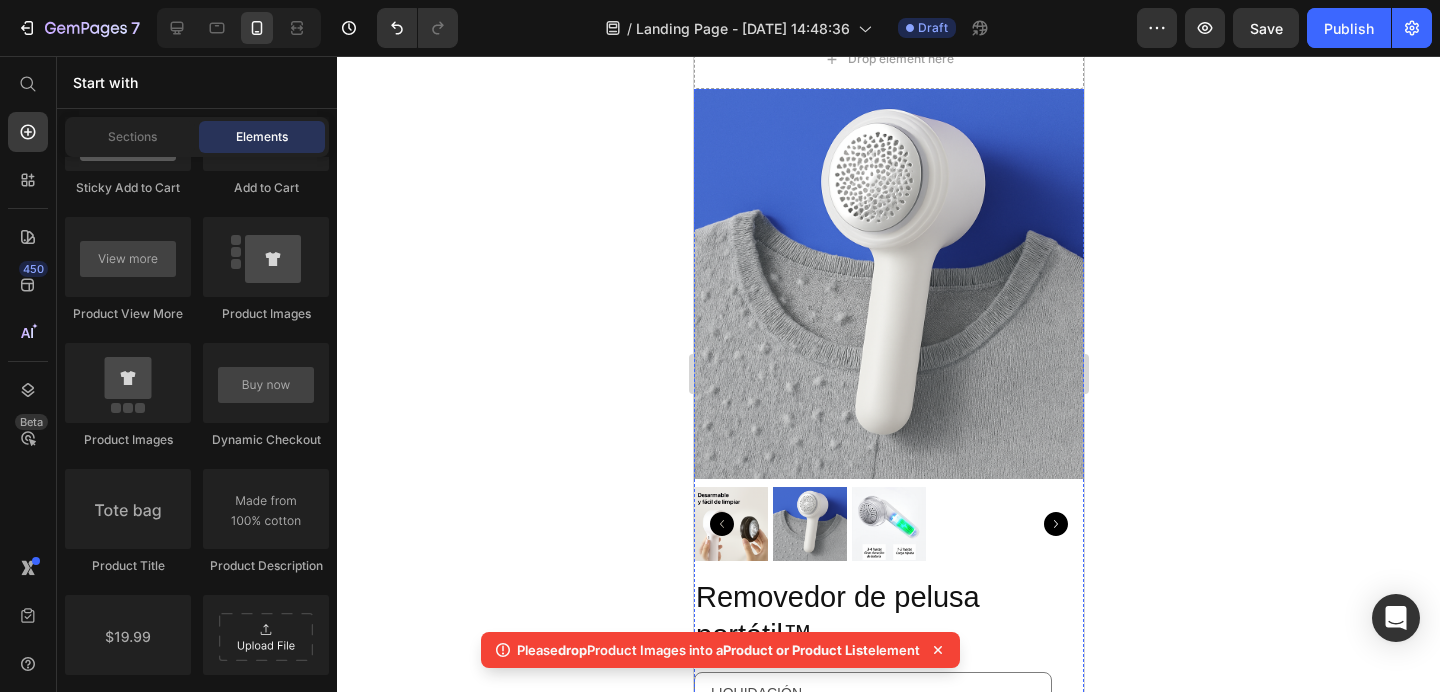 scroll, scrollTop: 69, scrollLeft: 0, axis: vertical 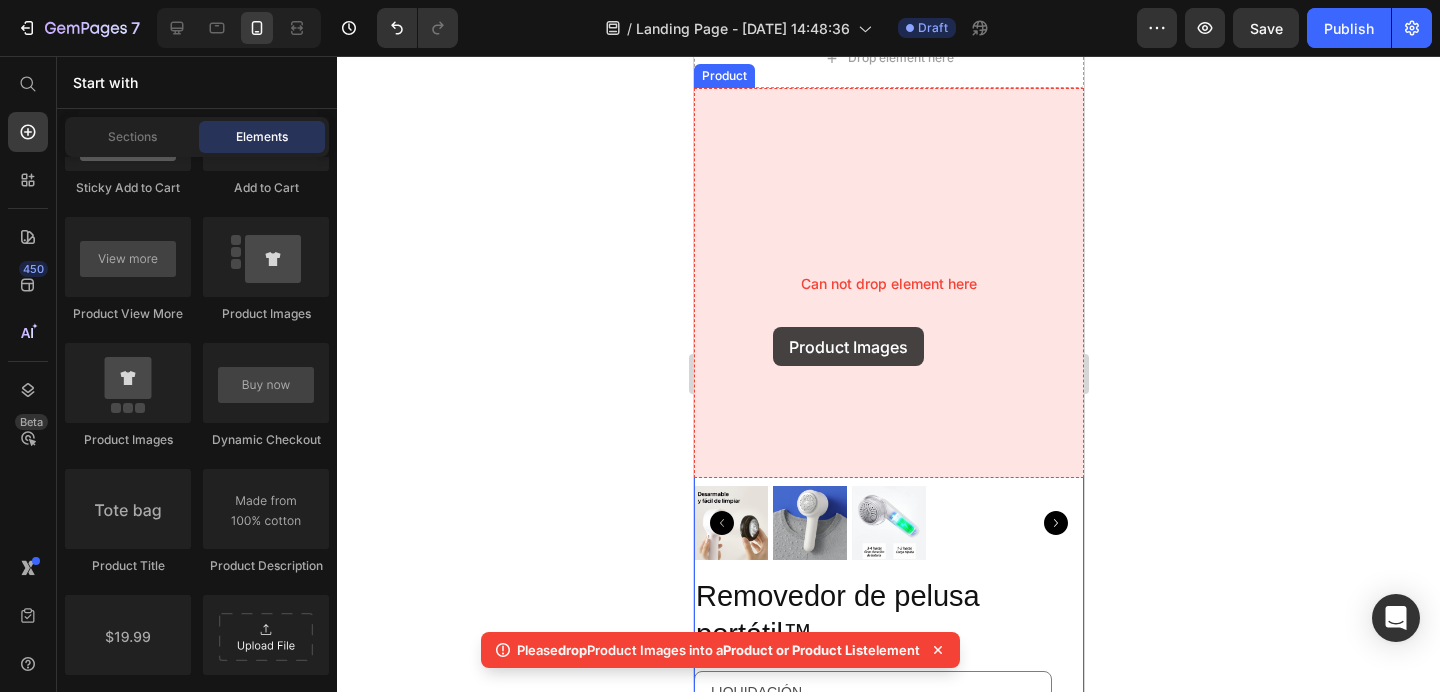 drag, startPoint x: 789, startPoint y: 456, endPoint x: 808, endPoint y: 327, distance: 130.39172 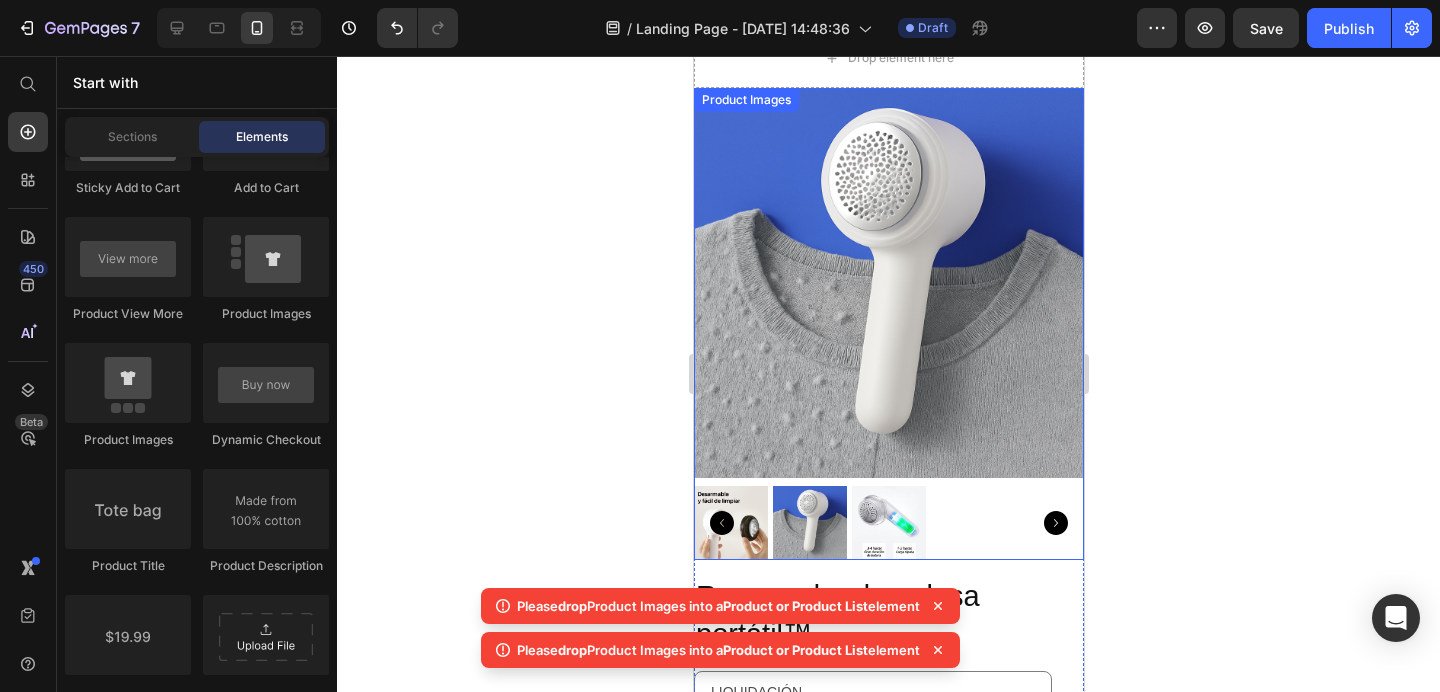 scroll, scrollTop: 0, scrollLeft: 0, axis: both 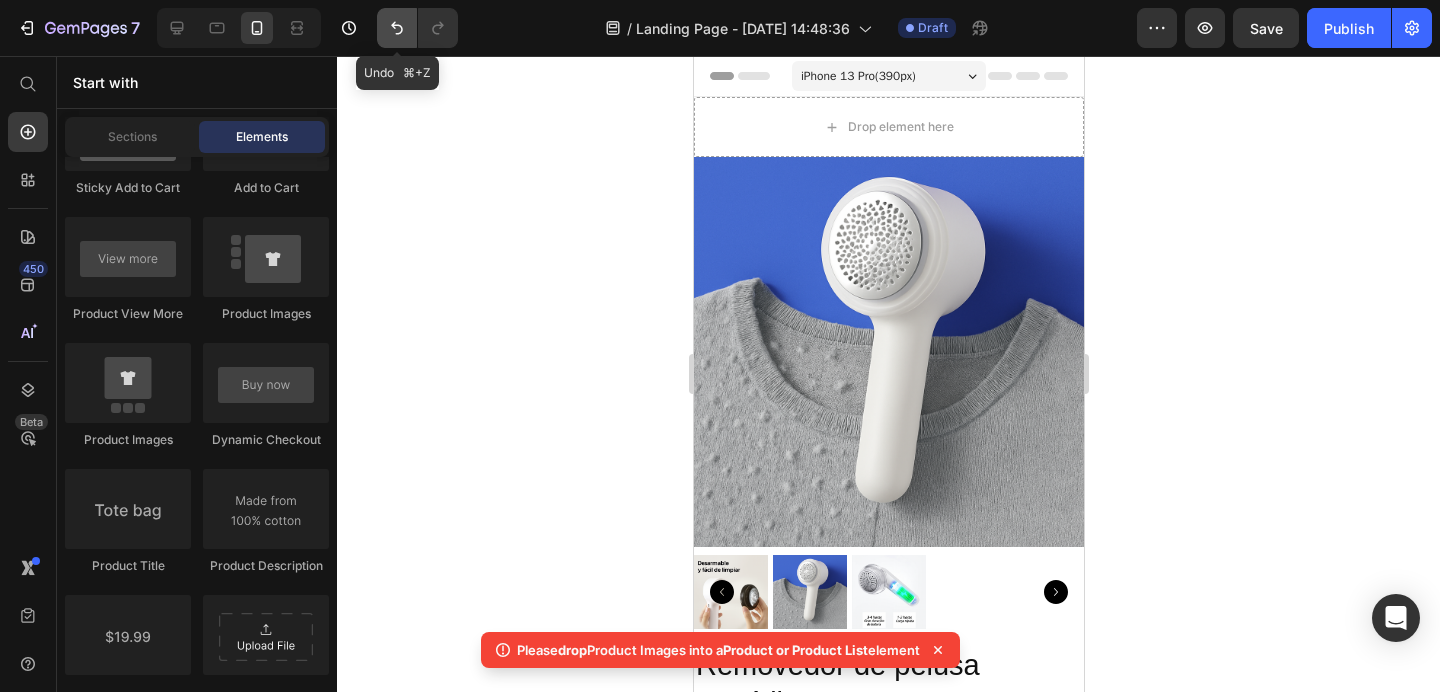 click 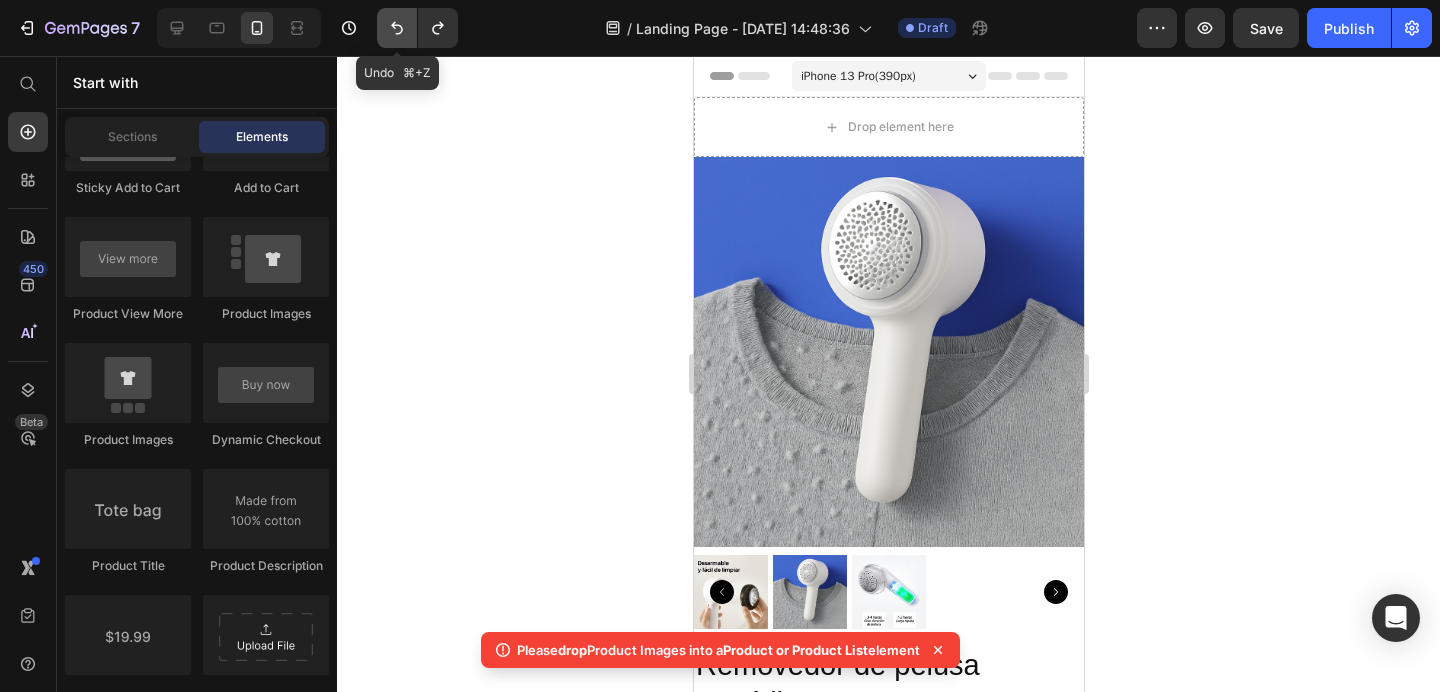 click 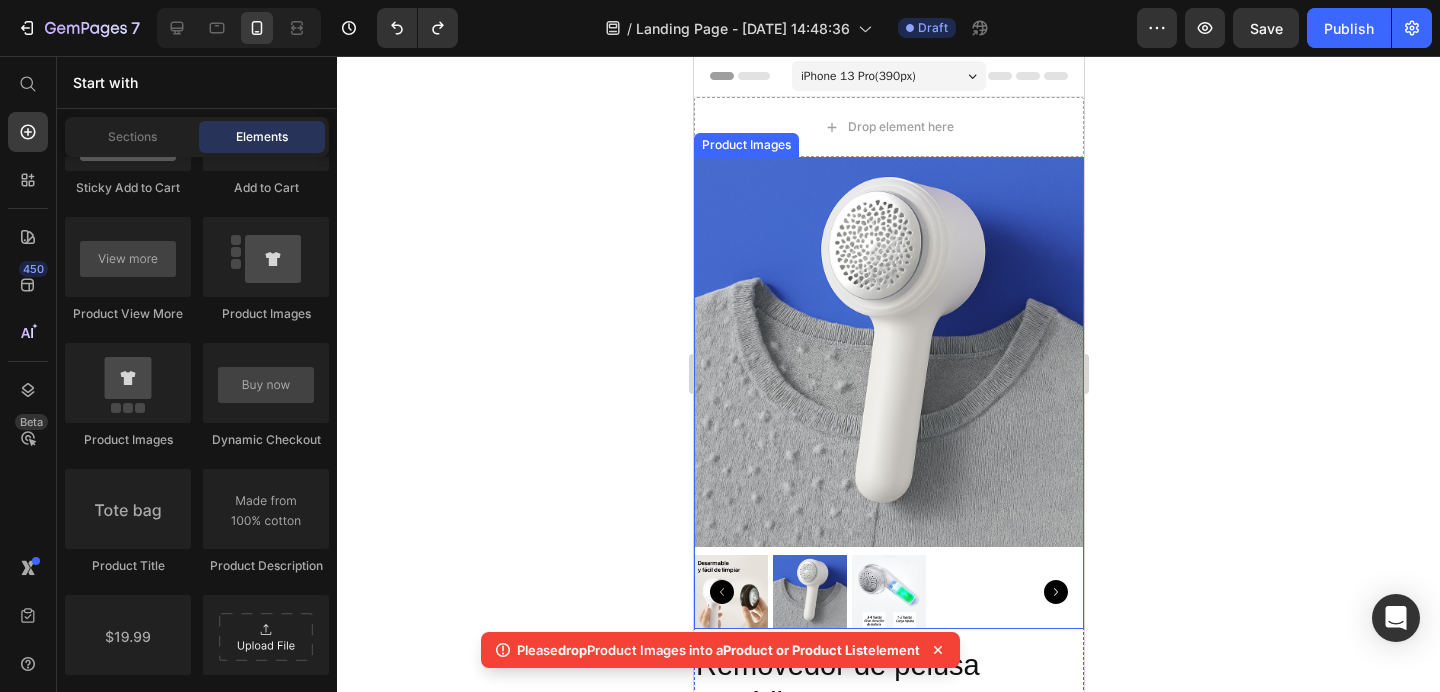 click at bounding box center (888, 352) 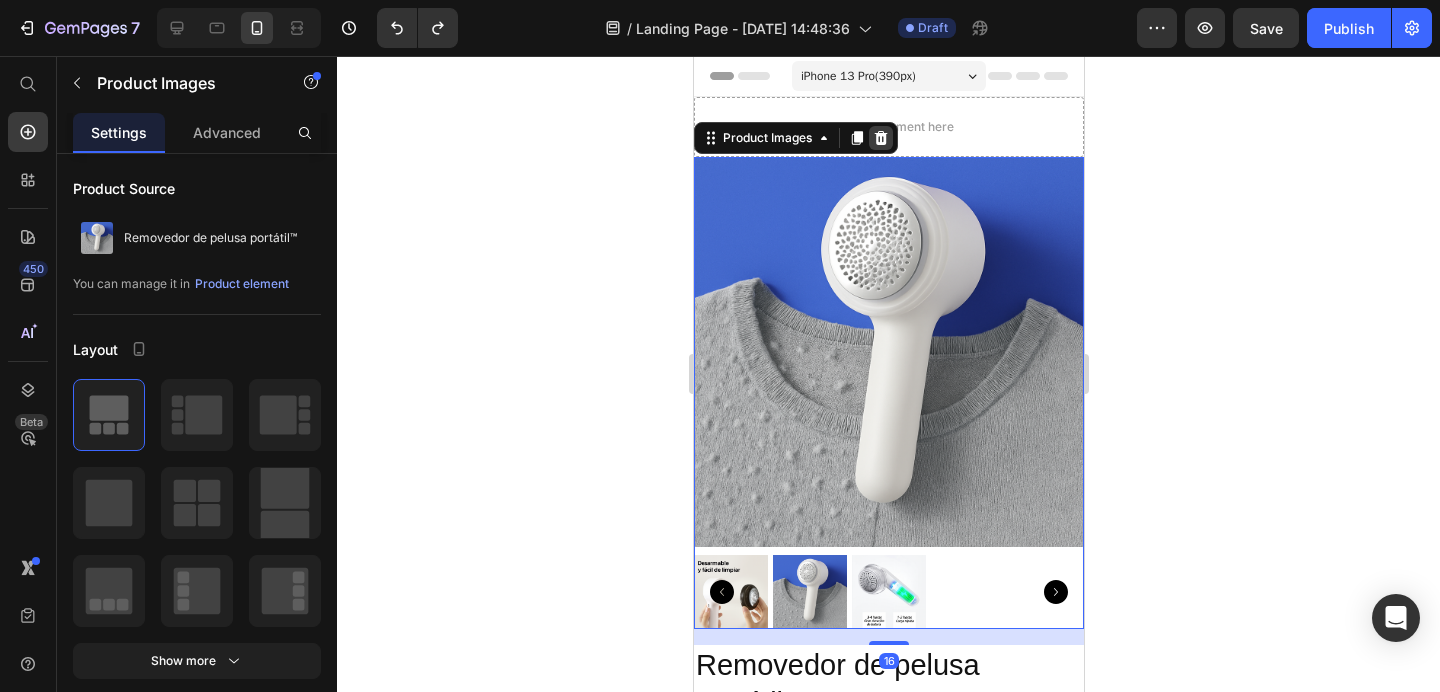 click 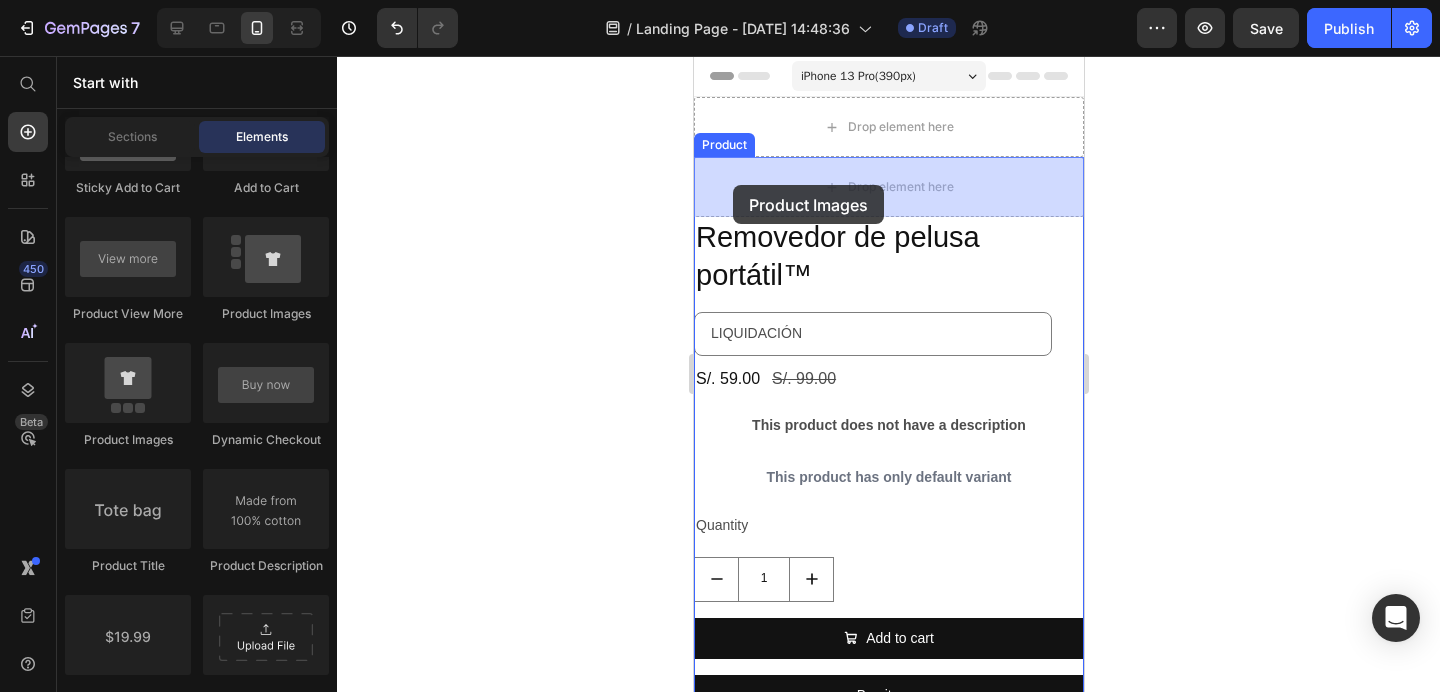 drag, startPoint x: 830, startPoint y: 435, endPoint x: 732, endPoint y: 185, distance: 268.52188 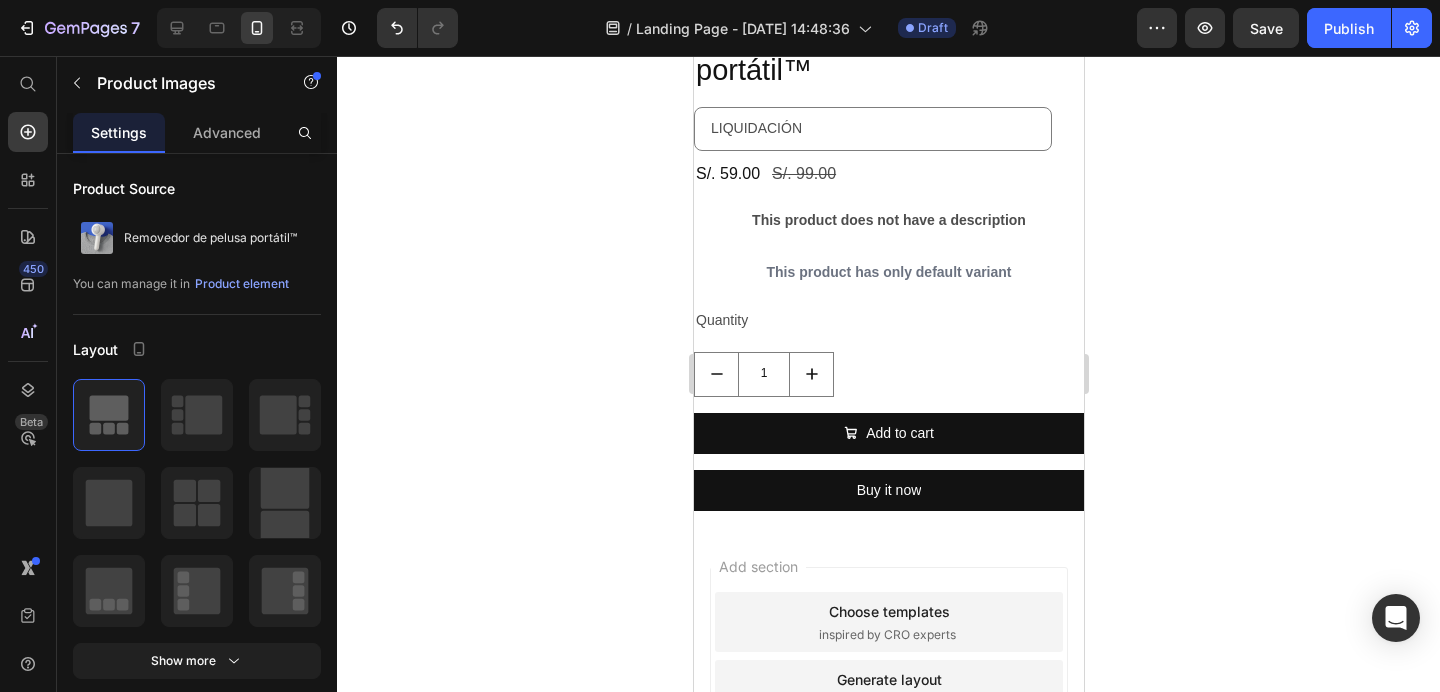 scroll, scrollTop: 618, scrollLeft: 0, axis: vertical 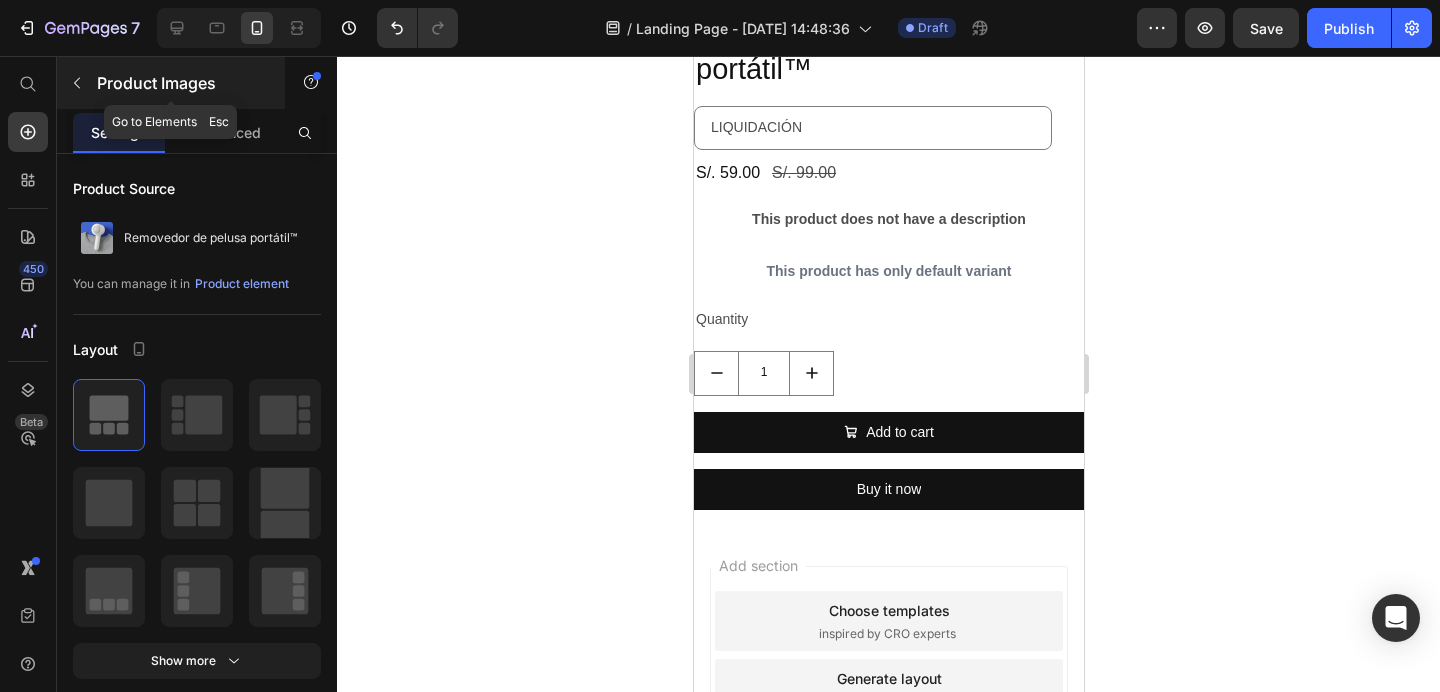 click at bounding box center [77, 83] 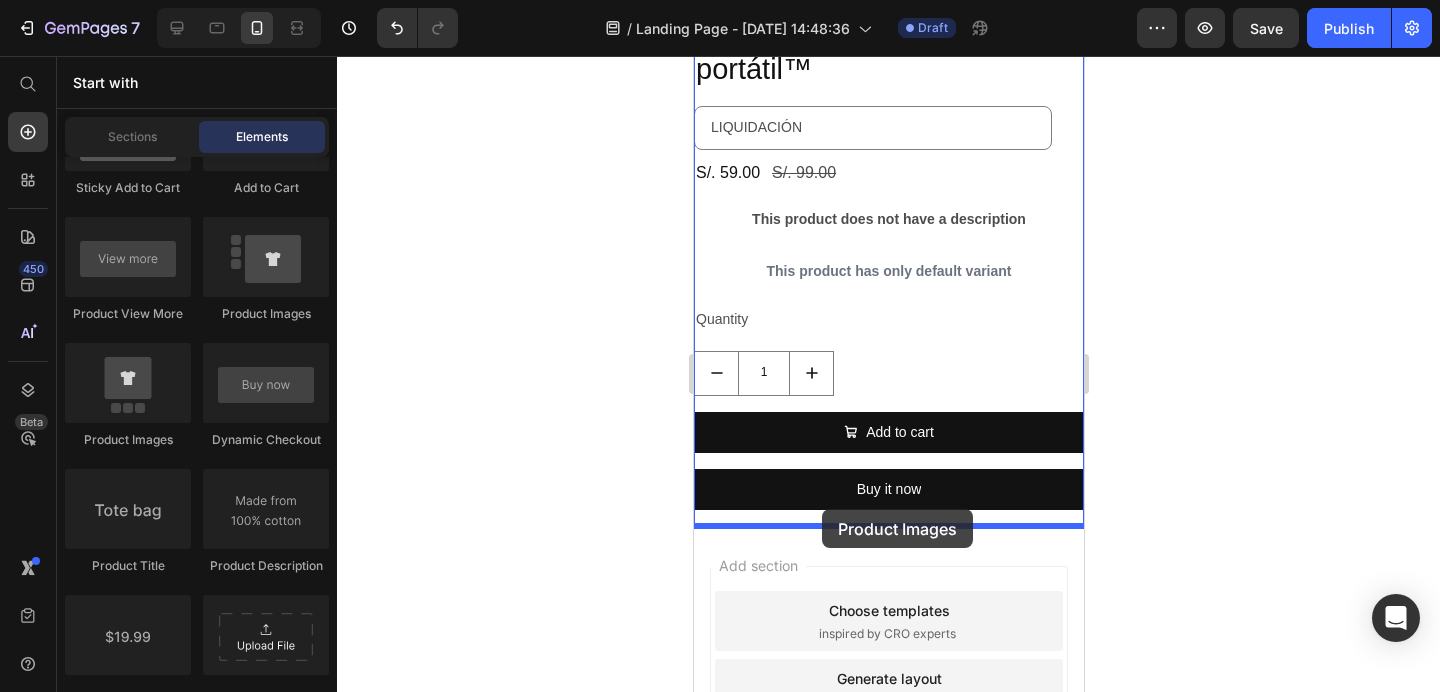 drag, startPoint x: 981, startPoint y: 300, endPoint x: 821, endPoint y: 509, distance: 263.21283 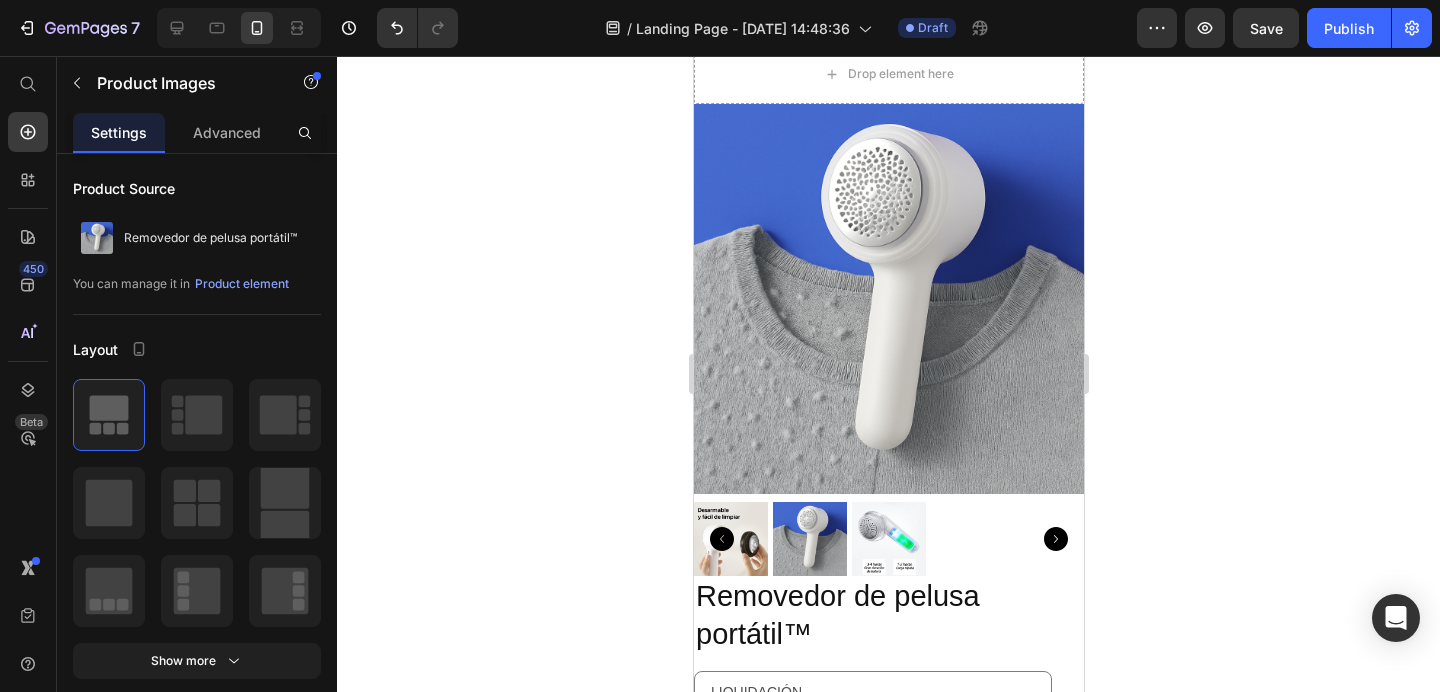 scroll, scrollTop: 44, scrollLeft: 0, axis: vertical 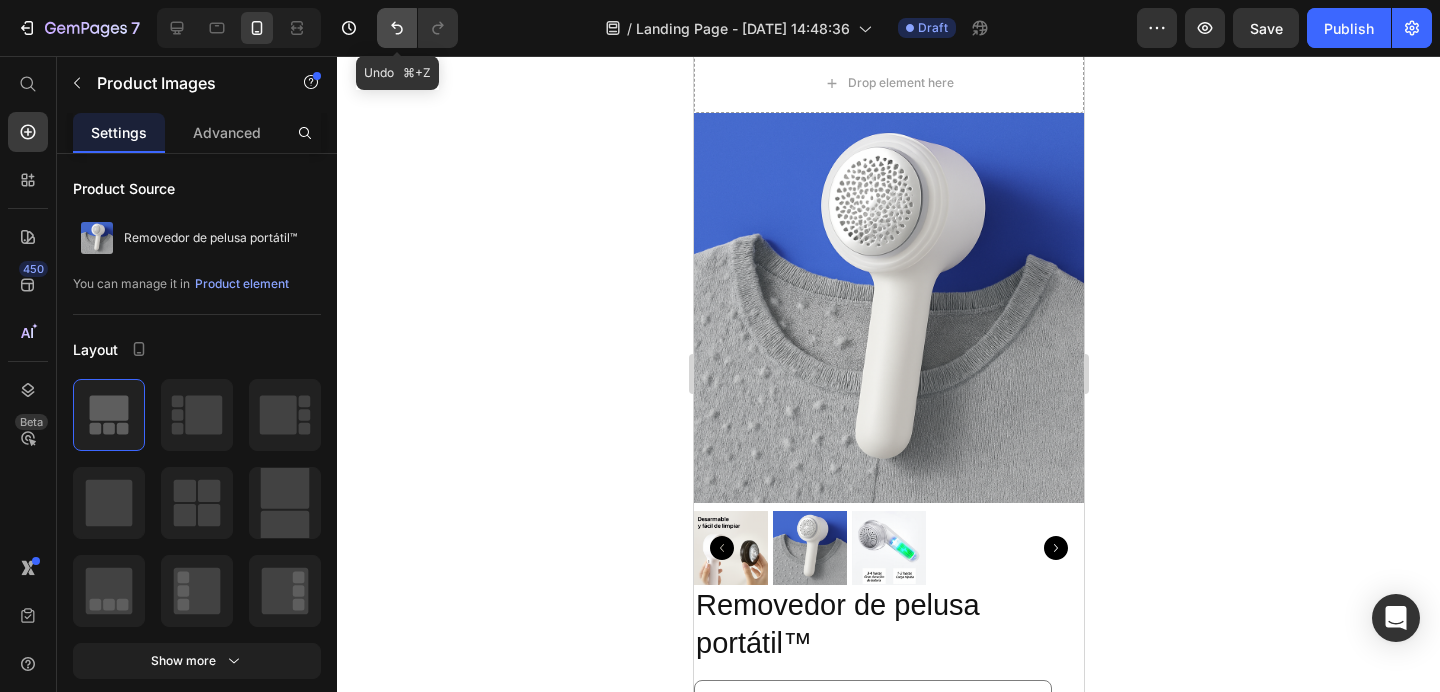 click 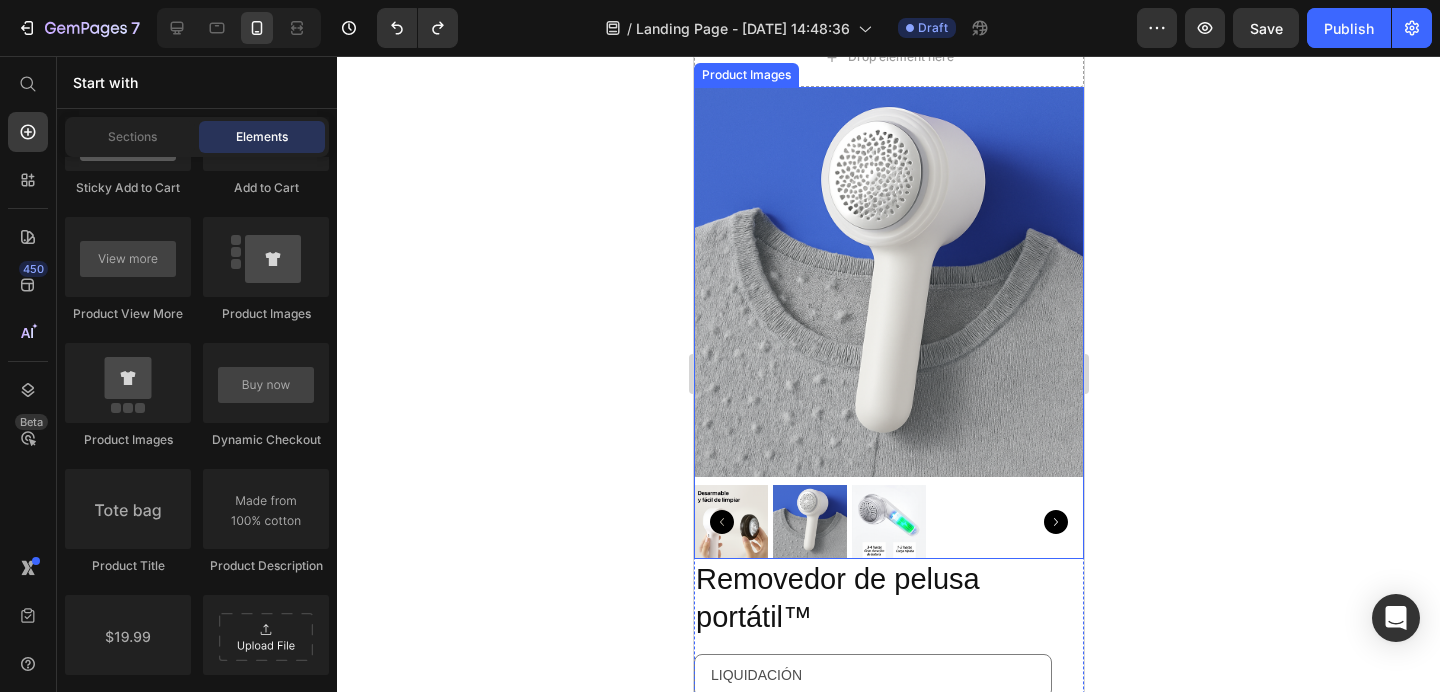 scroll, scrollTop: 0, scrollLeft: 0, axis: both 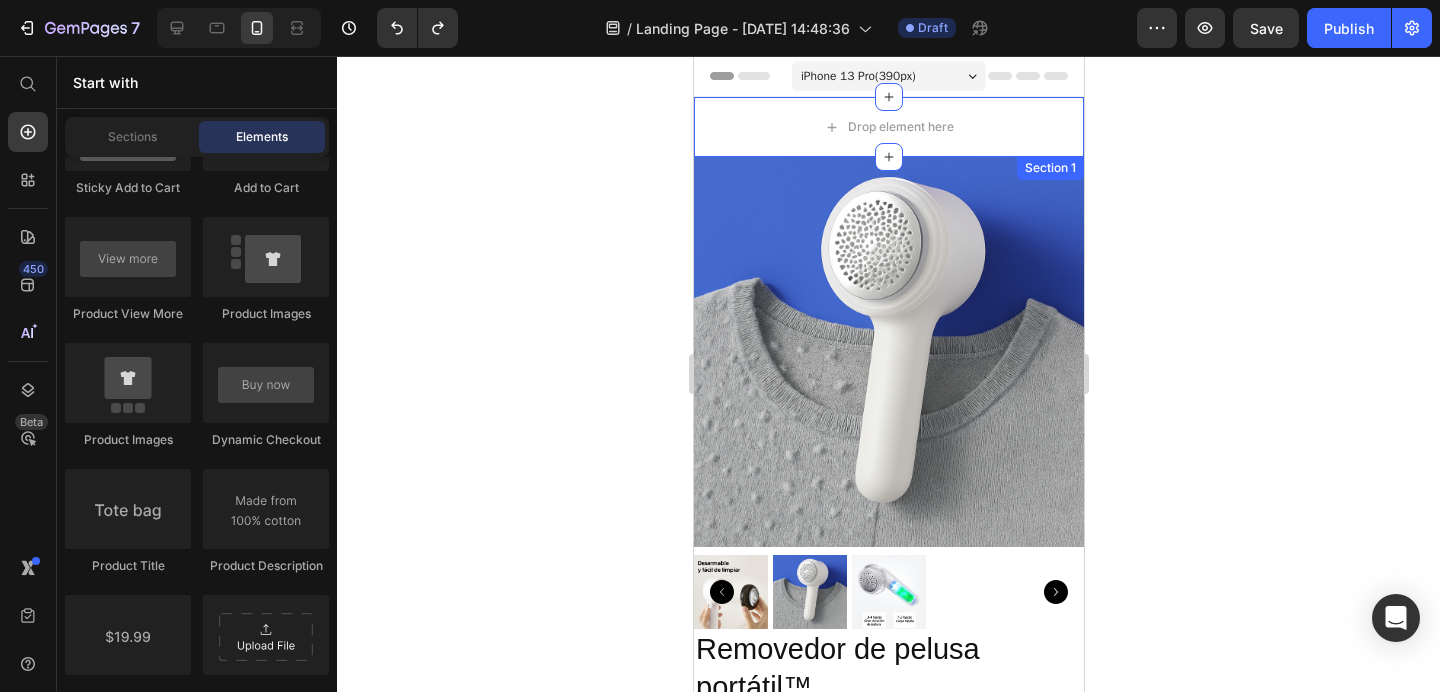 click 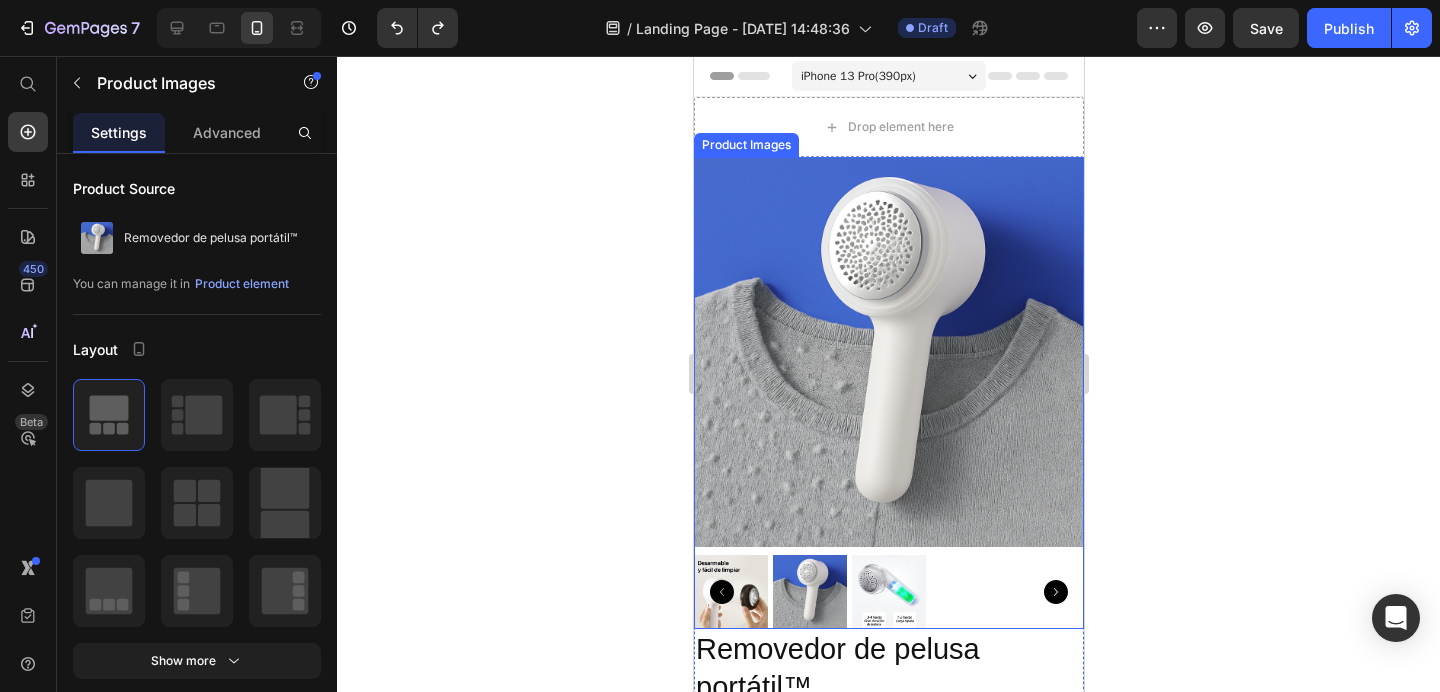 click at bounding box center [888, 352] 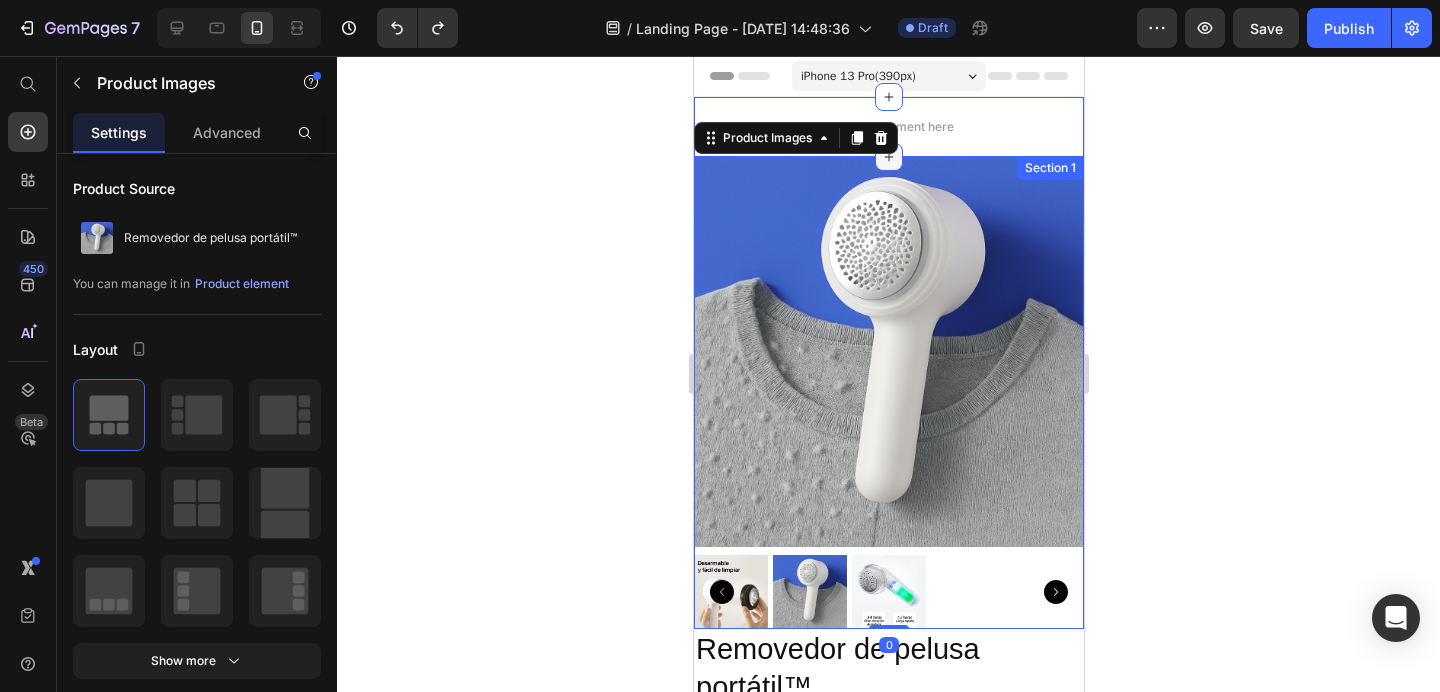 click 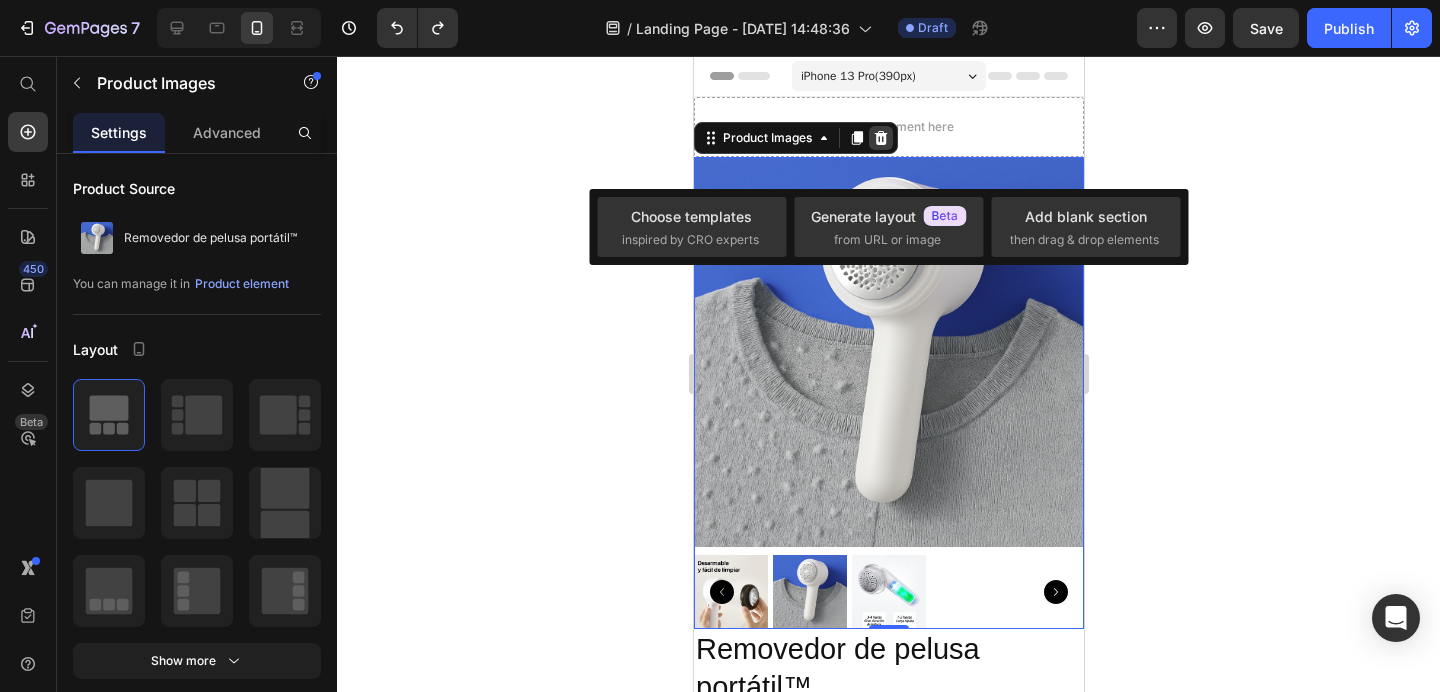 click 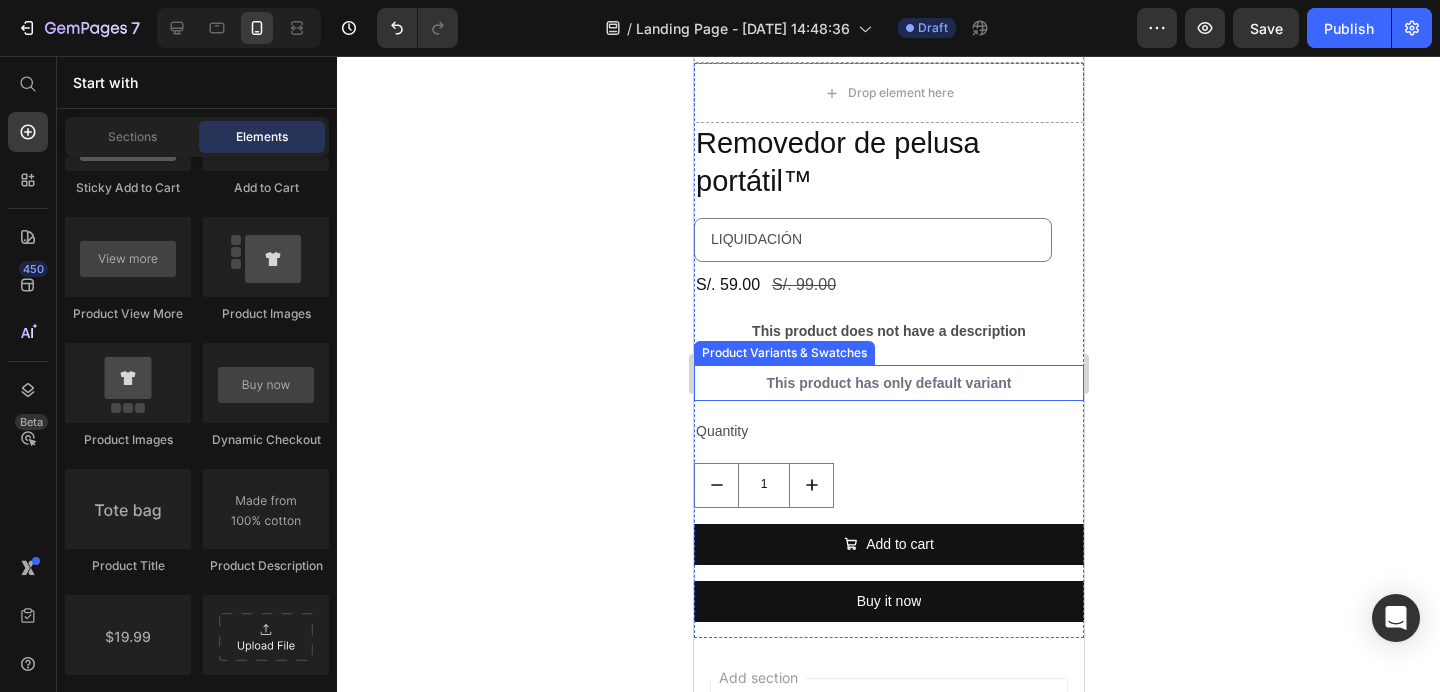 scroll, scrollTop: 93, scrollLeft: 0, axis: vertical 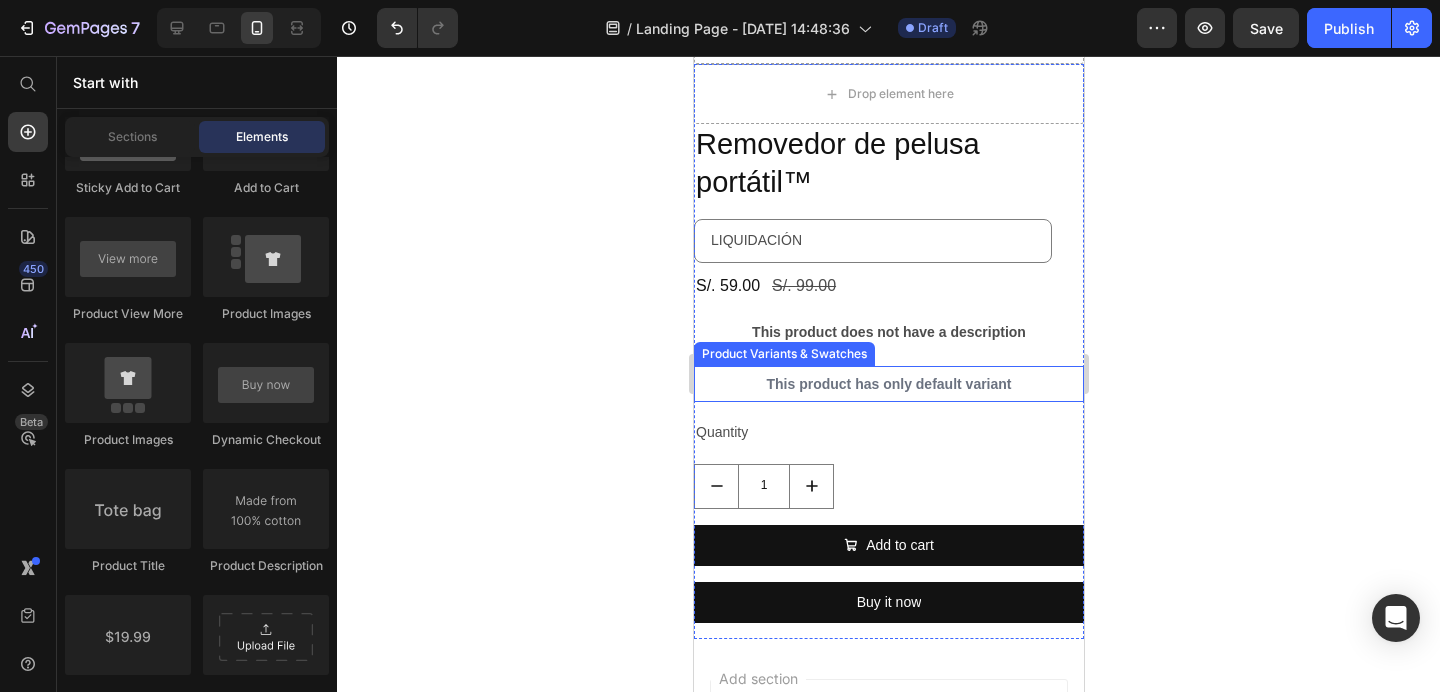 click on "Removedor de pelusa portátil™ Product Title LIQUIDACIÓN Product Custom Field S/. 59.00 Product Price S/. 99.00 Product Price Row This product does not have a description Product Description This product has only default variant Product Variants & Swatches Quantity Text Block 1 Product Quantity
Add to cart Add to Cart Buy it now Dynamic Checkout" at bounding box center [888, 381] 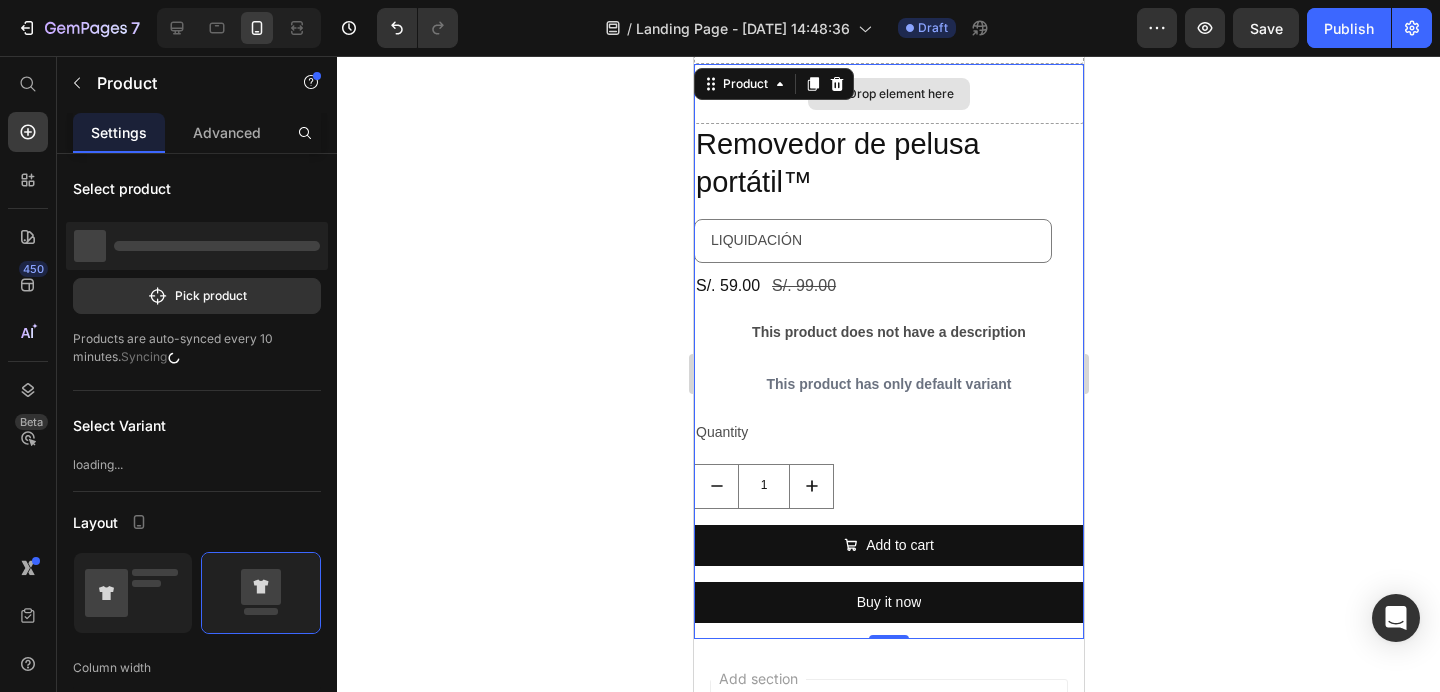 click on "Drop element here" at bounding box center (888, 94) 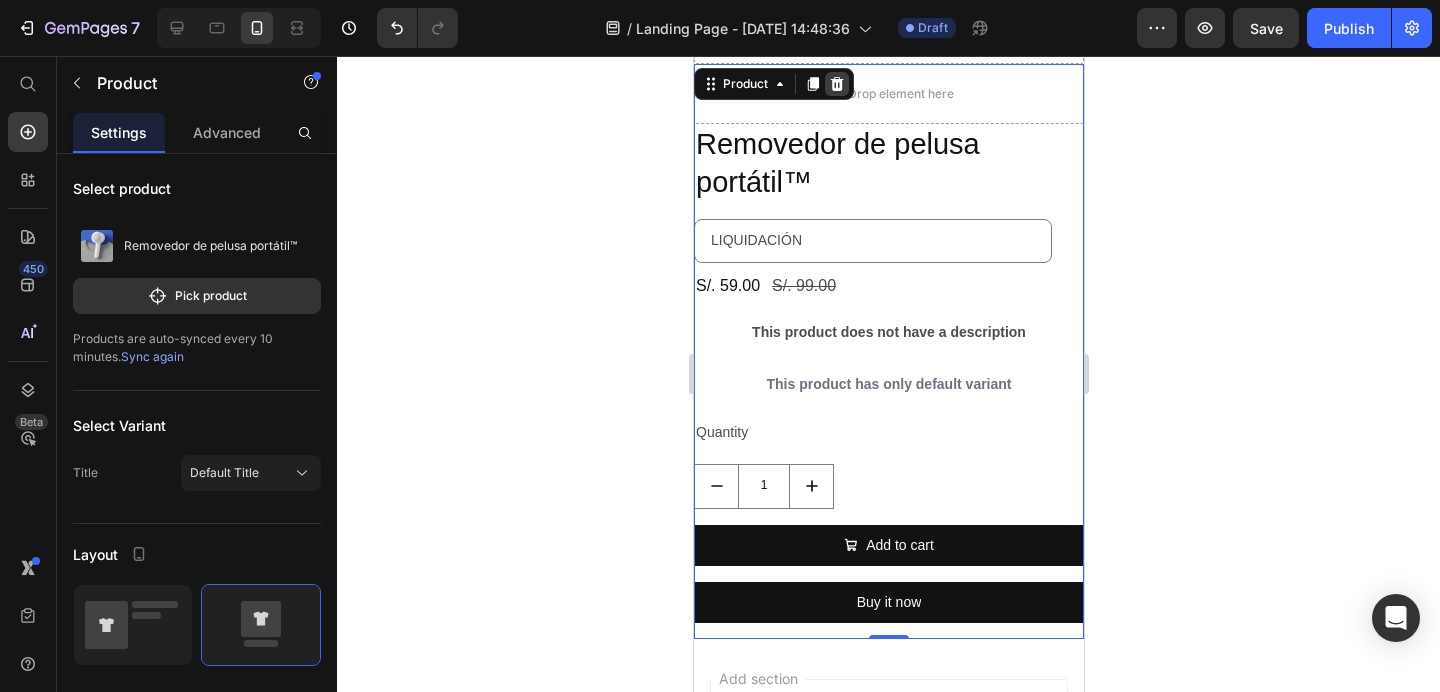 click 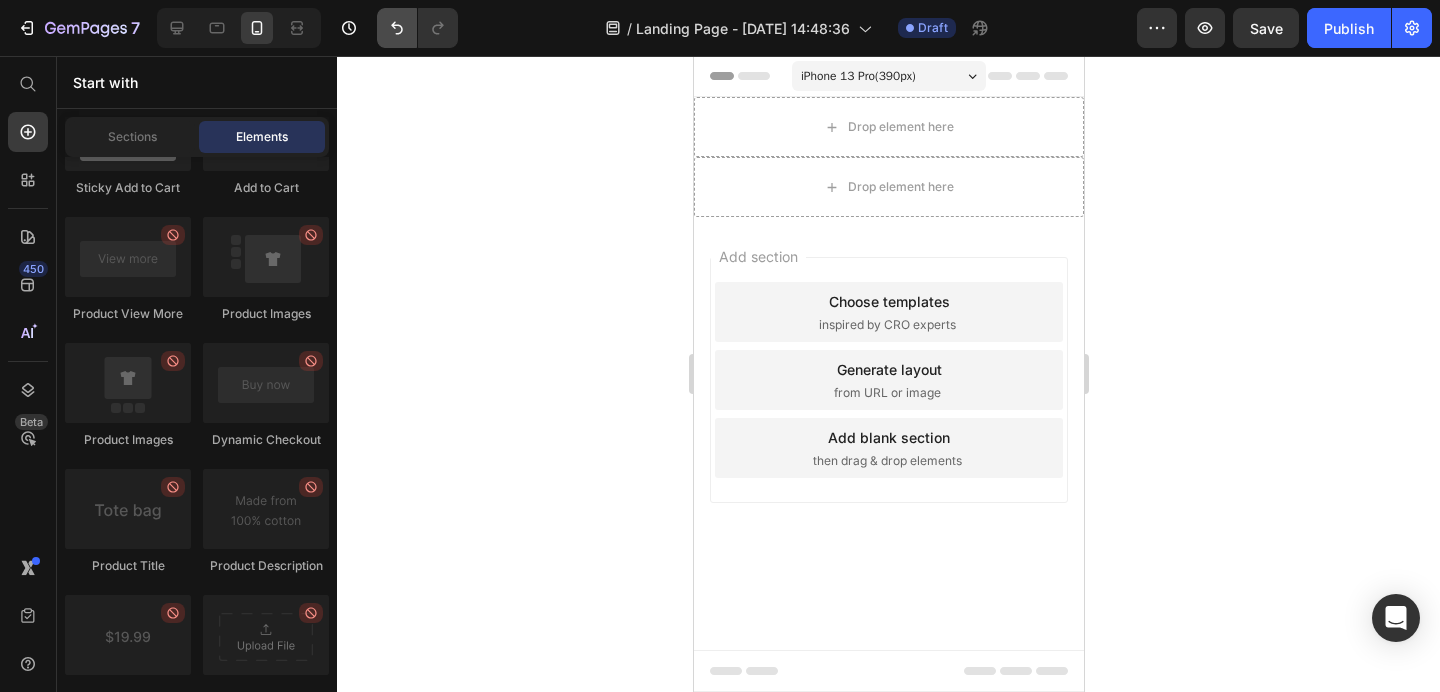 click 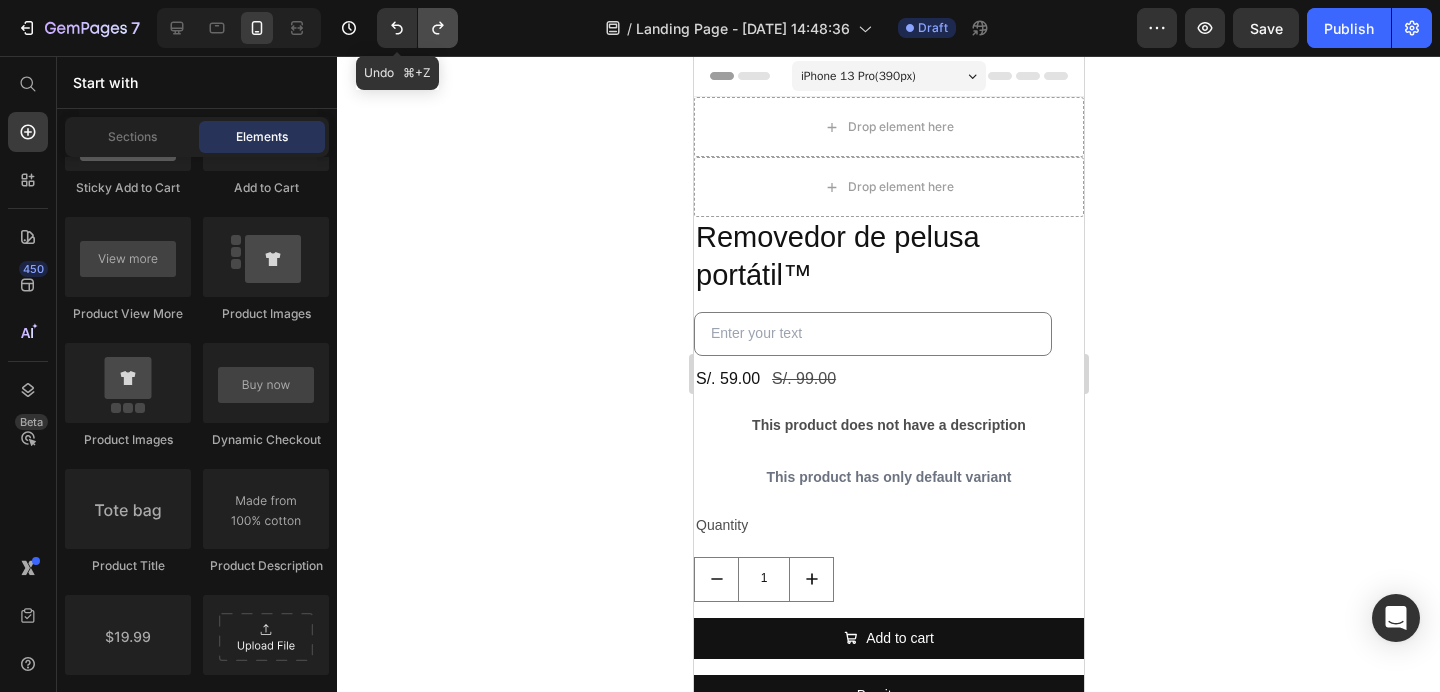 click 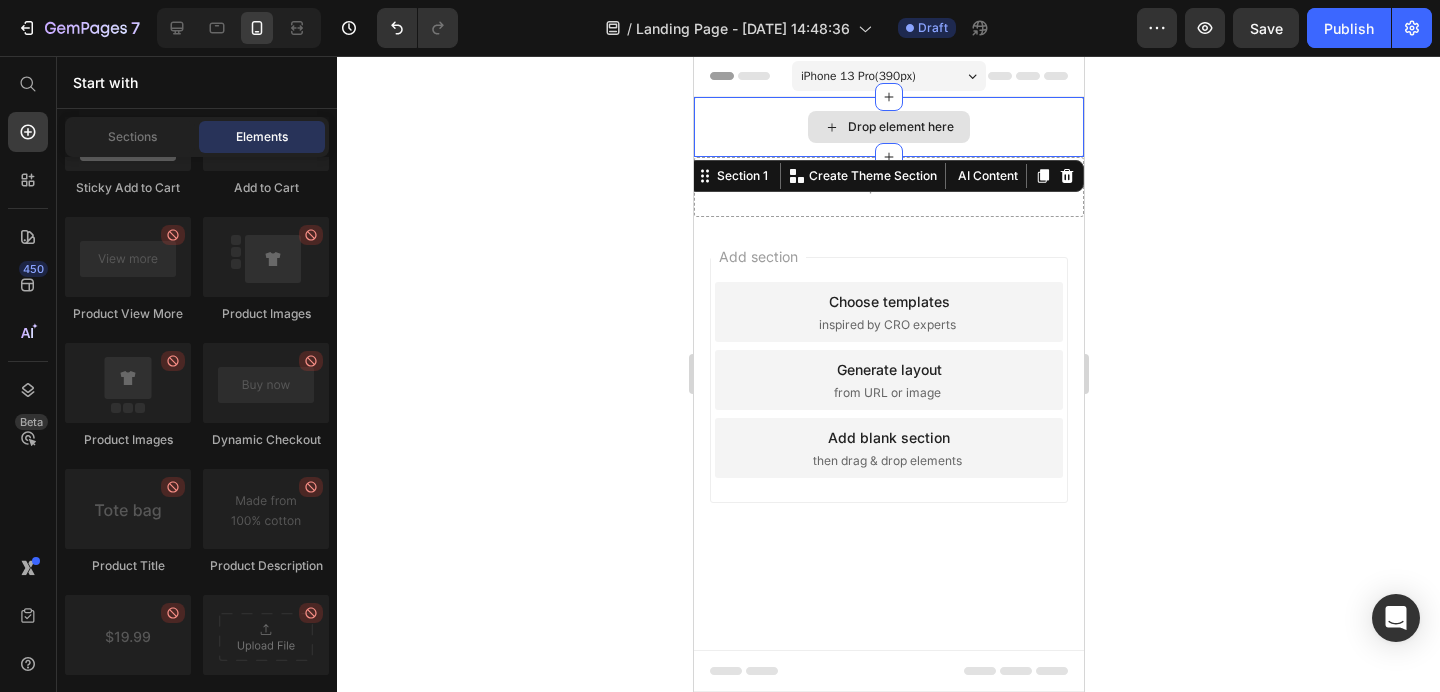 click on "Drop element here" at bounding box center [888, 127] 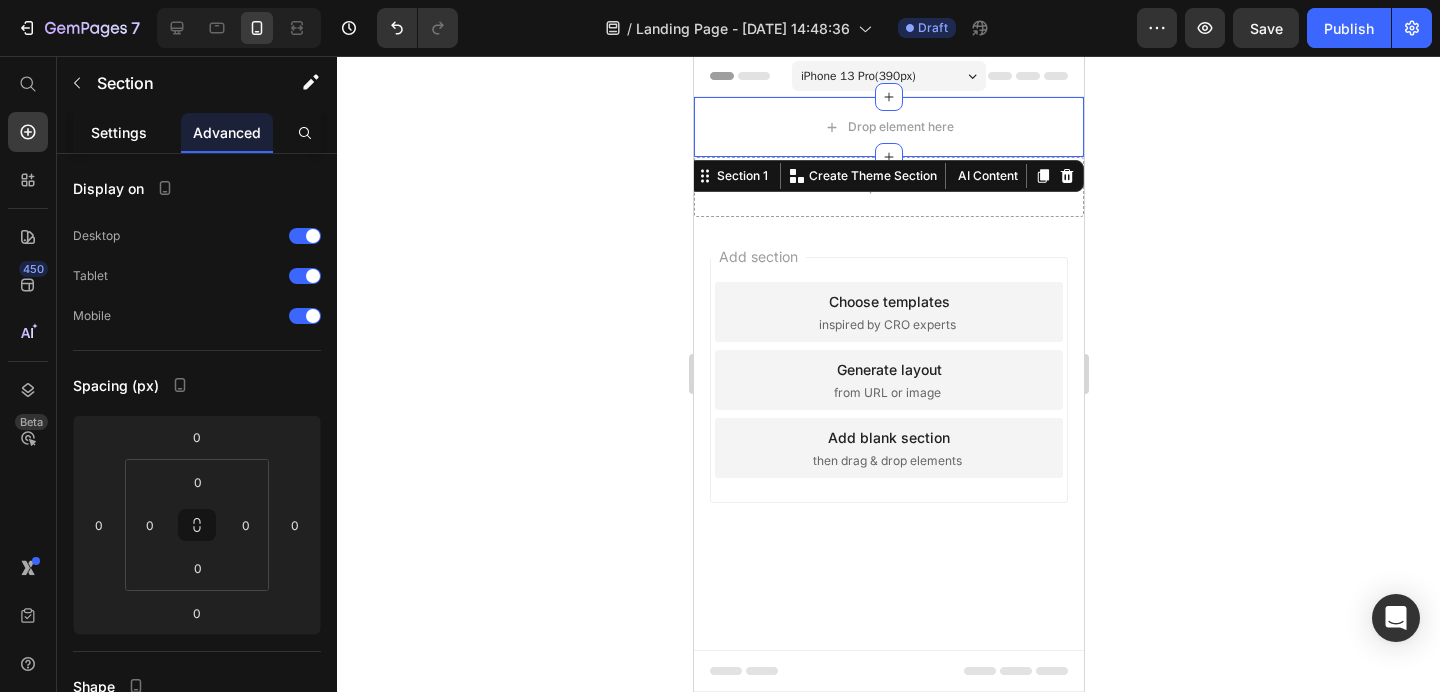 click on "Settings" at bounding box center [119, 132] 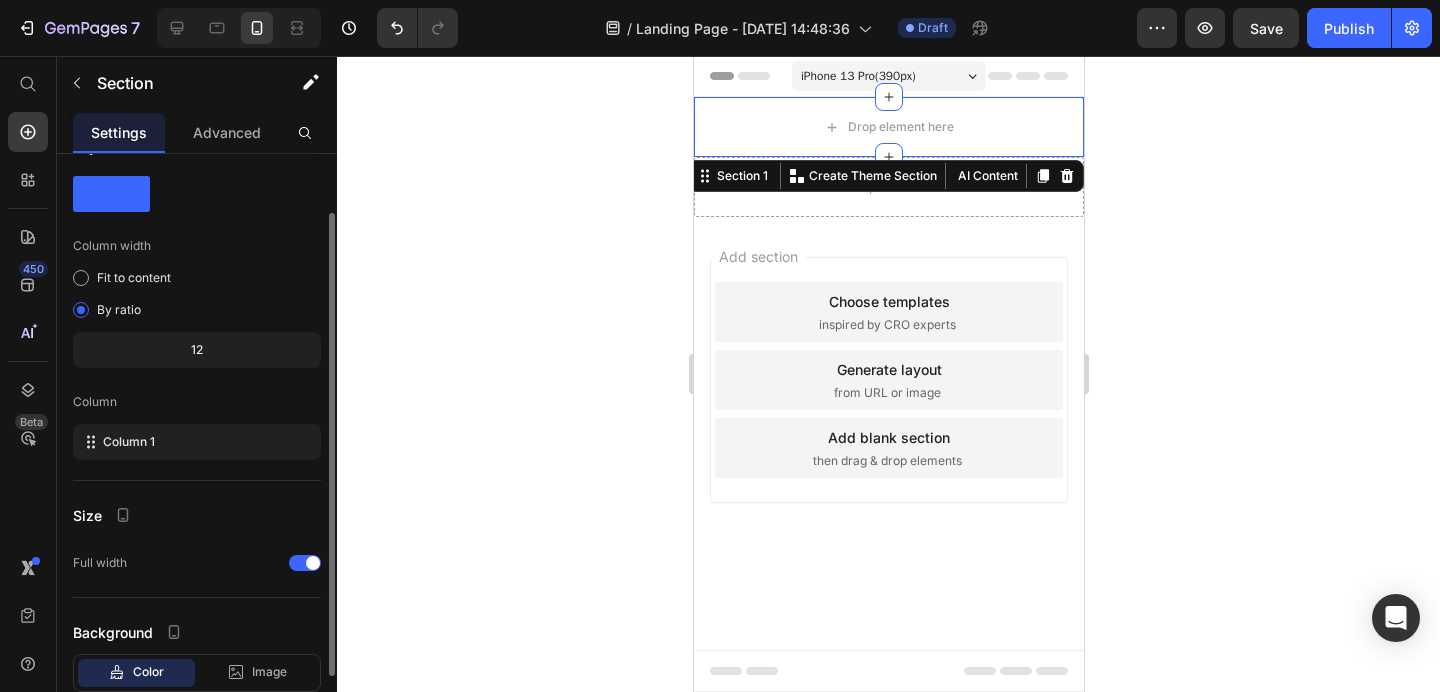 scroll, scrollTop: 57, scrollLeft: 0, axis: vertical 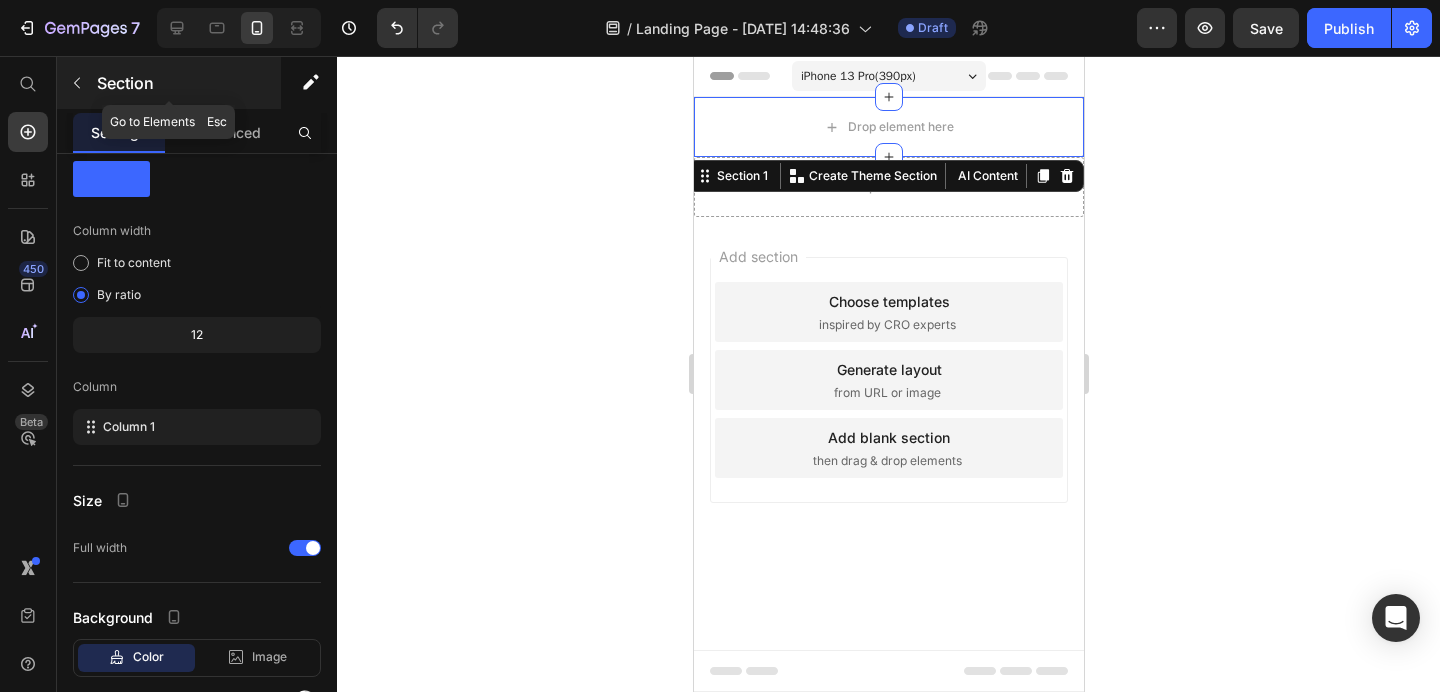 click on "Section" at bounding box center (169, 83) 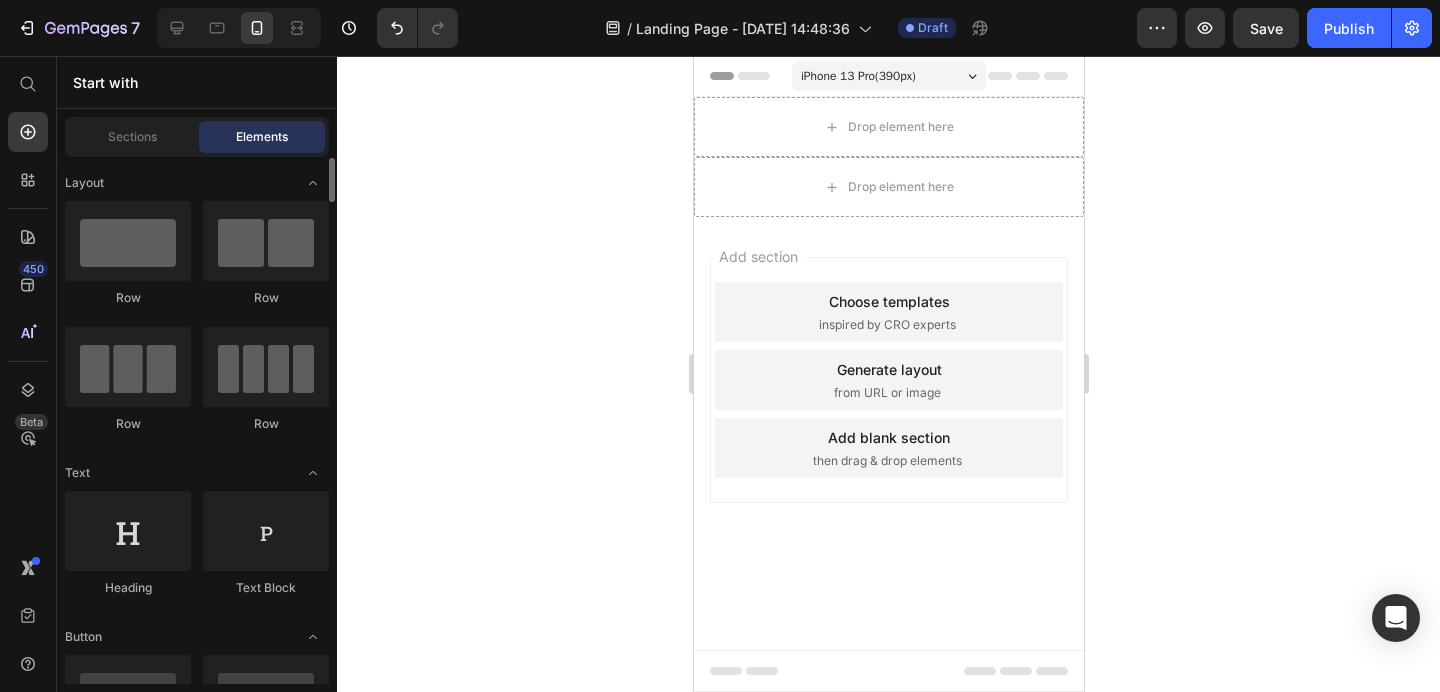 scroll, scrollTop: 6, scrollLeft: 0, axis: vertical 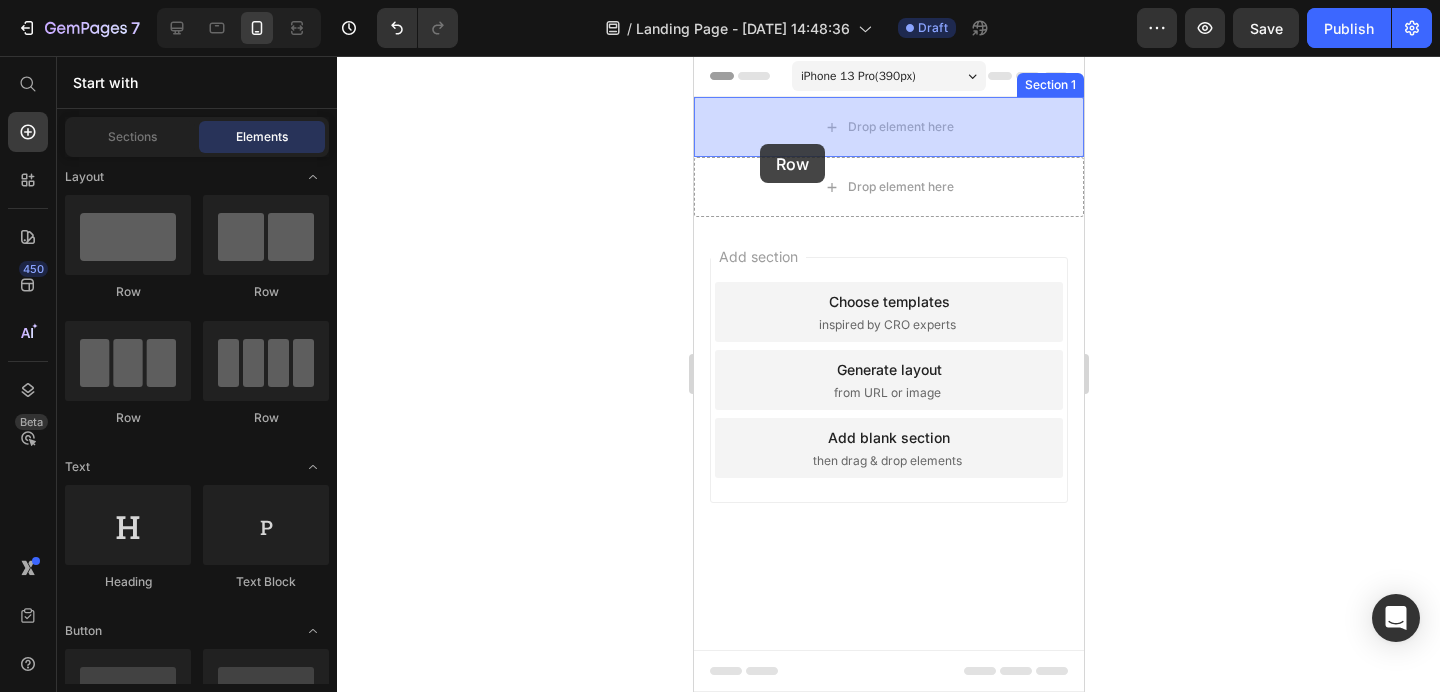drag, startPoint x: 830, startPoint y: 308, endPoint x: 759, endPoint y: 142, distance: 180.54639 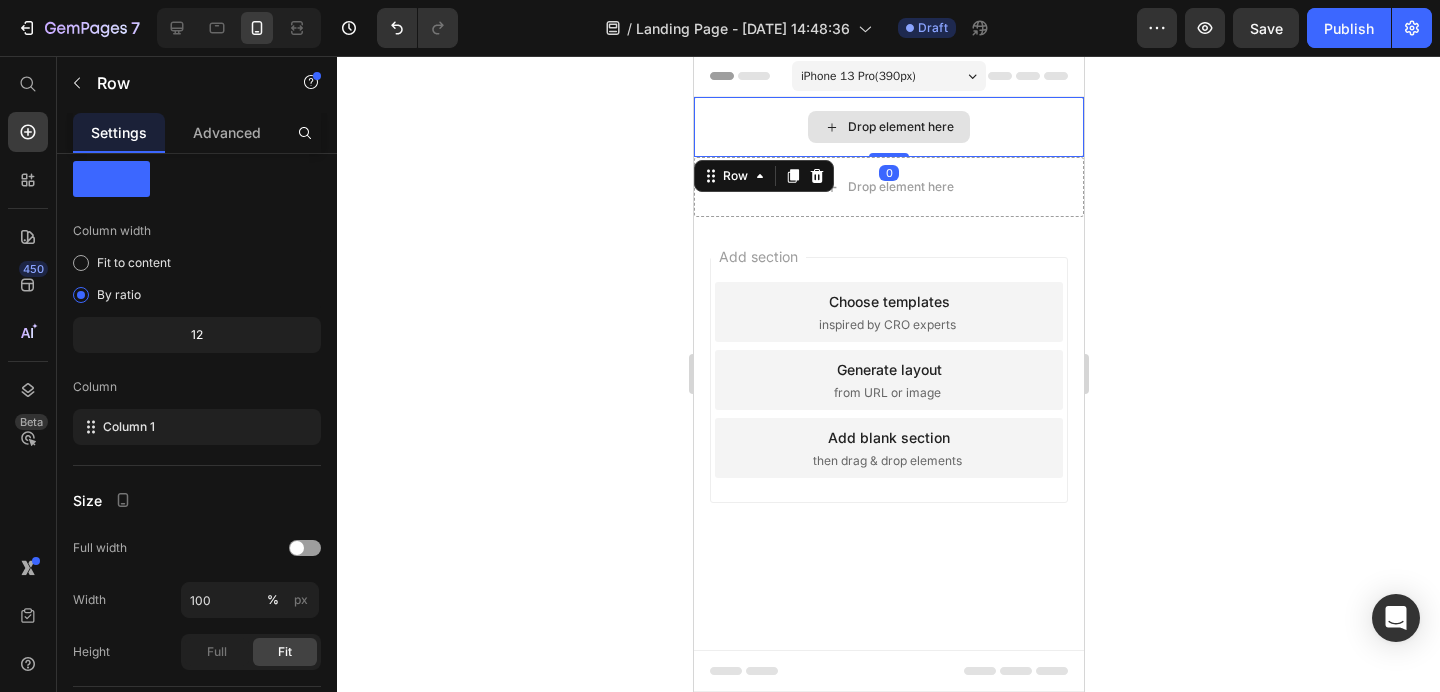 scroll, scrollTop: 0, scrollLeft: 0, axis: both 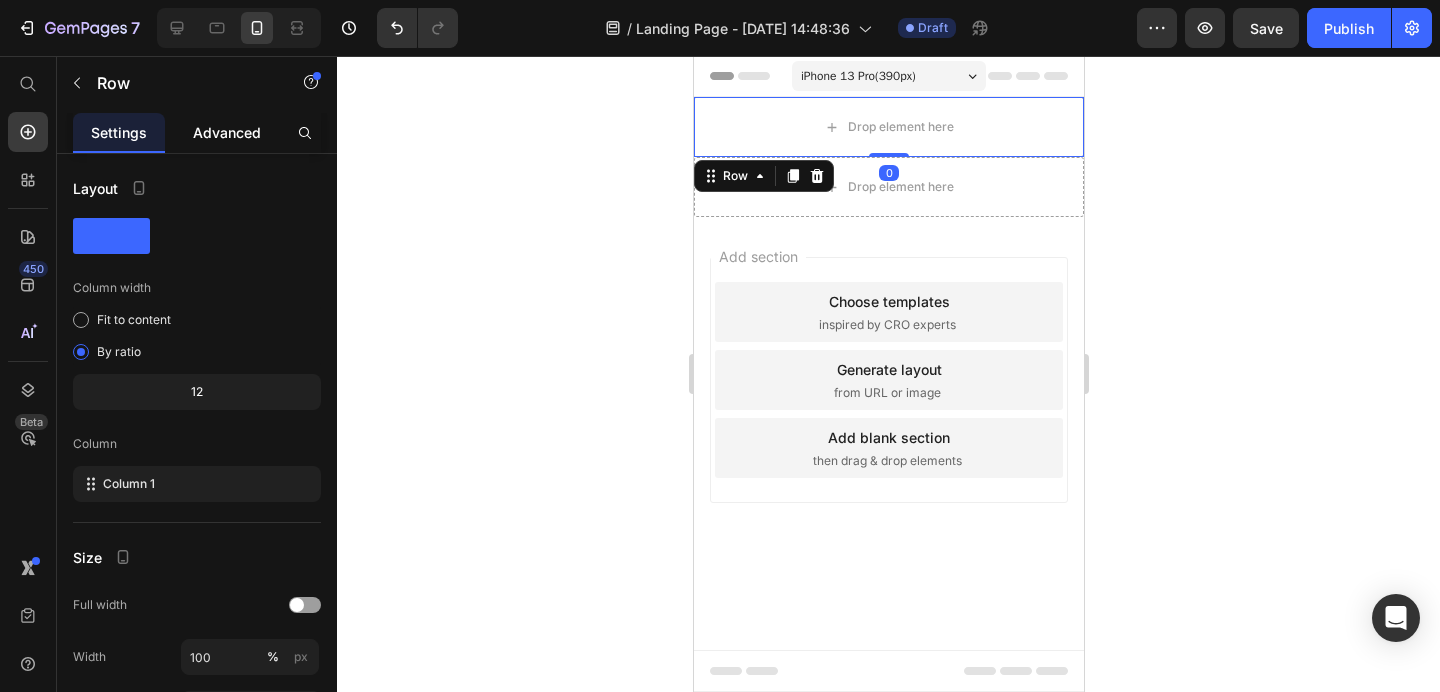 click on "Advanced" at bounding box center (227, 132) 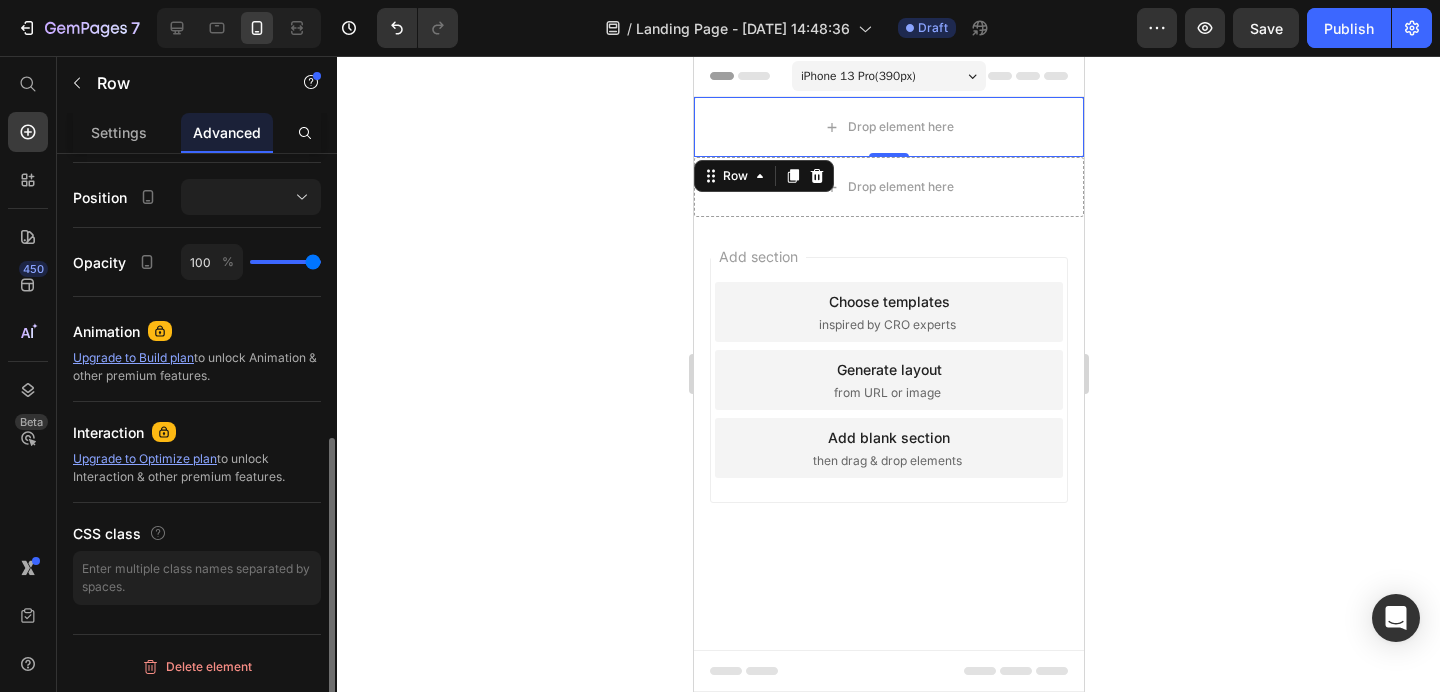 scroll, scrollTop: 0, scrollLeft: 0, axis: both 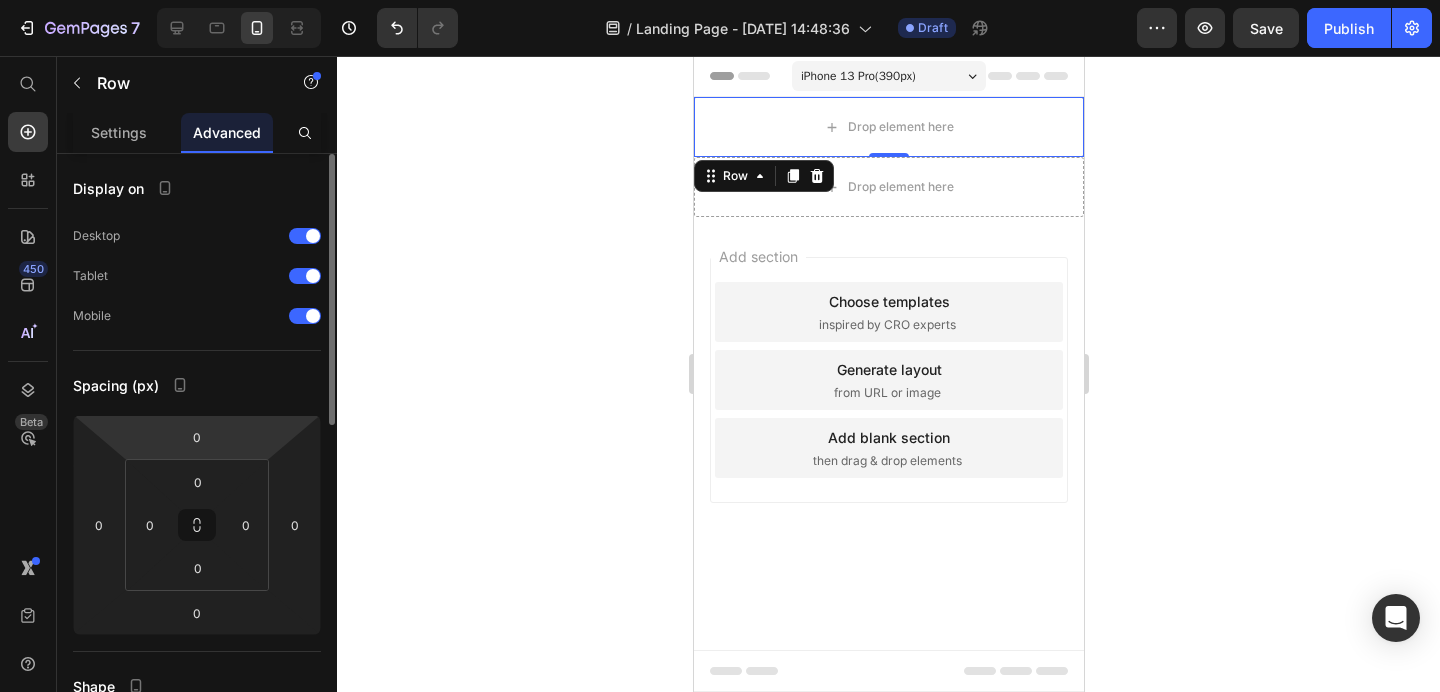 click on "Display on Desktop Tablet Mobile Spacing (px) 0 0 0 0 0 0 0 0 Shape Border Corner Shadow Position Opacity 100 % Animation Upgrade to Build plan  to unlock Animation & other premium features. Interaction Upgrade to Optimize plan  to unlock Interaction & other premium features. CSS class  Delete element" at bounding box center (197, 806) 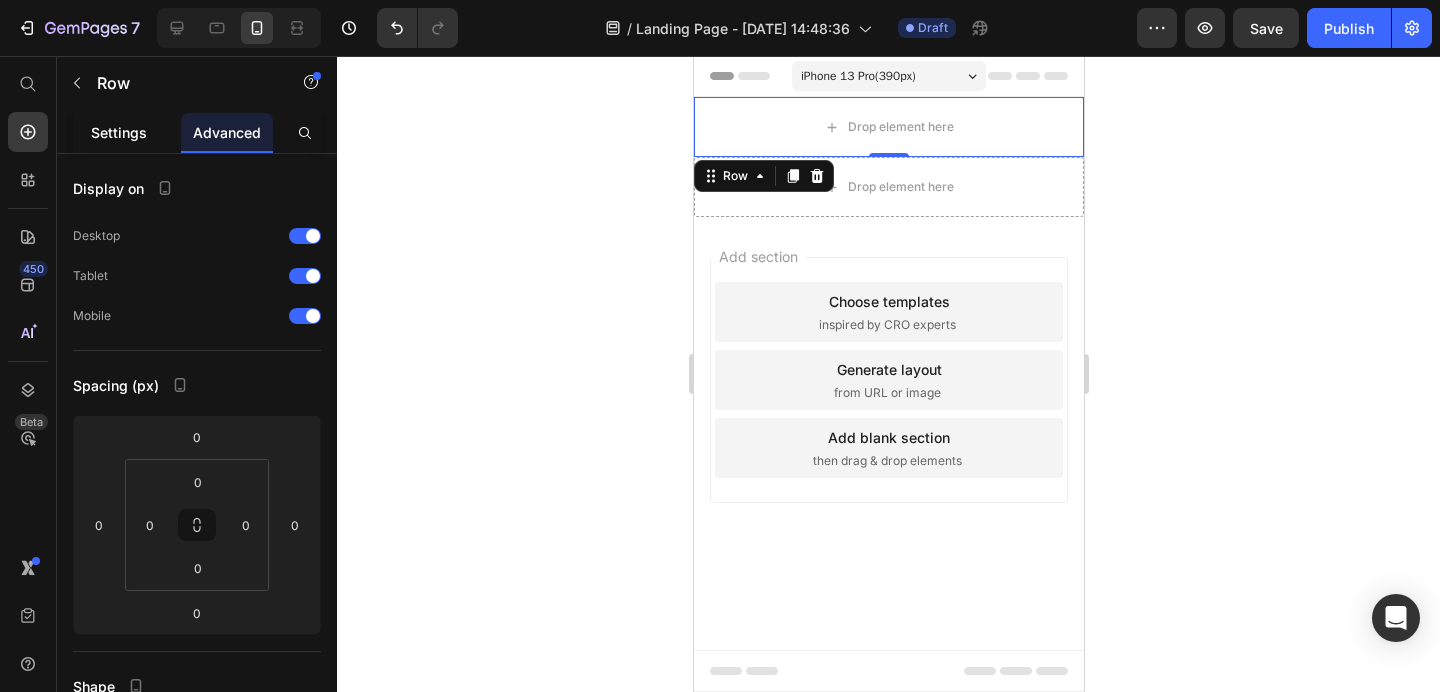 click on "Settings" 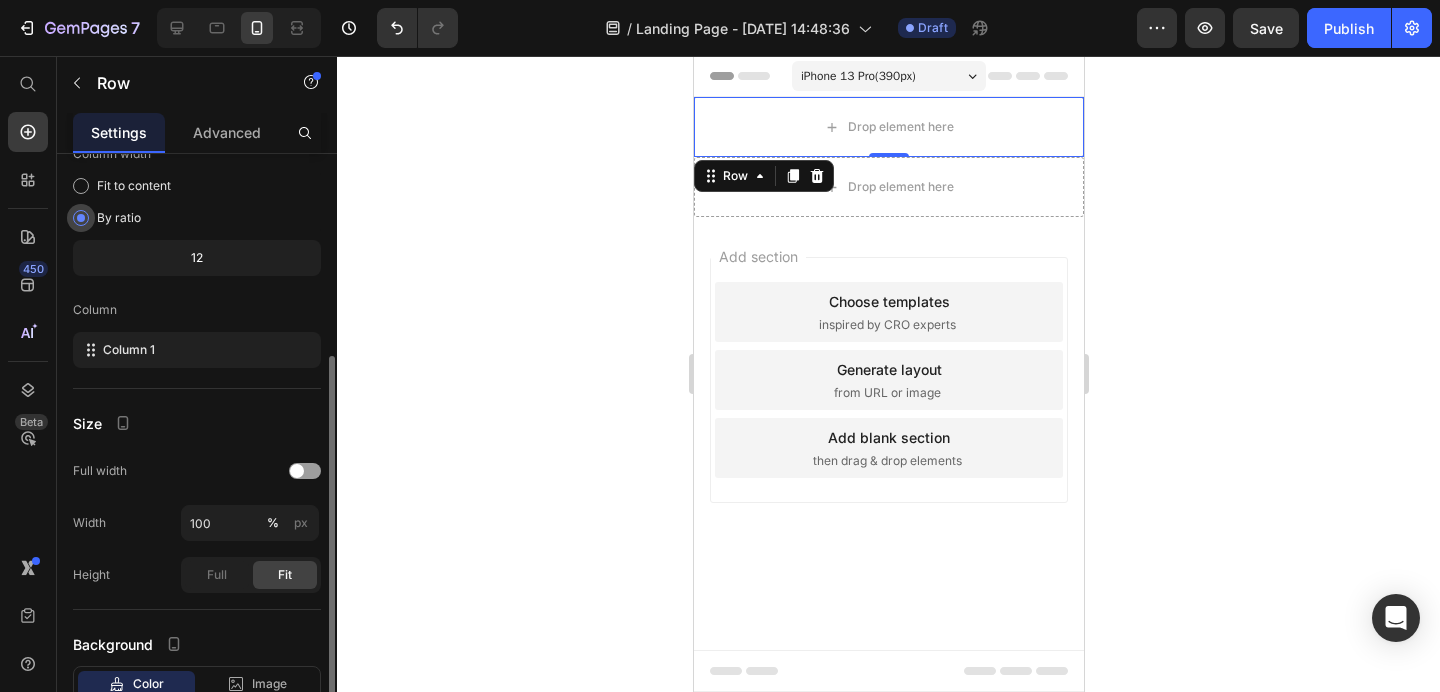 scroll, scrollTop: 123, scrollLeft: 0, axis: vertical 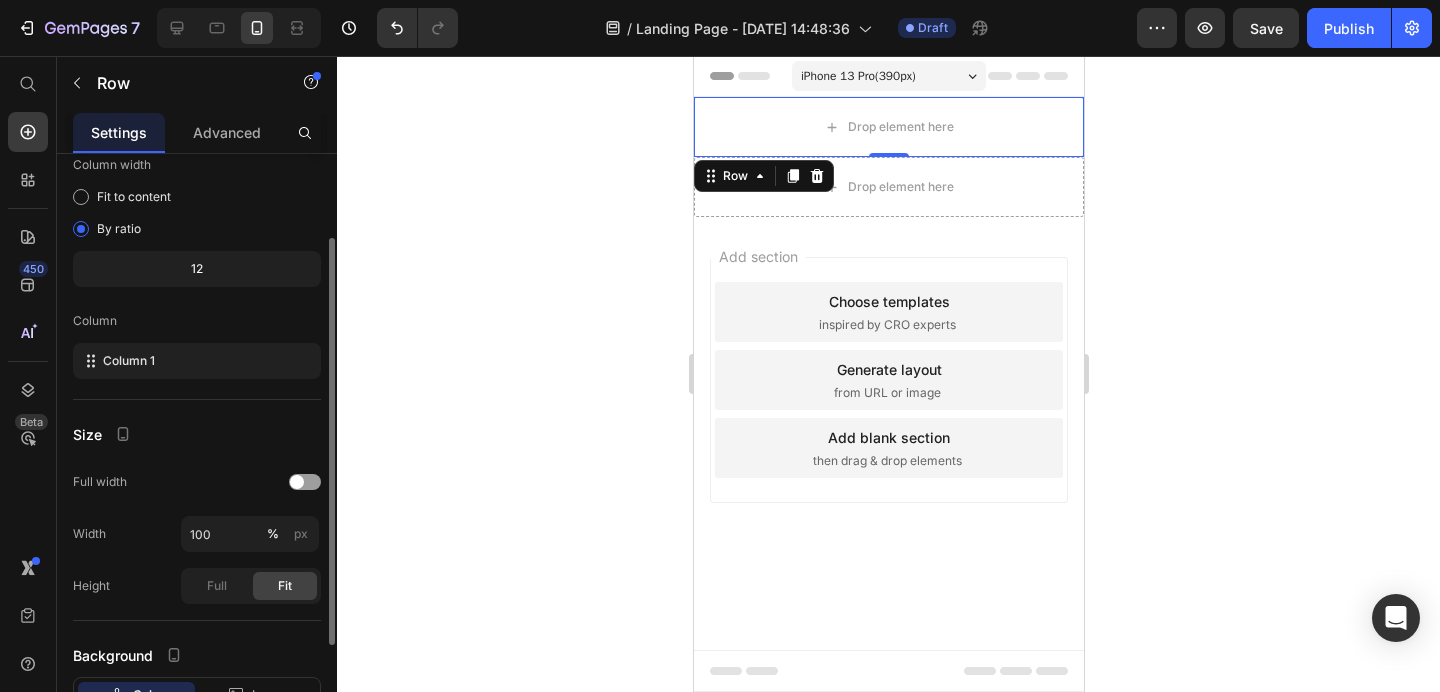 click on "Layout Column width Fit to content By ratio 12 Column Column 1" 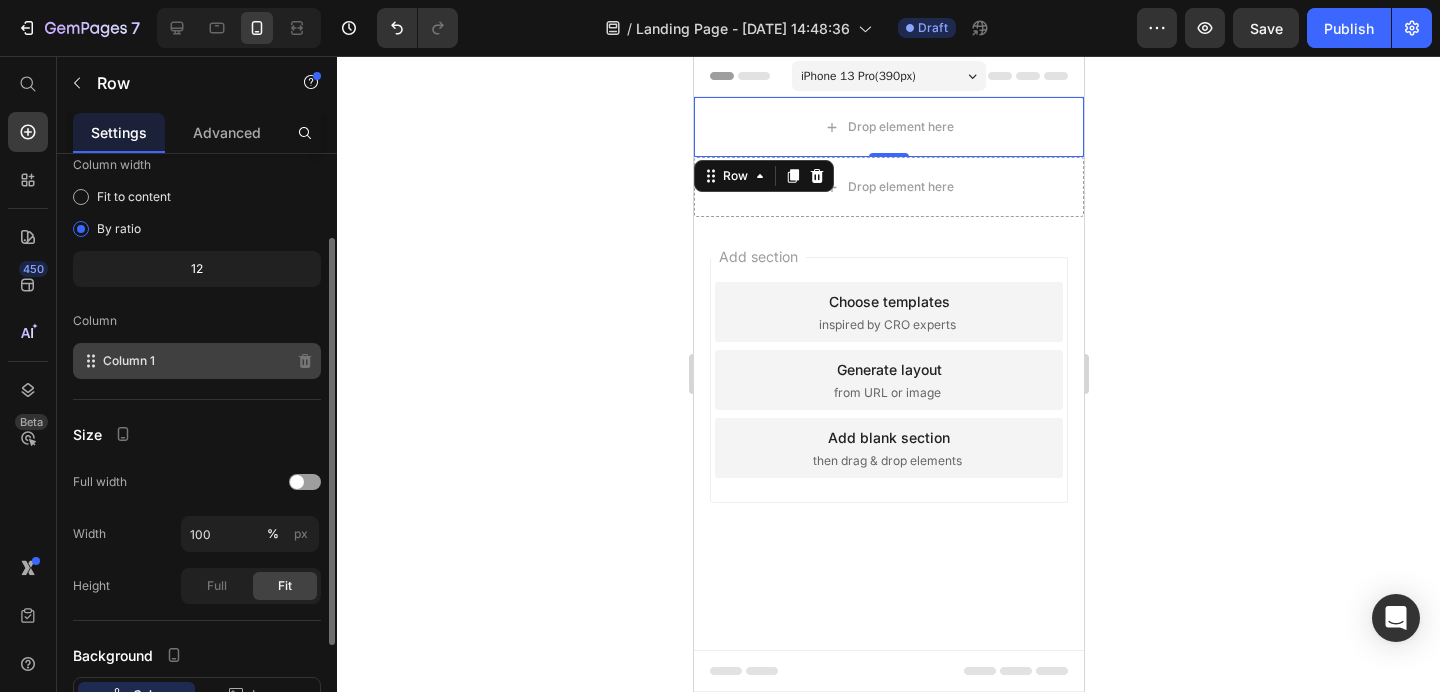 click on "Column 1" 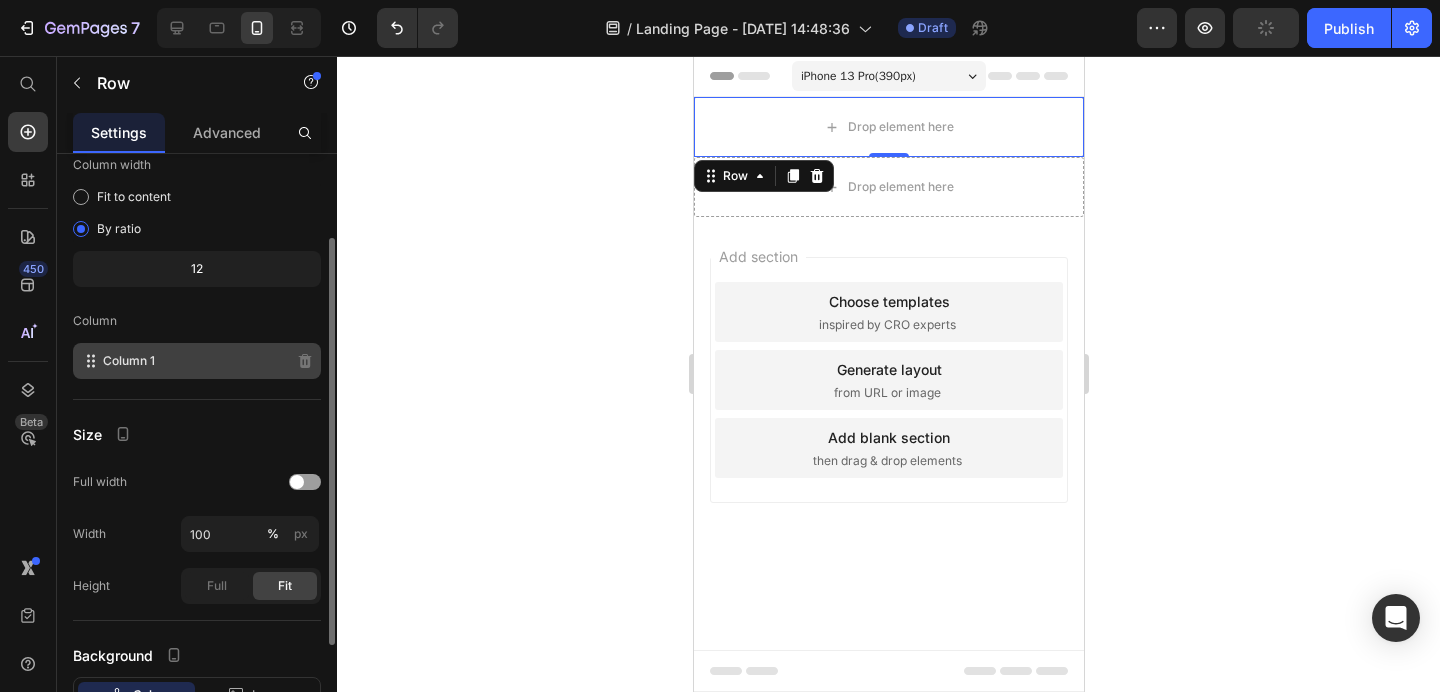 click 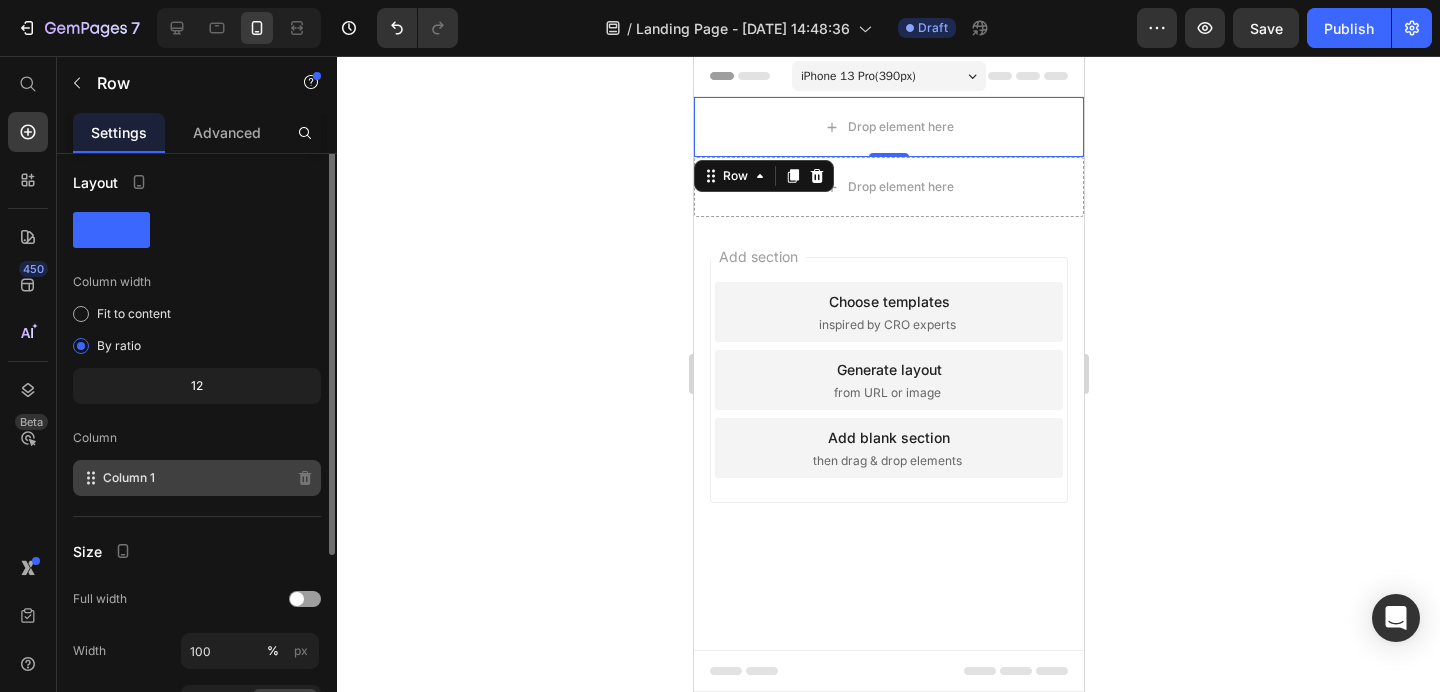 scroll, scrollTop: 0, scrollLeft: 0, axis: both 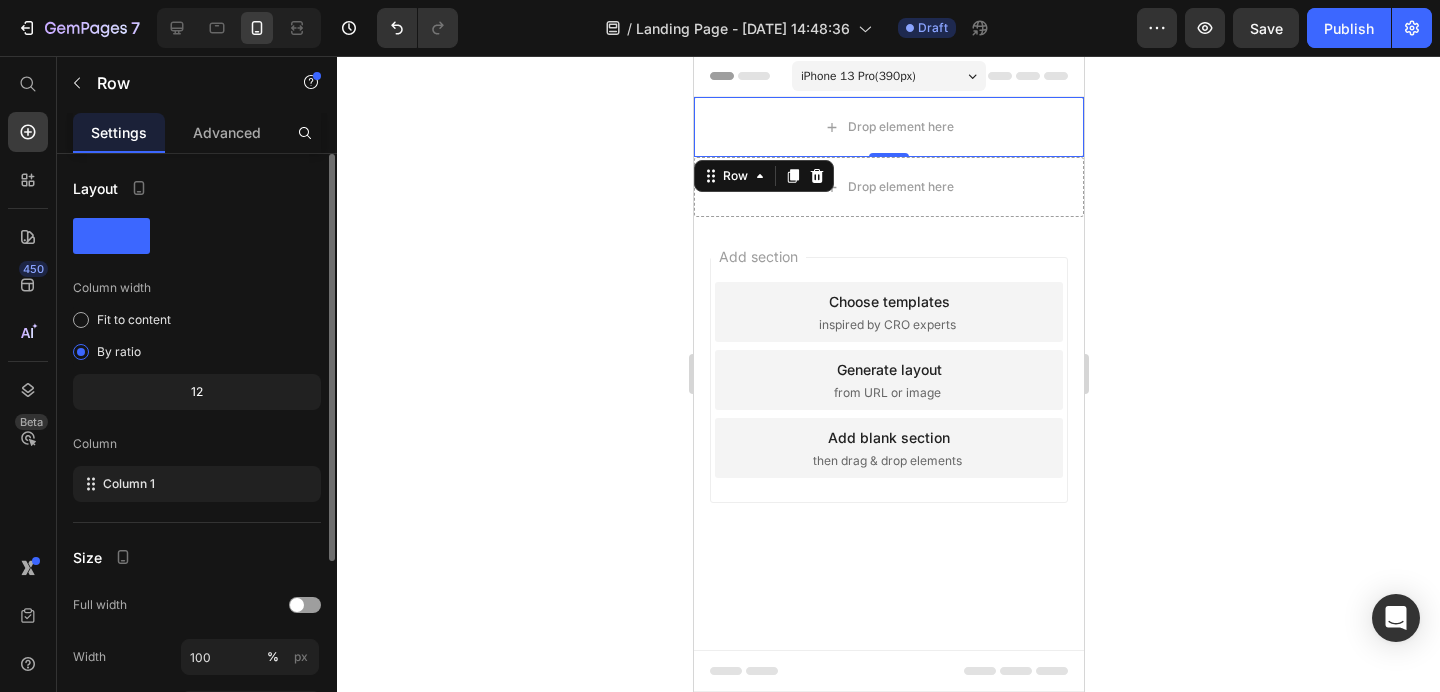 click 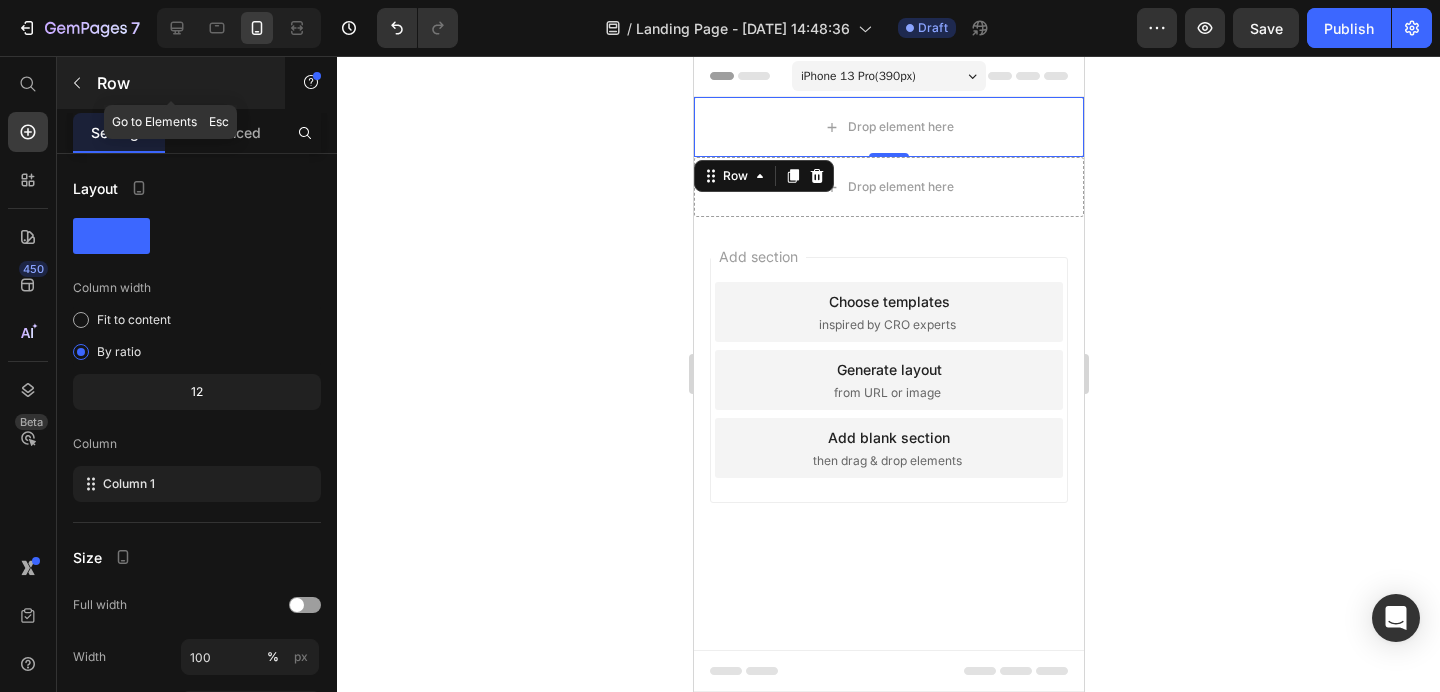 click 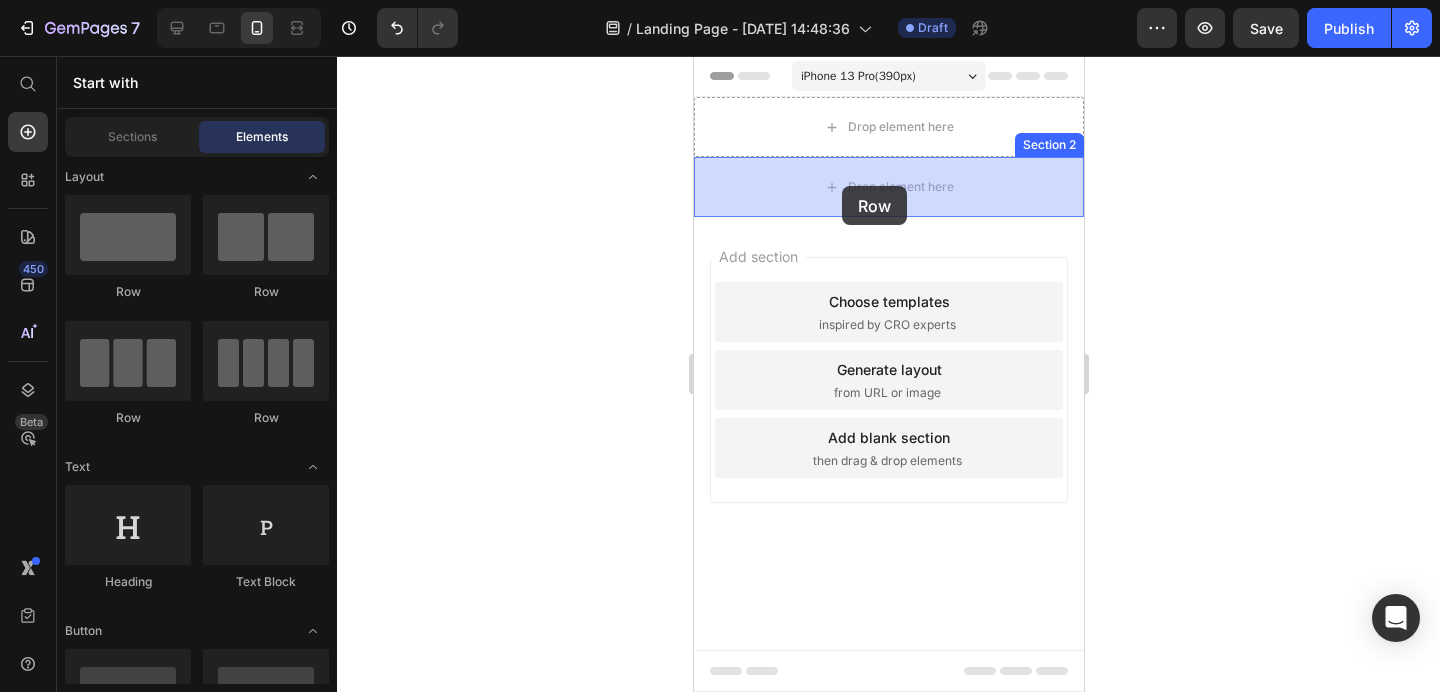 drag, startPoint x: 899, startPoint y: 277, endPoint x: 841, endPoint y: 186, distance: 107.912 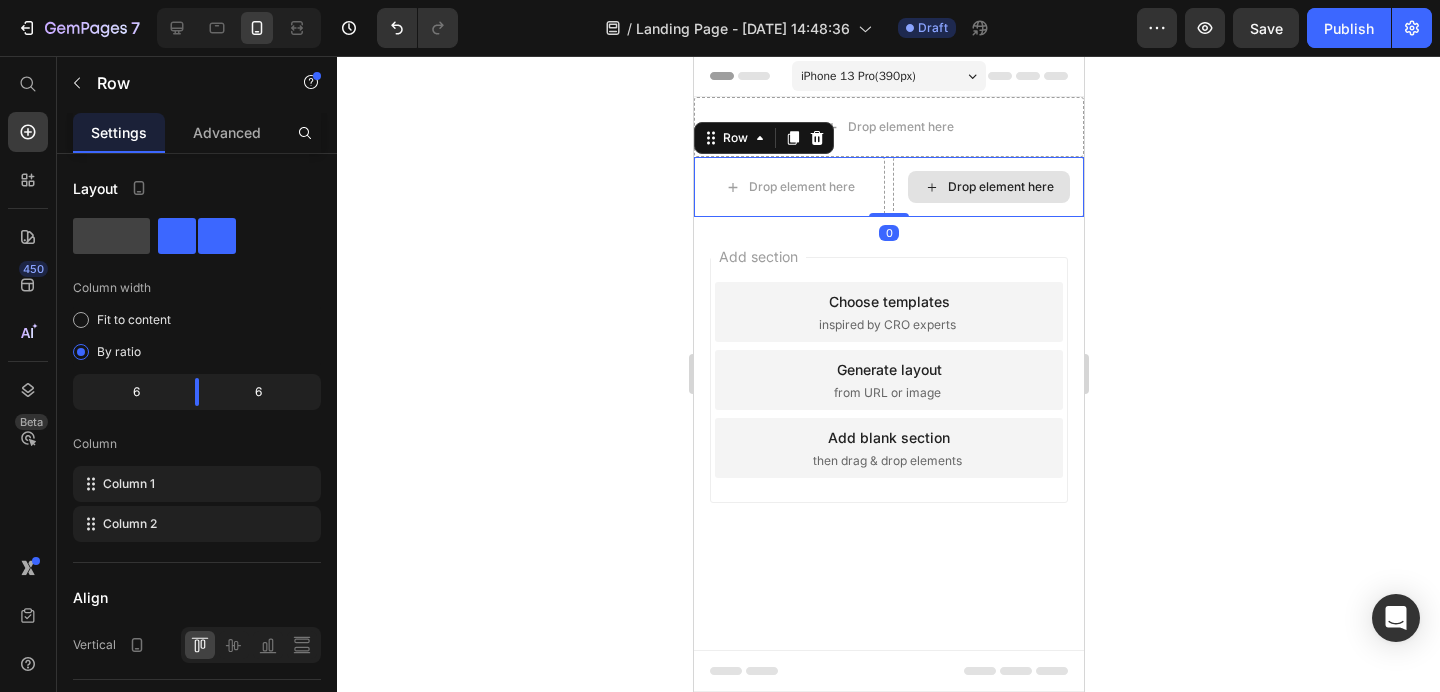 click on "Drop element here" at bounding box center (987, 187) 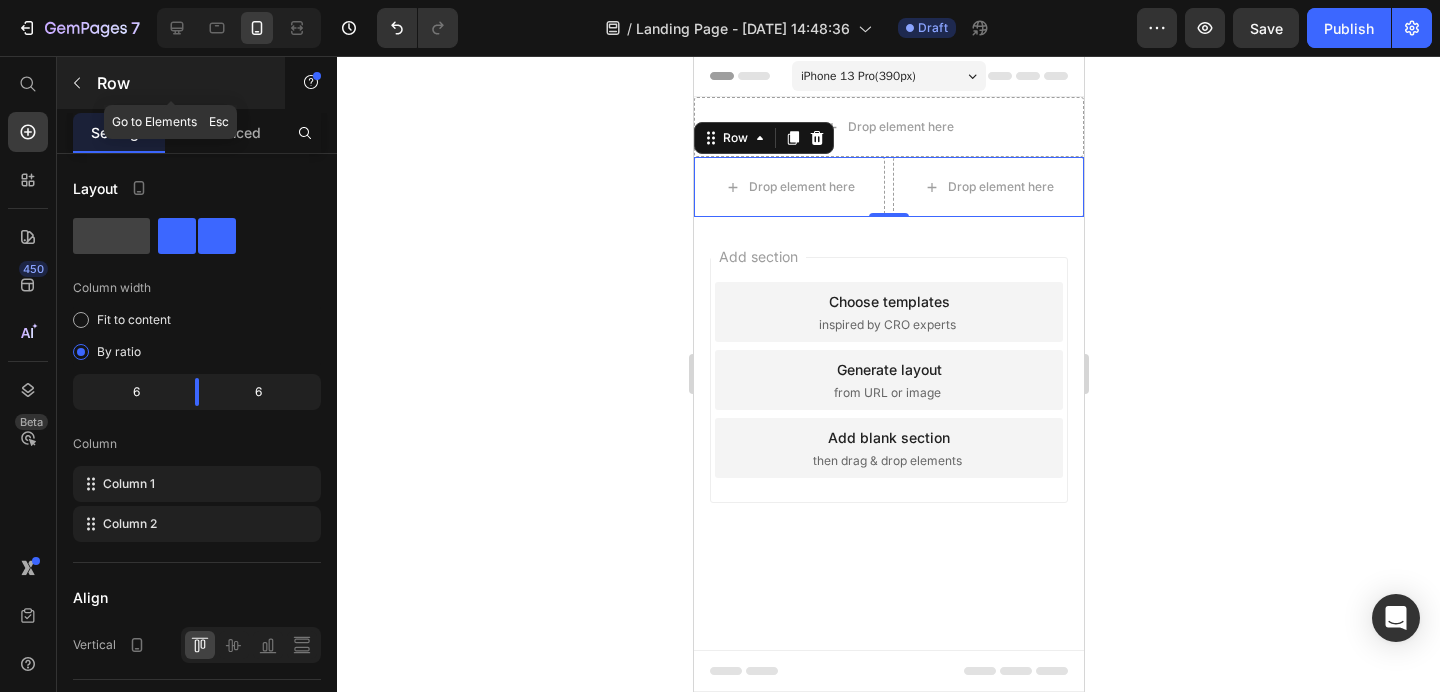 click at bounding box center [77, 83] 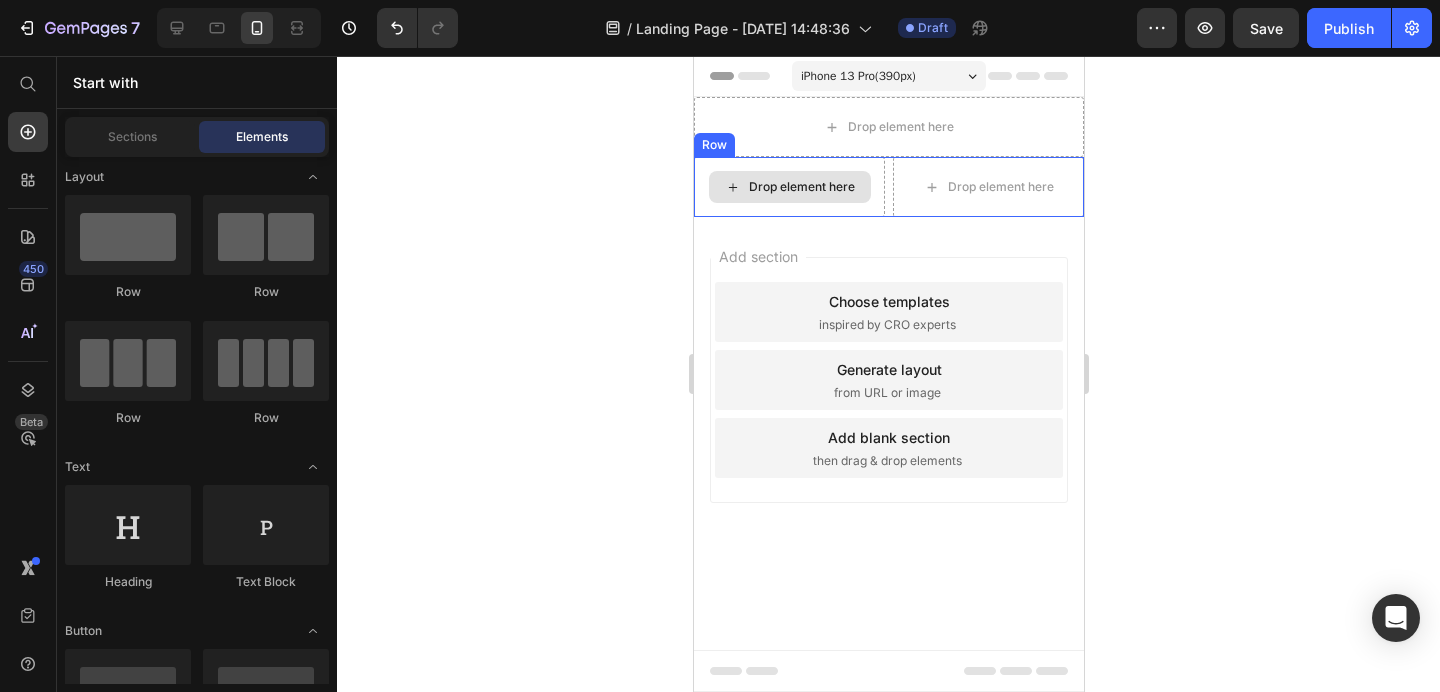 click on "Drop element here" at bounding box center (789, 187) 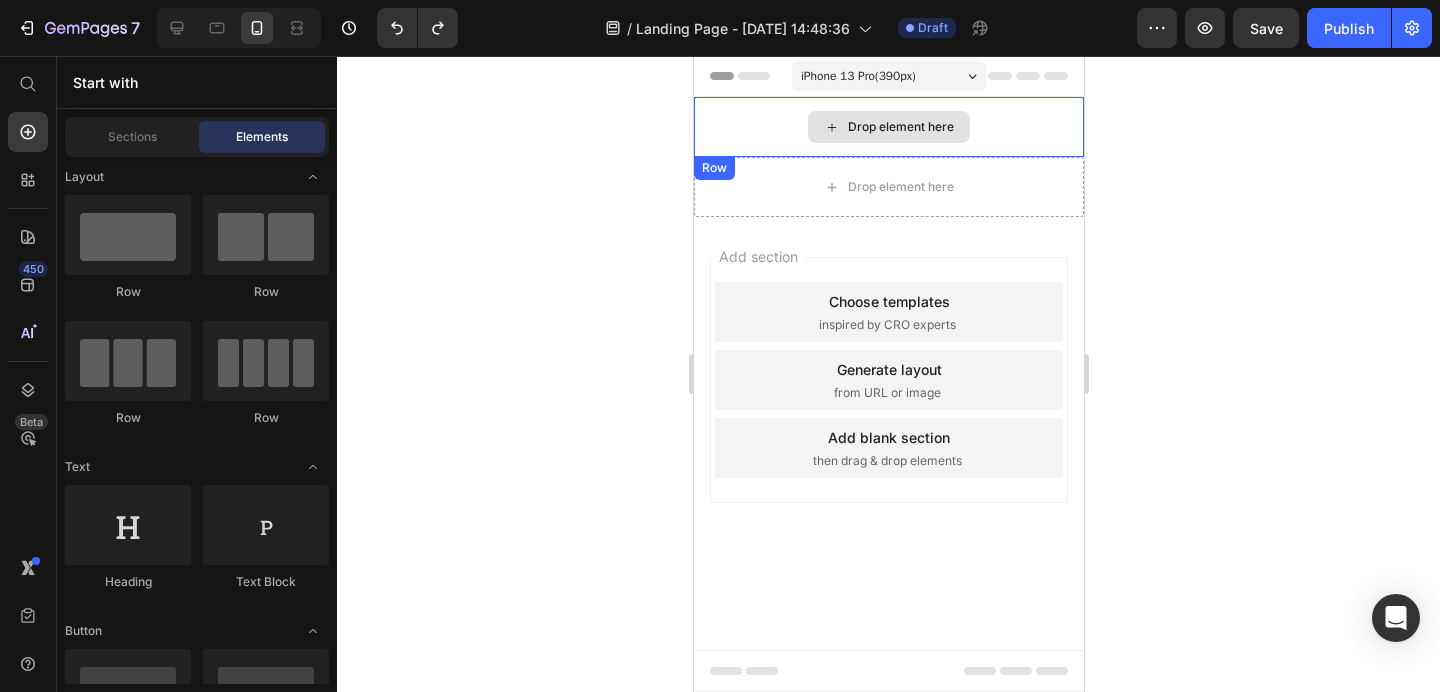 click on "Drop element here" at bounding box center [888, 127] 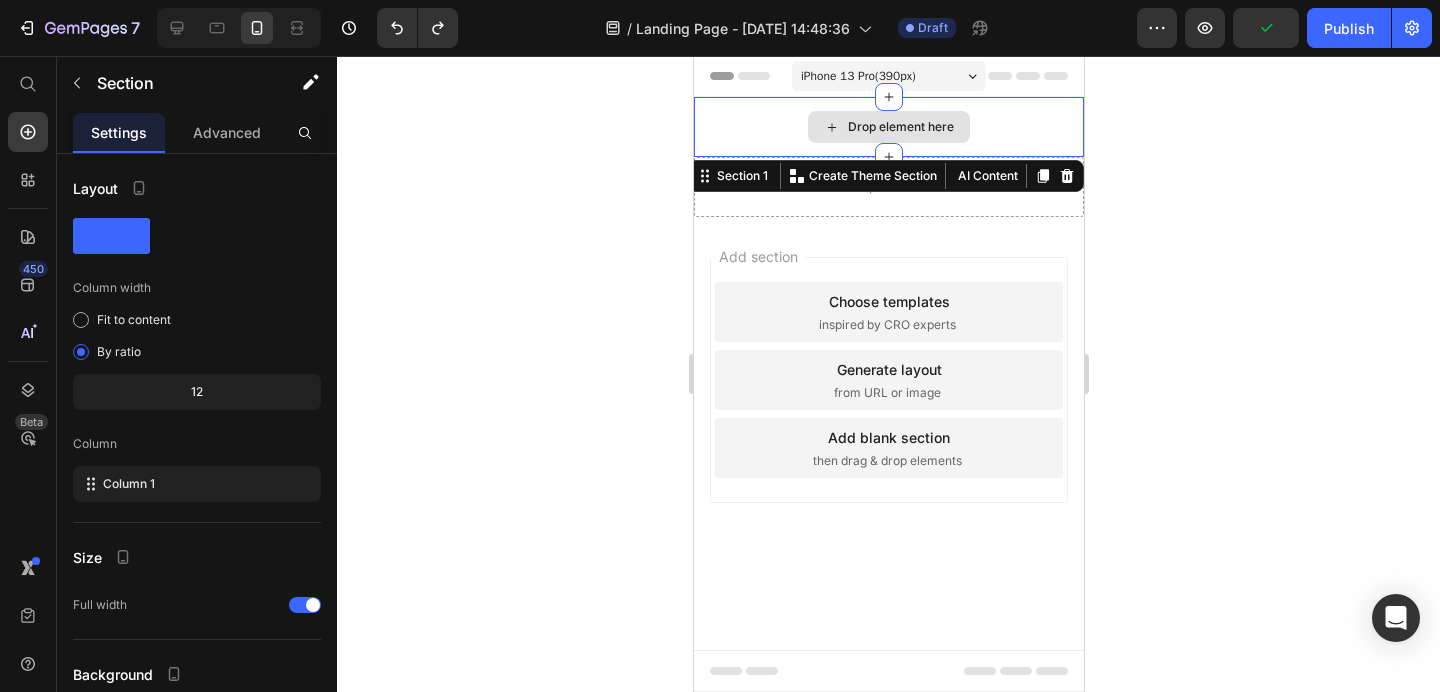 click on "Drop element here" at bounding box center (888, 127) 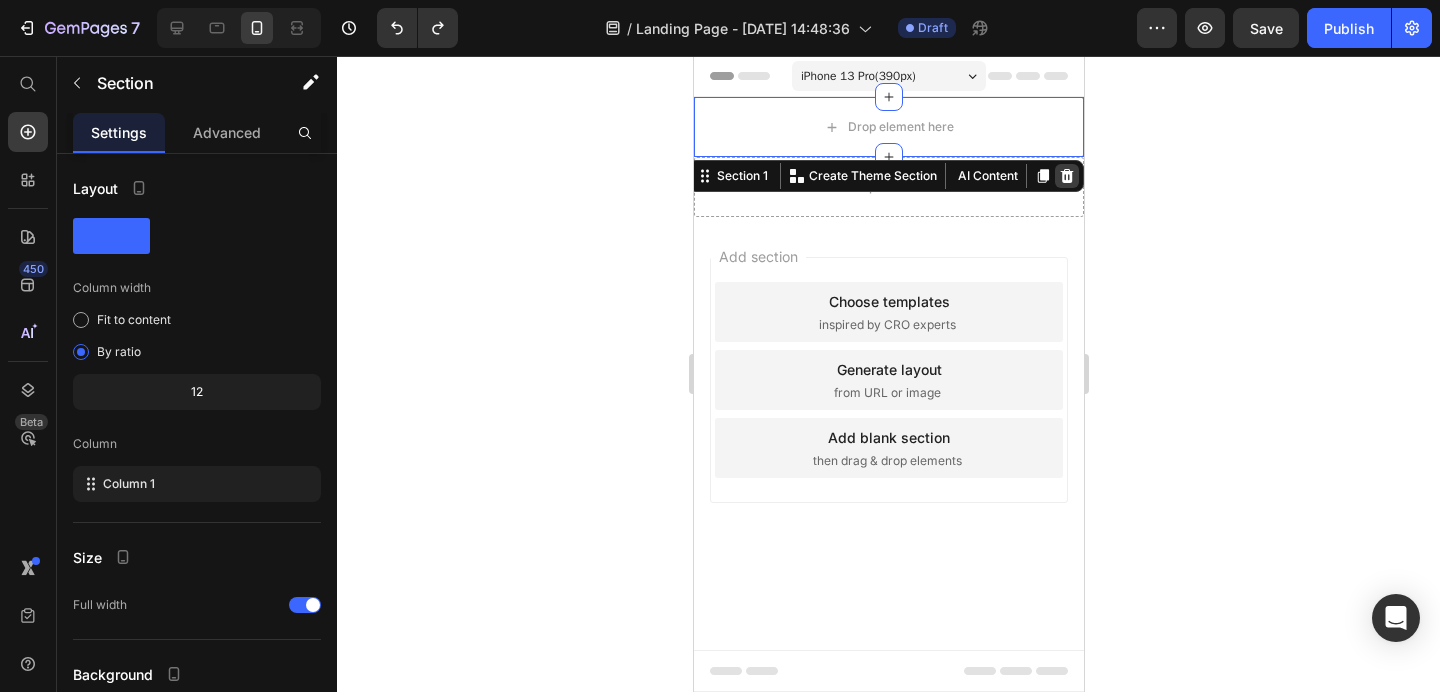 click 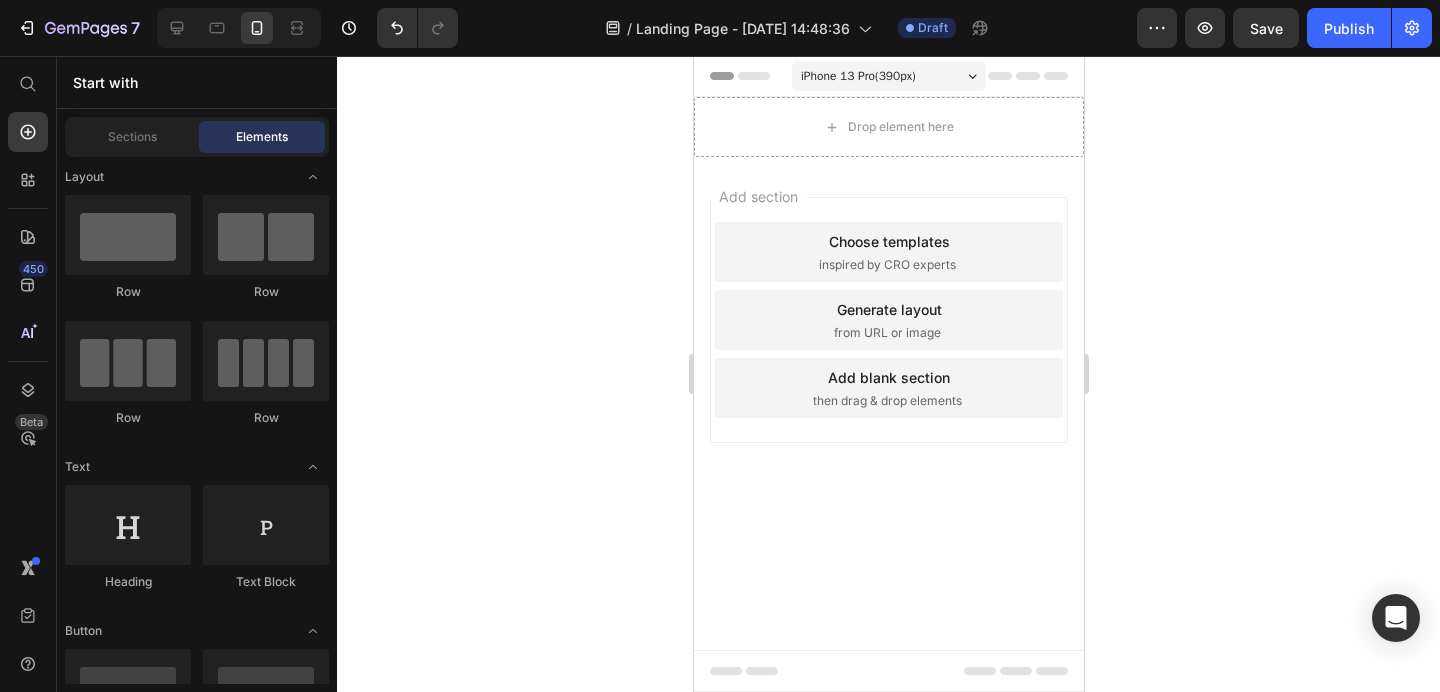 click on "Add section Choose templates inspired by CRO experts Generate layout from URL or image Add blank section then drag & drop elements" at bounding box center (888, 348) 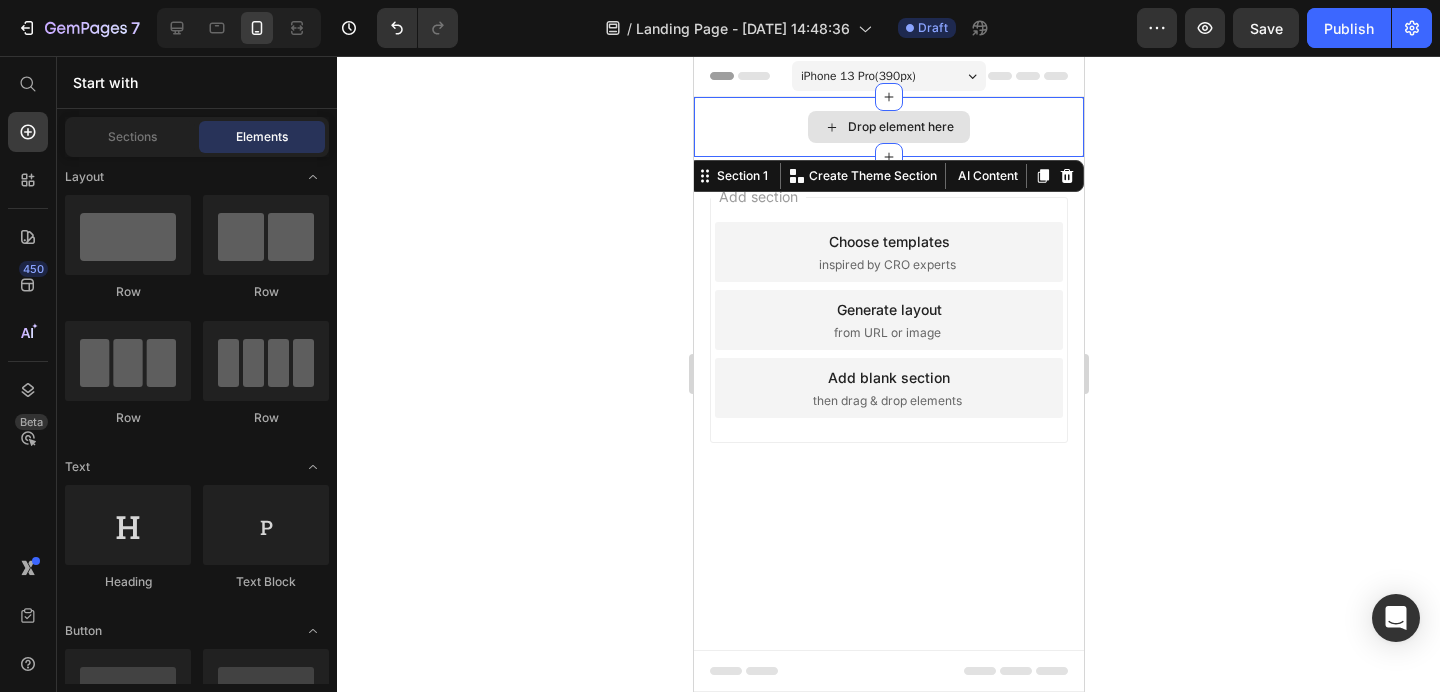 click on "Drop element here" at bounding box center [888, 127] 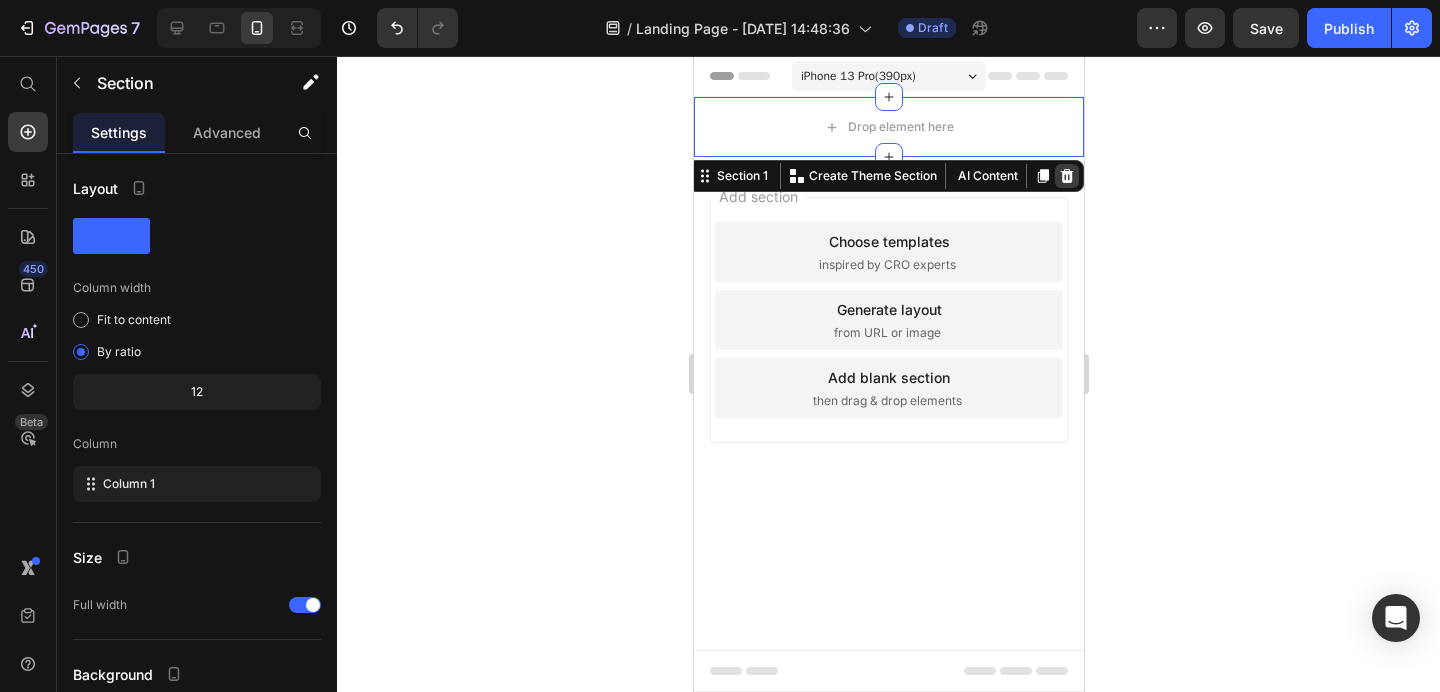 click 